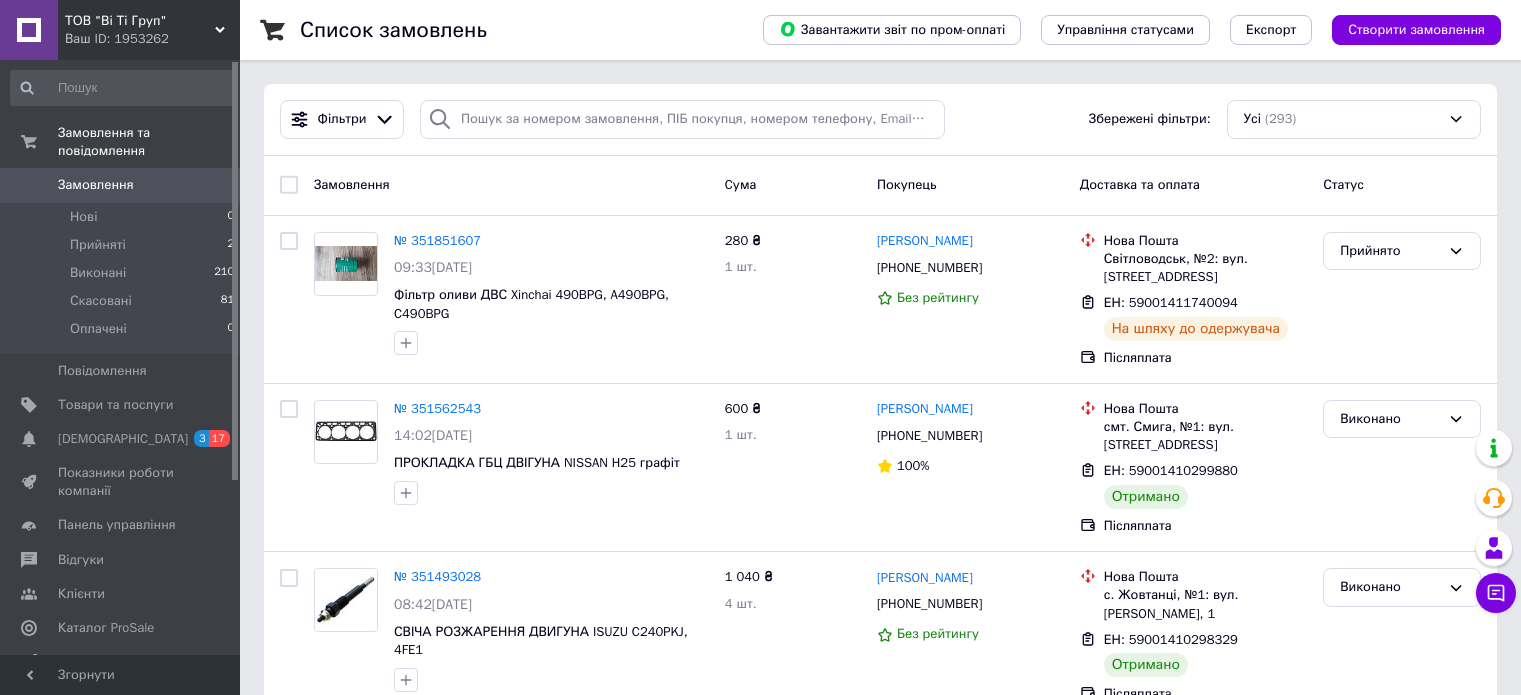 scroll, scrollTop: 0, scrollLeft: 0, axis: both 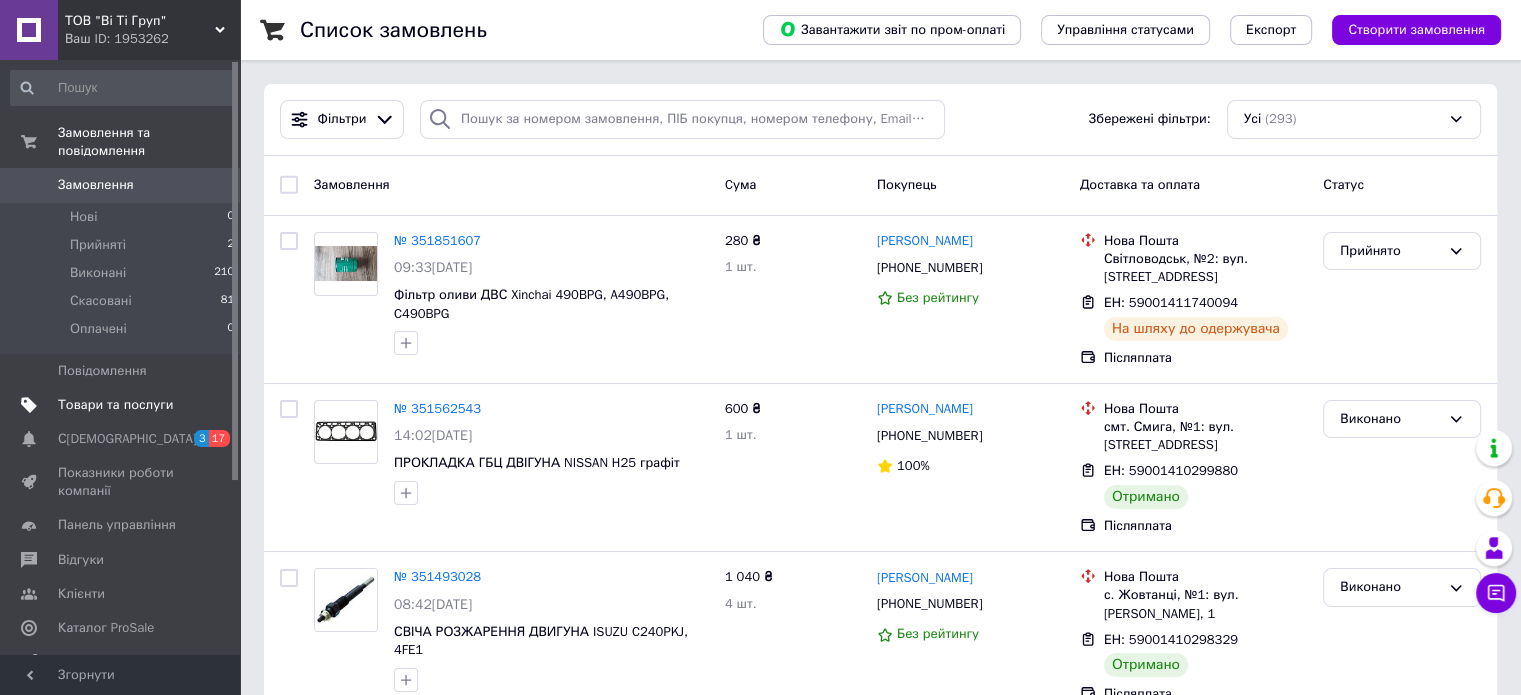 click on "Товари та послуги" at bounding box center (115, 405) 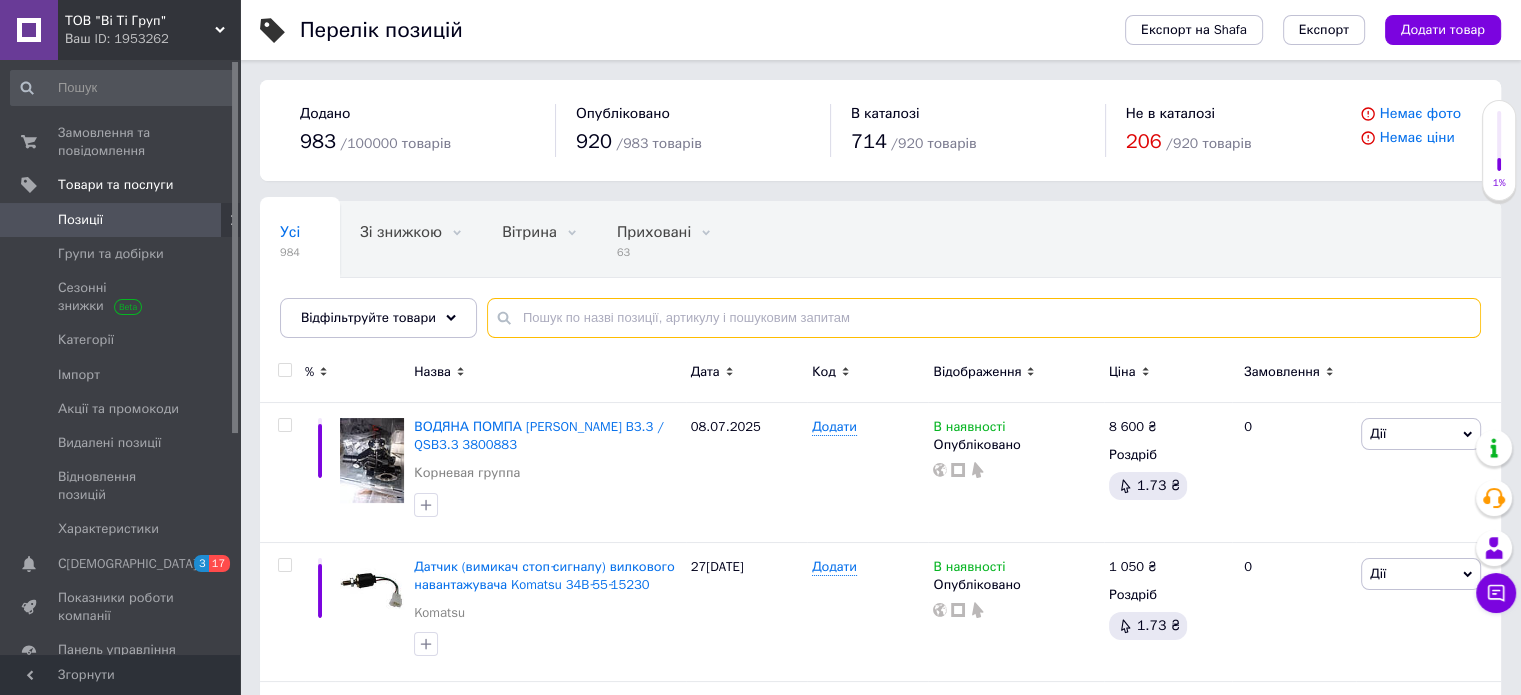 click at bounding box center [984, 318] 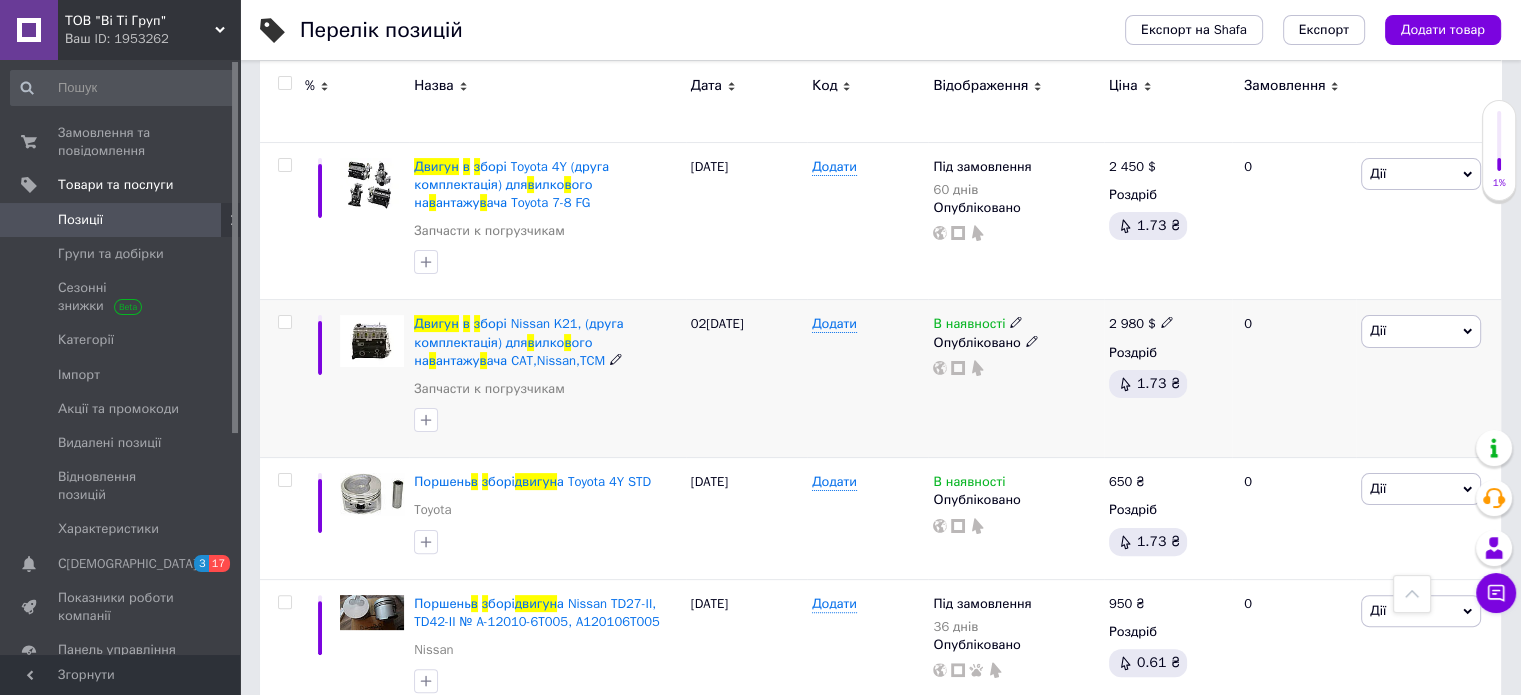 scroll, scrollTop: 0, scrollLeft: 0, axis: both 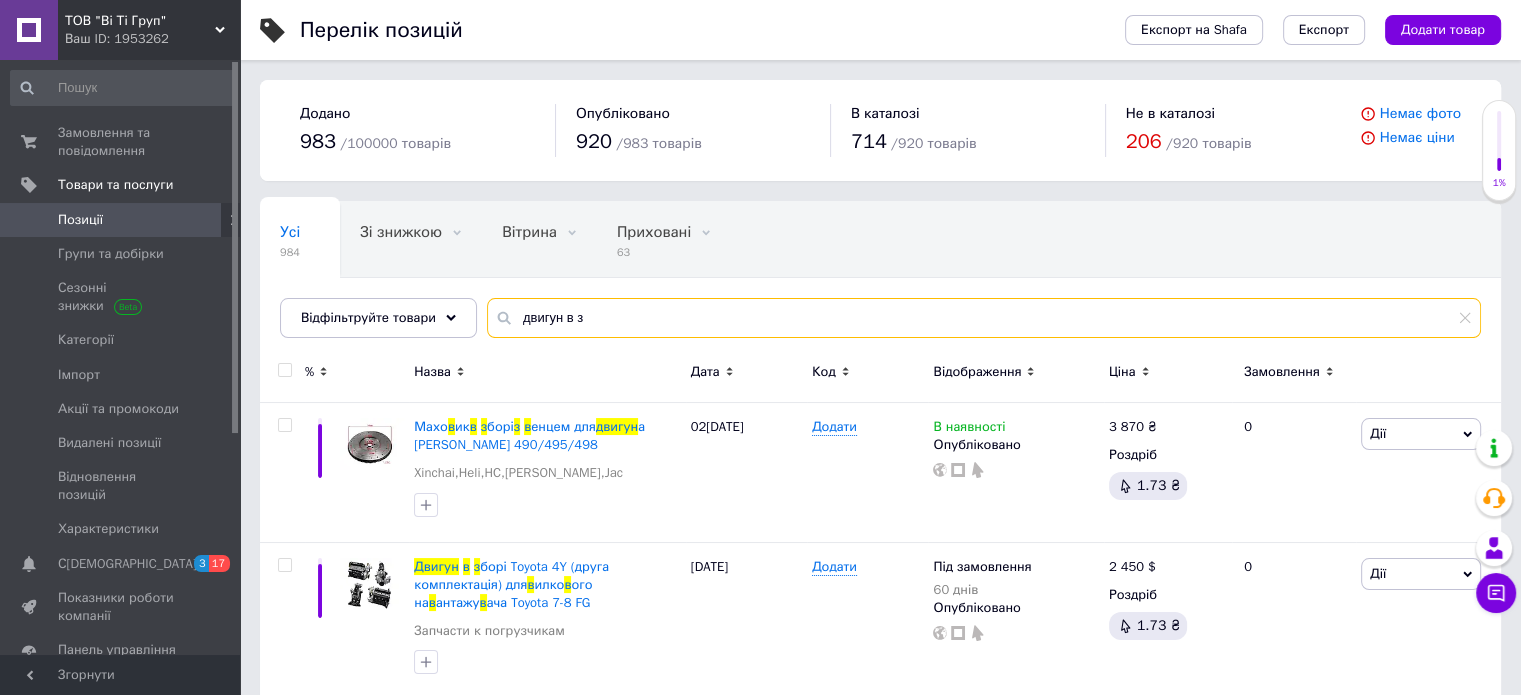 drag, startPoint x: 585, startPoint y: 317, endPoint x: 504, endPoint y: 329, distance: 81.88406 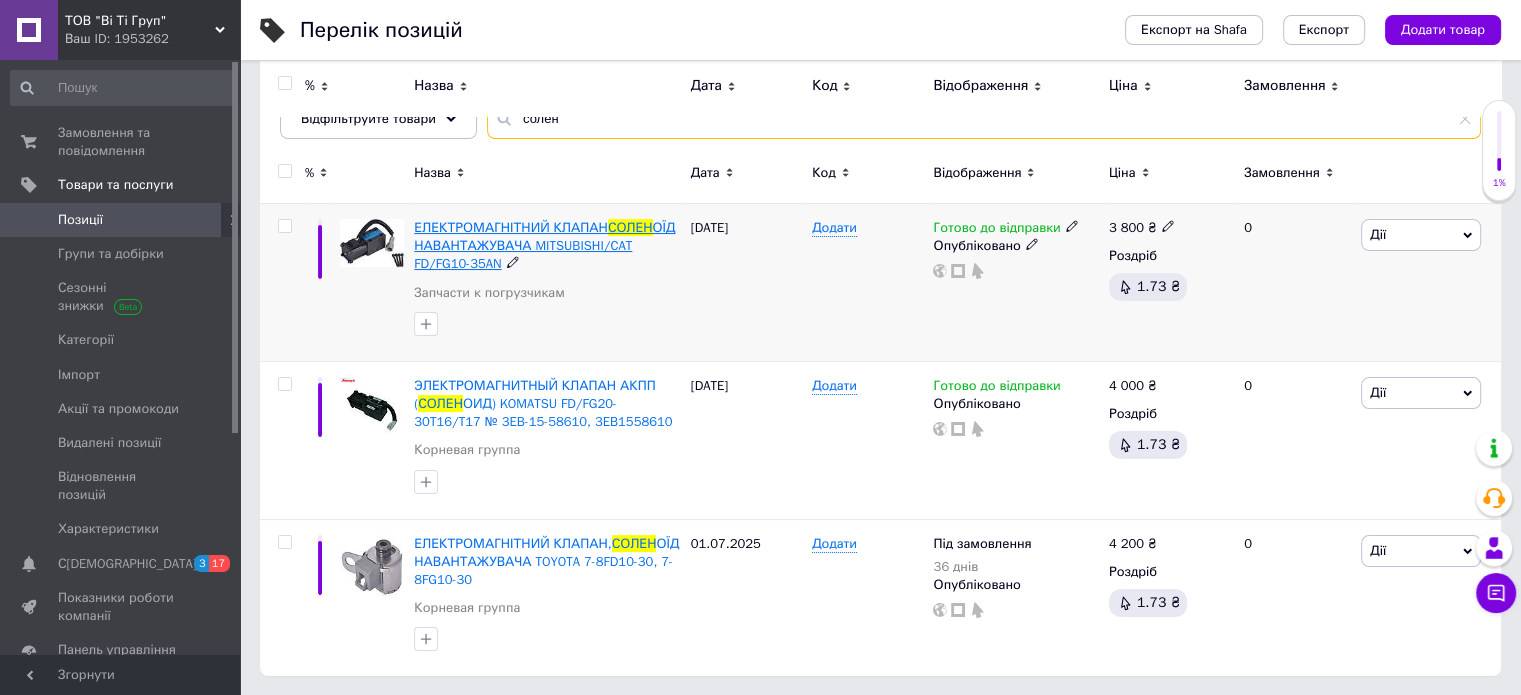 scroll, scrollTop: 0, scrollLeft: 0, axis: both 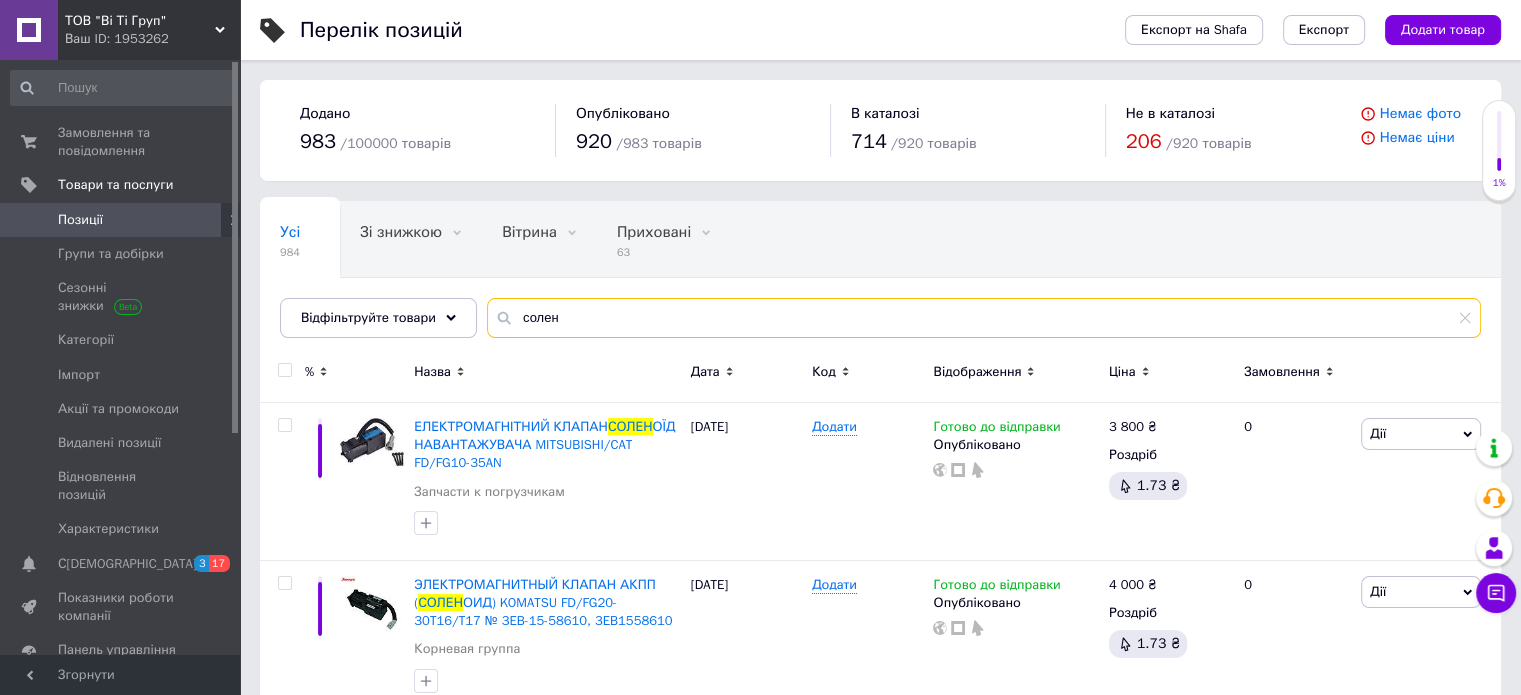 drag, startPoint x: 556, startPoint y: 321, endPoint x: 511, endPoint y: 329, distance: 45.705578 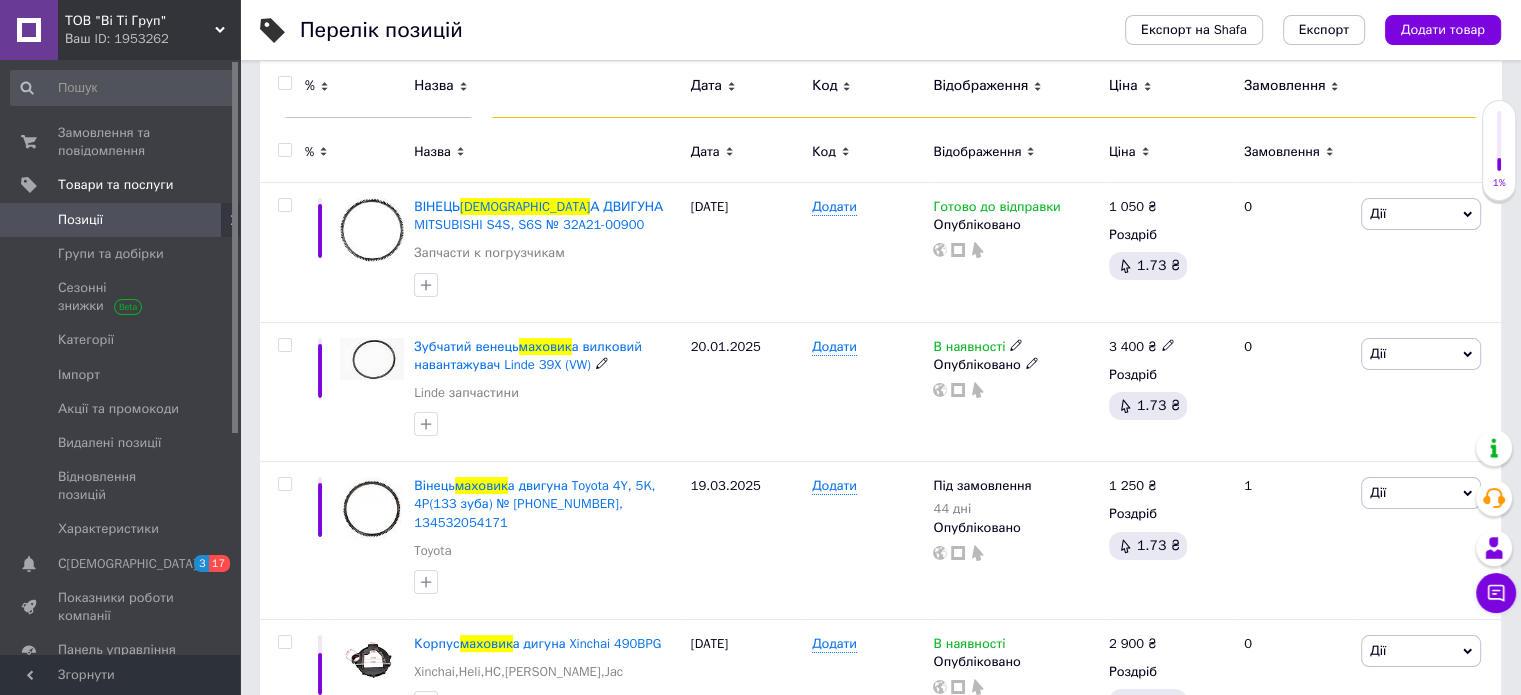 scroll, scrollTop: 0, scrollLeft: 0, axis: both 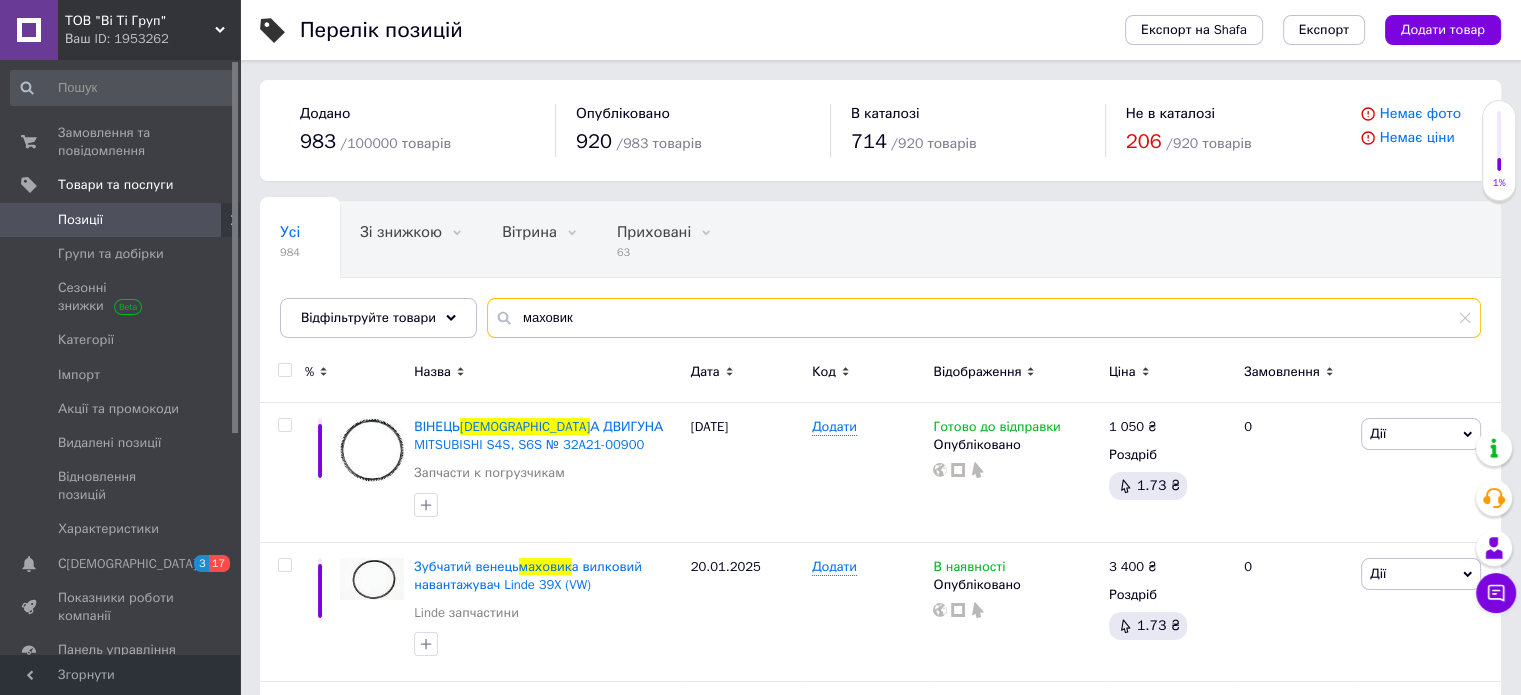 drag, startPoint x: 586, startPoint y: 318, endPoint x: 496, endPoint y: 321, distance: 90.04999 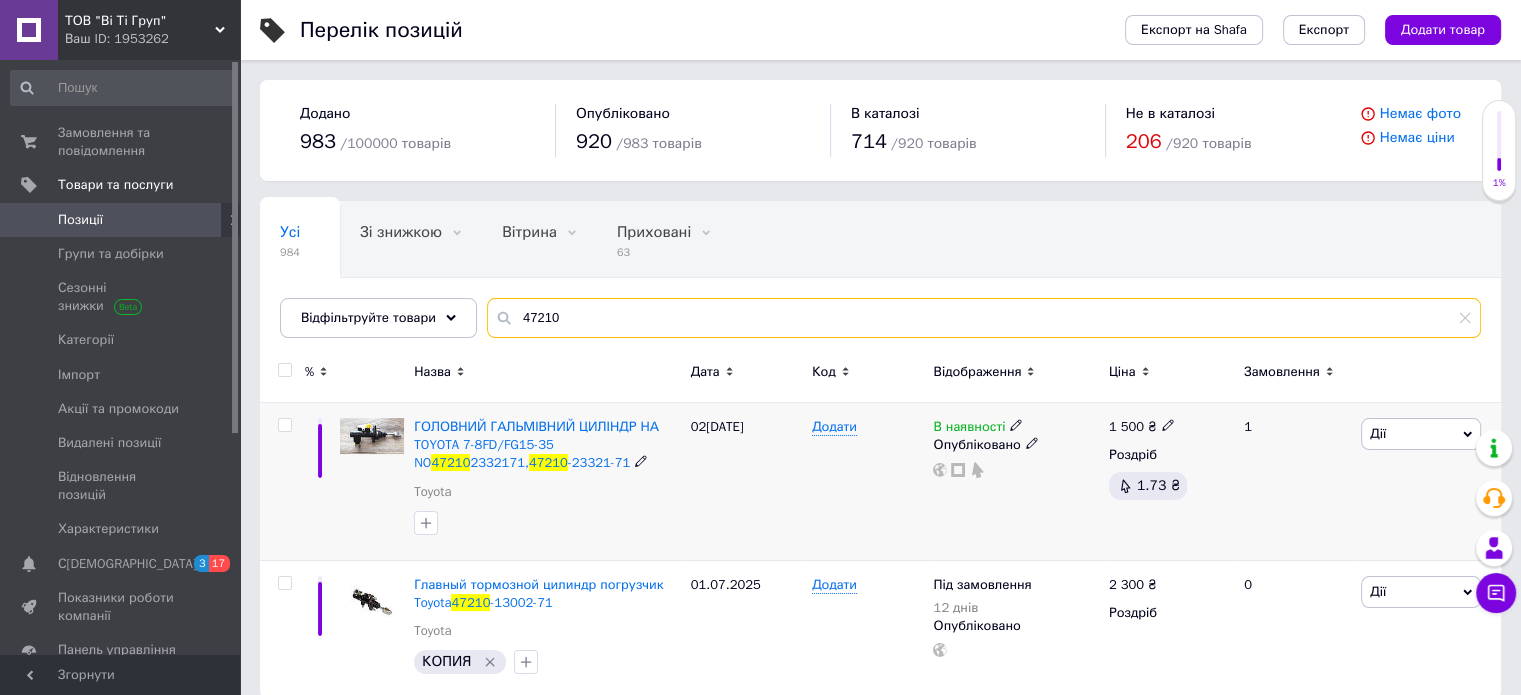 type on "47210" 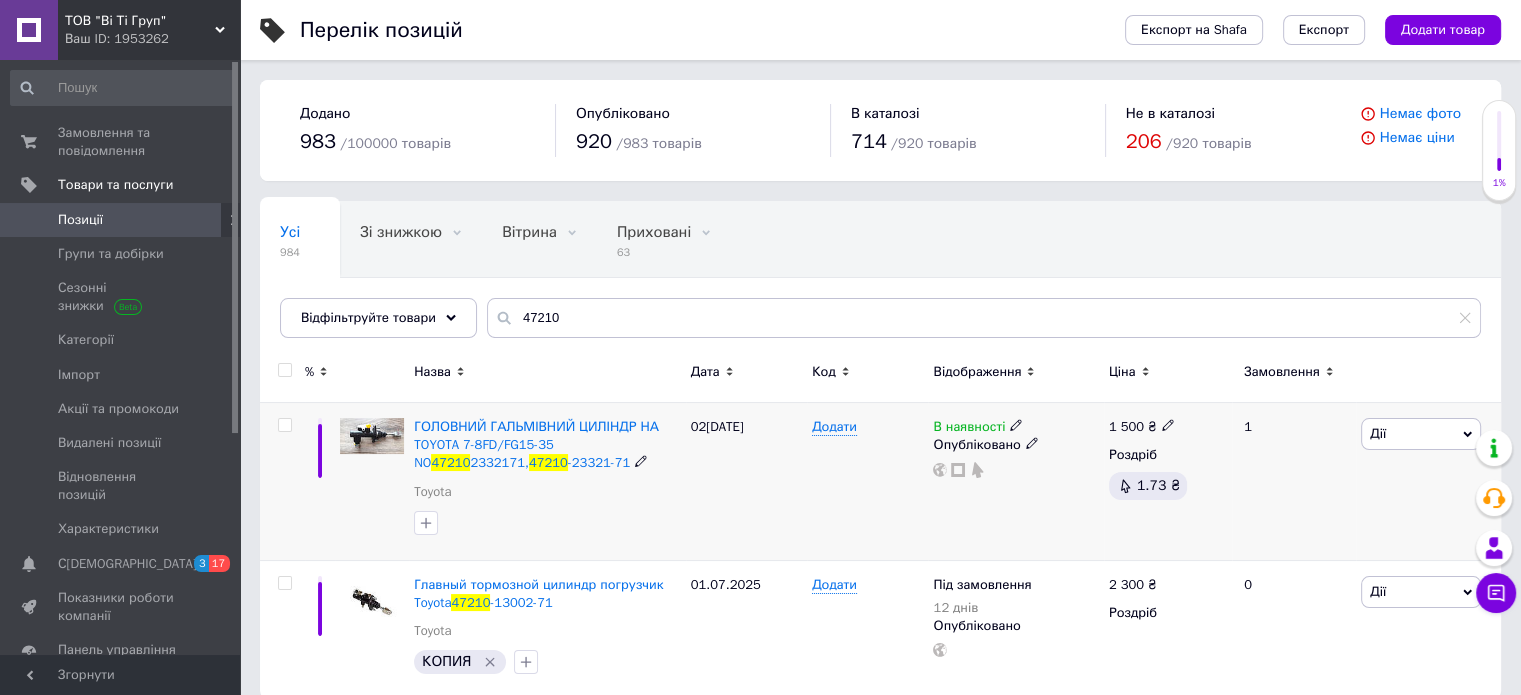 click on "ГОЛОВНИЙ ГАЛЬМІВНИЙ ЦИЛІНДР НА TOYOTA 7-8FD/FG15-35 NO  47210 2332171,  47210 -23321-71" at bounding box center [547, 445] 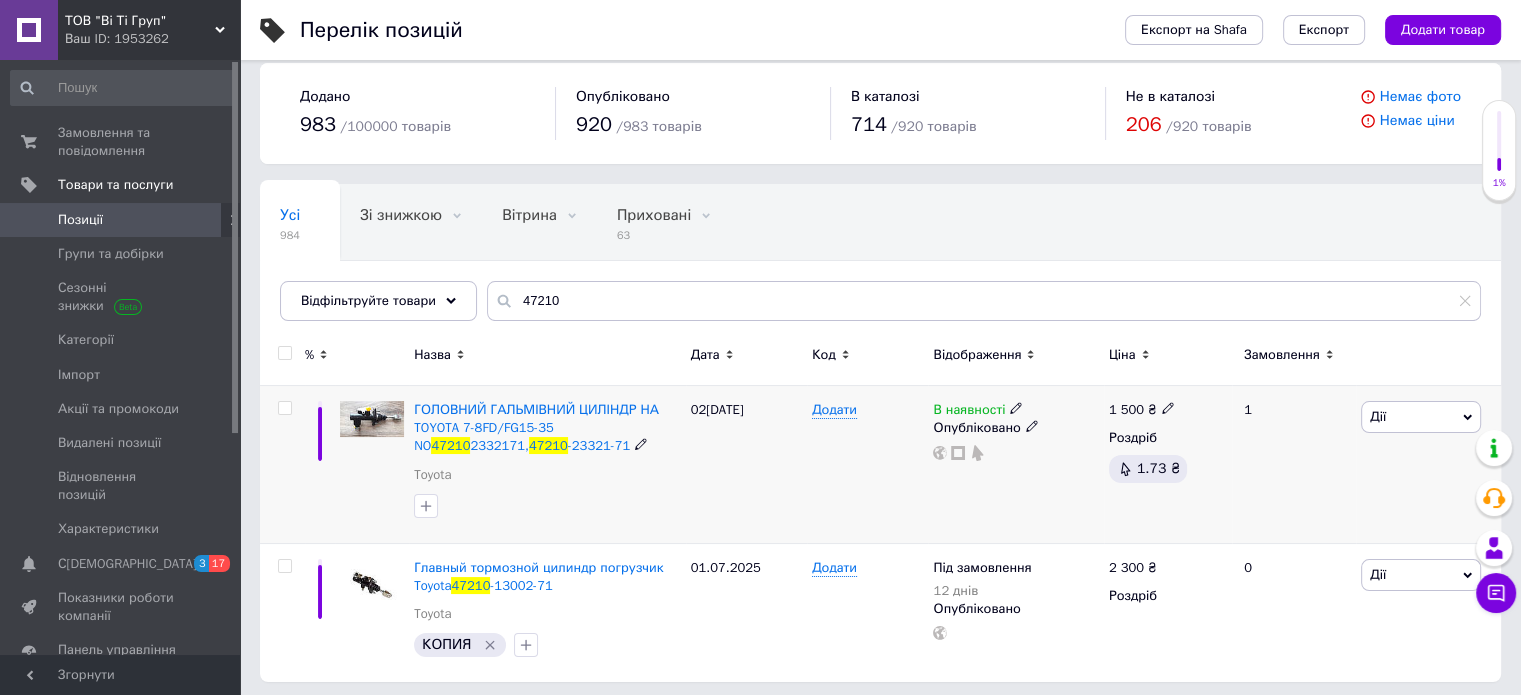 scroll, scrollTop: 23, scrollLeft: 0, axis: vertical 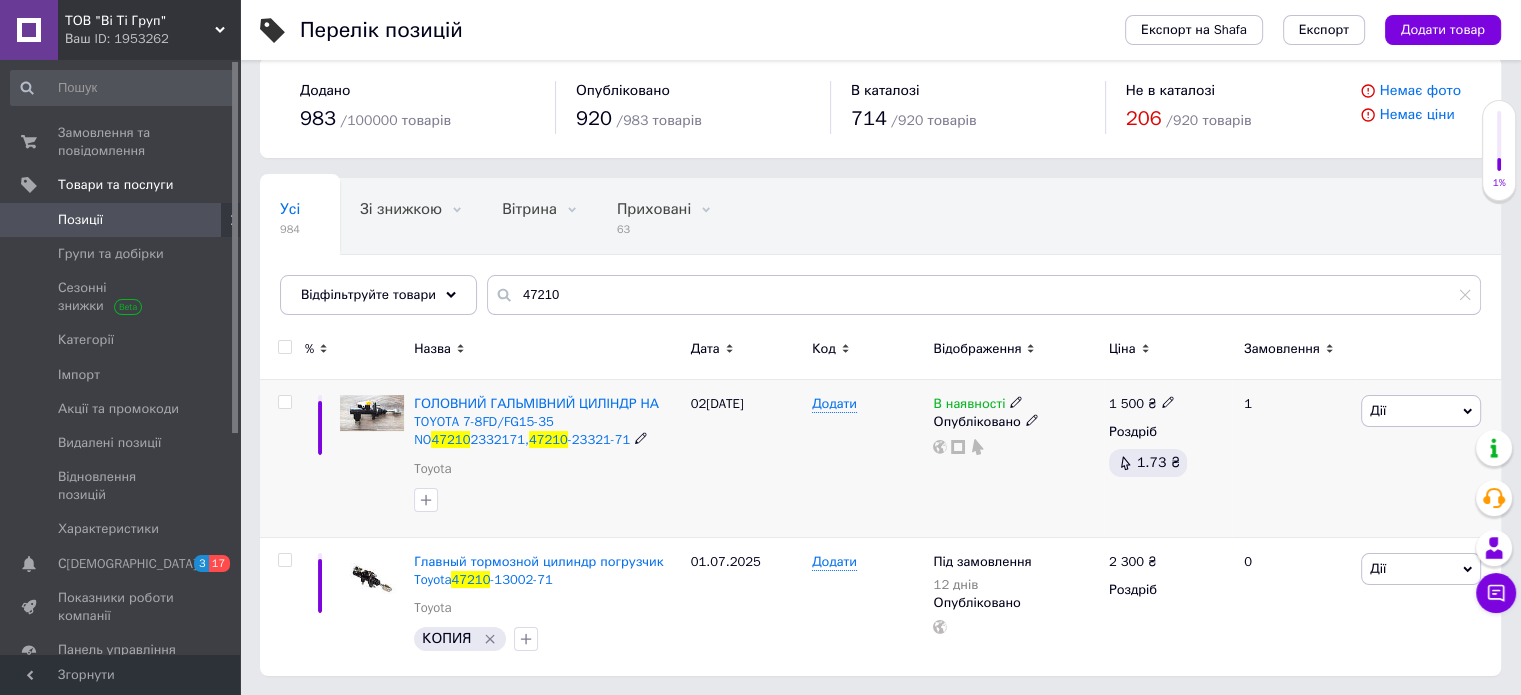 click on "02[DATE]" at bounding box center [746, 459] 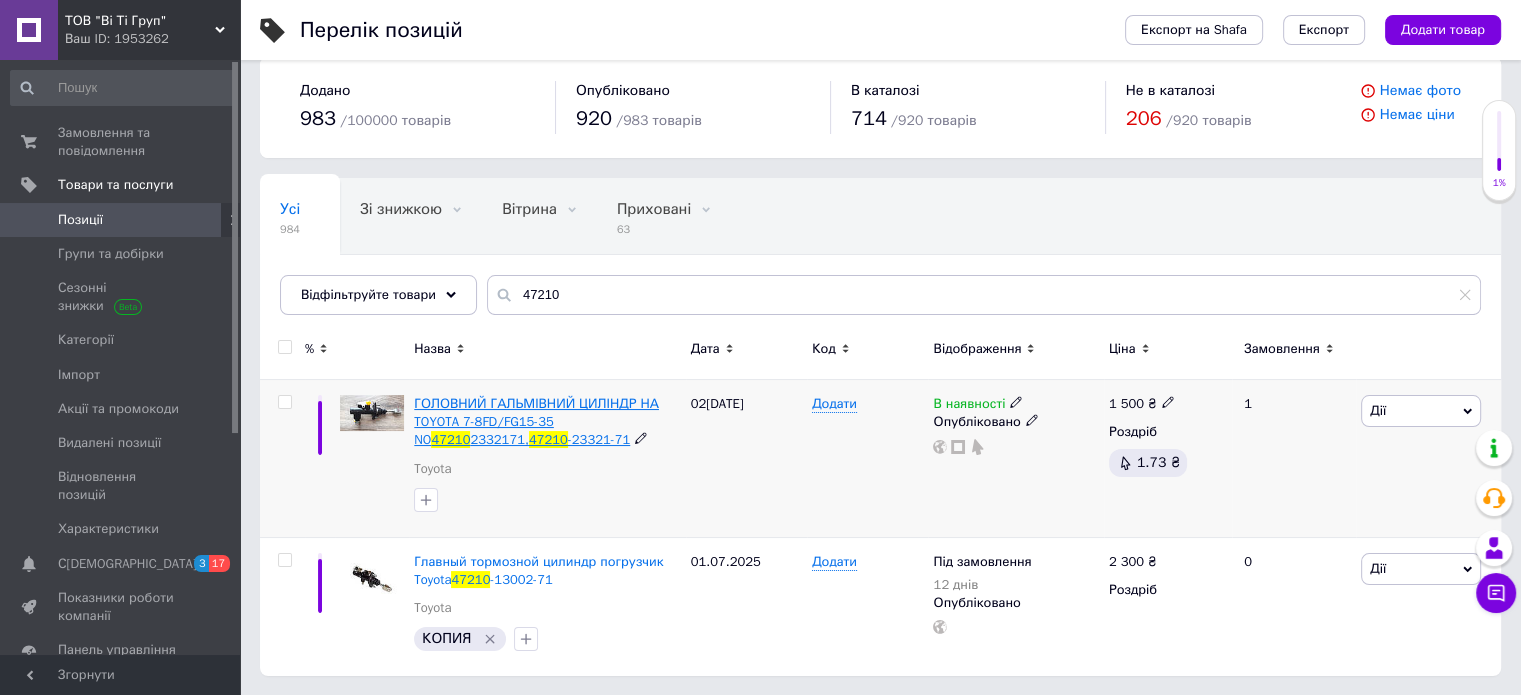 click on "ГОЛОВНИЙ ГАЛЬМІВНИЙ ЦИЛІНДР НА TOYOTA 7-8FD/FG15-35 NO" at bounding box center (536, 421) 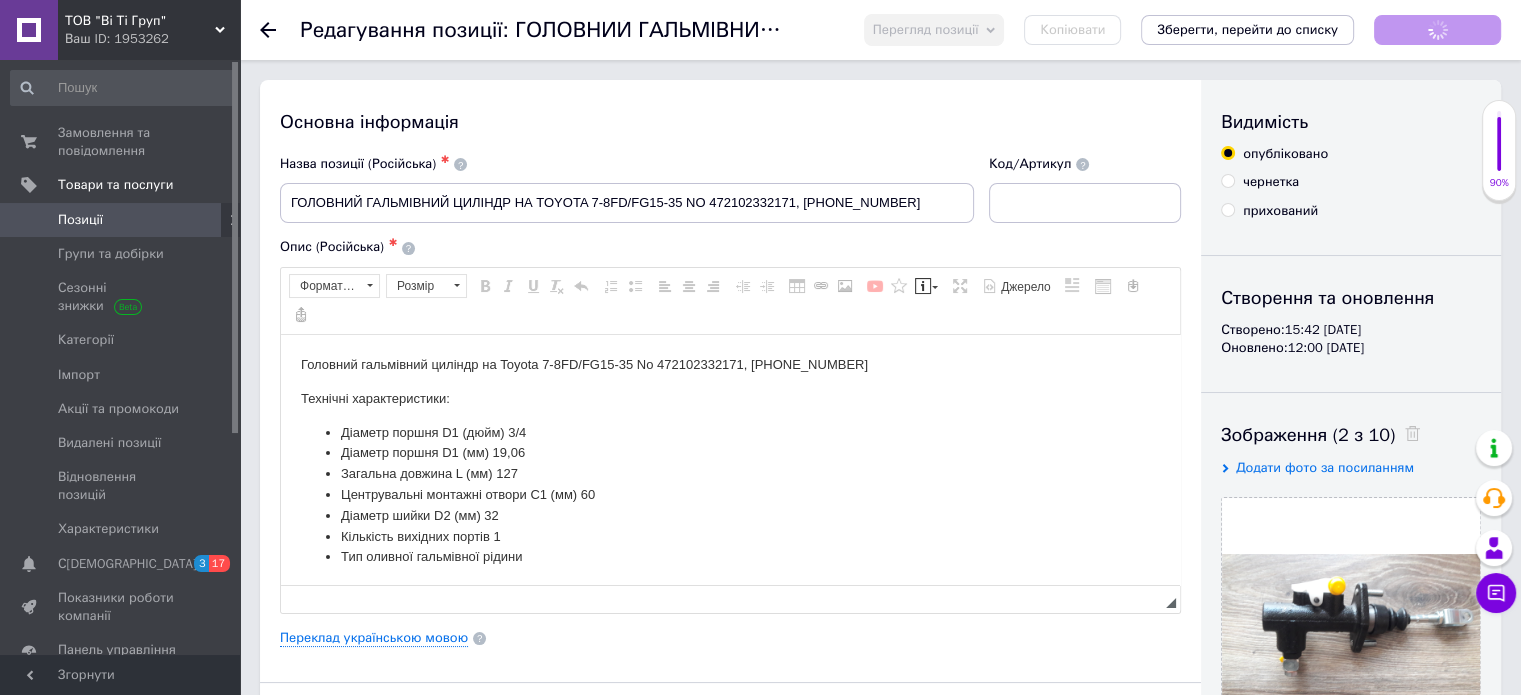 scroll, scrollTop: 0, scrollLeft: 0, axis: both 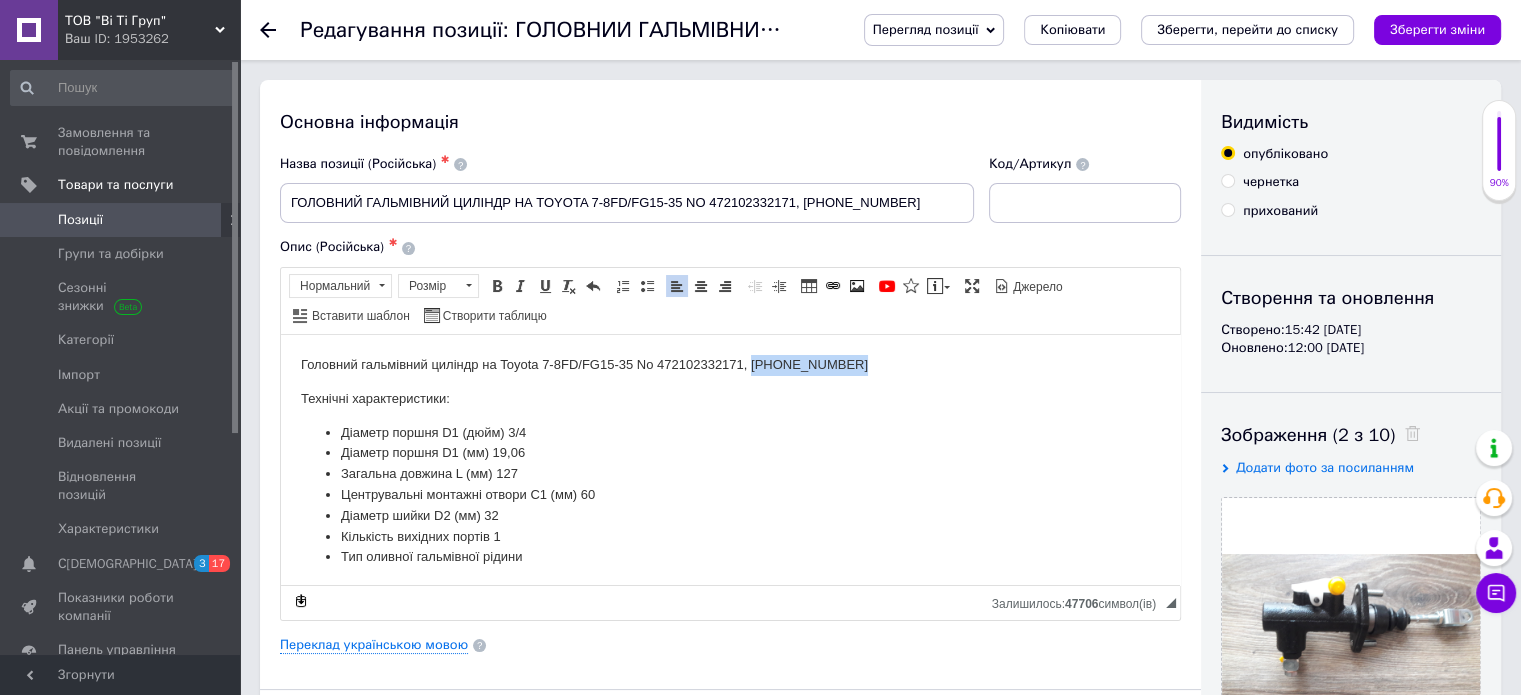 drag, startPoint x: 845, startPoint y: 363, endPoint x: 750, endPoint y: 369, distance: 95.189285 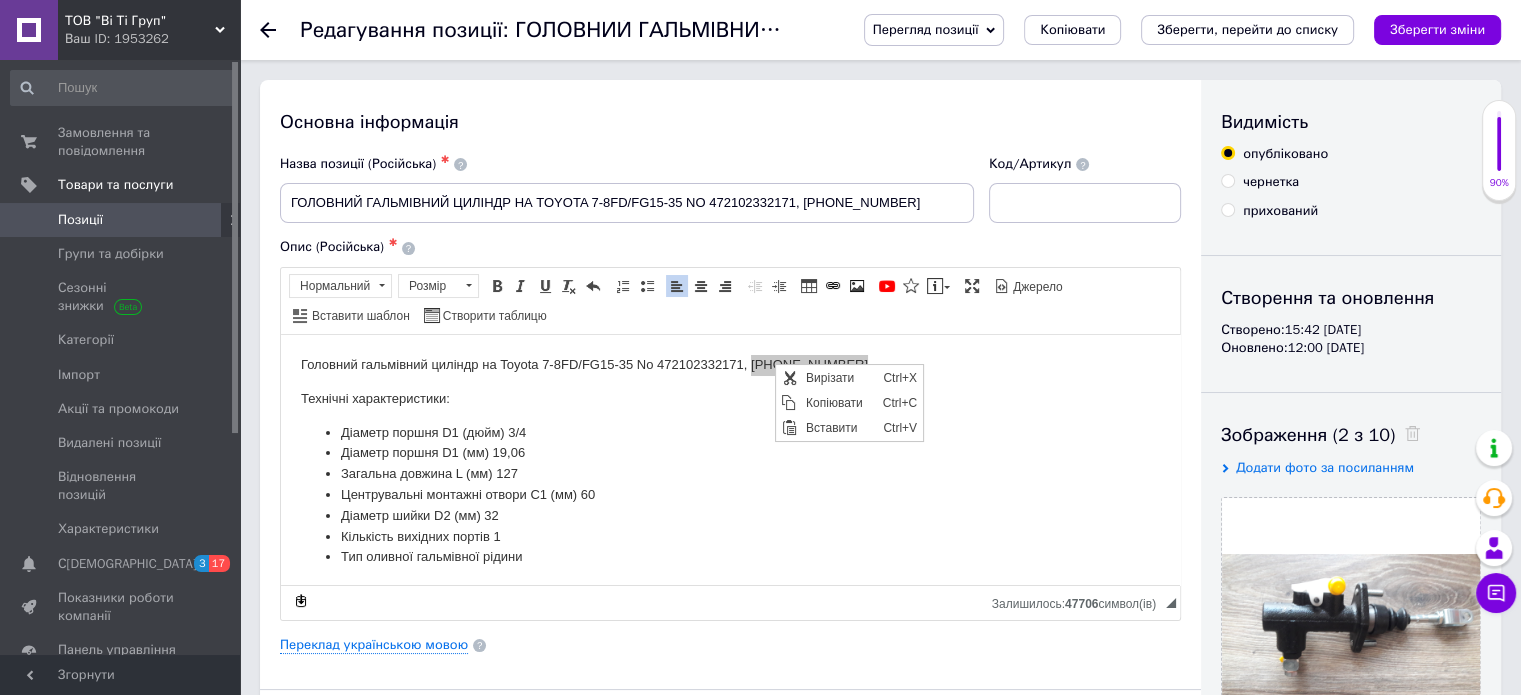 scroll, scrollTop: 0, scrollLeft: 0, axis: both 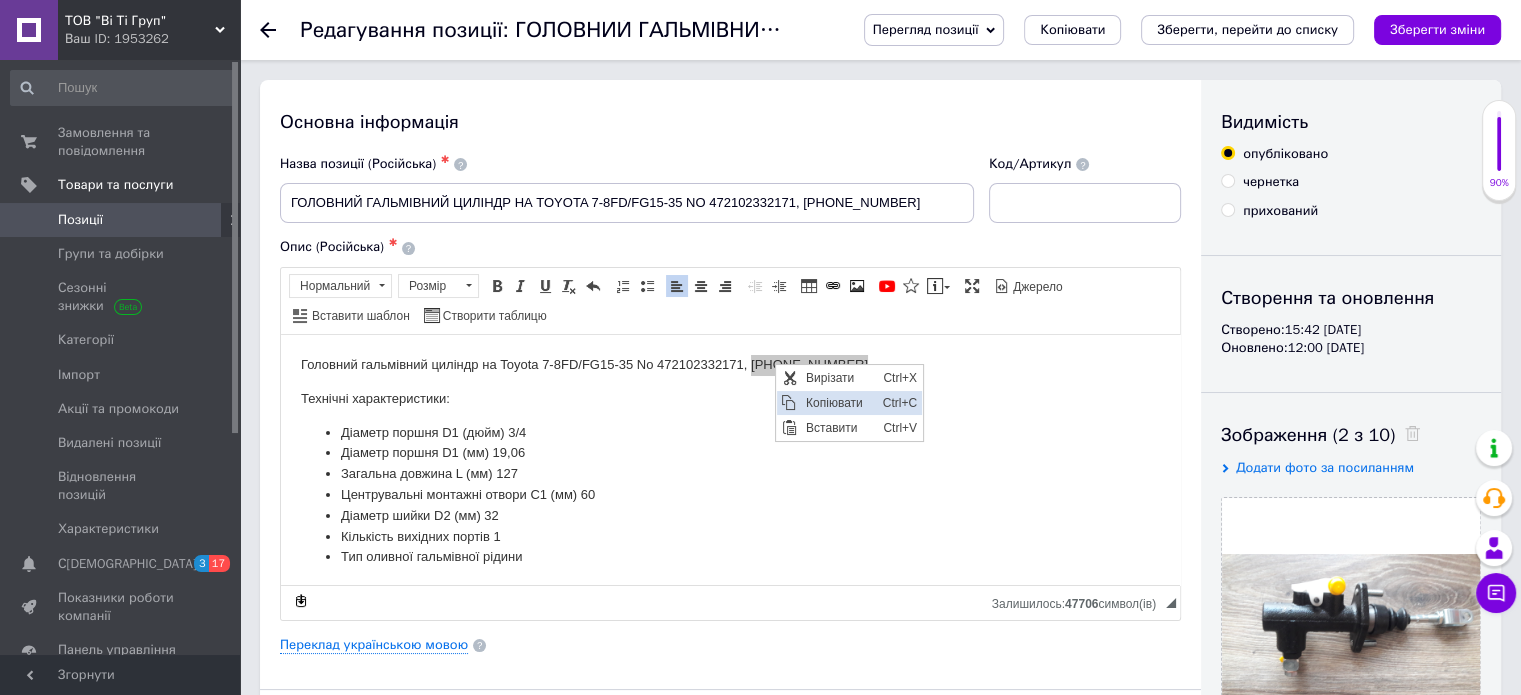 click on "Копіювати" at bounding box center (838, 403) 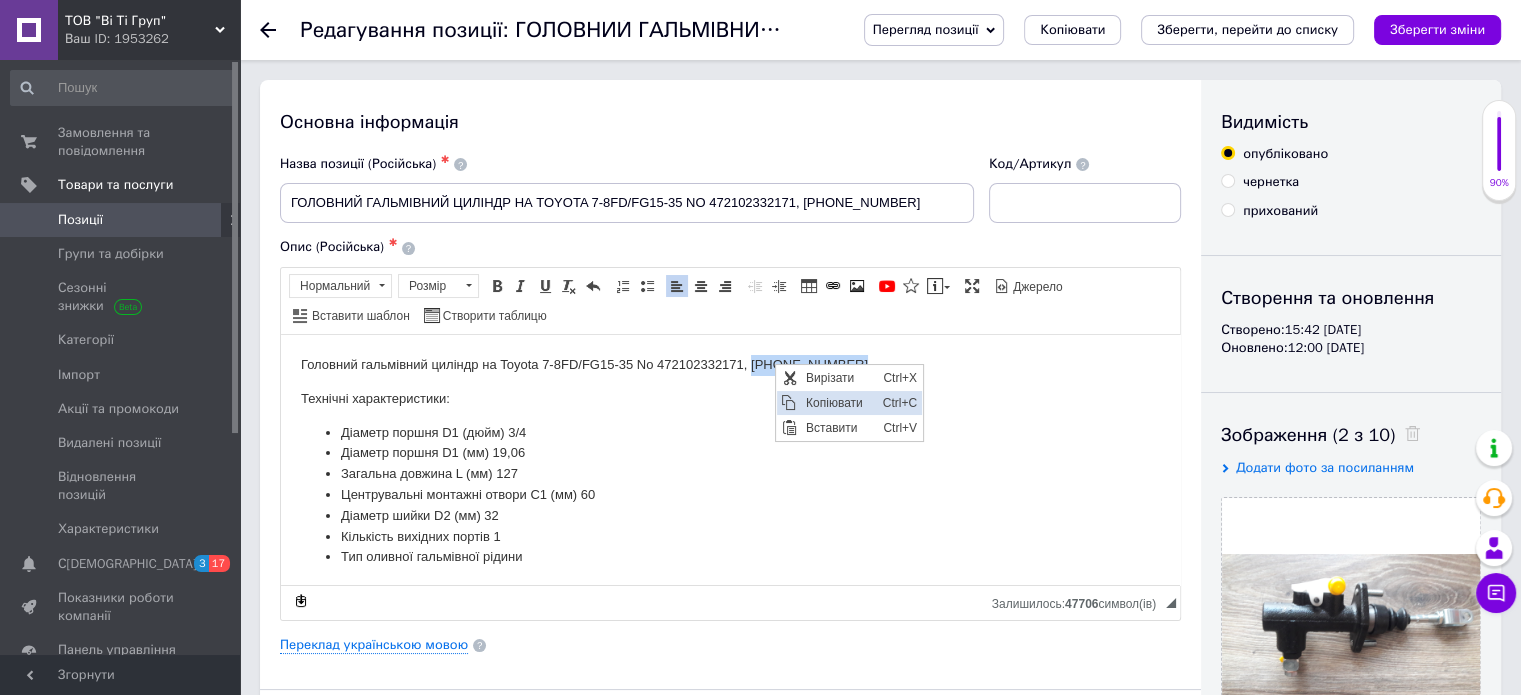 copy on "[PHONE_NUMBER]" 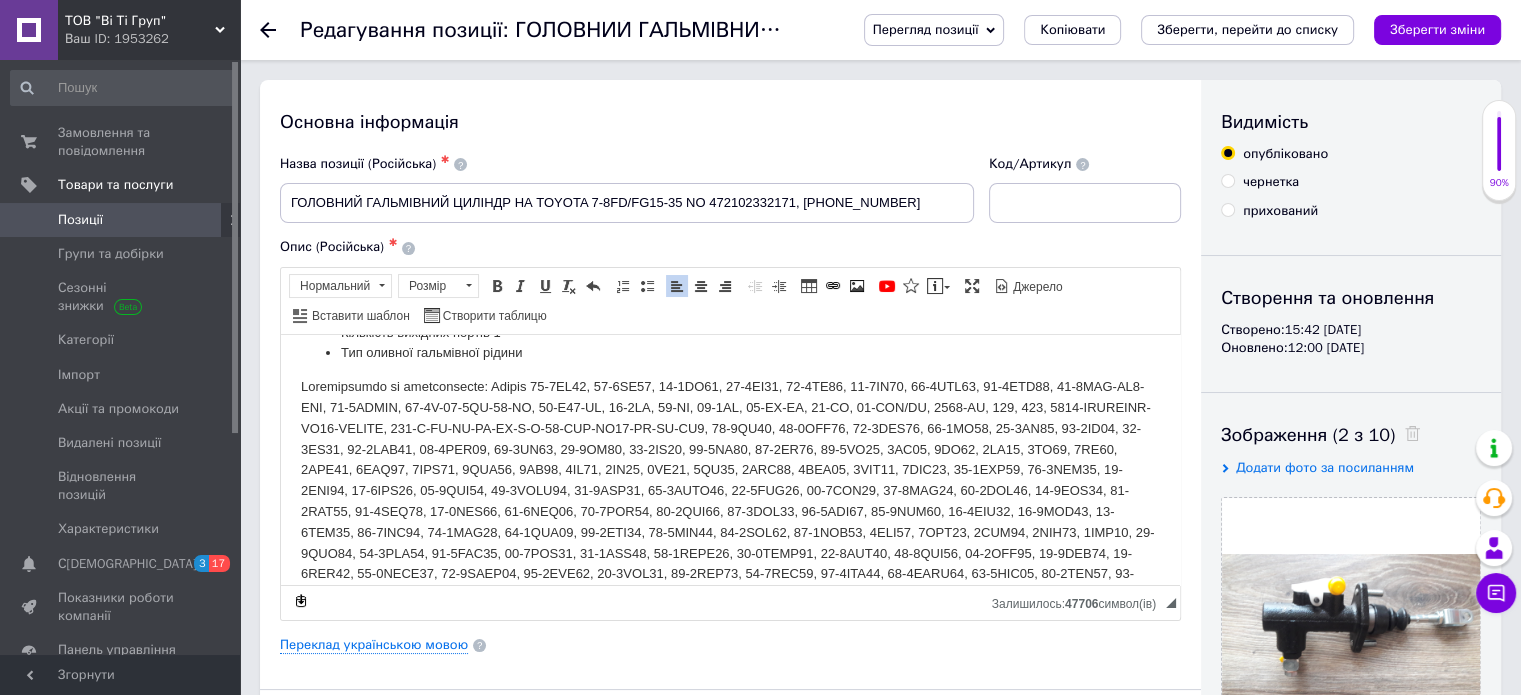 scroll, scrollTop: 82, scrollLeft: 0, axis: vertical 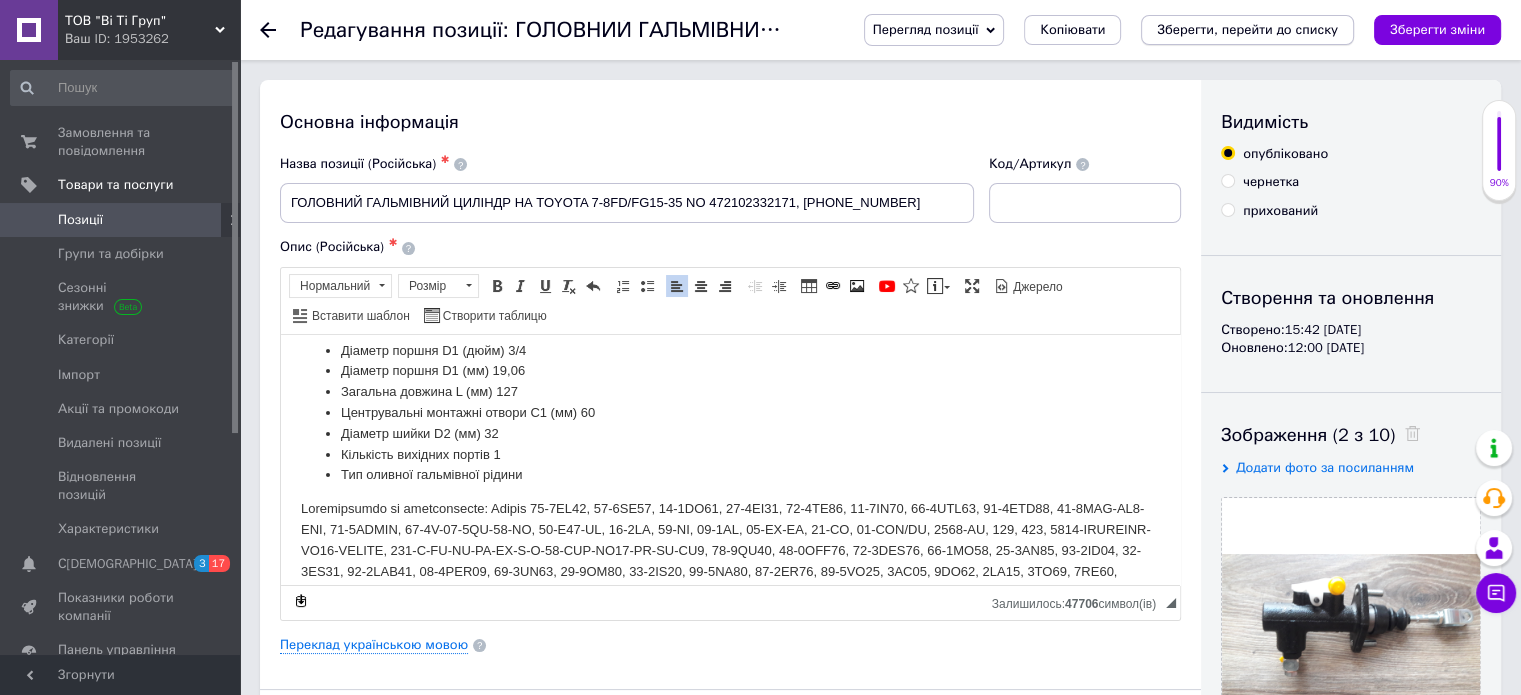 click on "Зберегти, перейти до списку" at bounding box center [1247, 29] 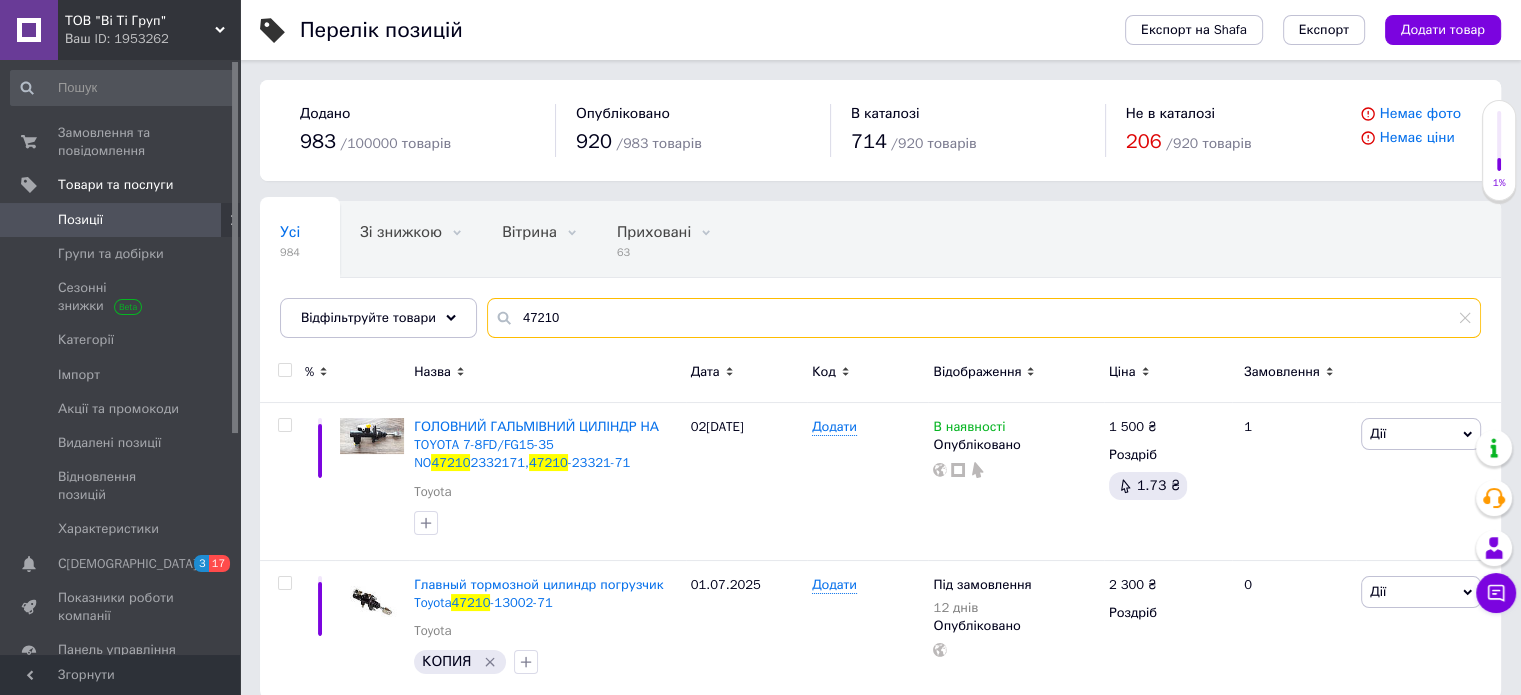 drag, startPoint x: 564, startPoint y: 311, endPoint x: 483, endPoint y: 332, distance: 83.677956 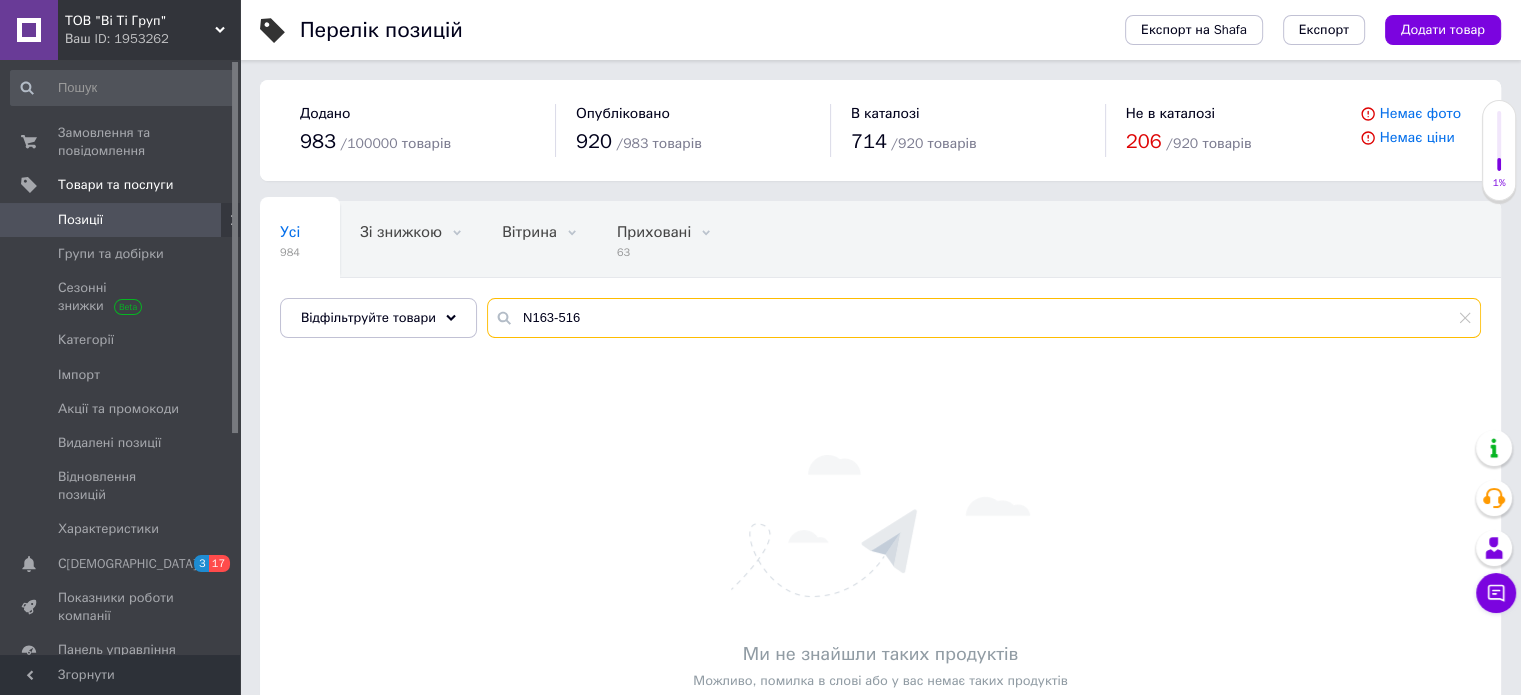 click on "N163-516" at bounding box center (984, 318) 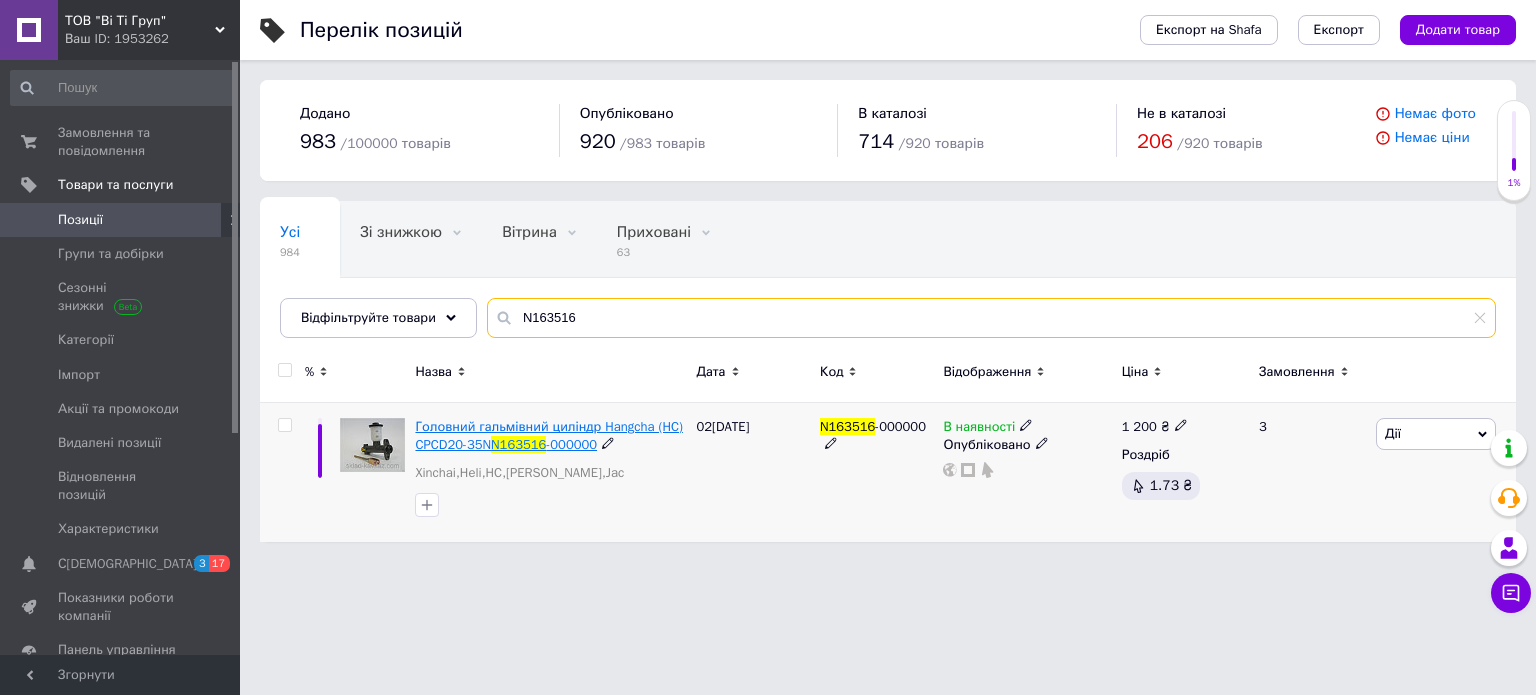 type on "N163516" 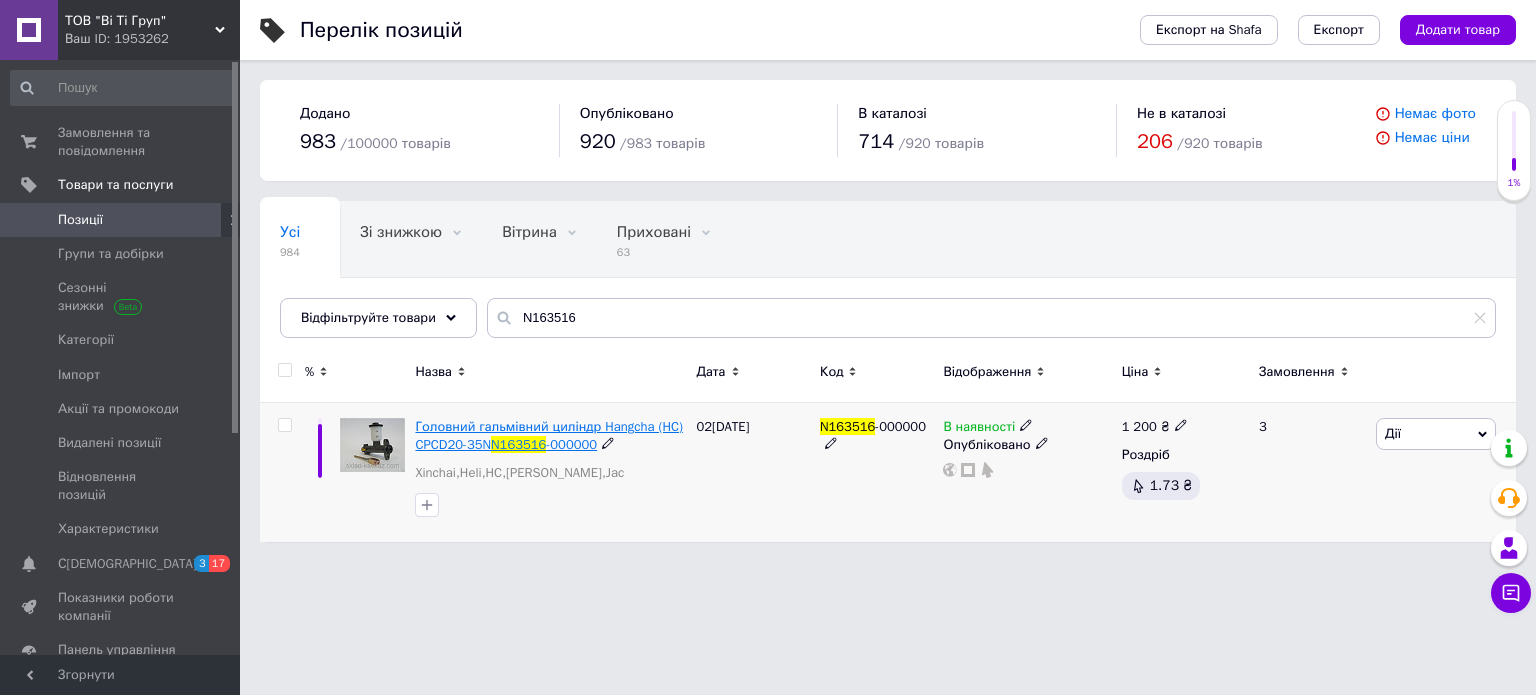 click on "N163516" at bounding box center [518, 444] 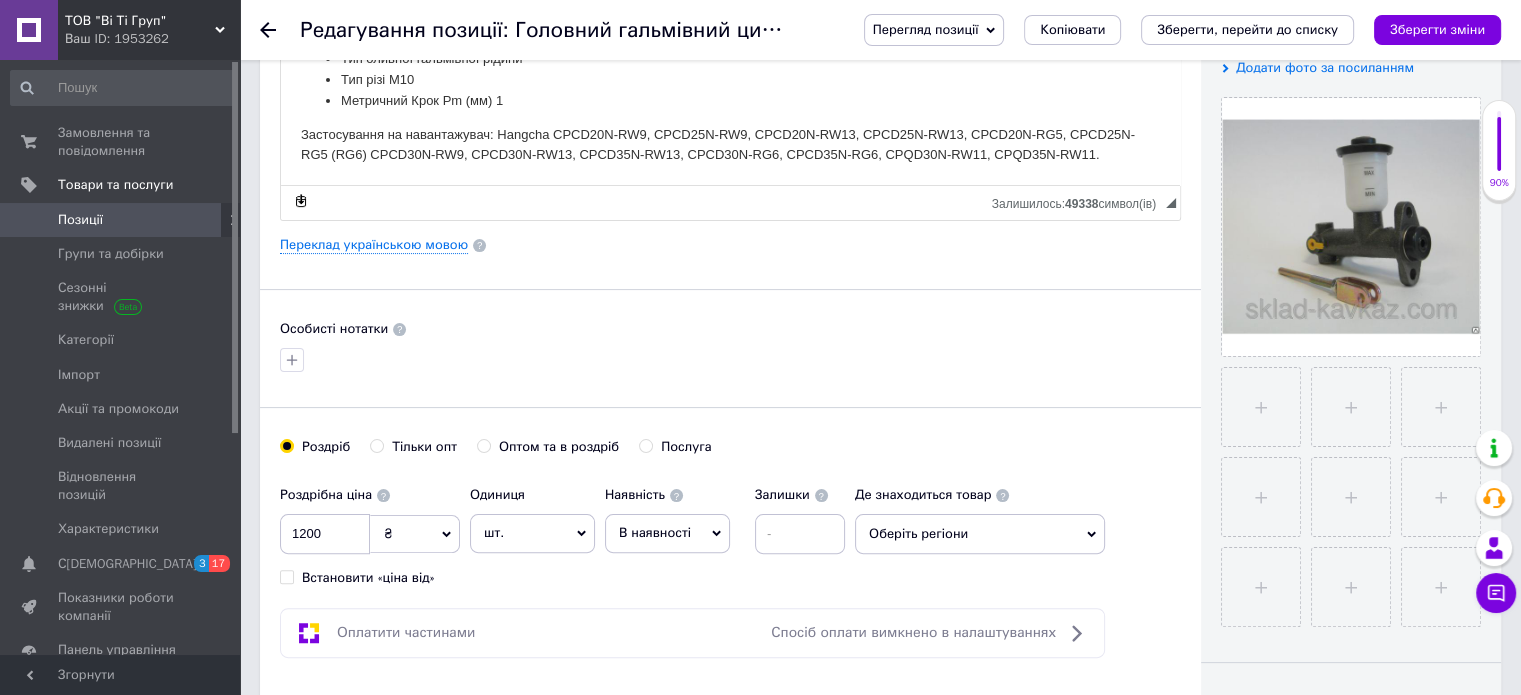scroll, scrollTop: 0, scrollLeft: 0, axis: both 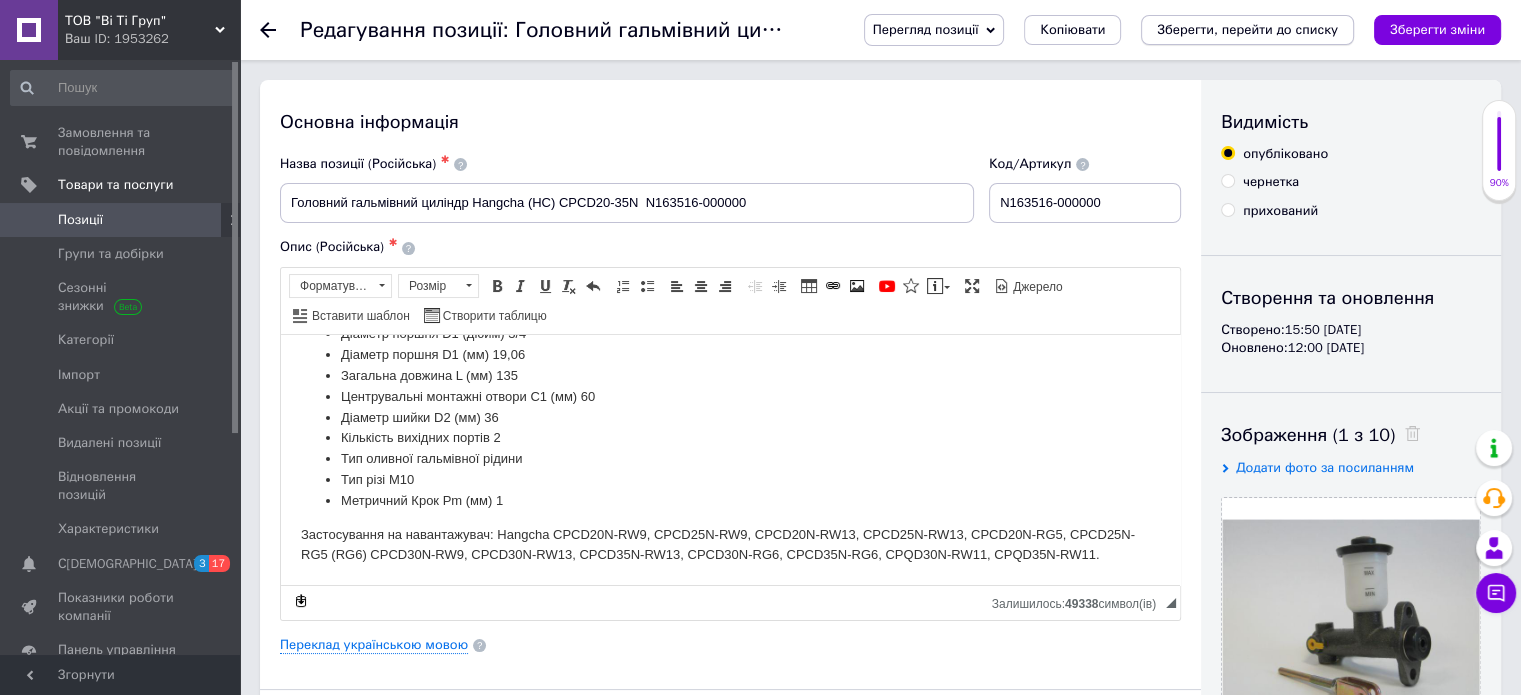 click on "Зберегти, перейти до списку" at bounding box center [1247, 29] 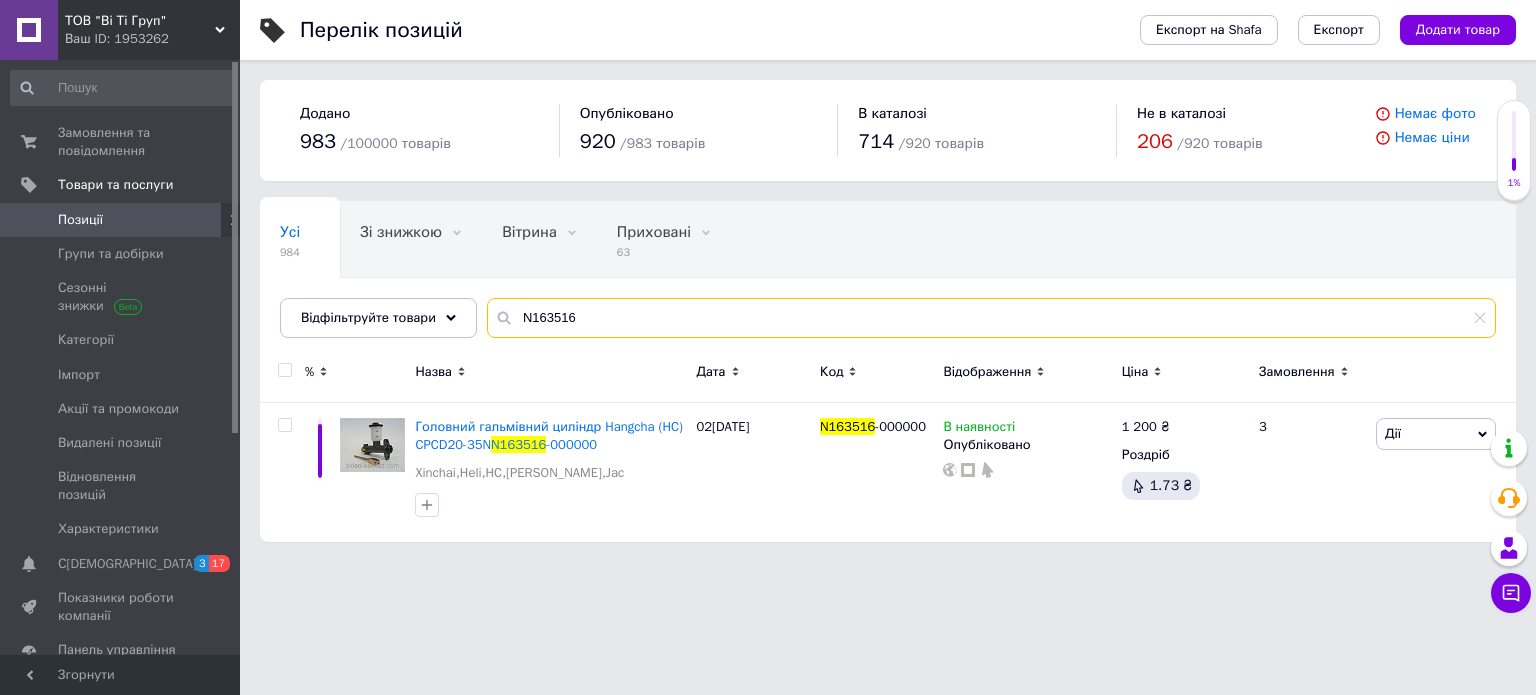 drag, startPoint x: 591, startPoint y: 311, endPoint x: 500, endPoint y: 328, distance: 92.574295 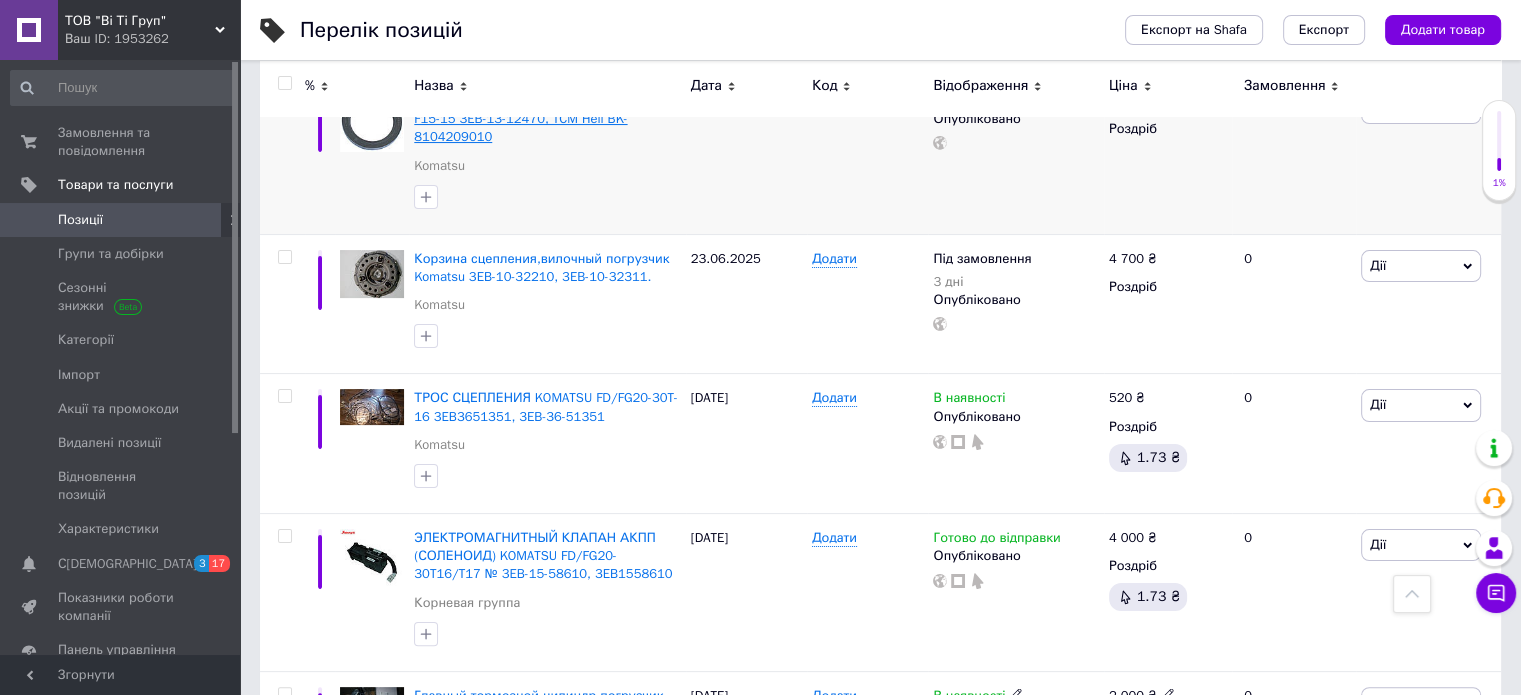 scroll, scrollTop: 0, scrollLeft: 0, axis: both 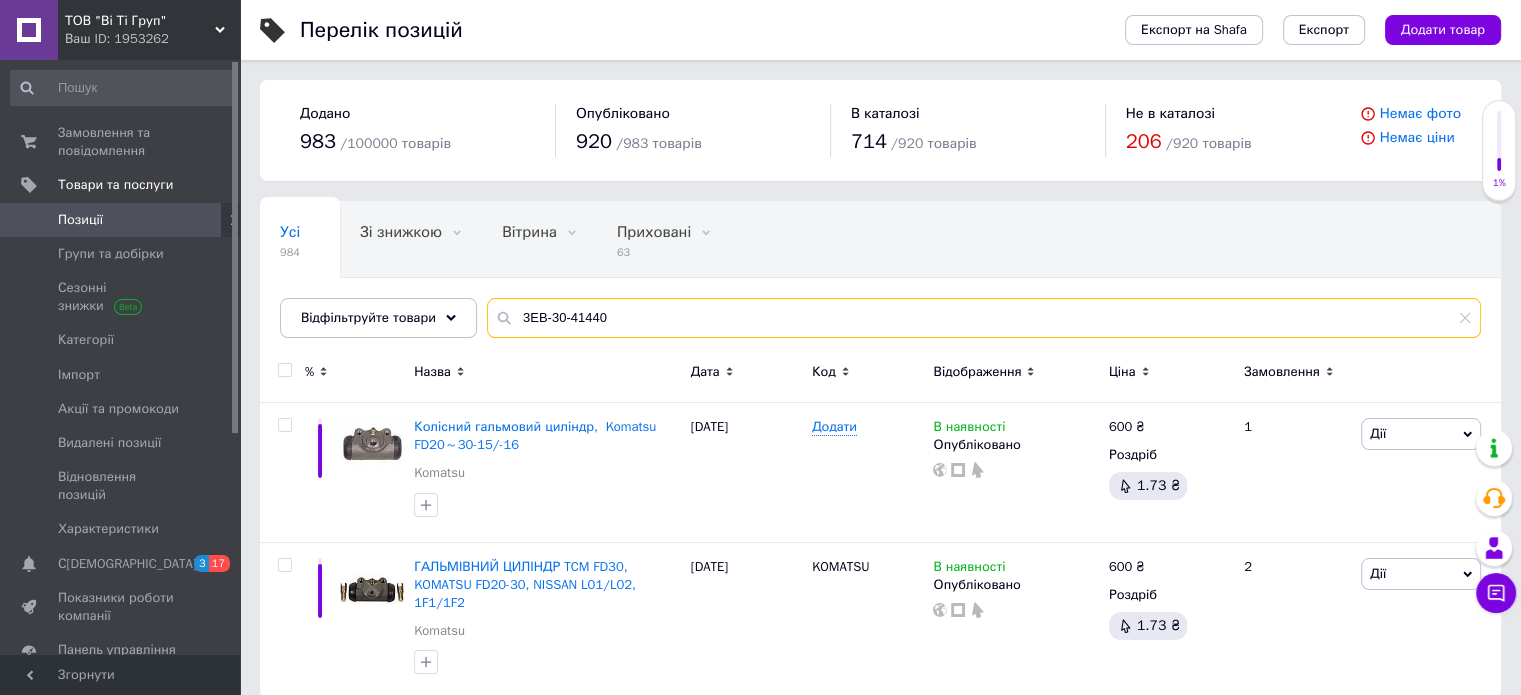 drag, startPoint x: 603, startPoint y: 315, endPoint x: 512, endPoint y: 319, distance: 91.08787 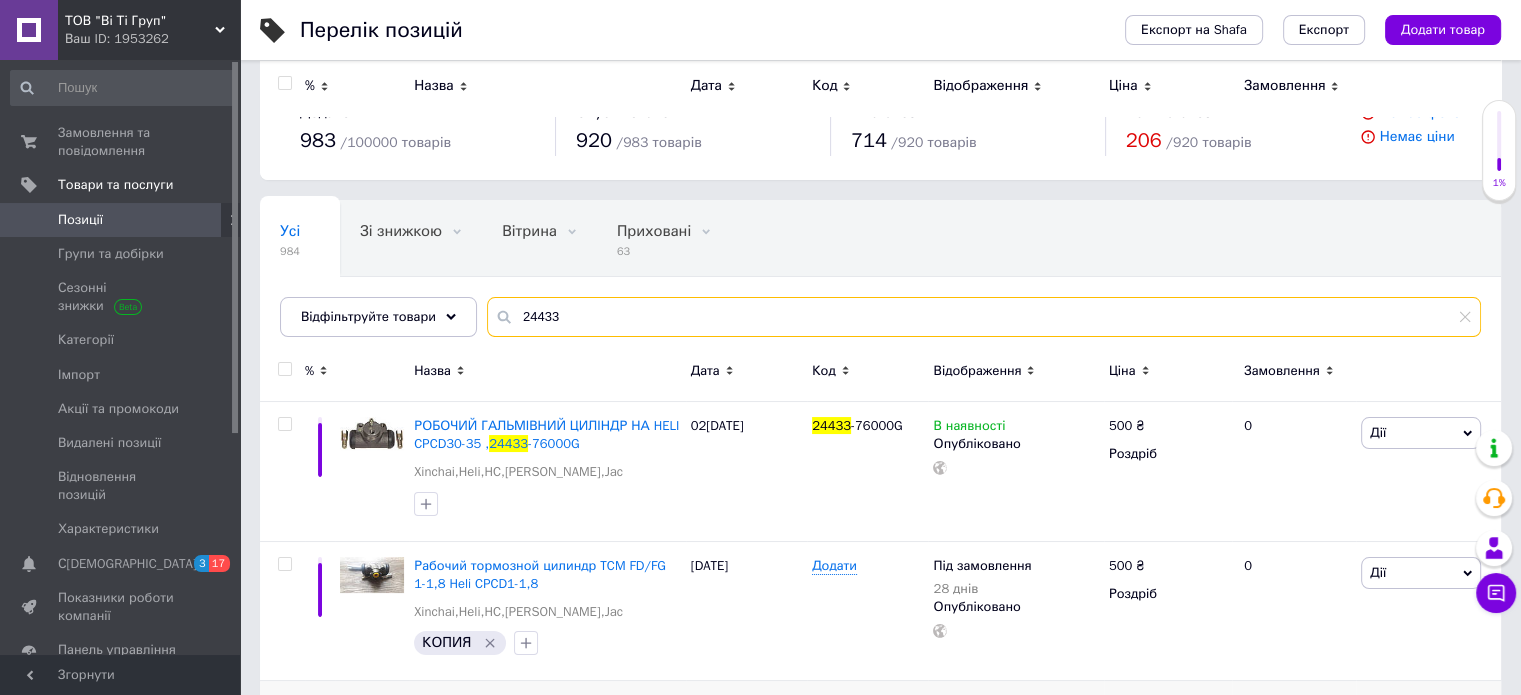 scroll, scrollTop: 0, scrollLeft: 0, axis: both 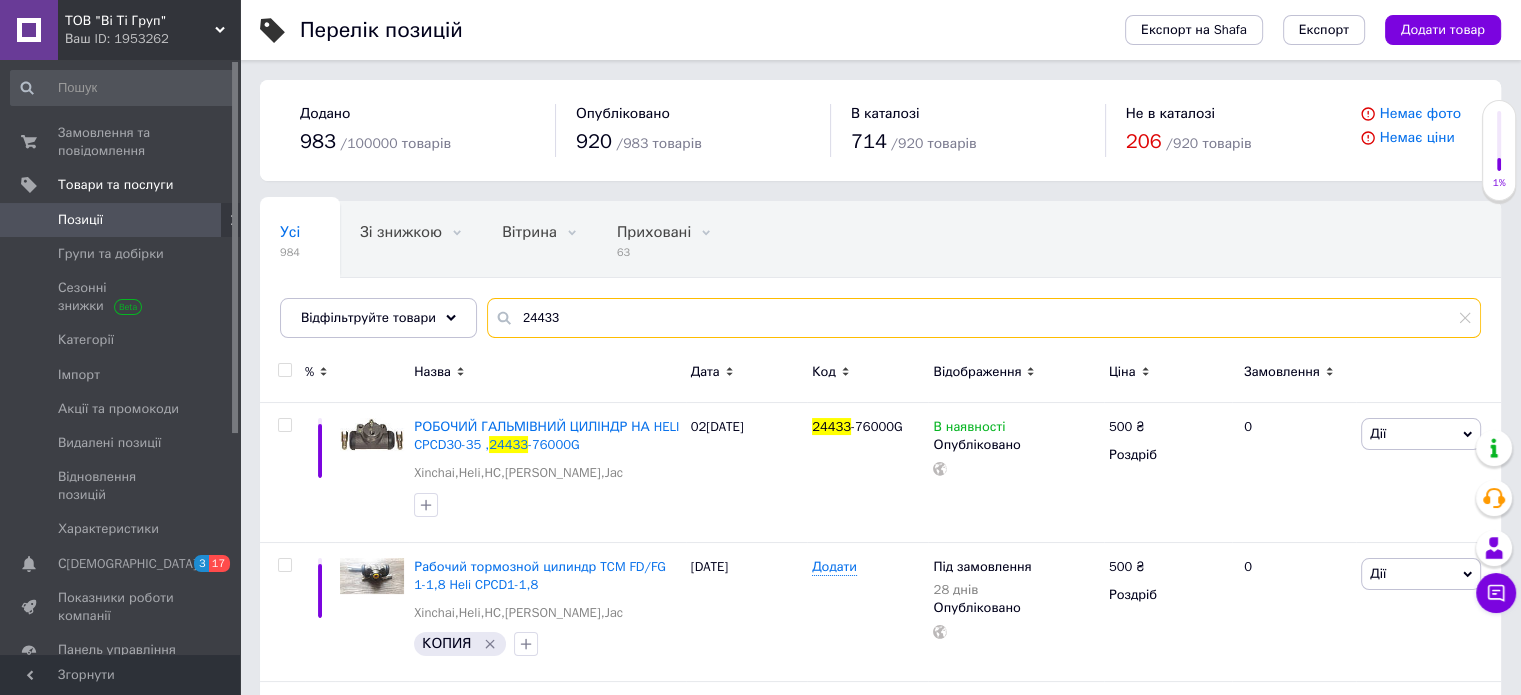 drag, startPoint x: 557, startPoint y: 318, endPoint x: 476, endPoint y: 321, distance: 81.055534 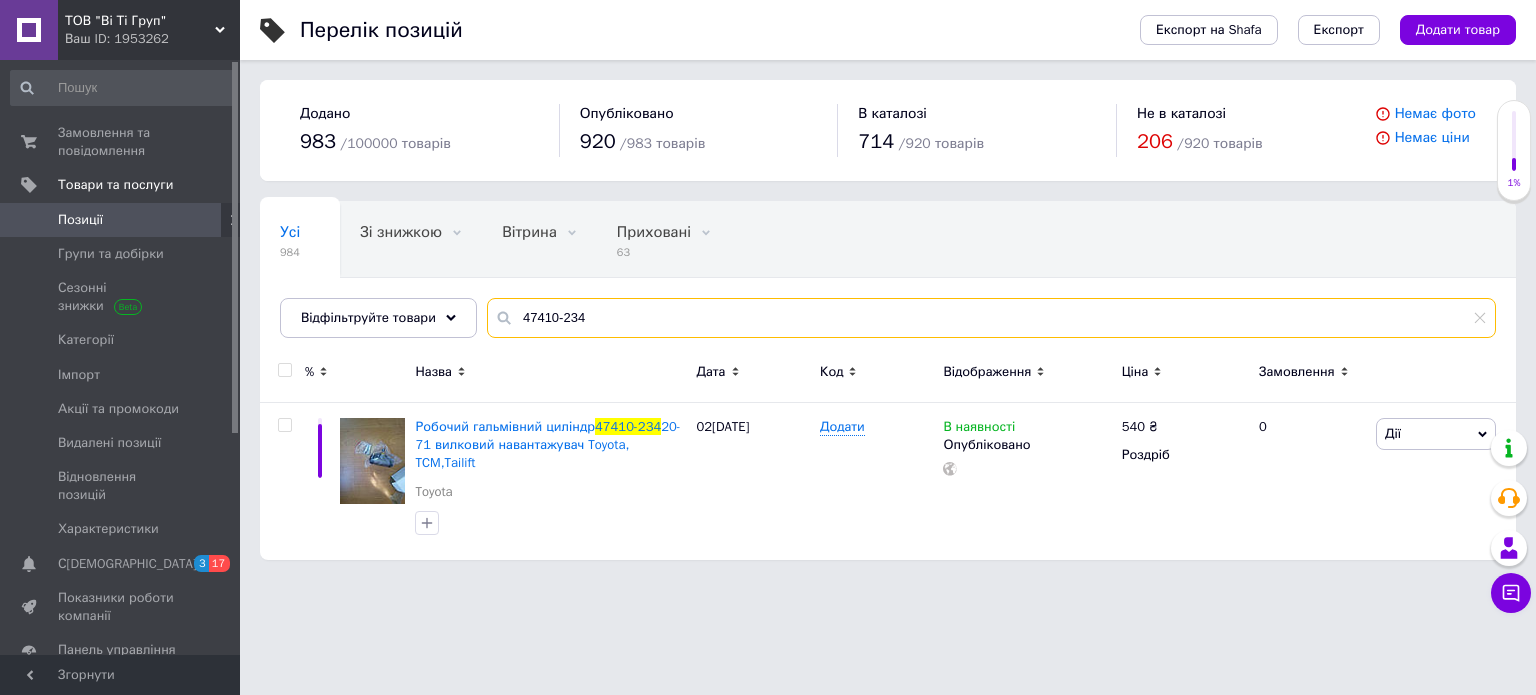 drag, startPoint x: 599, startPoint y: 317, endPoint x: 530, endPoint y: 320, distance: 69.065186 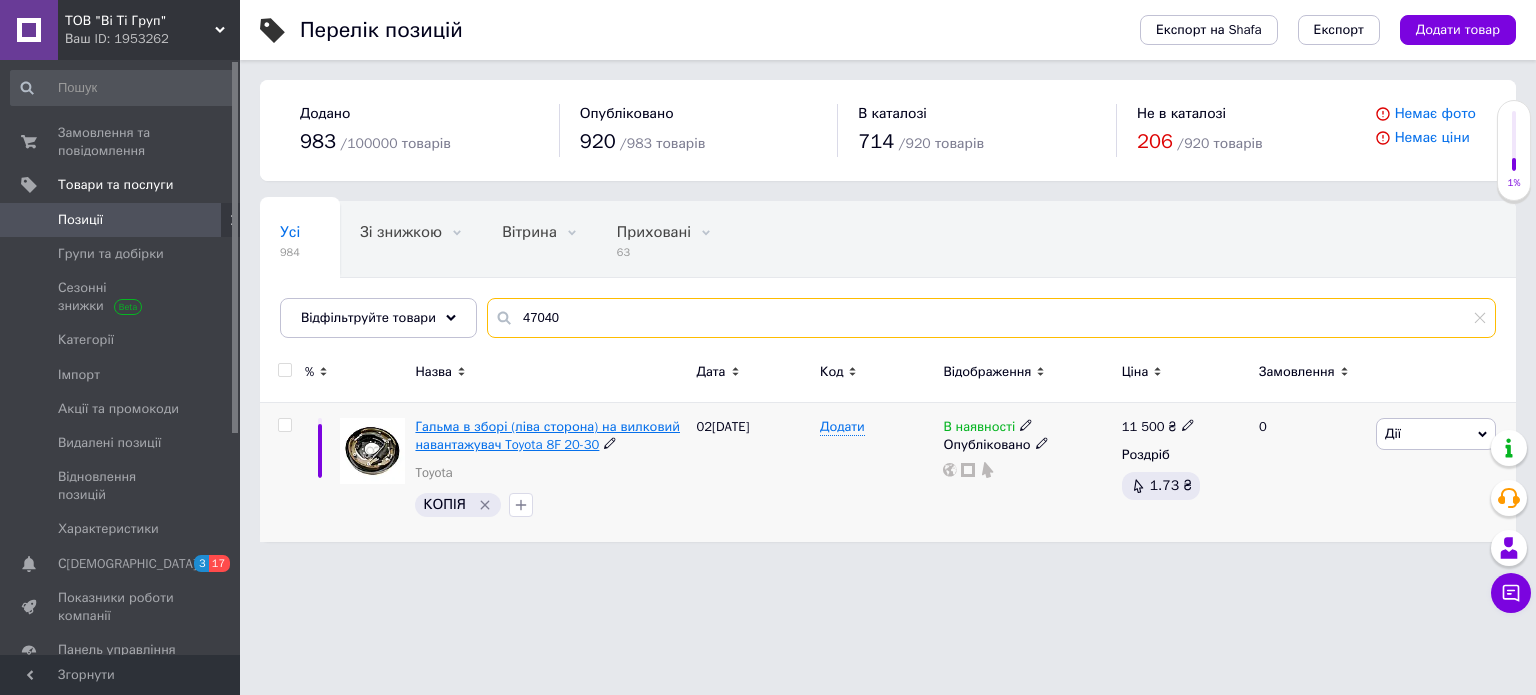 type on "47040" 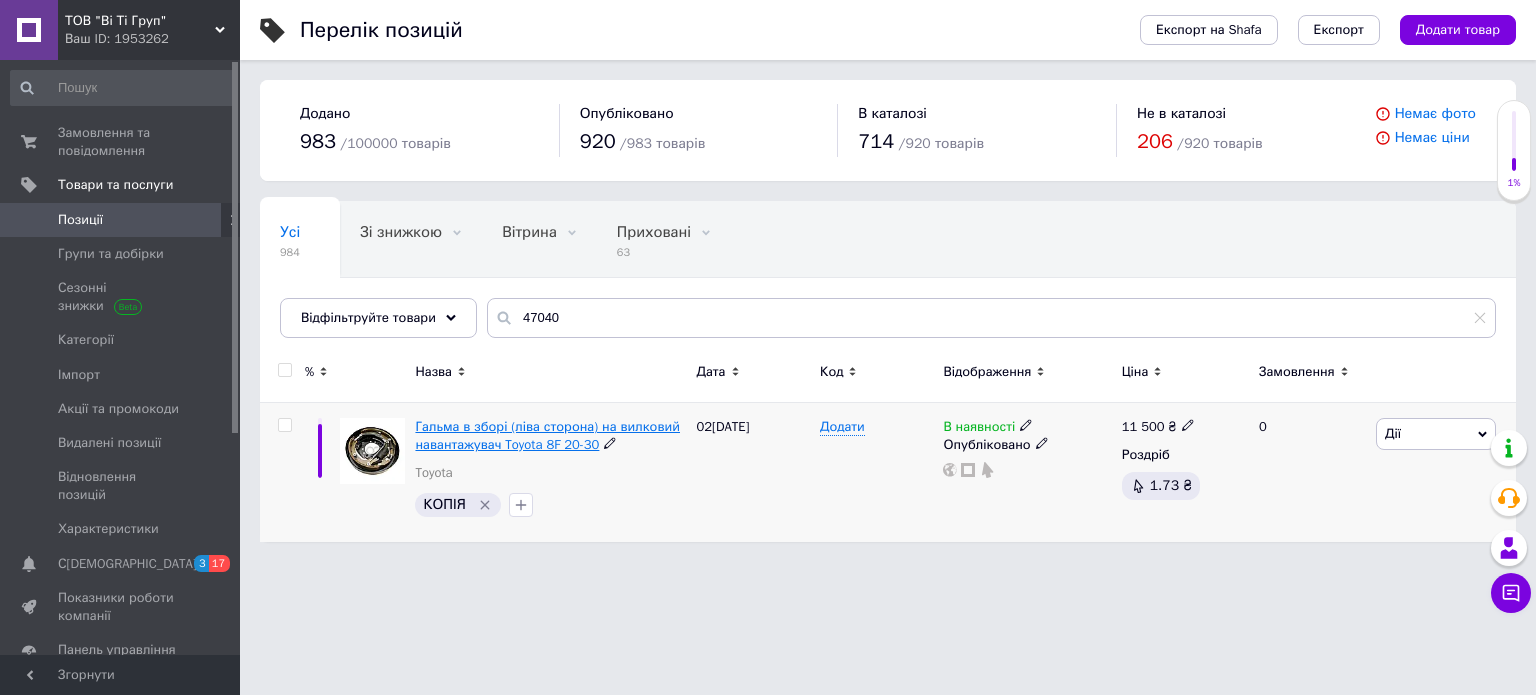click on "Гальма в зборі (ліва сторона) на вилковий навантажувач Toyota 8F 20-30" at bounding box center [547, 435] 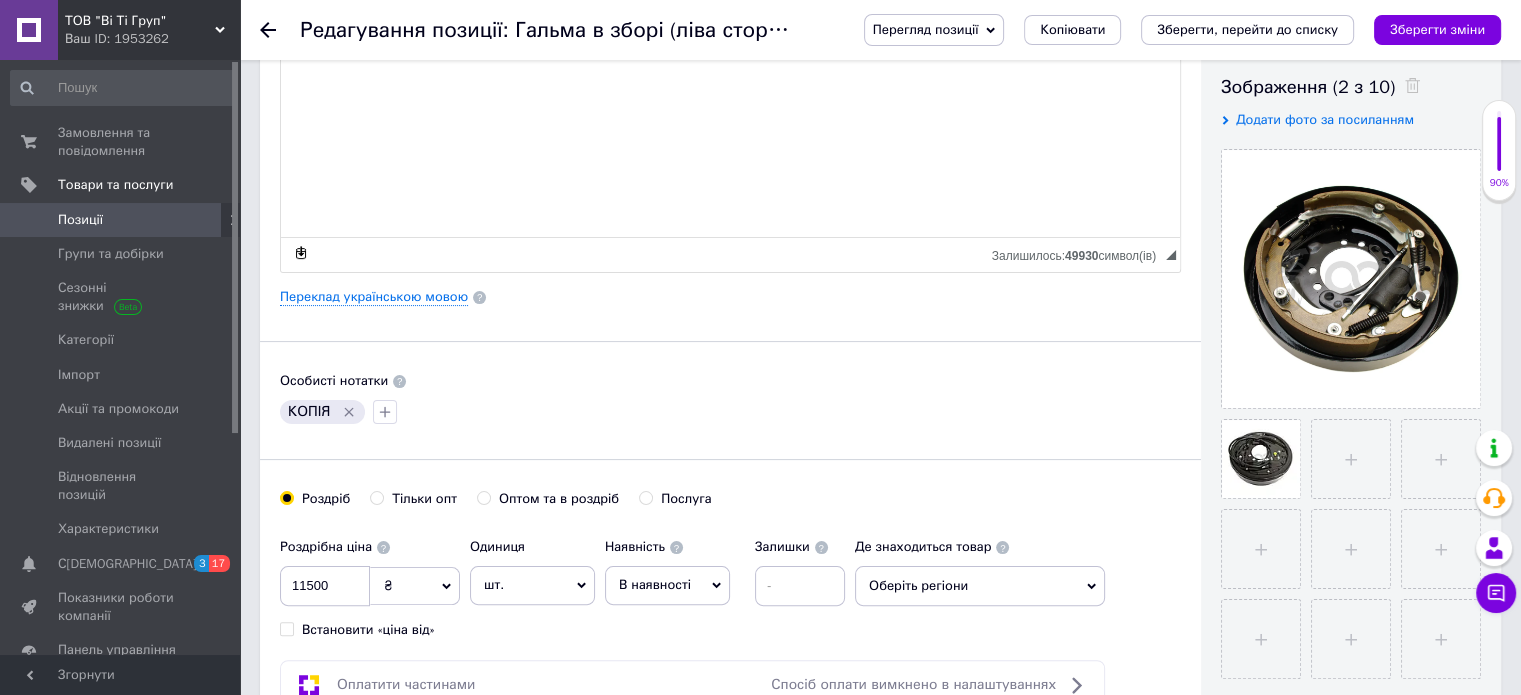 scroll, scrollTop: 100, scrollLeft: 0, axis: vertical 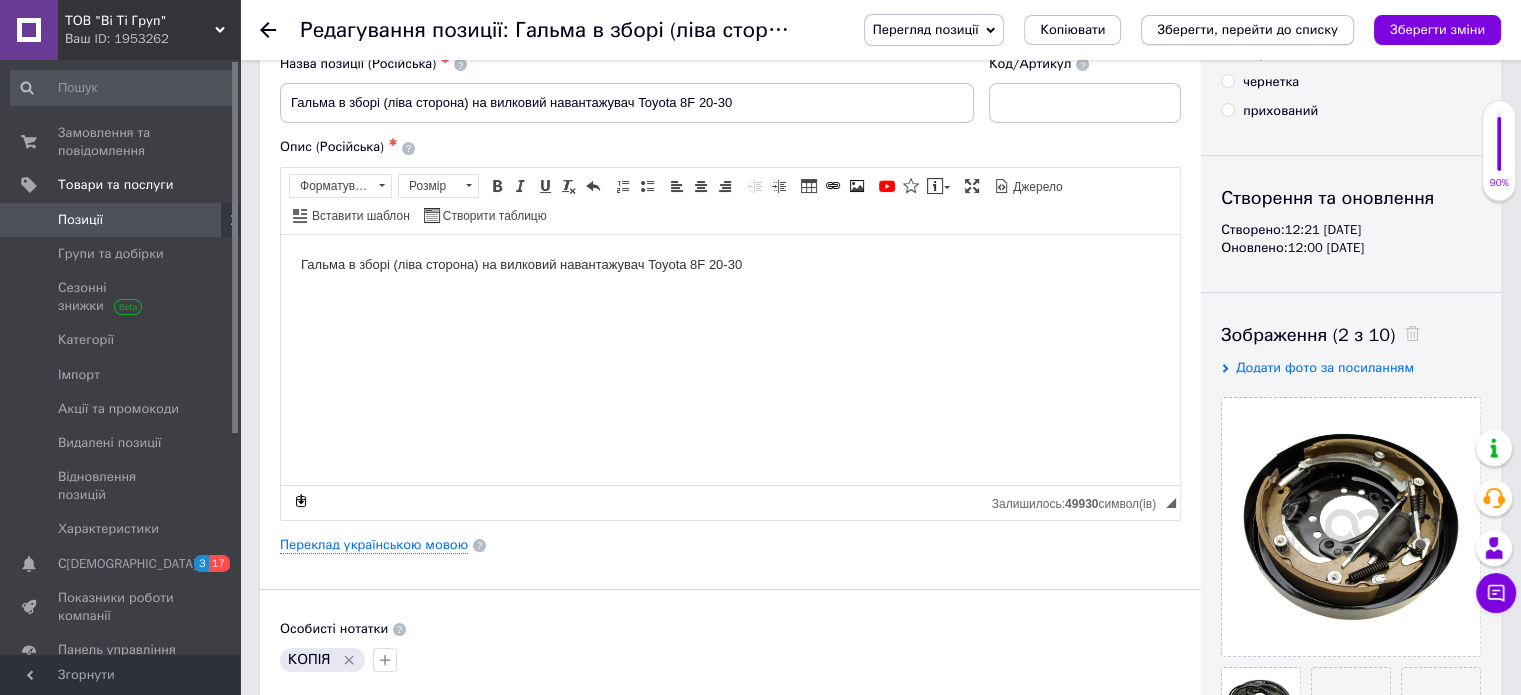 click on "Зберегти, перейти до списку" at bounding box center (1247, 29) 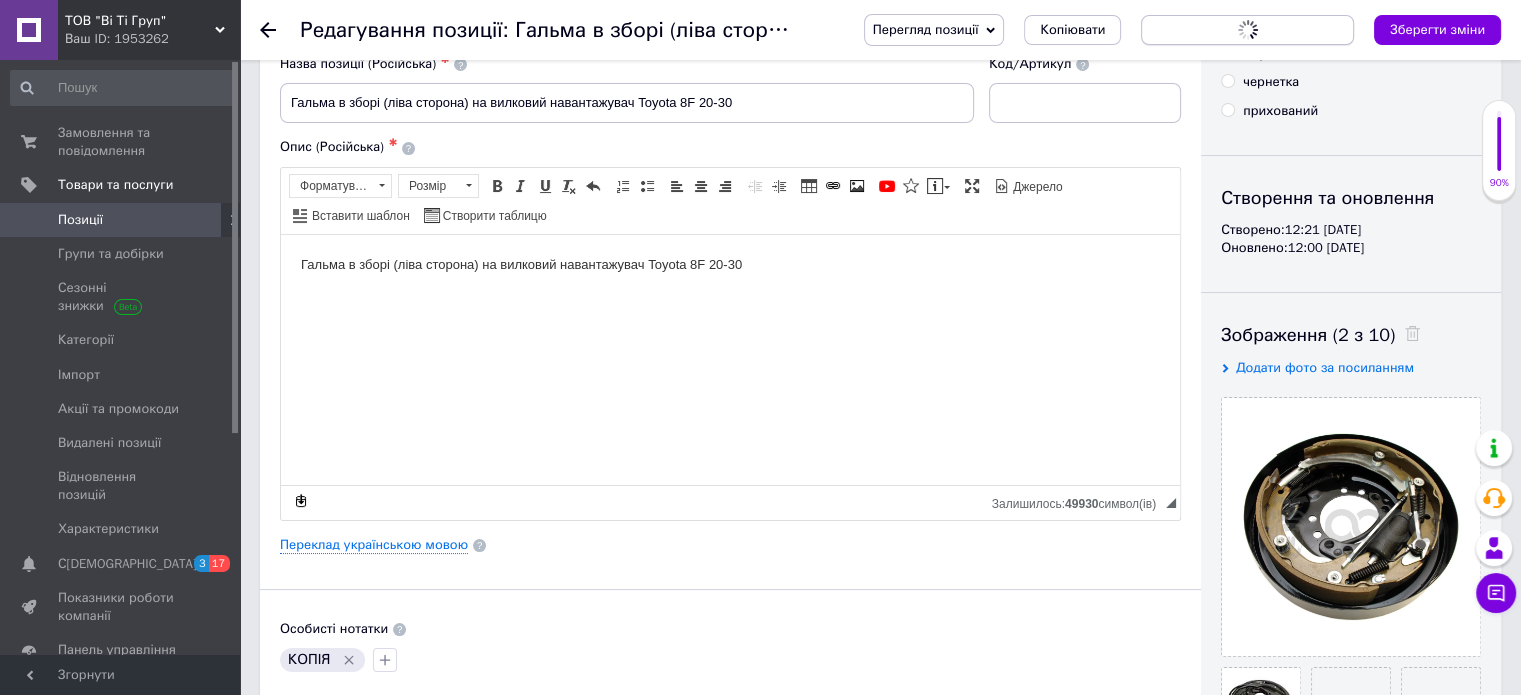 scroll, scrollTop: 0, scrollLeft: 0, axis: both 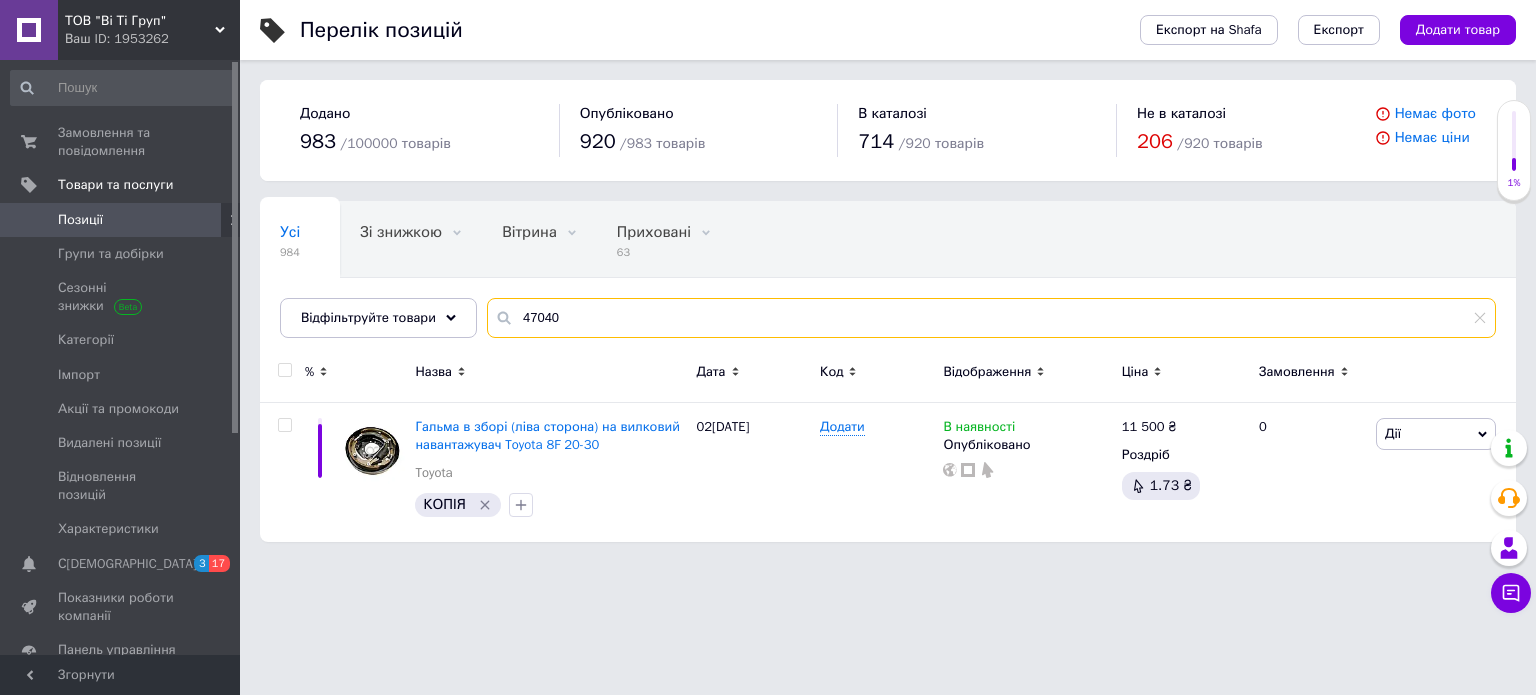 drag, startPoint x: 574, startPoint y: 315, endPoint x: 479, endPoint y: 323, distance: 95.33625 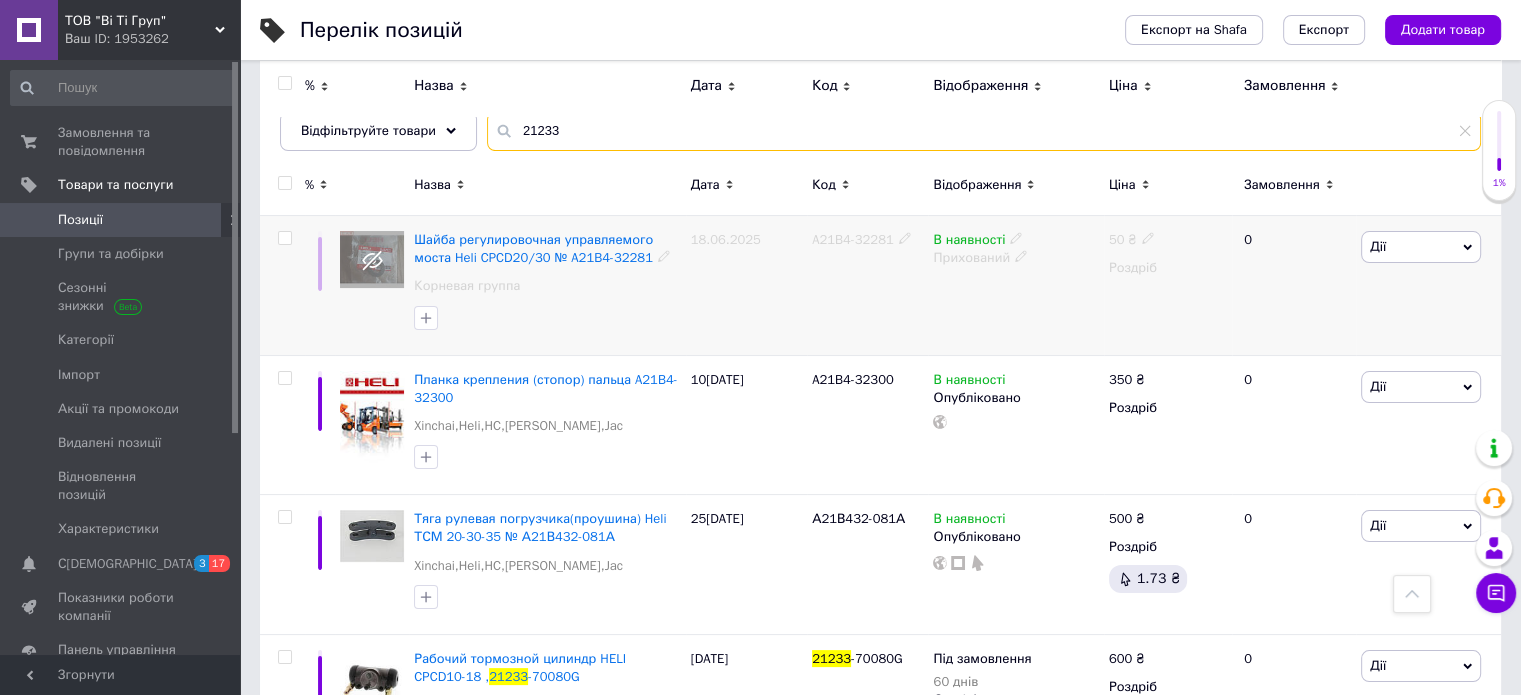 scroll, scrollTop: 0, scrollLeft: 0, axis: both 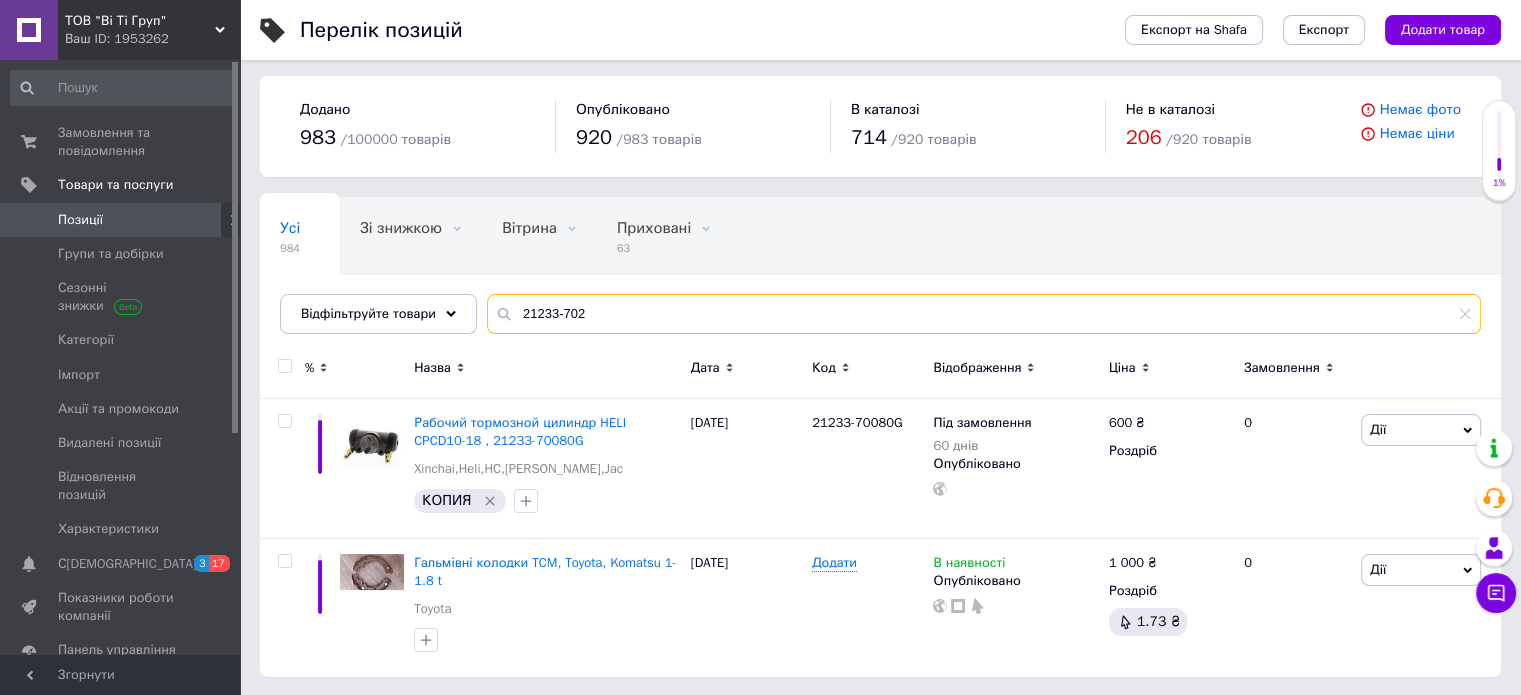 drag, startPoint x: 603, startPoint y: 316, endPoint x: 488, endPoint y: 322, distance: 115.15642 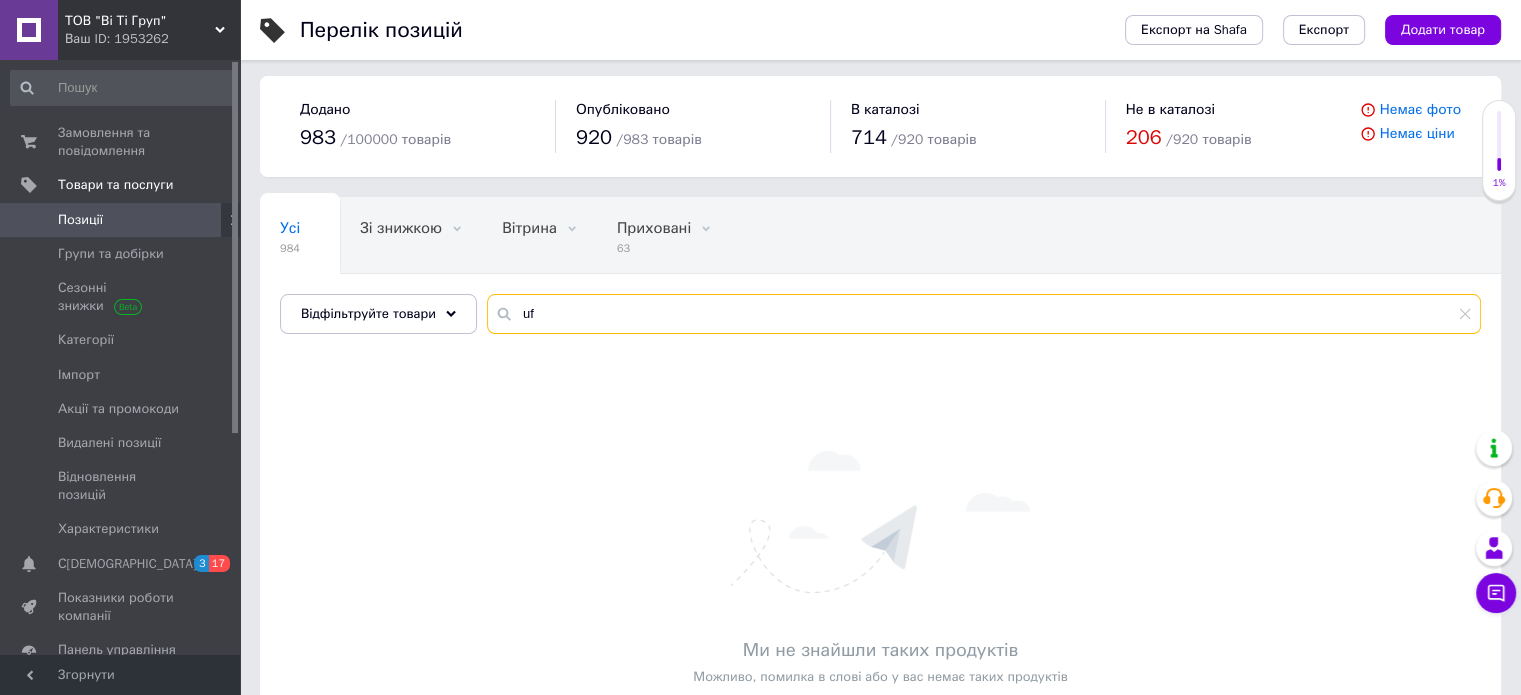 type on "u" 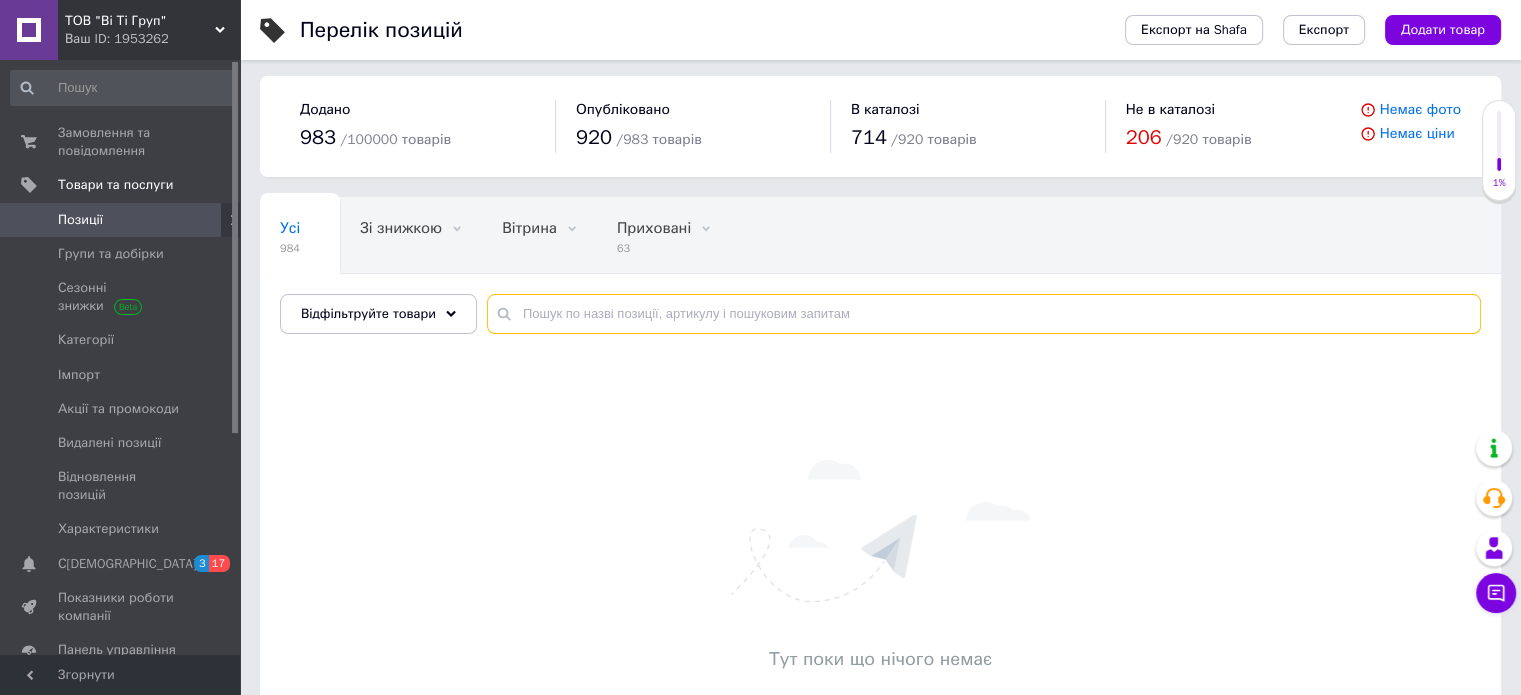 scroll, scrollTop: 0, scrollLeft: 0, axis: both 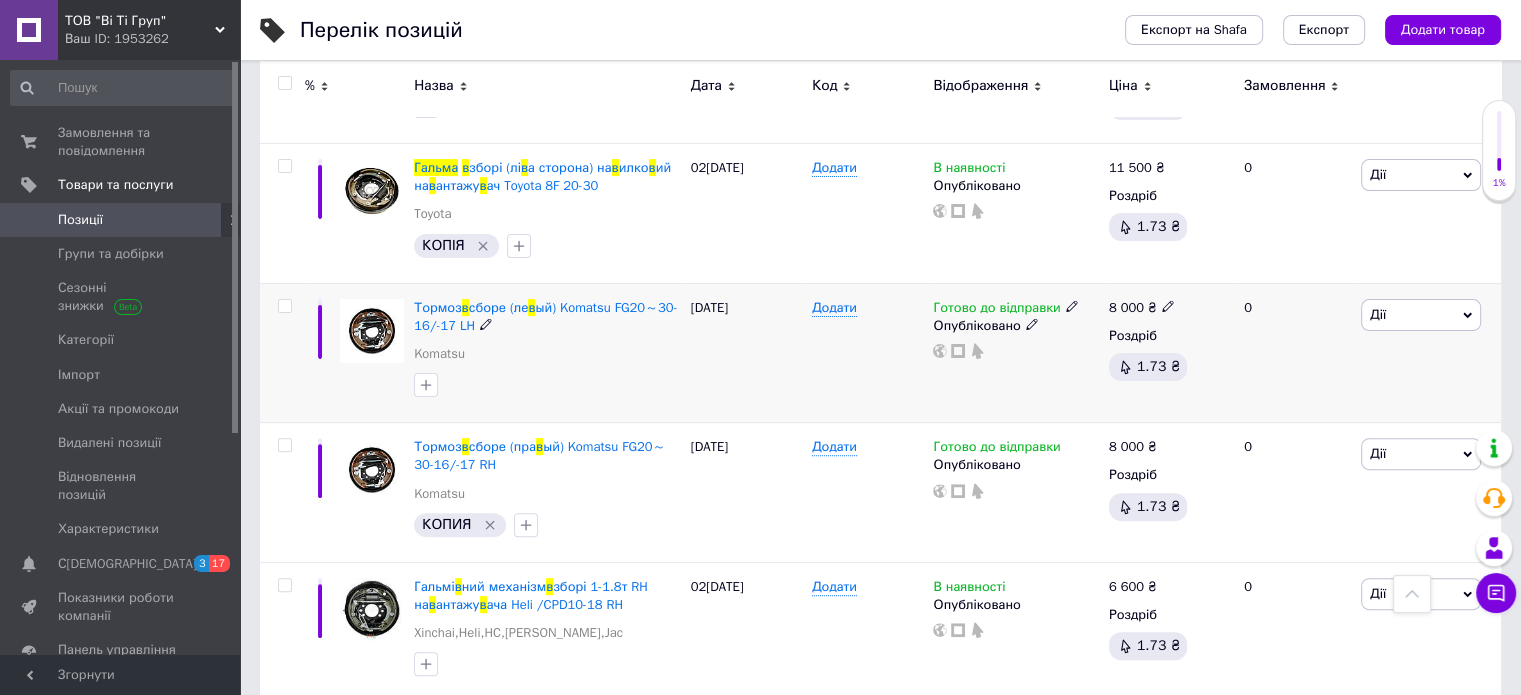 type on "гальма в" 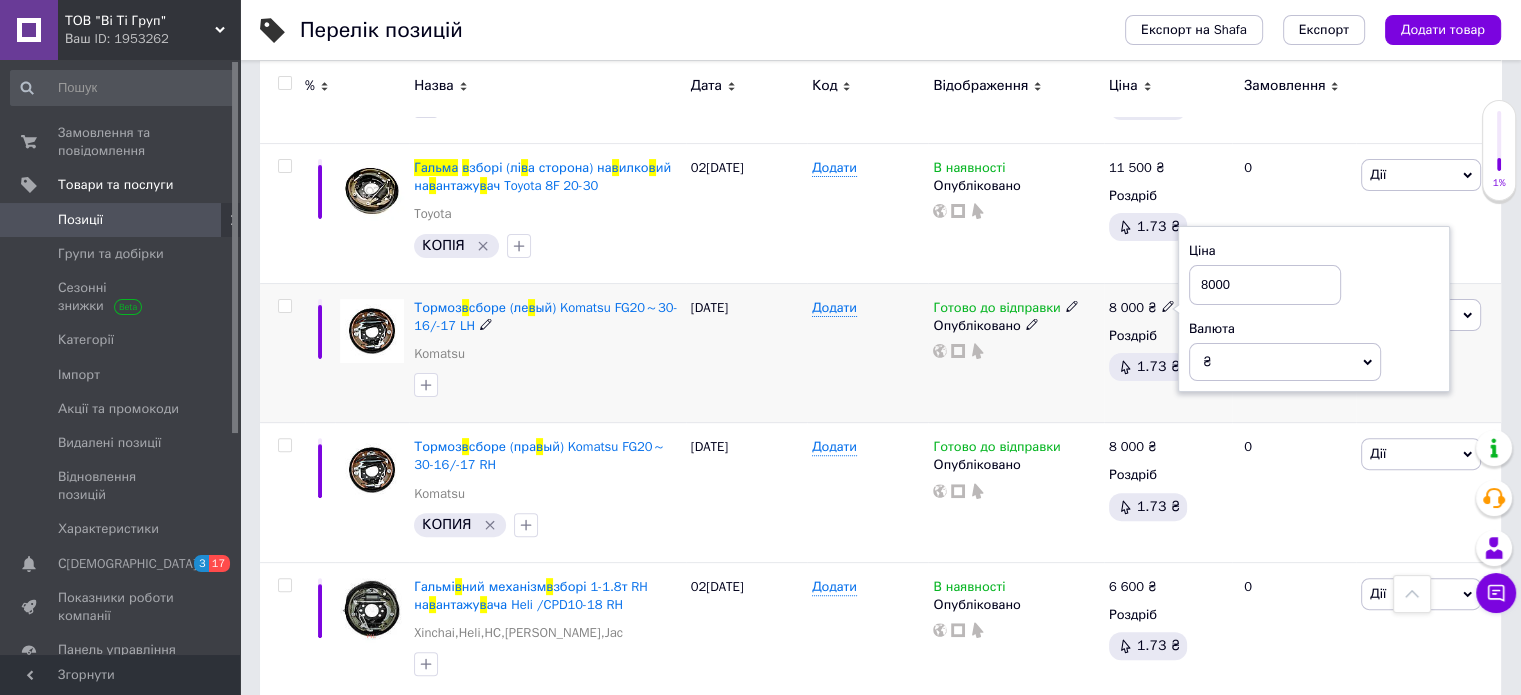 click on "8000" at bounding box center (1265, 285) 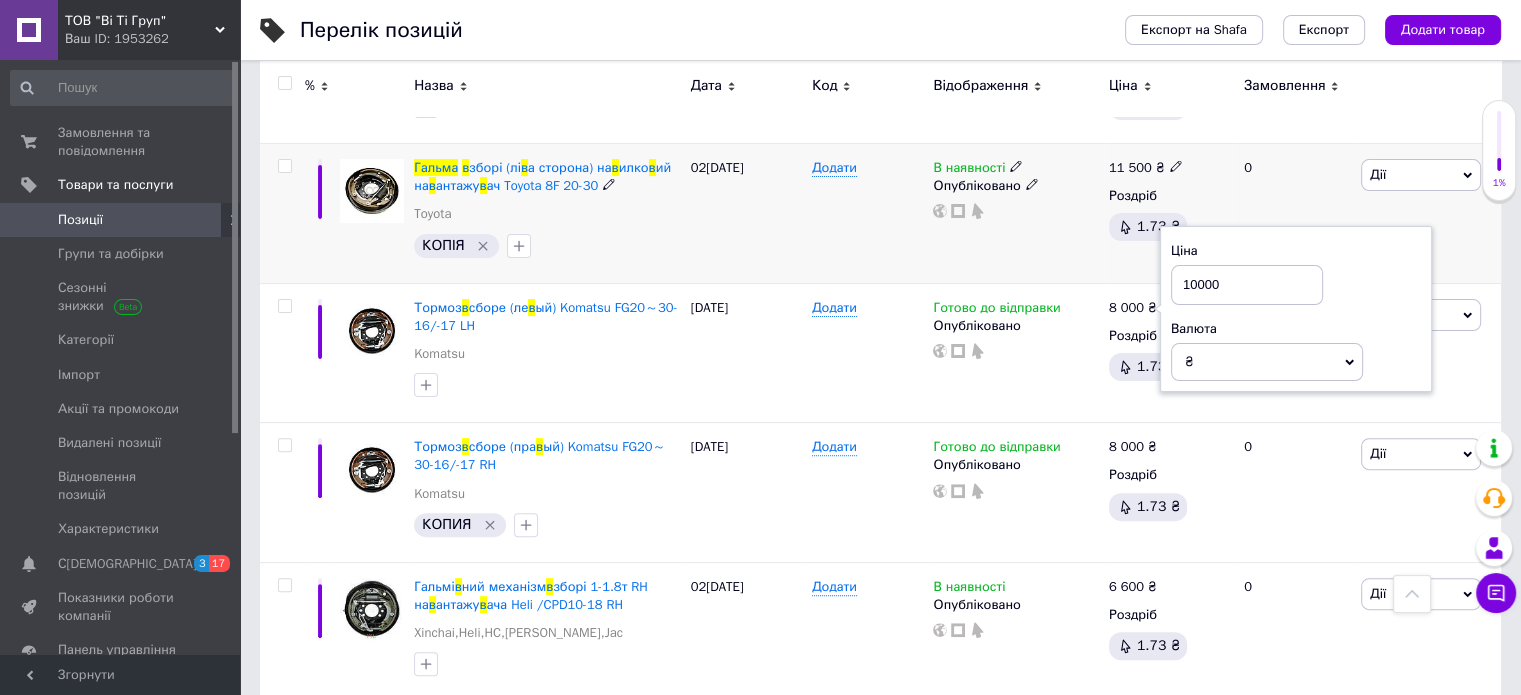 type on "10000" 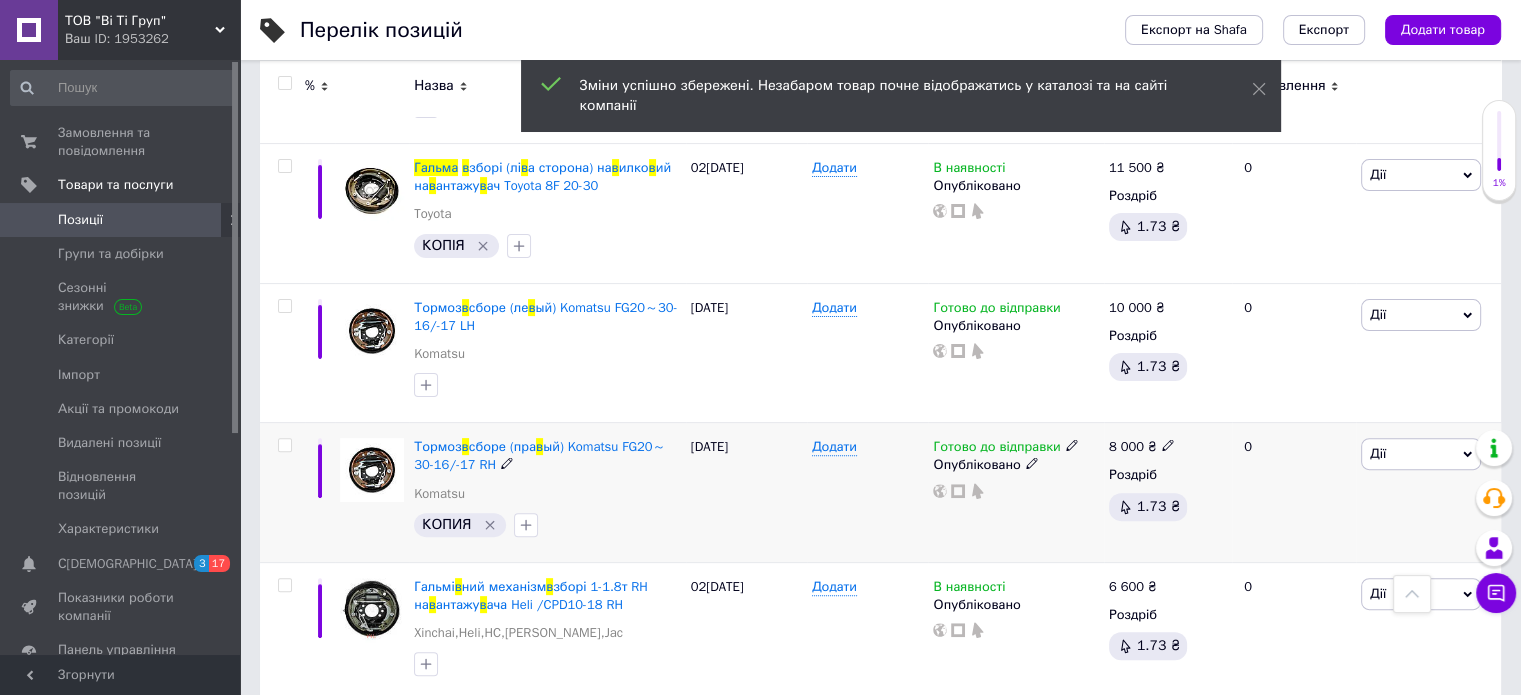 click 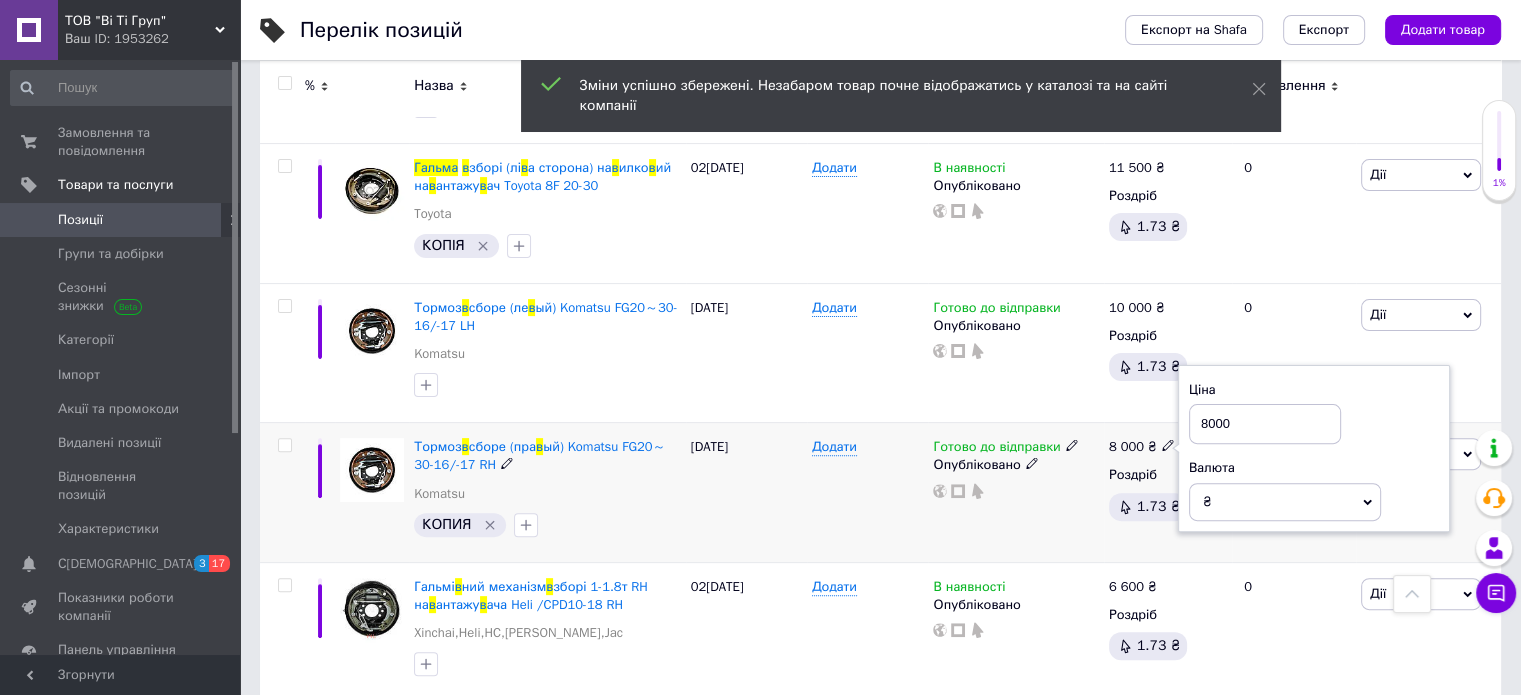 click on "8000" at bounding box center (1265, 424) 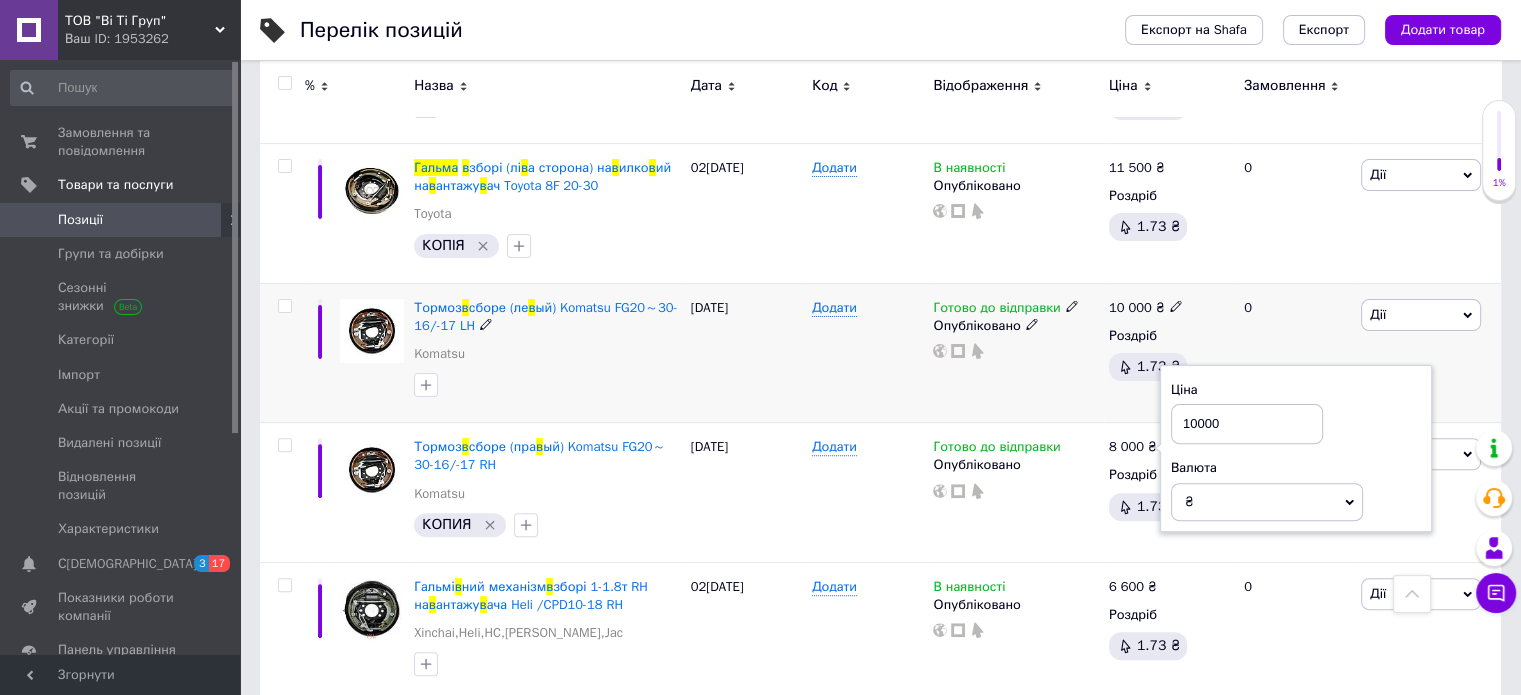 type on "10000" 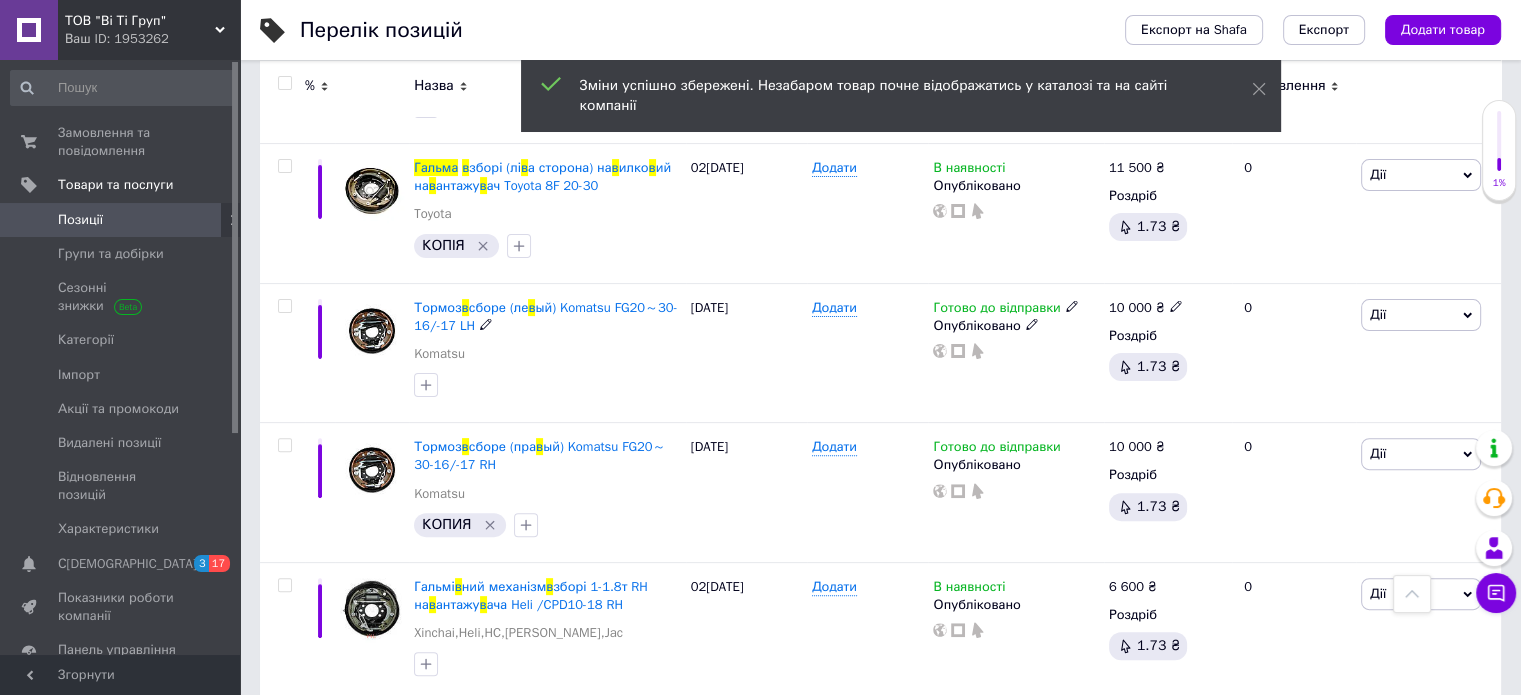scroll, scrollTop: 120, scrollLeft: 0, axis: vertical 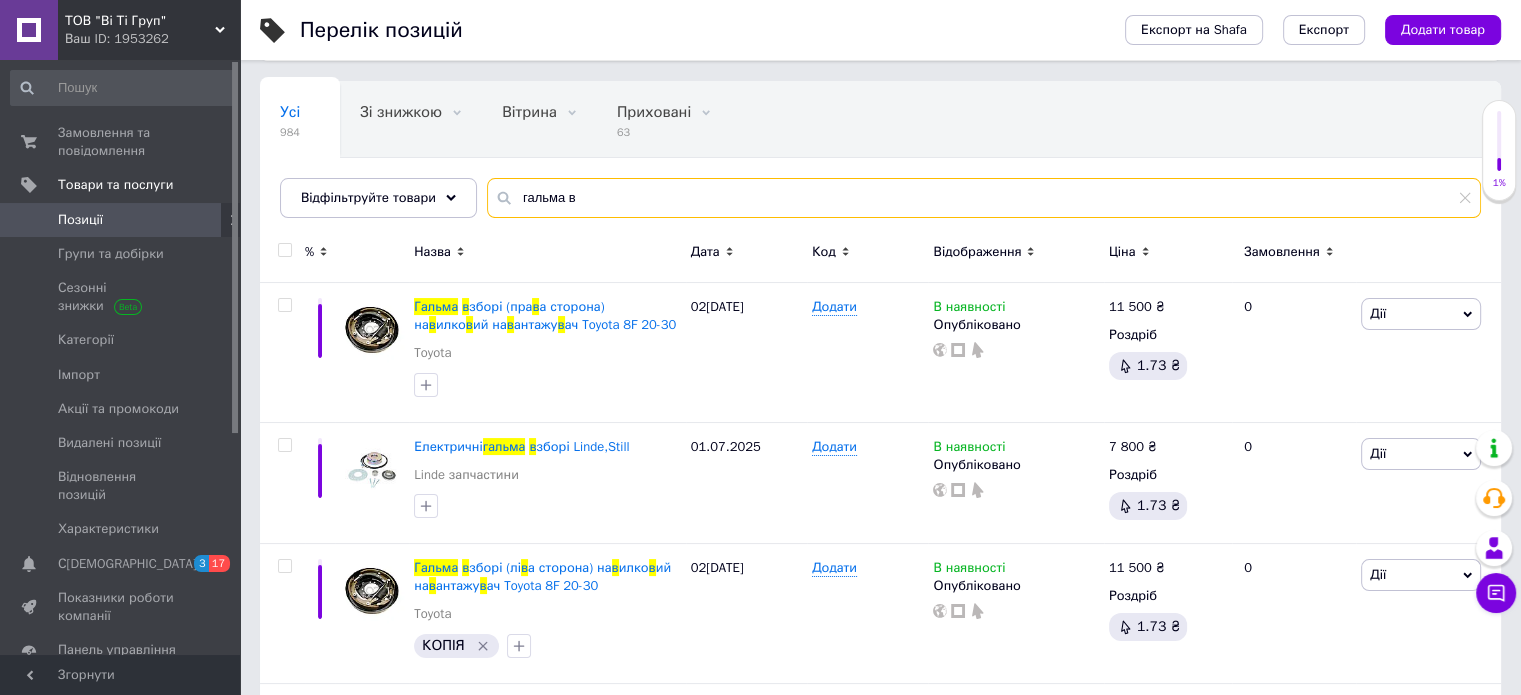 drag, startPoint x: 580, startPoint y: 201, endPoint x: 492, endPoint y: 205, distance: 88.09086 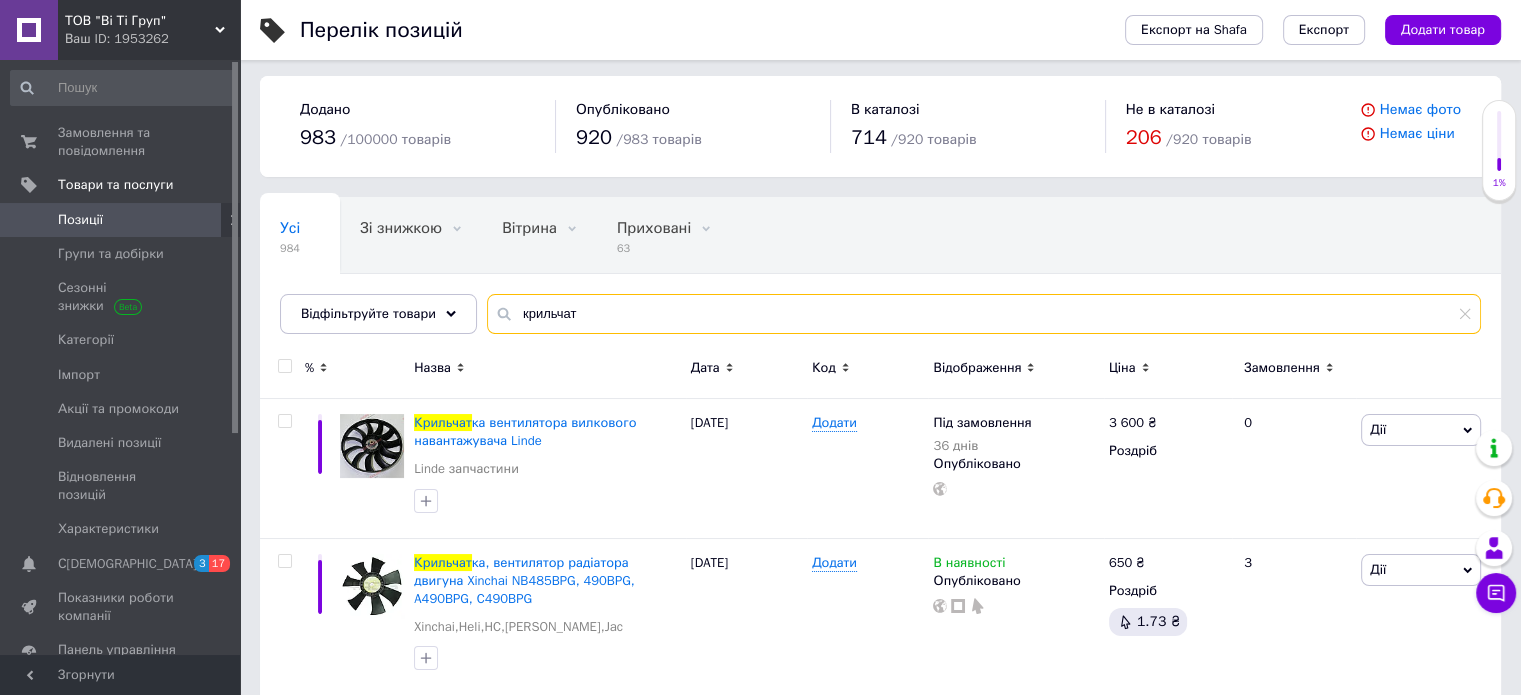 scroll, scrollTop: 0, scrollLeft: 0, axis: both 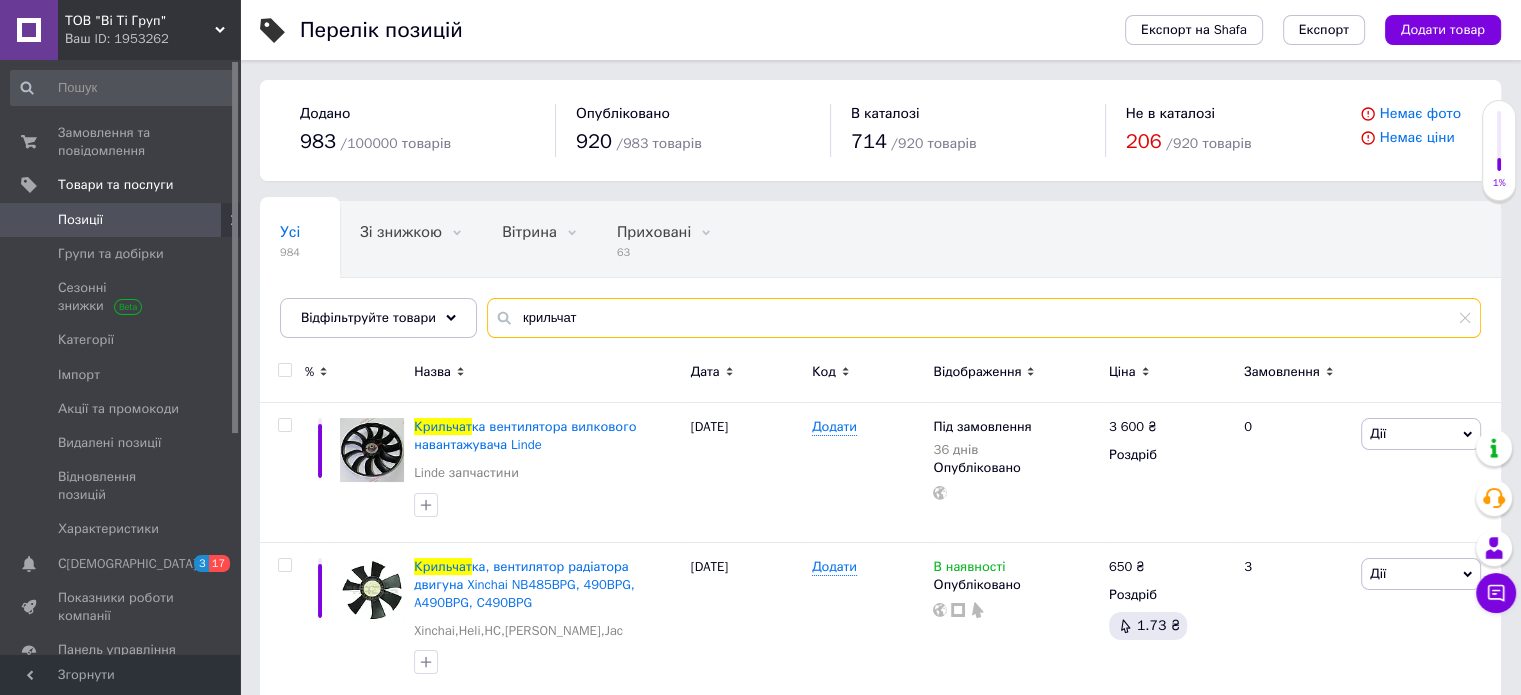 drag, startPoint x: 572, startPoint y: 319, endPoint x: 496, endPoint y: 325, distance: 76.23647 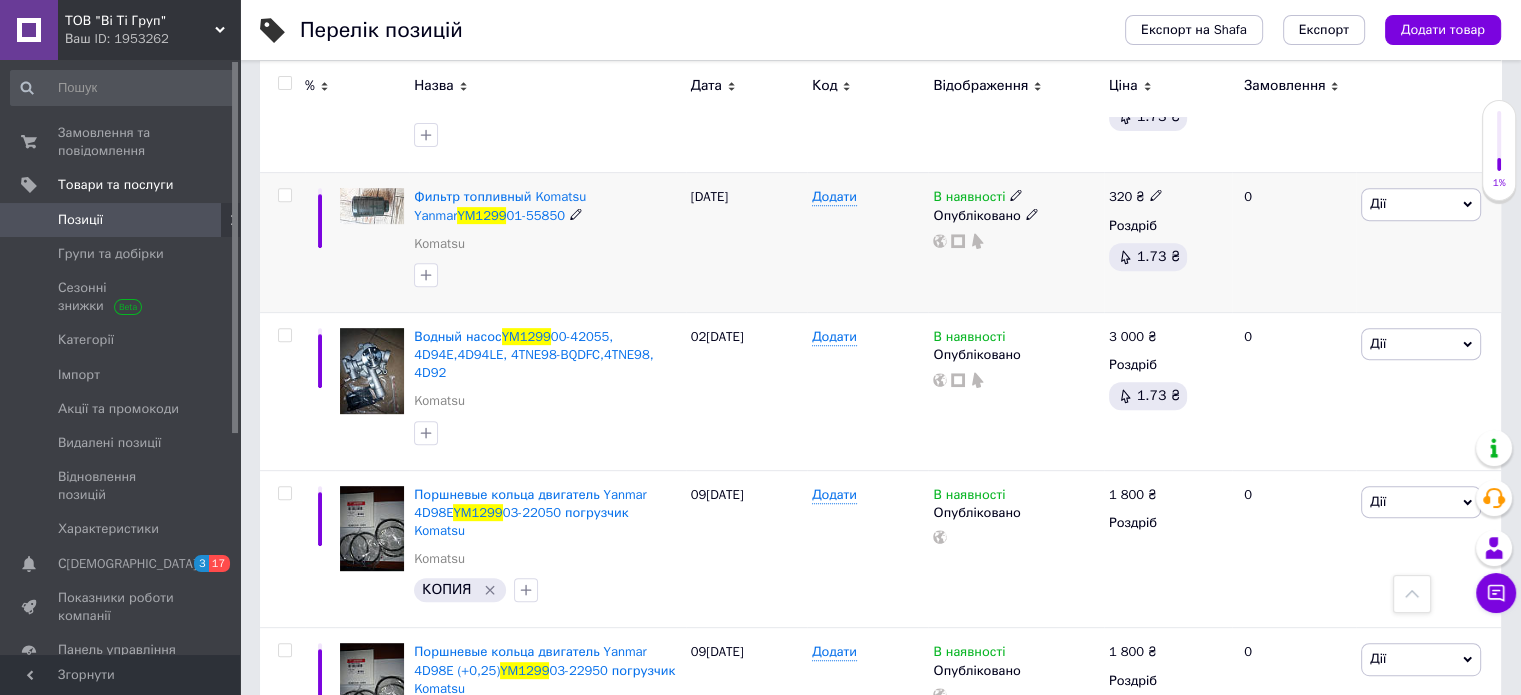 scroll, scrollTop: 800, scrollLeft: 0, axis: vertical 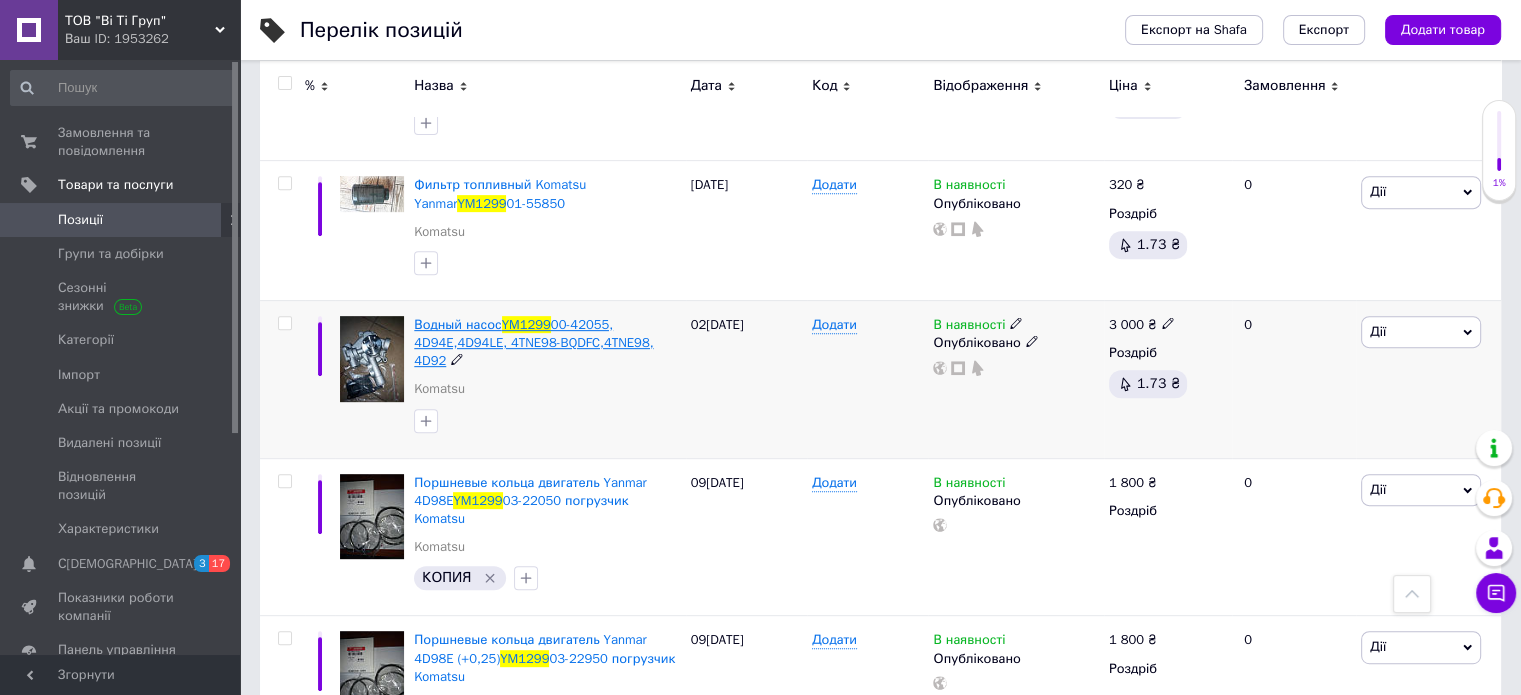 type on "YM1299" 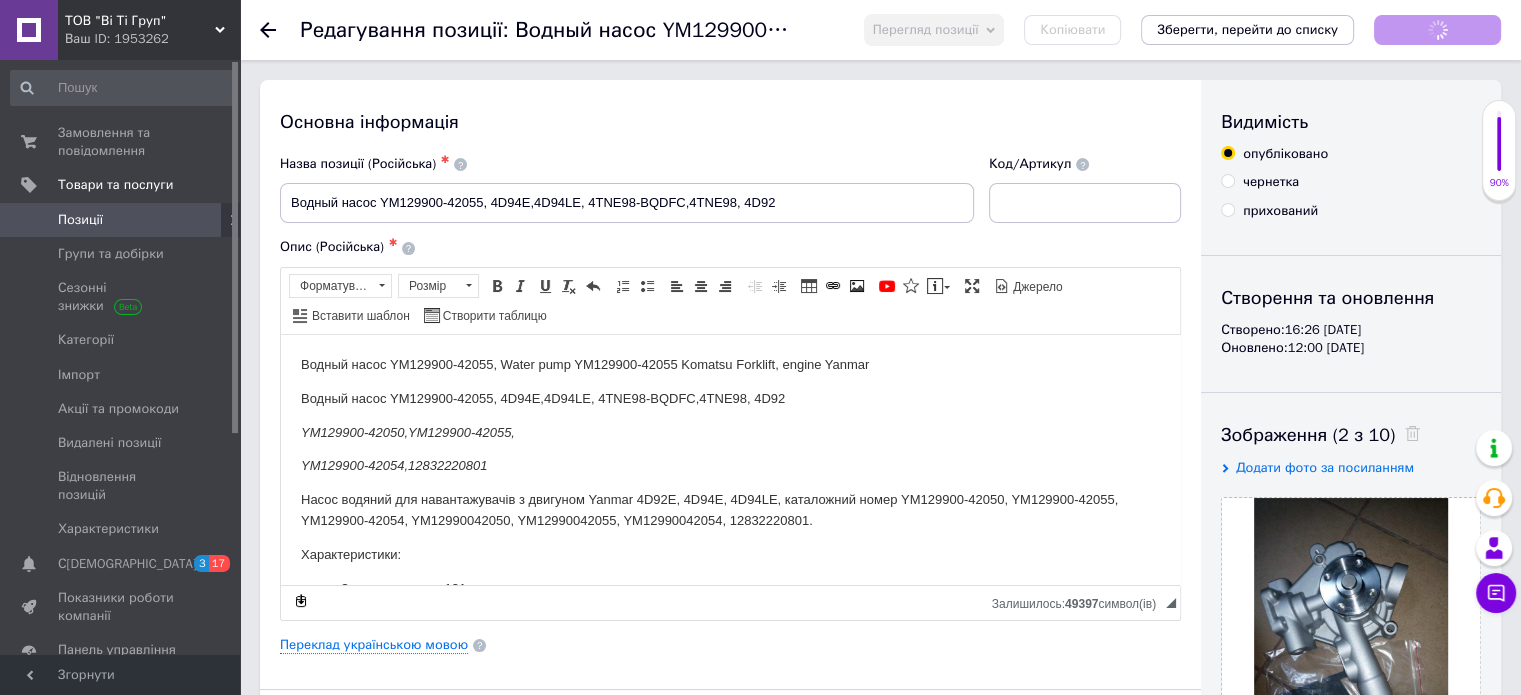 scroll, scrollTop: 0, scrollLeft: 0, axis: both 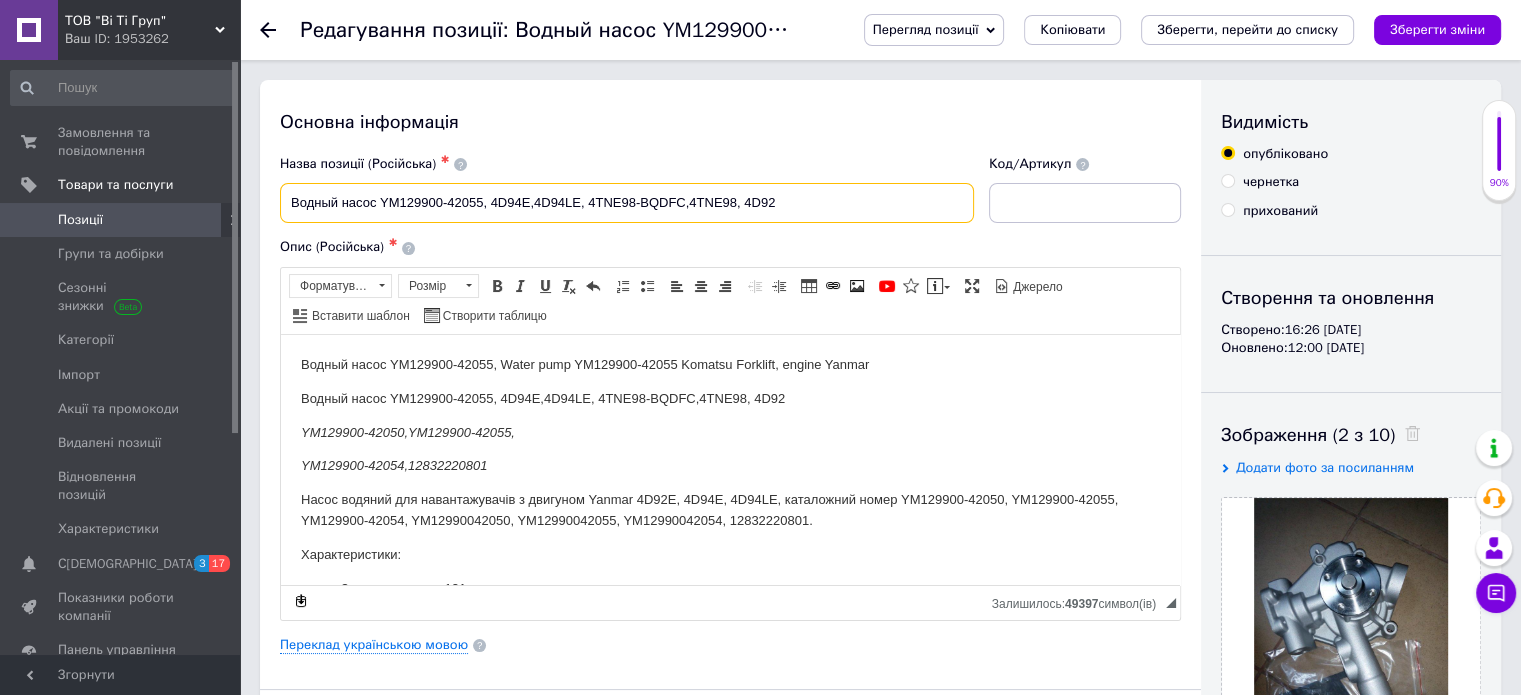 drag, startPoint x: 480, startPoint y: 200, endPoint x: 381, endPoint y: 203, distance: 99.04544 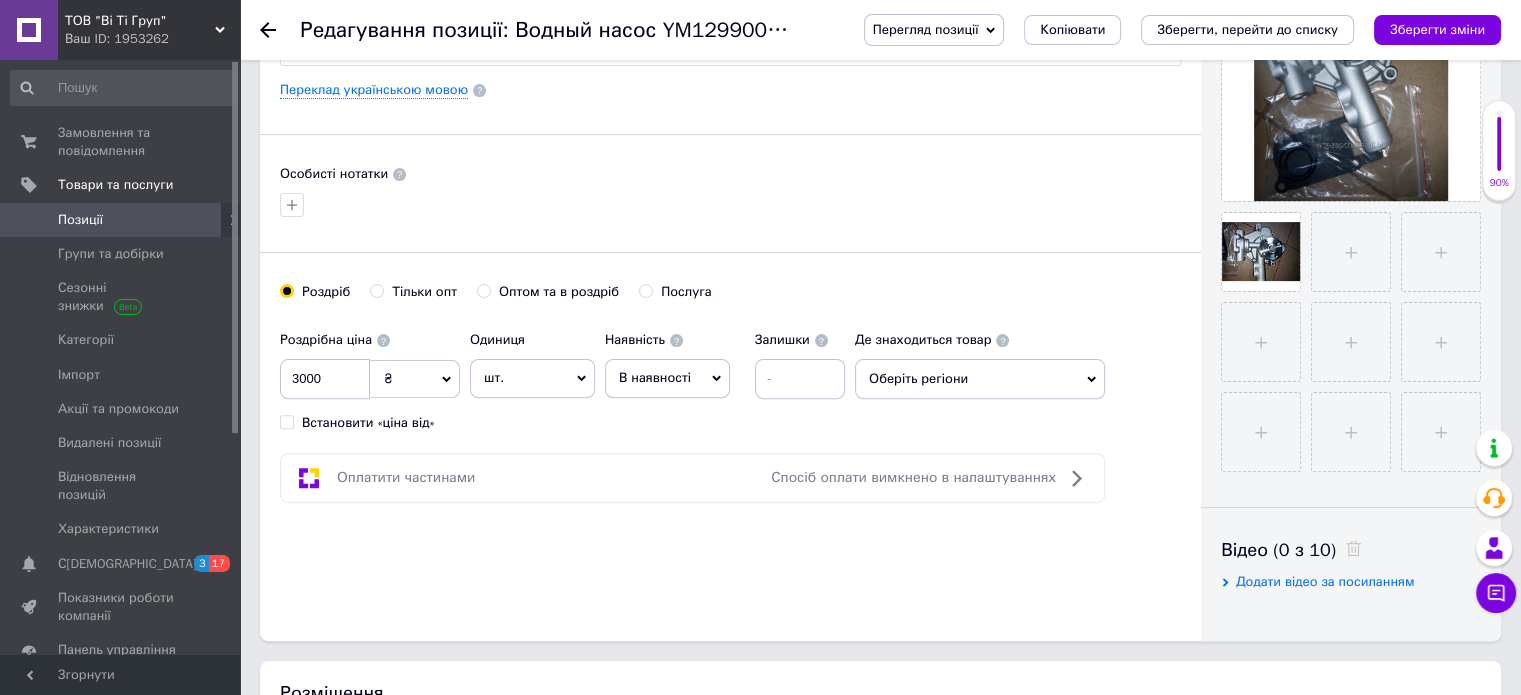 scroll, scrollTop: 0, scrollLeft: 0, axis: both 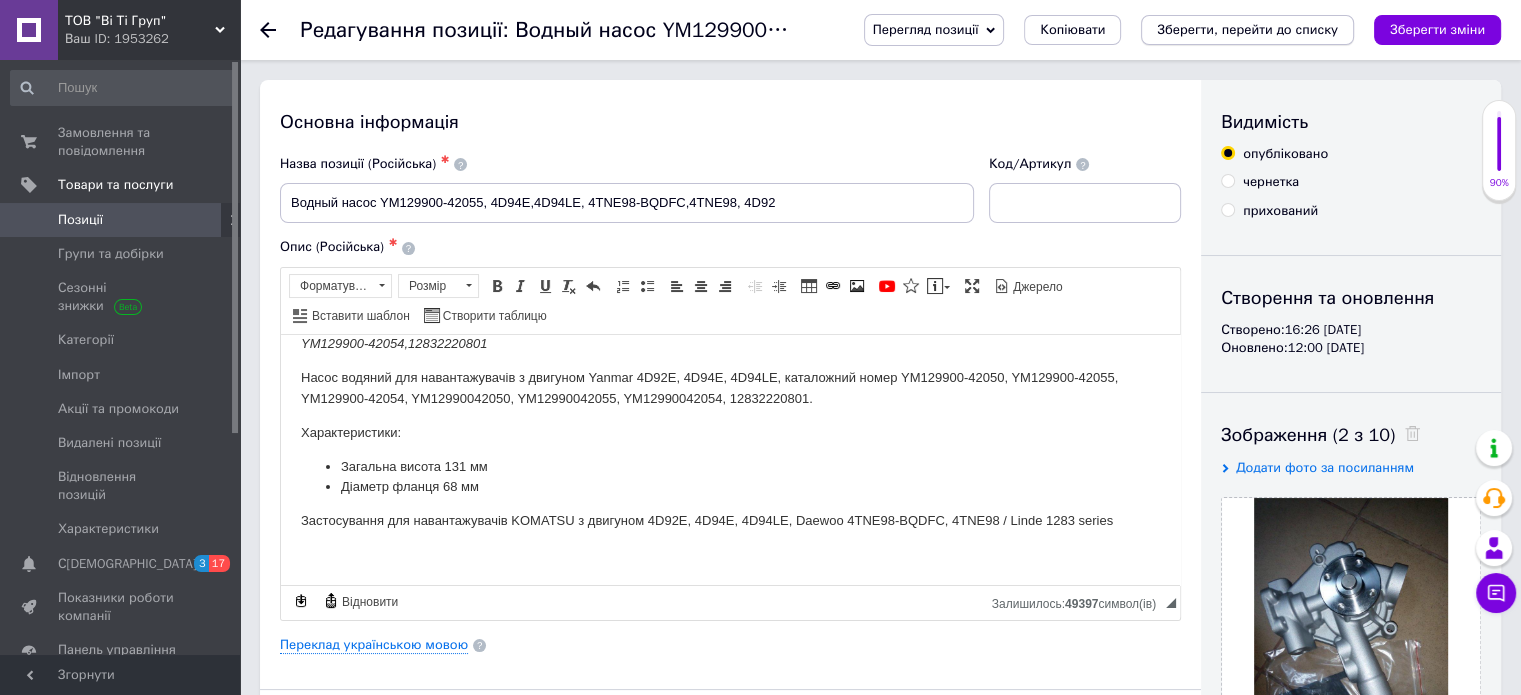 click on "Зберегти, перейти до списку" at bounding box center (1247, 29) 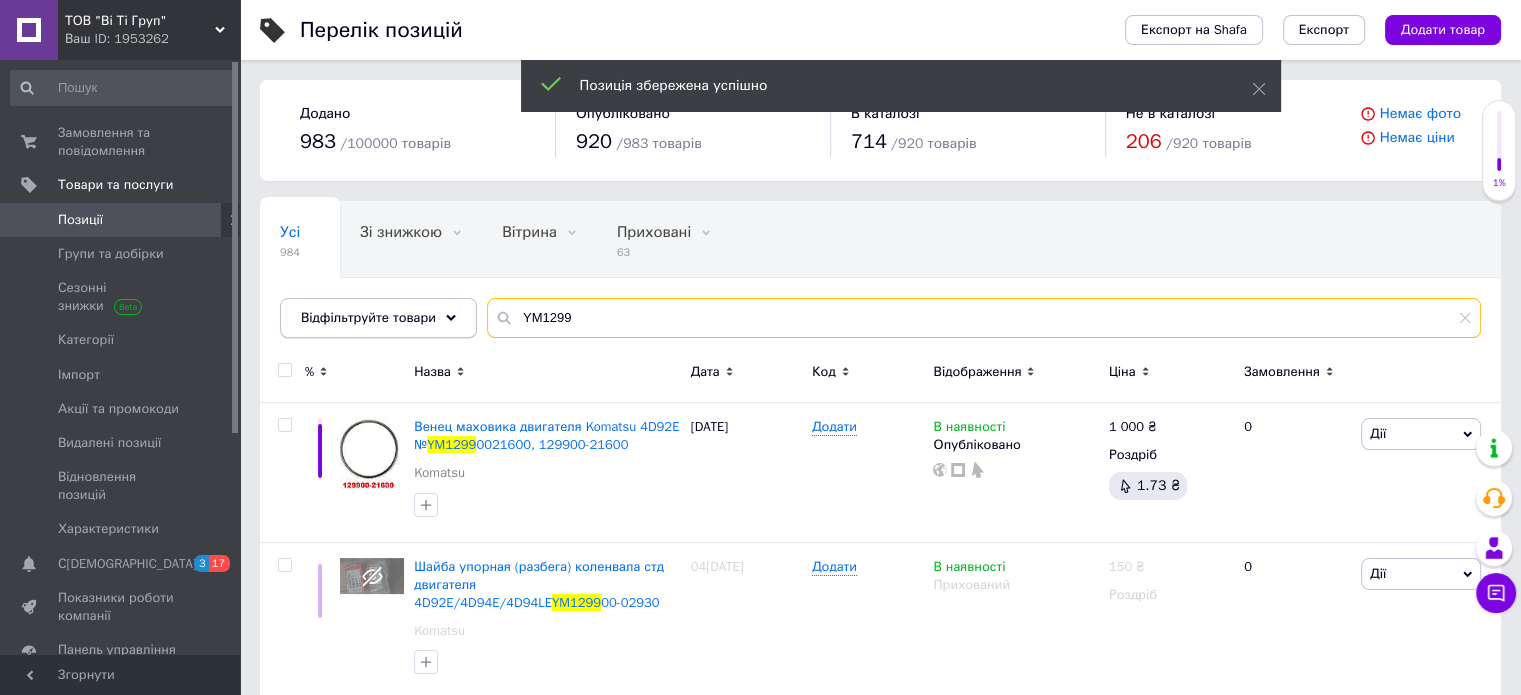 drag, startPoint x: 578, startPoint y: 312, endPoint x: 460, endPoint y: 316, distance: 118.06778 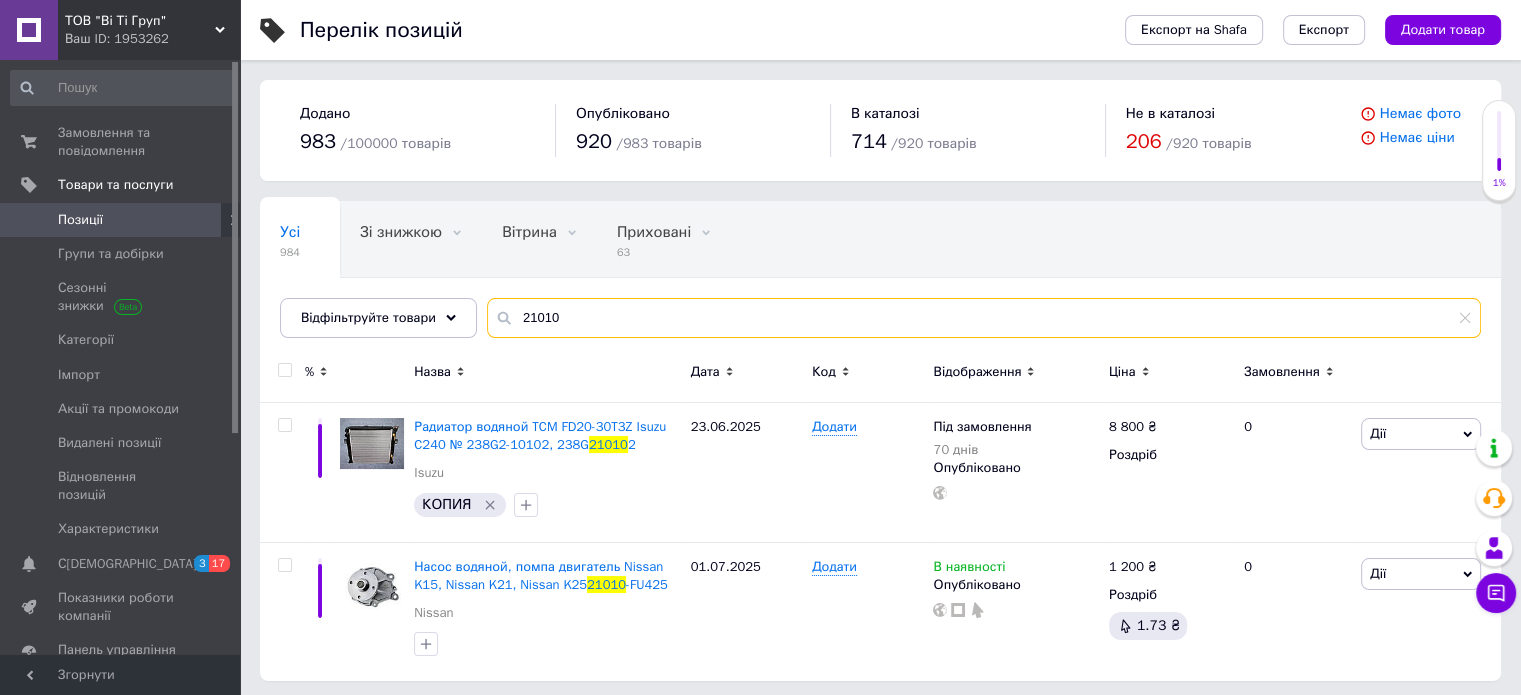 drag, startPoint x: 560, startPoint y: 321, endPoint x: 492, endPoint y: 320, distance: 68.007355 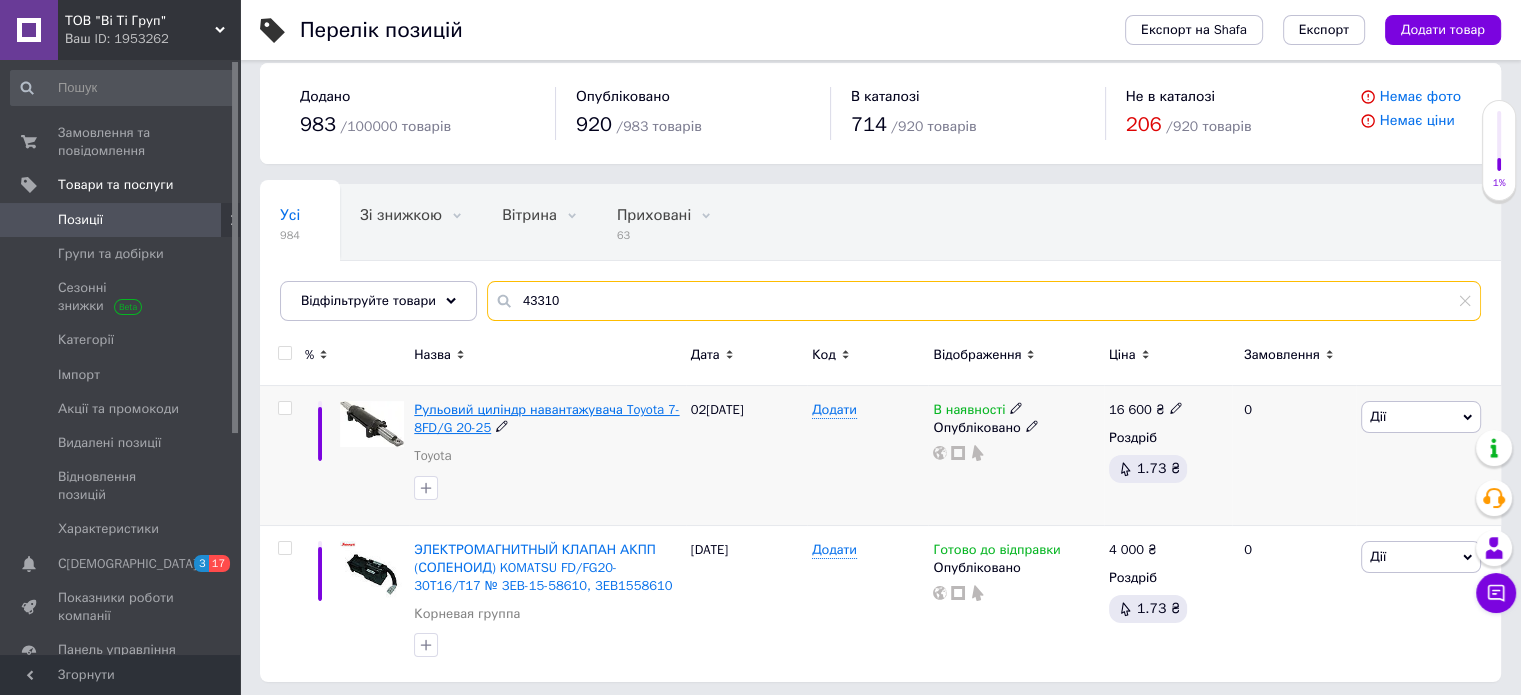 scroll, scrollTop: 23, scrollLeft: 0, axis: vertical 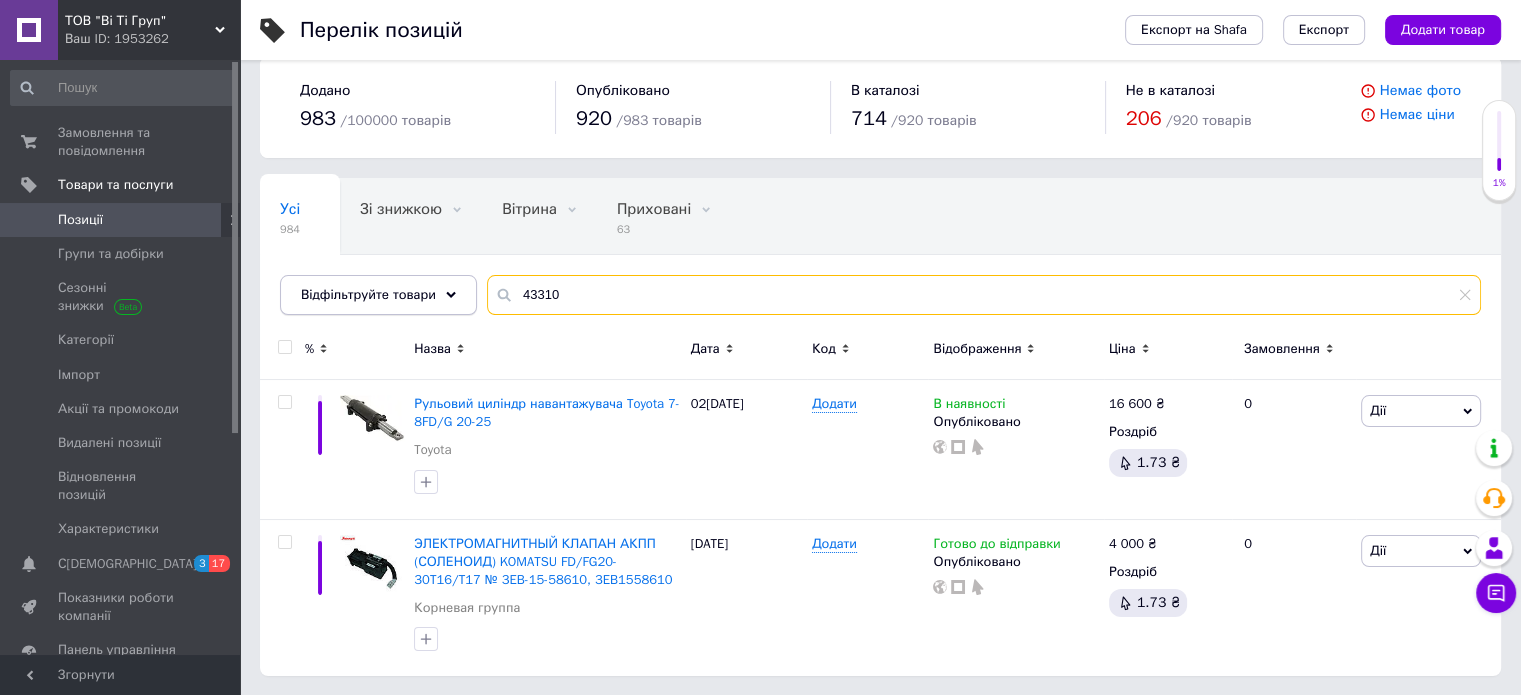 drag, startPoint x: 563, startPoint y: 288, endPoint x: 462, endPoint y: 295, distance: 101.24229 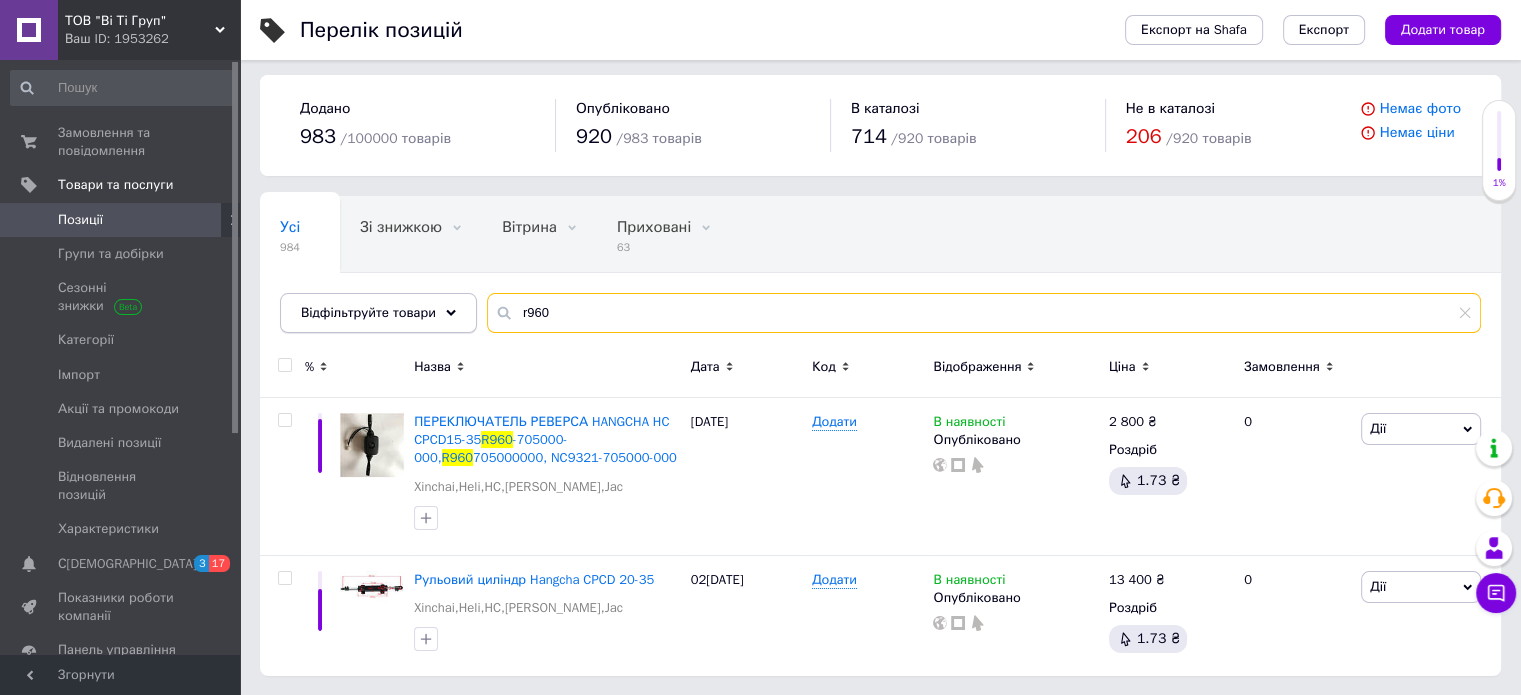 scroll, scrollTop: 4, scrollLeft: 0, axis: vertical 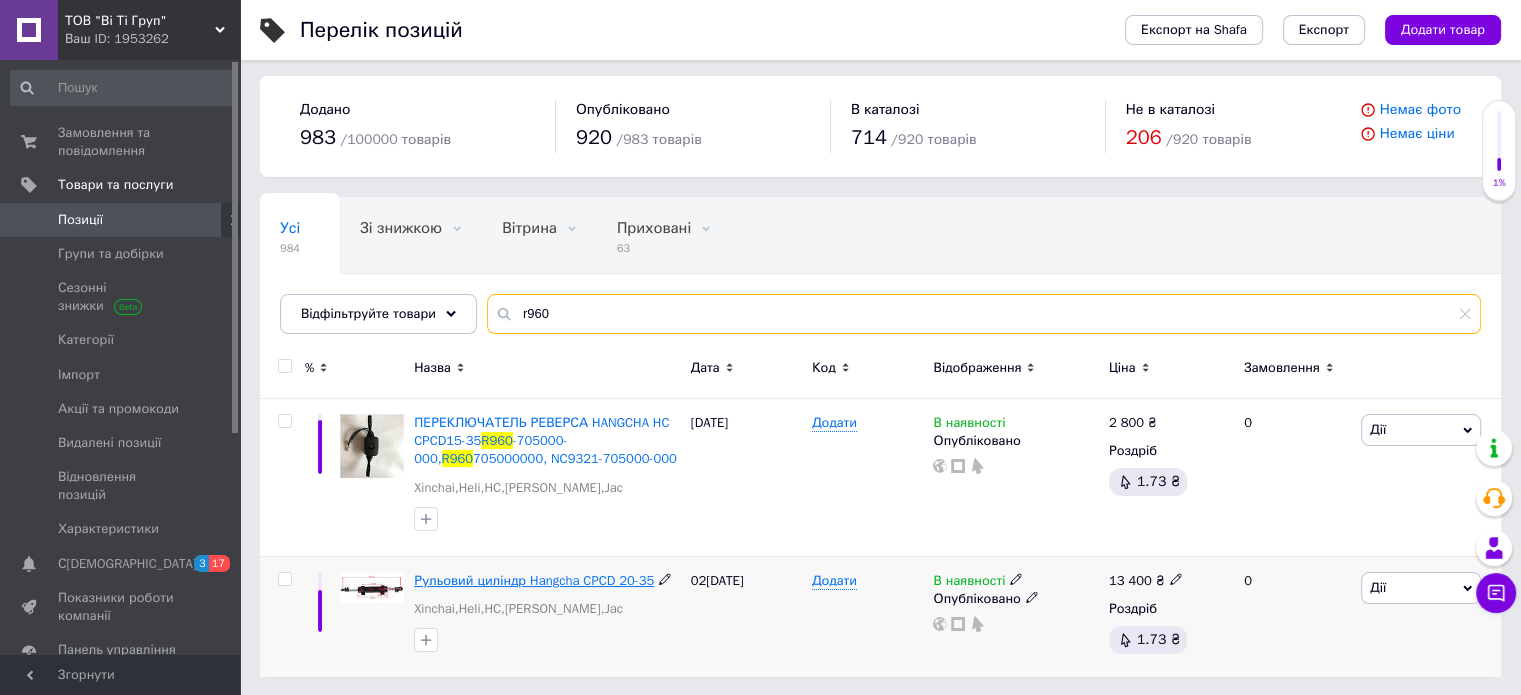 type on "r960" 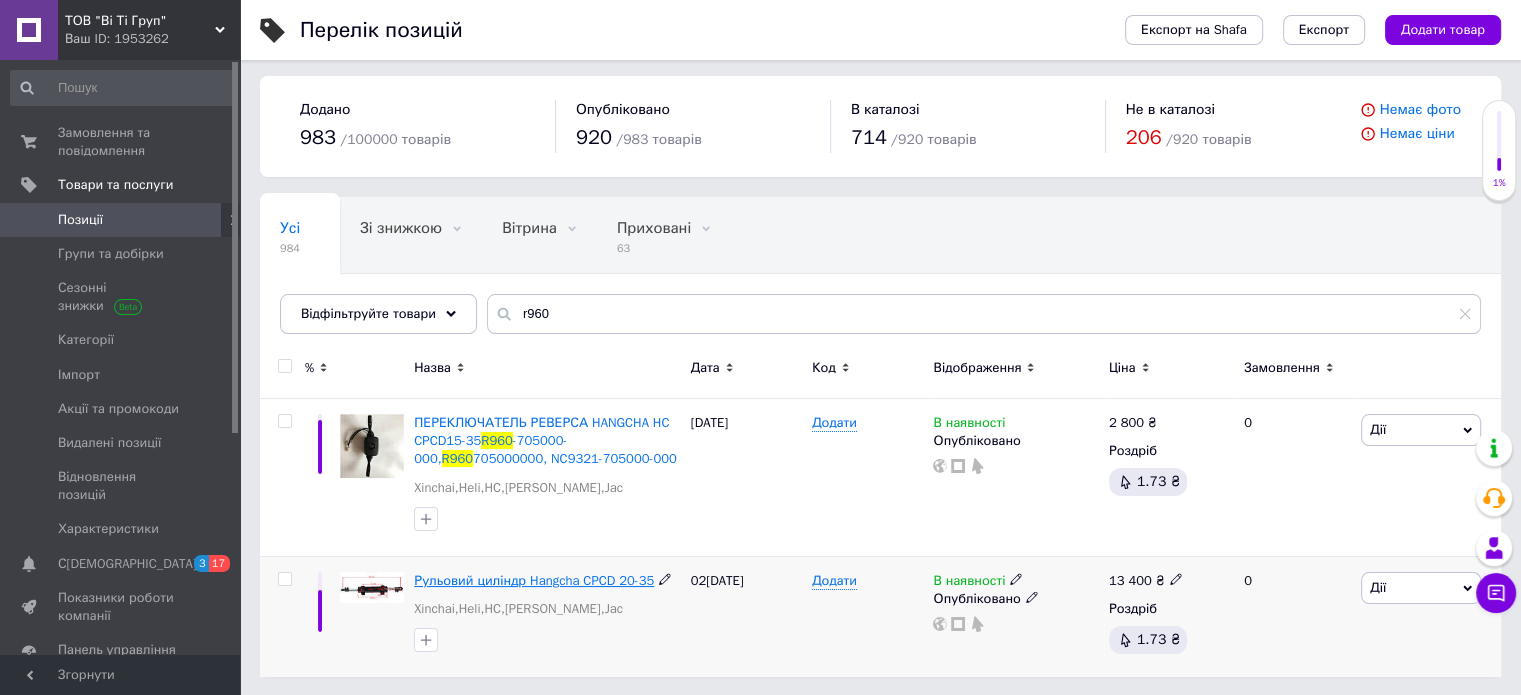 click on "Рульовий циліндр Hangcha CPCD 20-35" at bounding box center (534, 580) 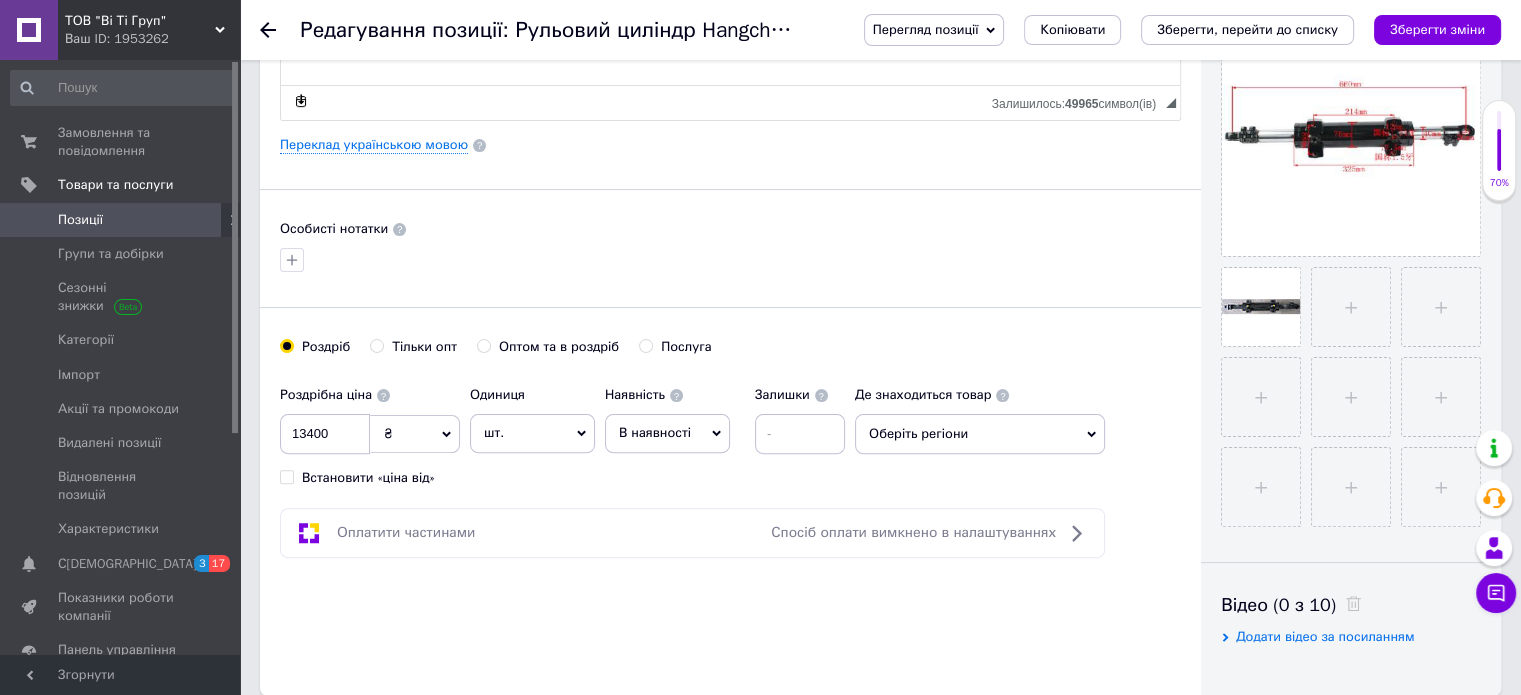 scroll, scrollTop: 0, scrollLeft: 0, axis: both 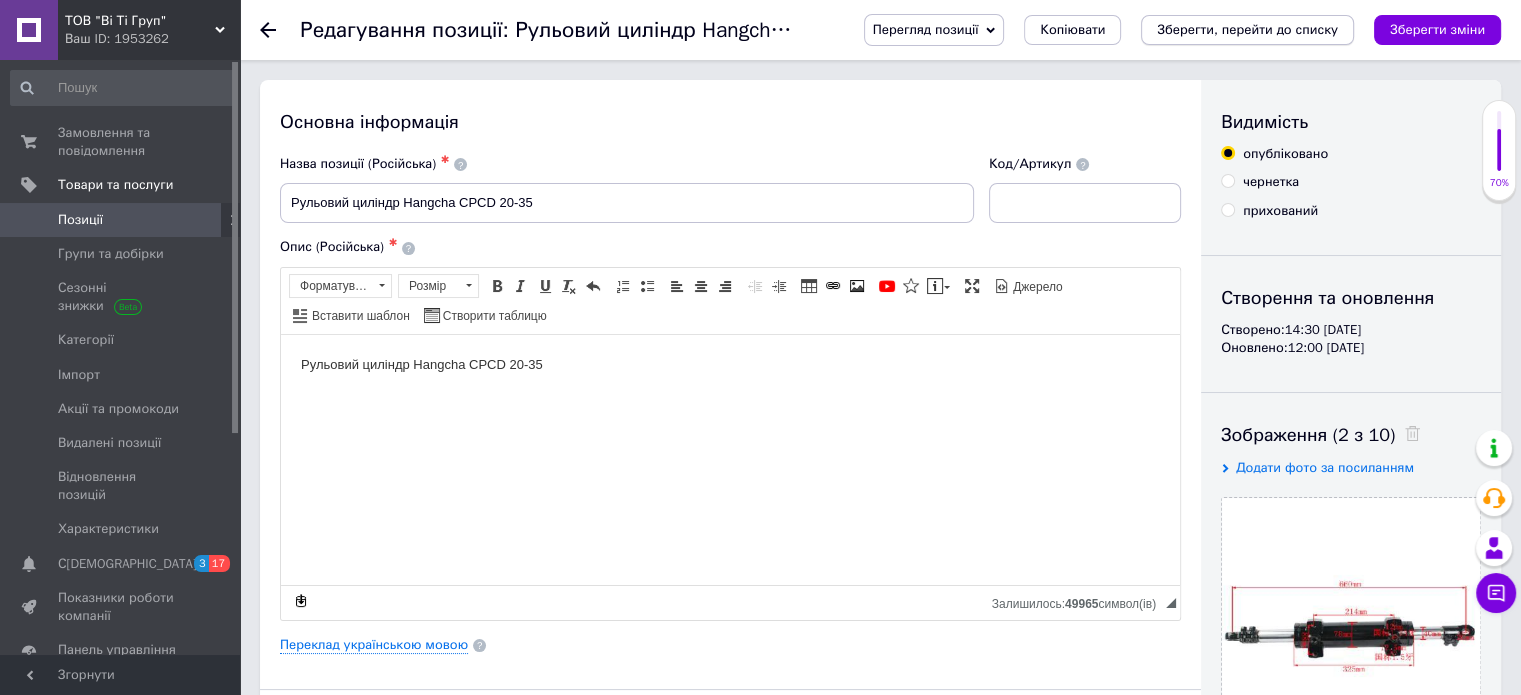 click on "Зберегти, перейти до списку" at bounding box center [1247, 29] 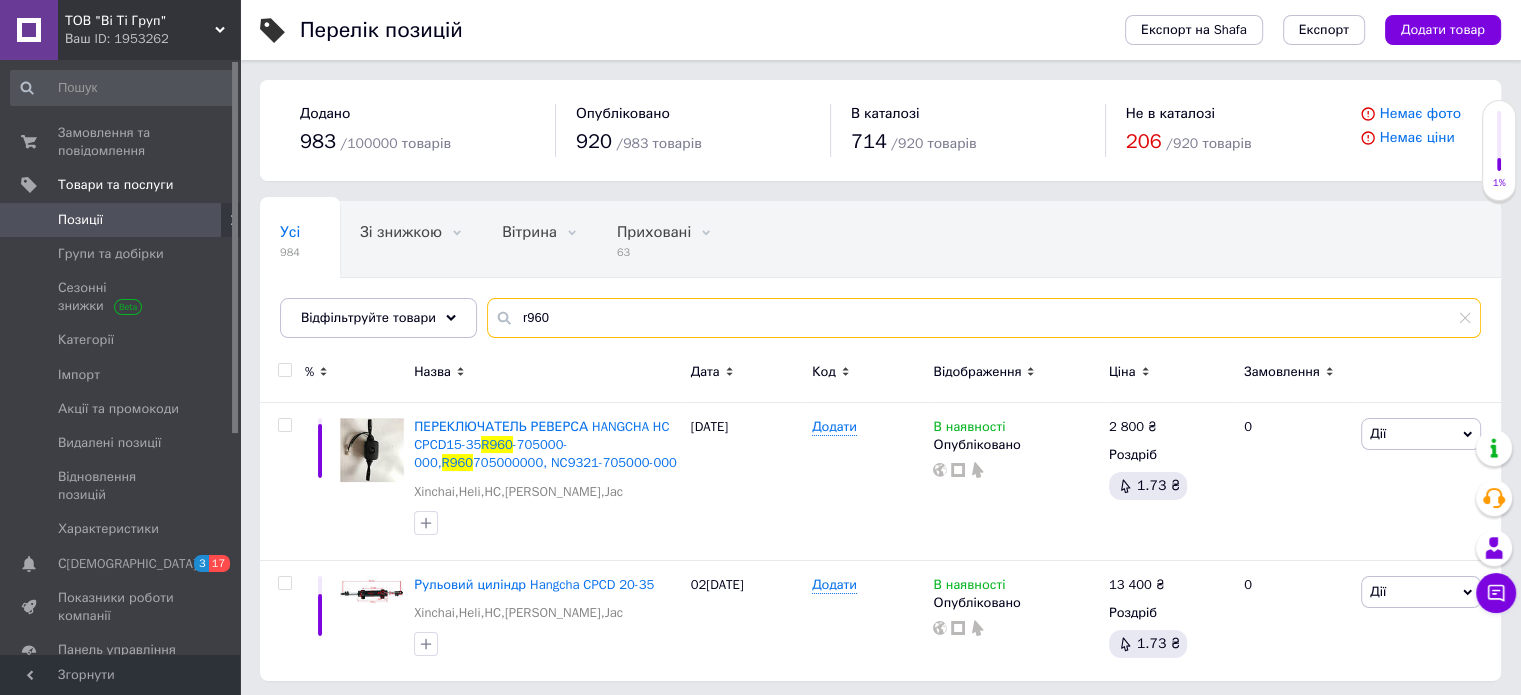 drag, startPoint x: 576, startPoint y: 313, endPoint x: 488, endPoint y: 319, distance: 88.20431 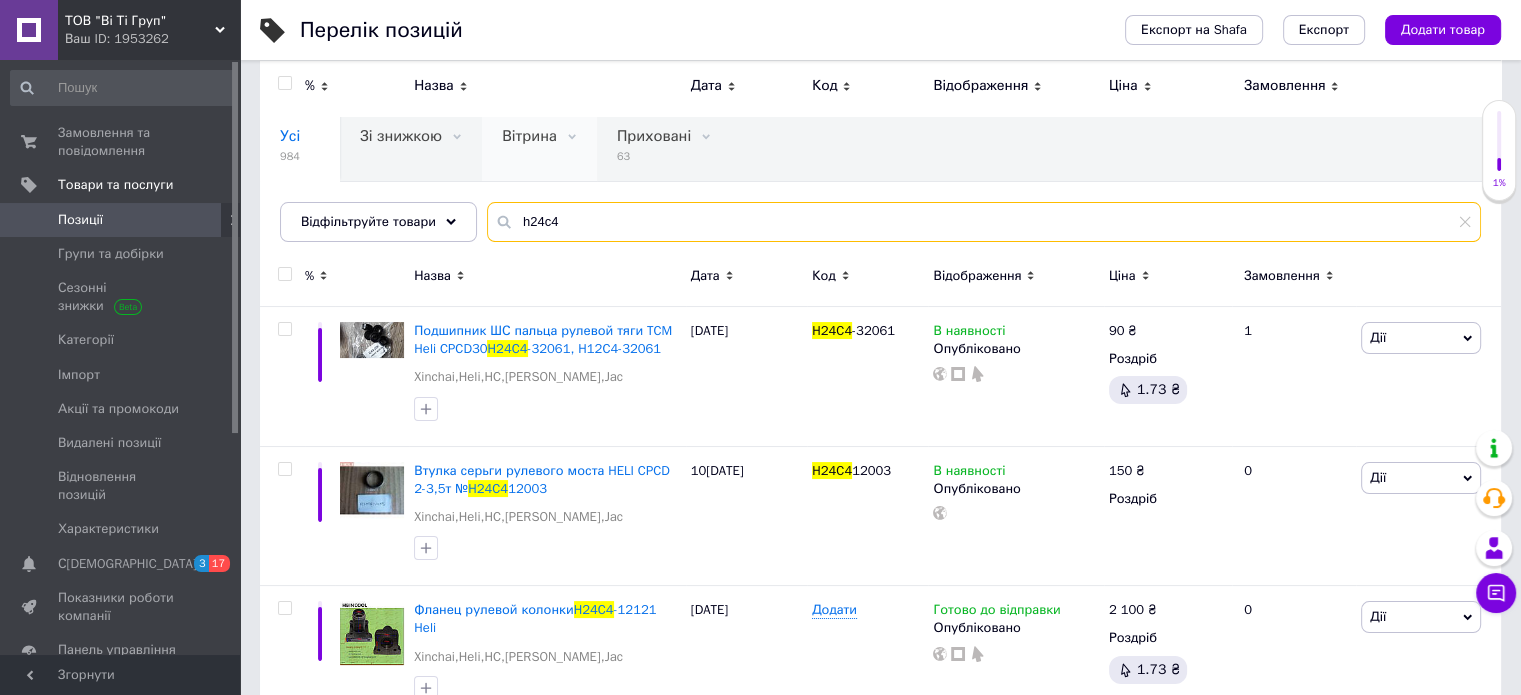 scroll, scrollTop: 0, scrollLeft: 0, axis: both 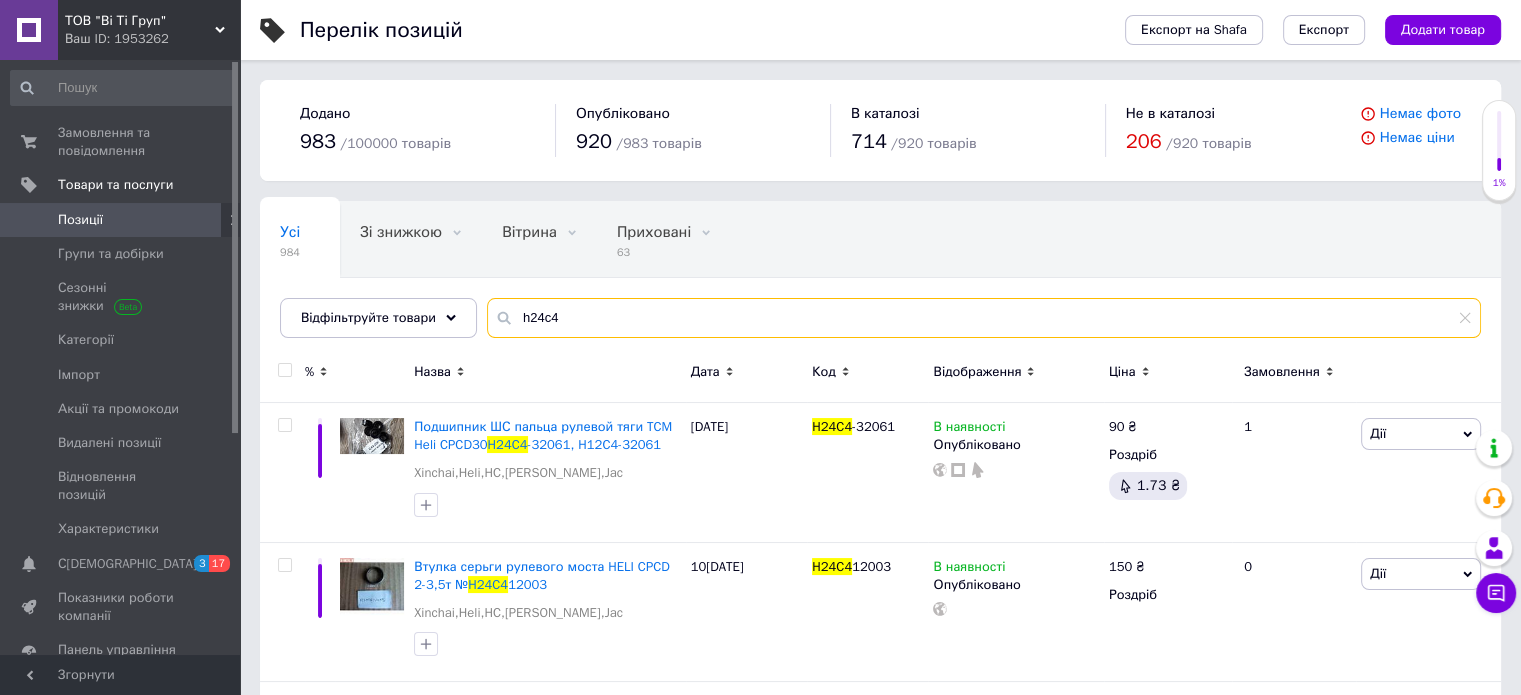 drag, startPoint x: 558, startPoint y: 316, endPoint x: 492, endPoint y: 317, distance: 66.007576 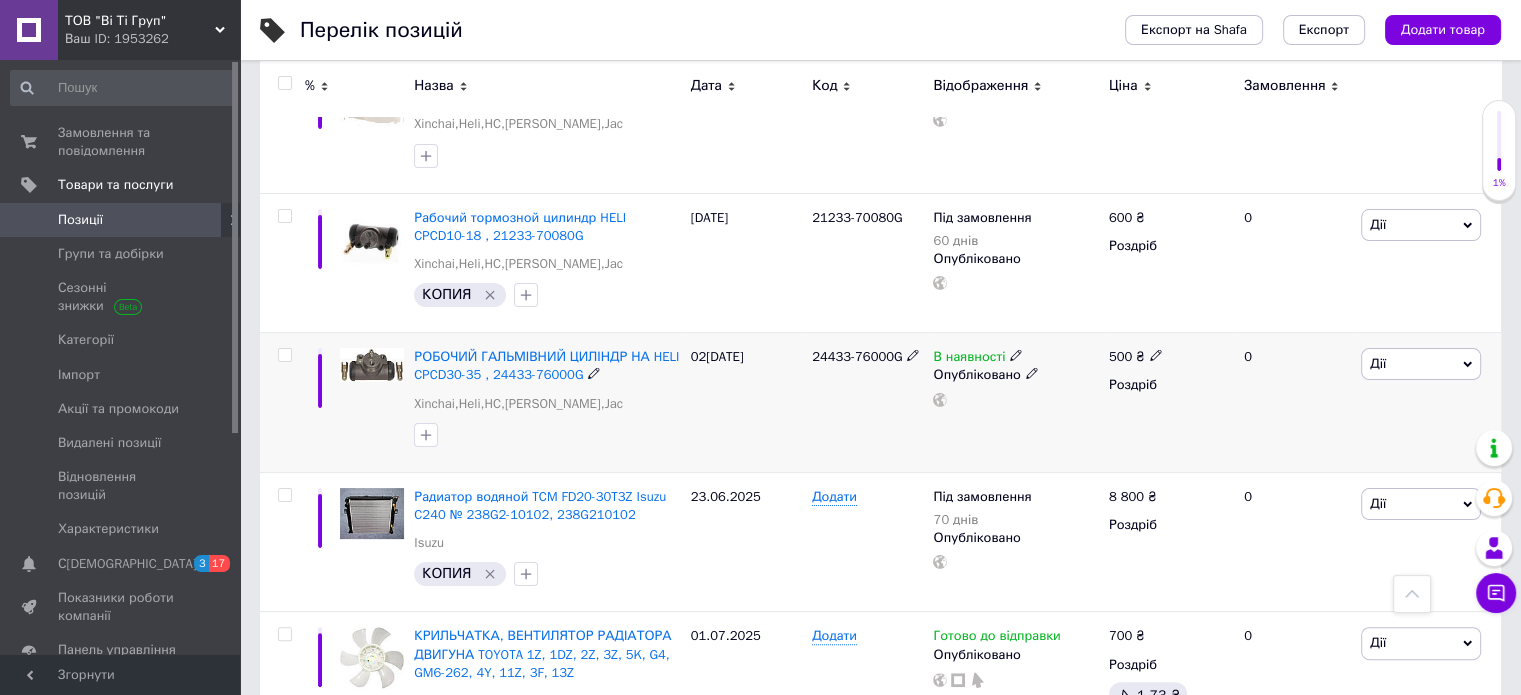 scroll, scrollTop: 0, scrollLeft: 0, axis: both 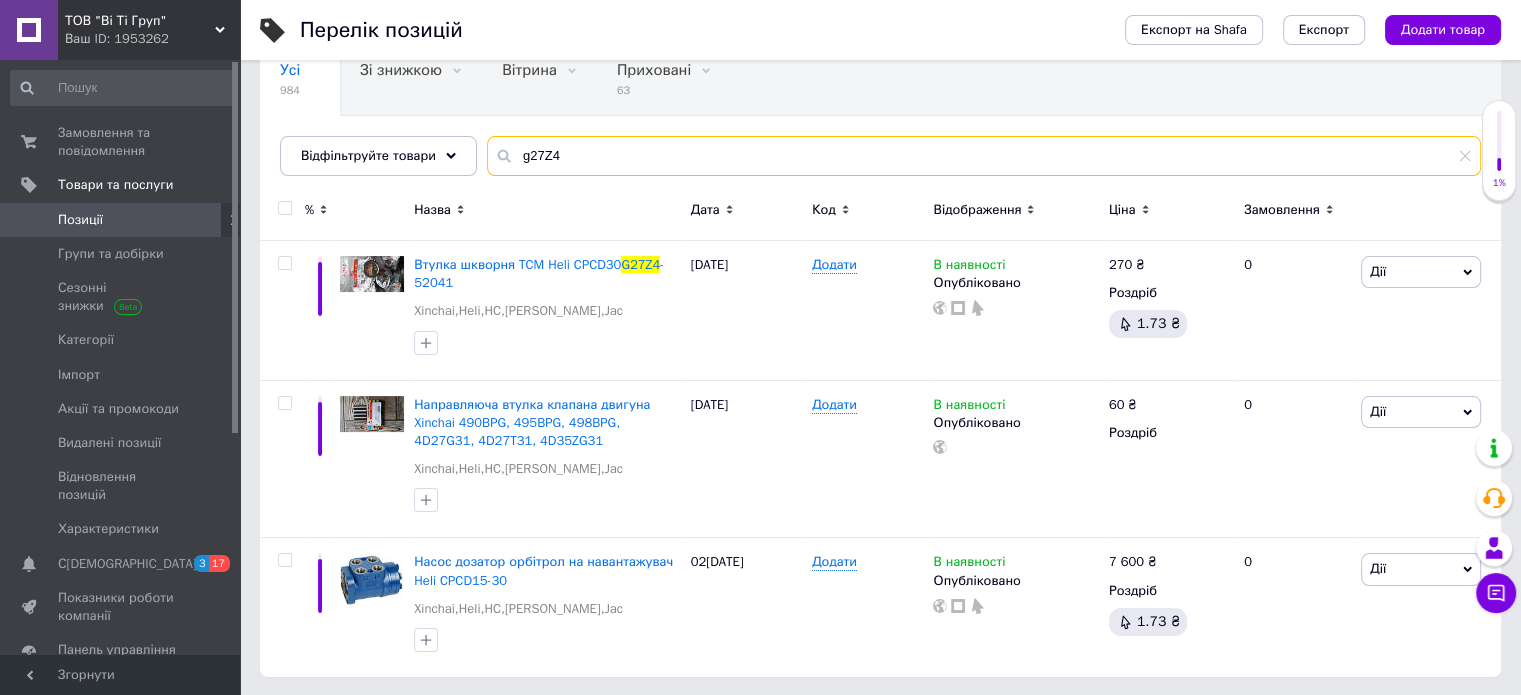 drag, startPoint x: 566, startPoint y: 155, endPoint x: 508, endPoint y: 156, distance: 58.00862 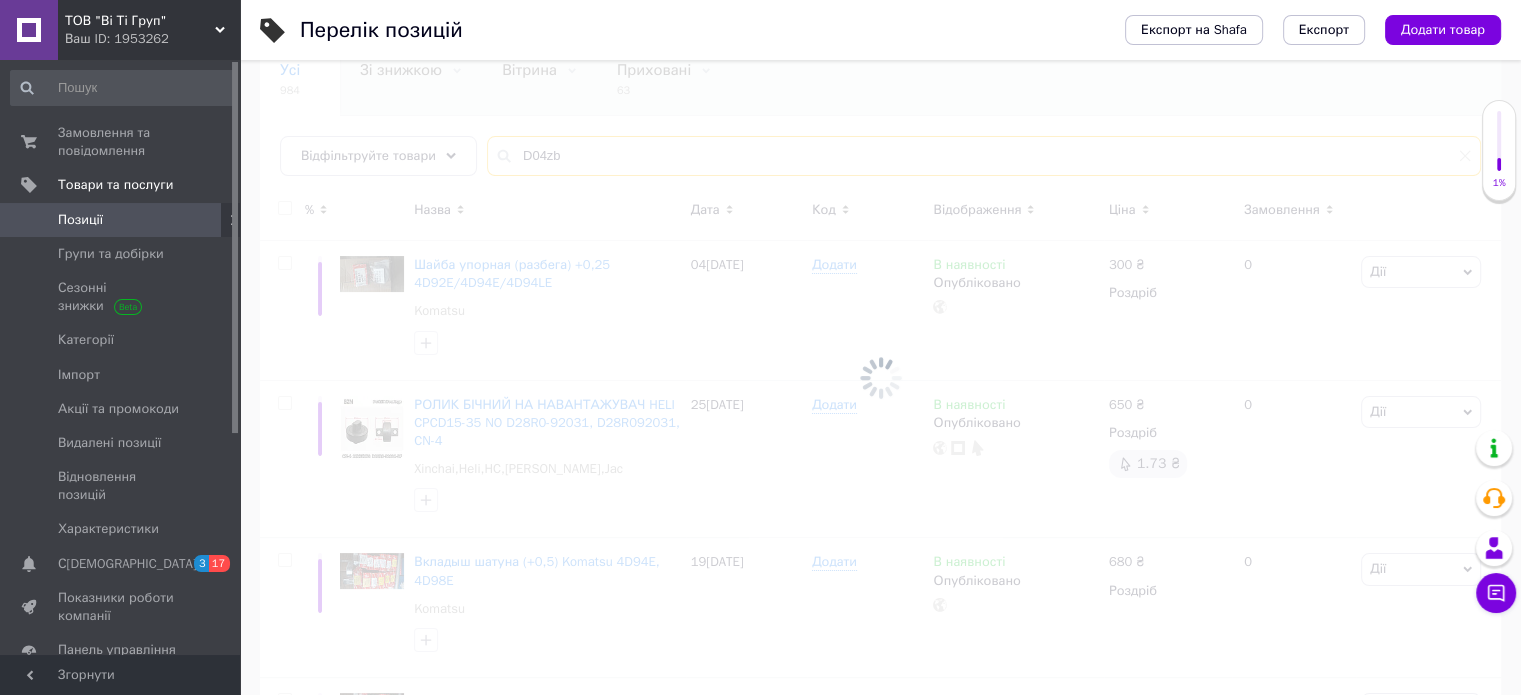 scroll, scrollTop: 0, scrollLeft: 0, axis: both 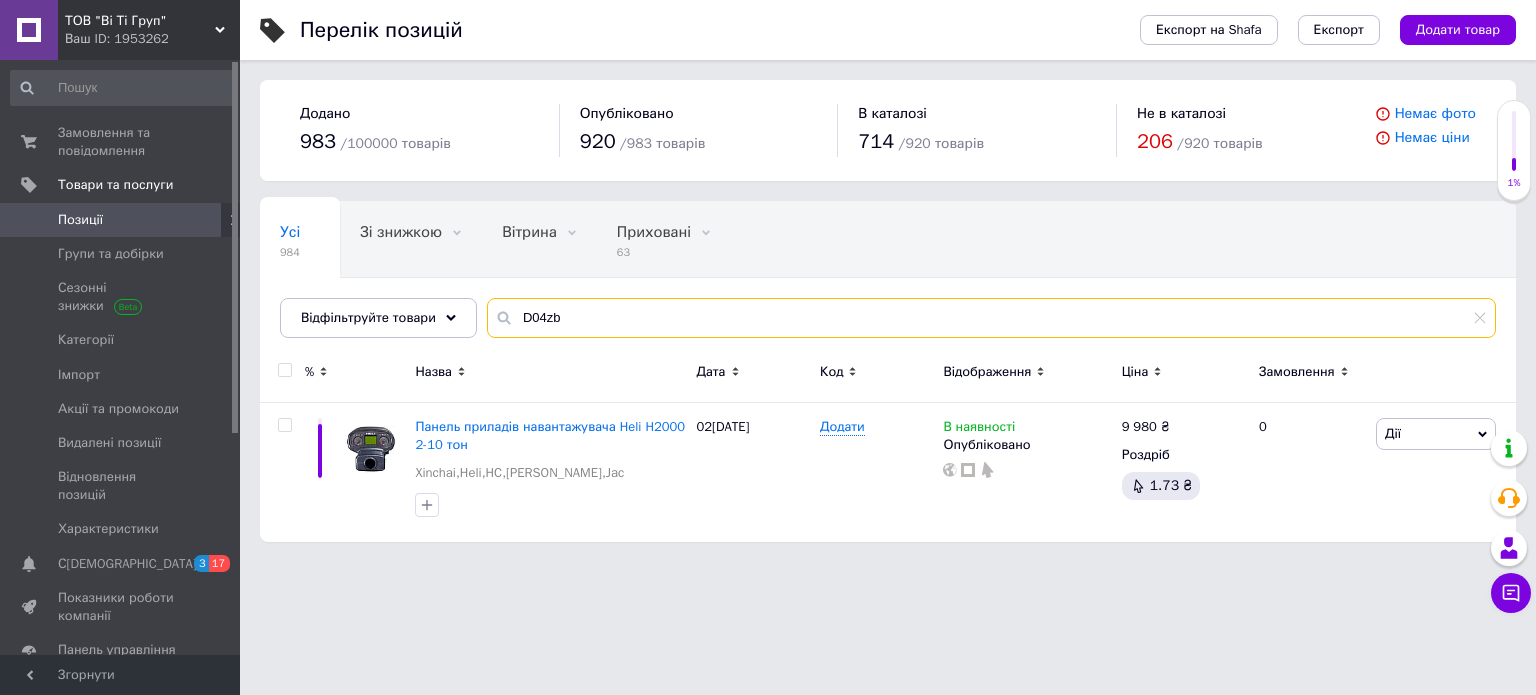 drag, startPoint x: 561, startPoint y: 319, endPoint x: 474, endPoint y: 309, distance: 87.57283 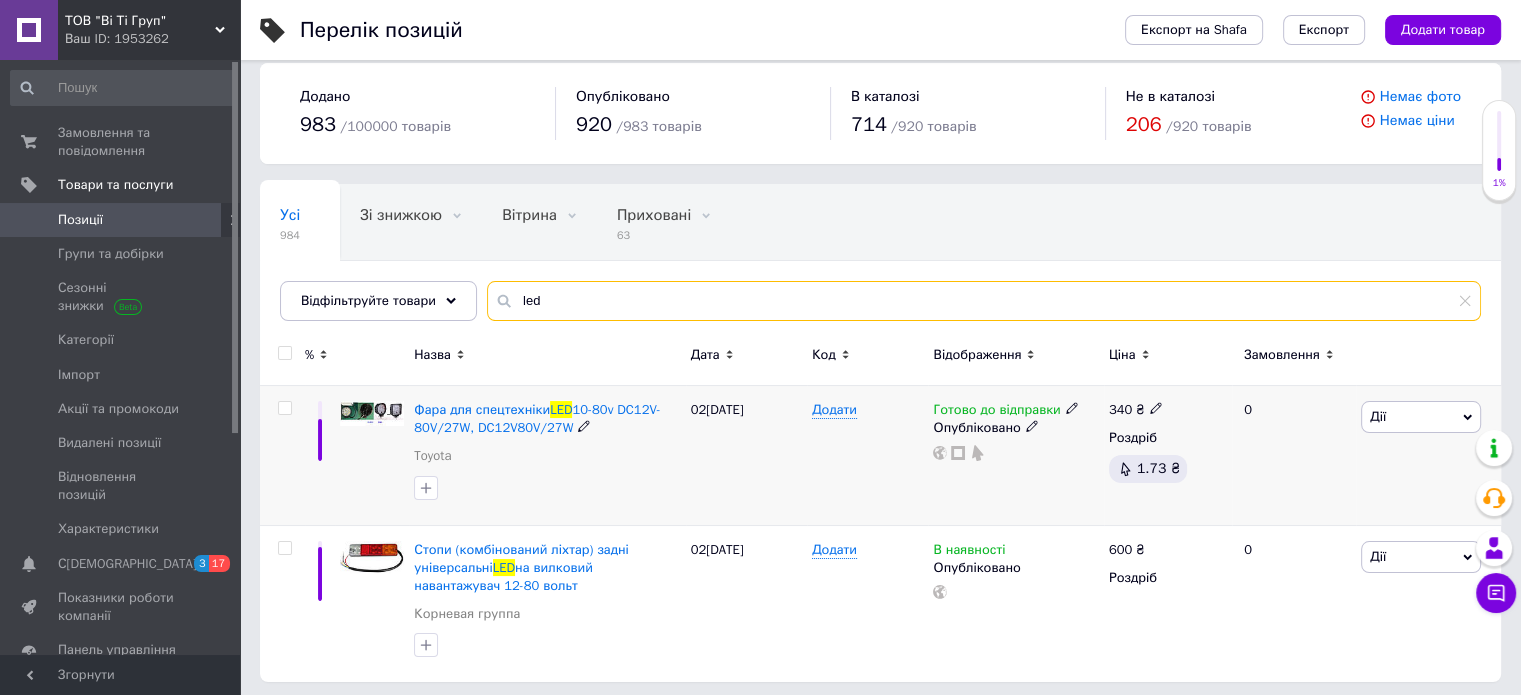 scroll, scrollTop: 23, scrollLeft: 0, axis: vertical 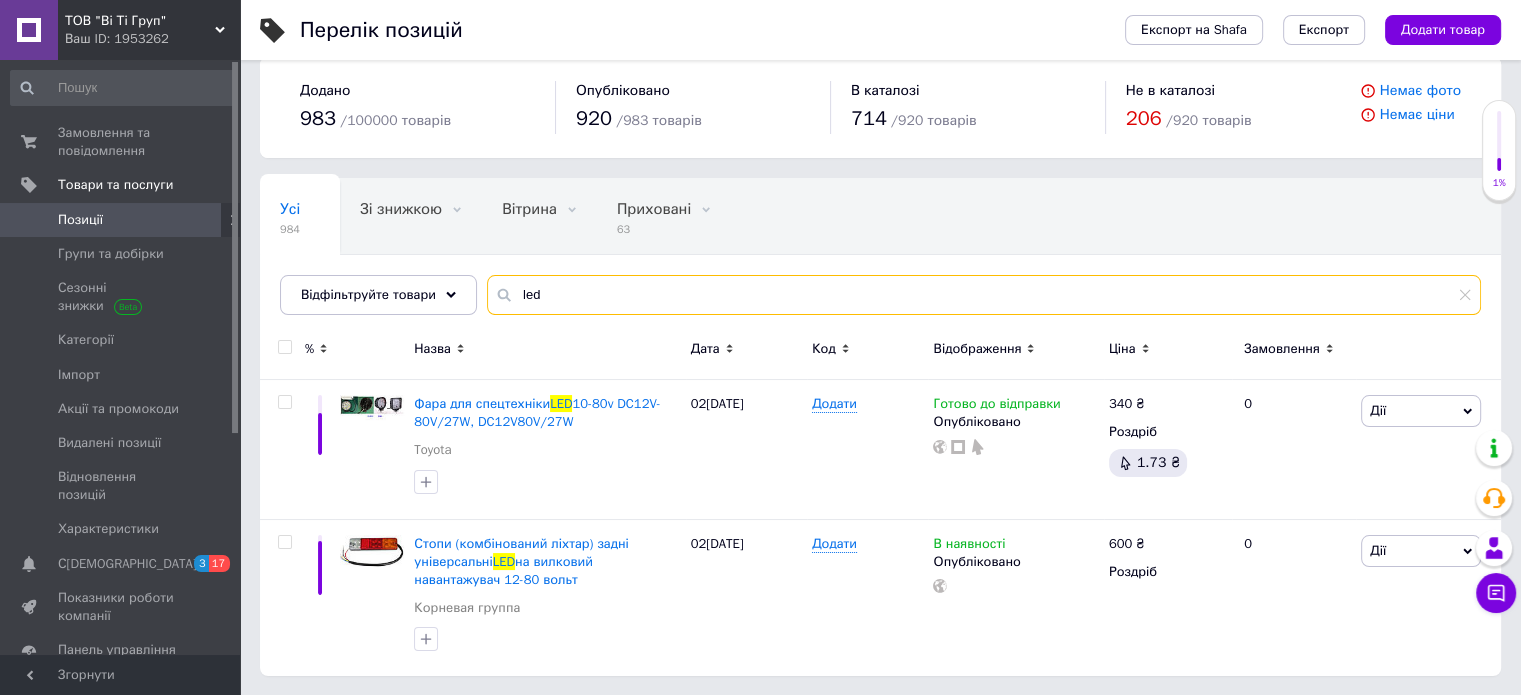 drag, startPoint x: 542, startPoint y: 288, endPoint x: 507, endPoint y: 290, distance: 35.057095 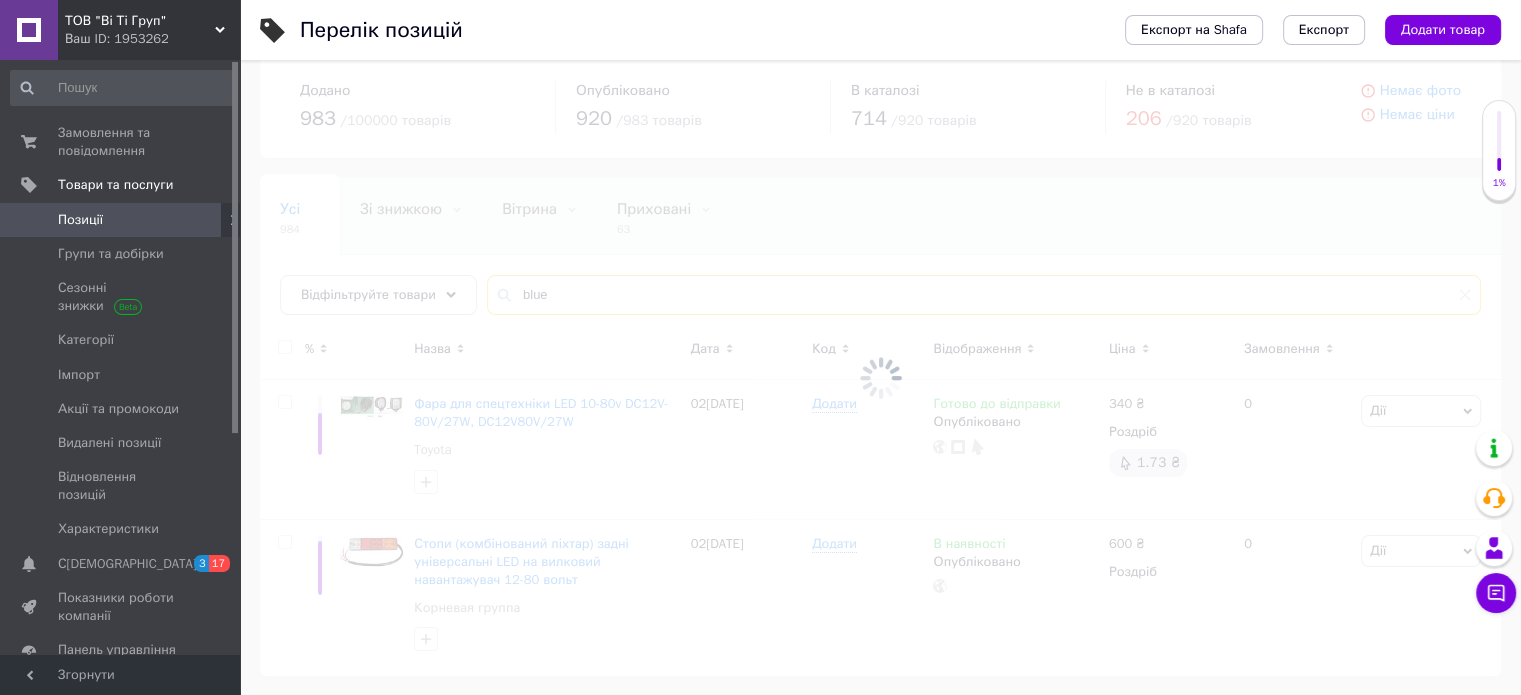 scroll, scrollTop: 0, scrollLeft: 0, axis: both 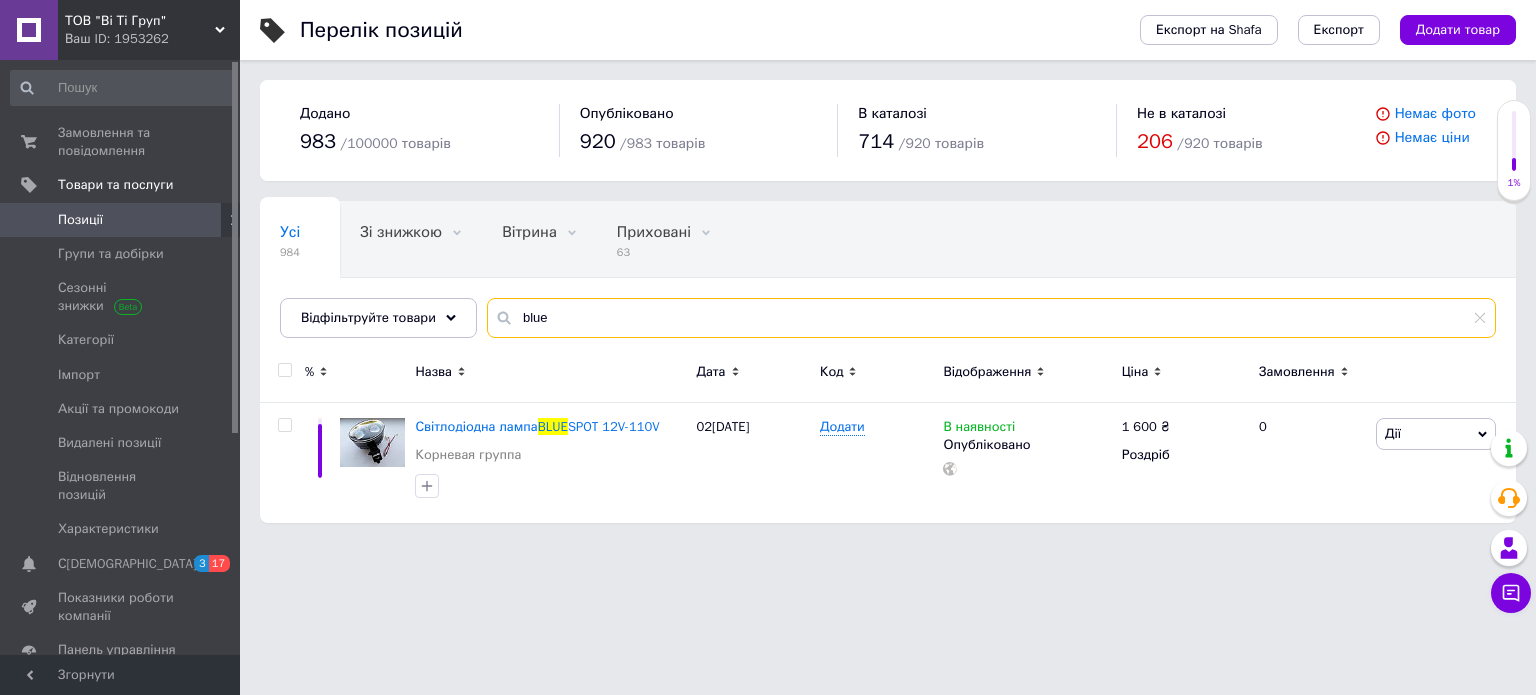 drag, startPoint x: 543, startPoint y: 313, endPoint x: 508, endPoint y: 316, distance: 35.128338 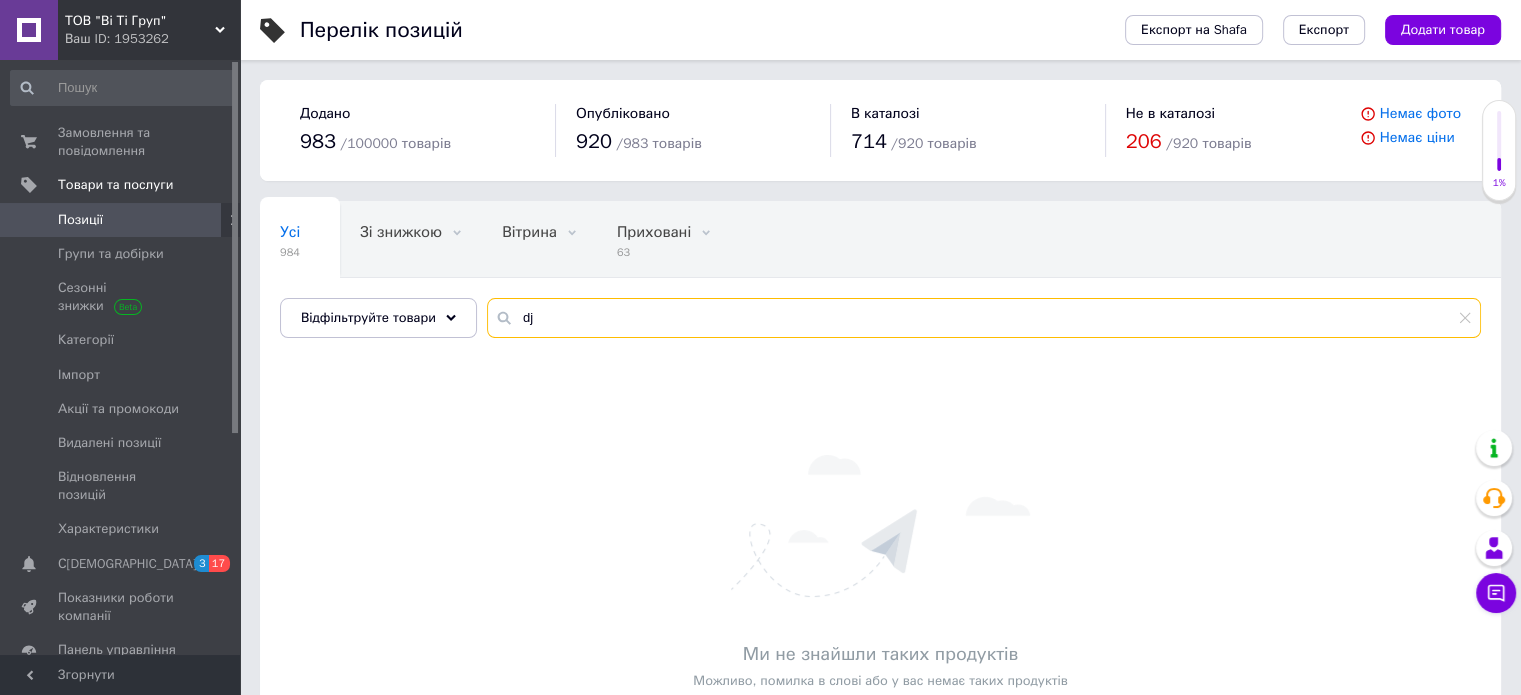 type on "d" 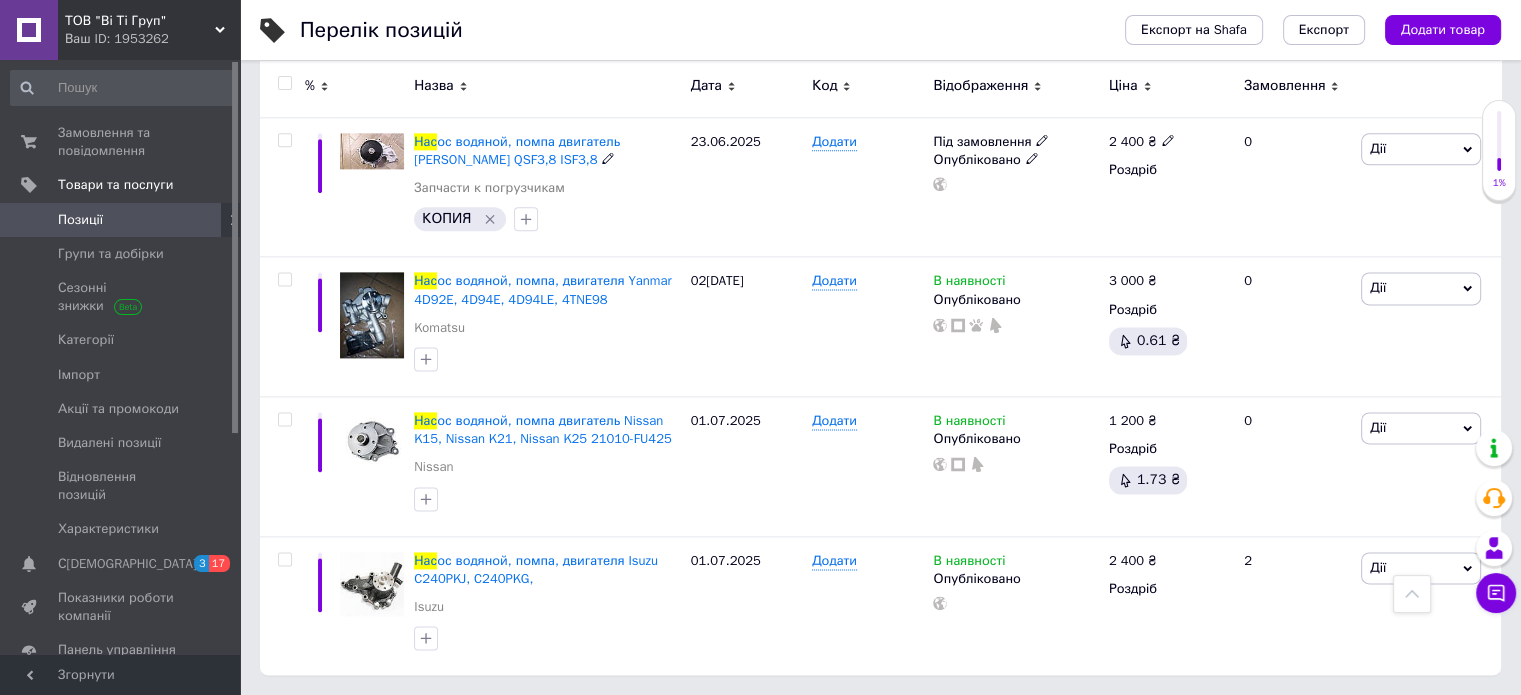 scroll, scrollTop: 2600, scrollLeft: 0, axis: vertical 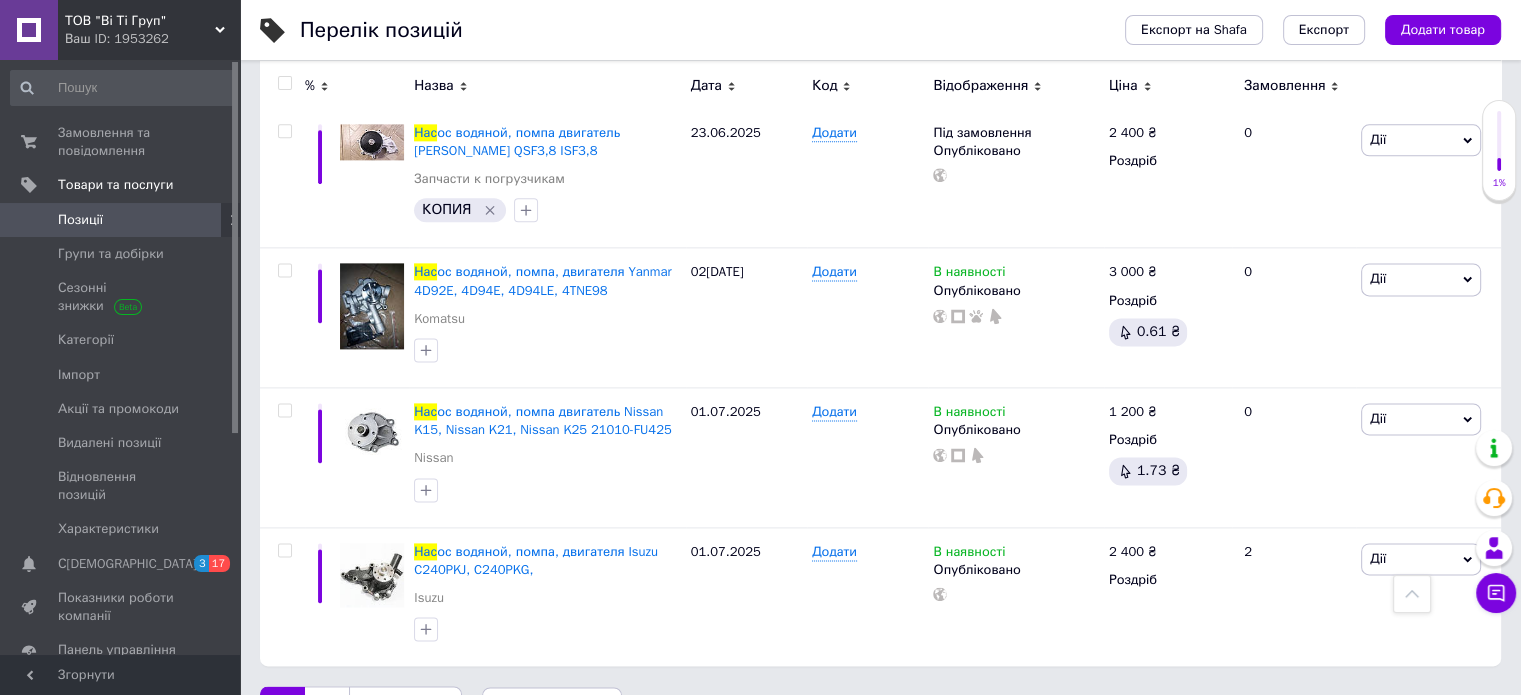 click on "2" at bounding box center (327, 707) 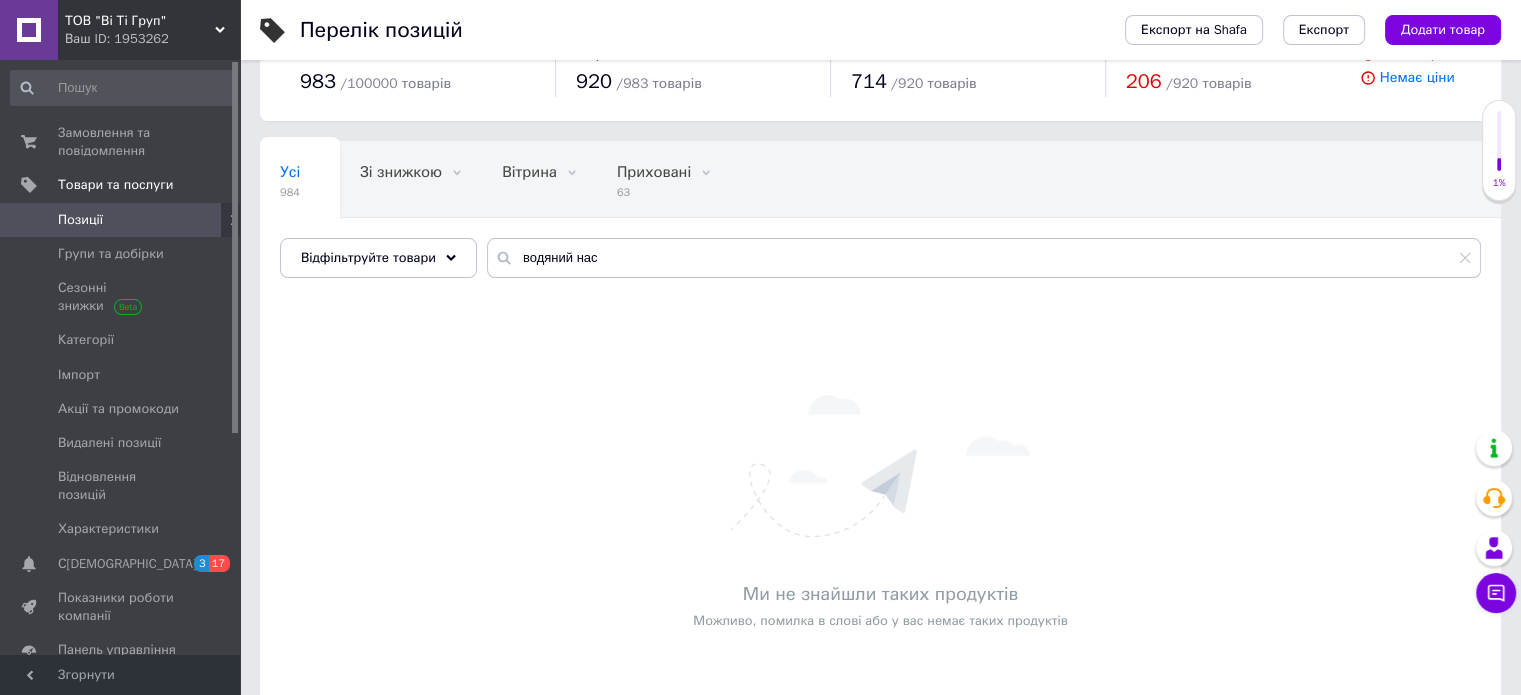 scroll, scrollTop: 121, scrollLeft: 0, axis: vertical 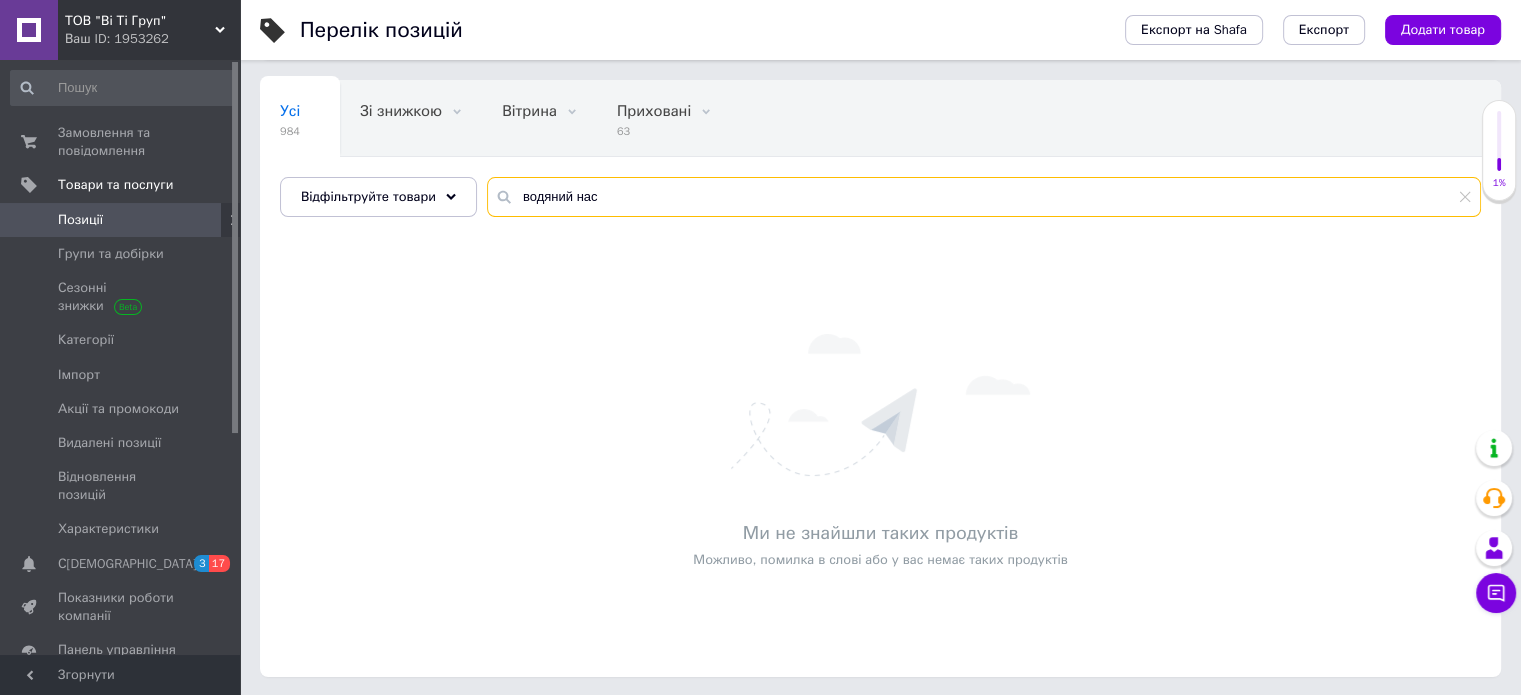 click on "водяний нас" at bounding box center (984, 197) 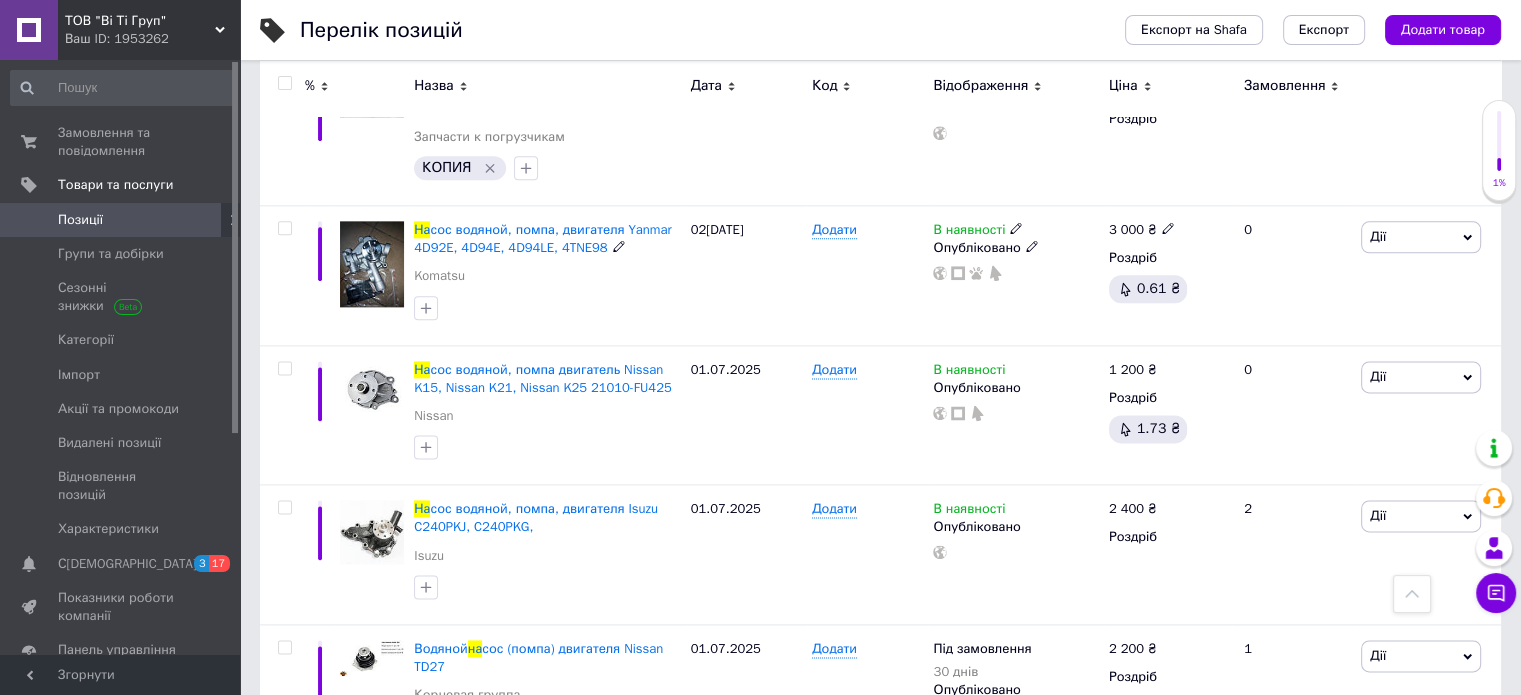 scroll, scrollTop: 2631, scrollLeft: 0, axis: vertical 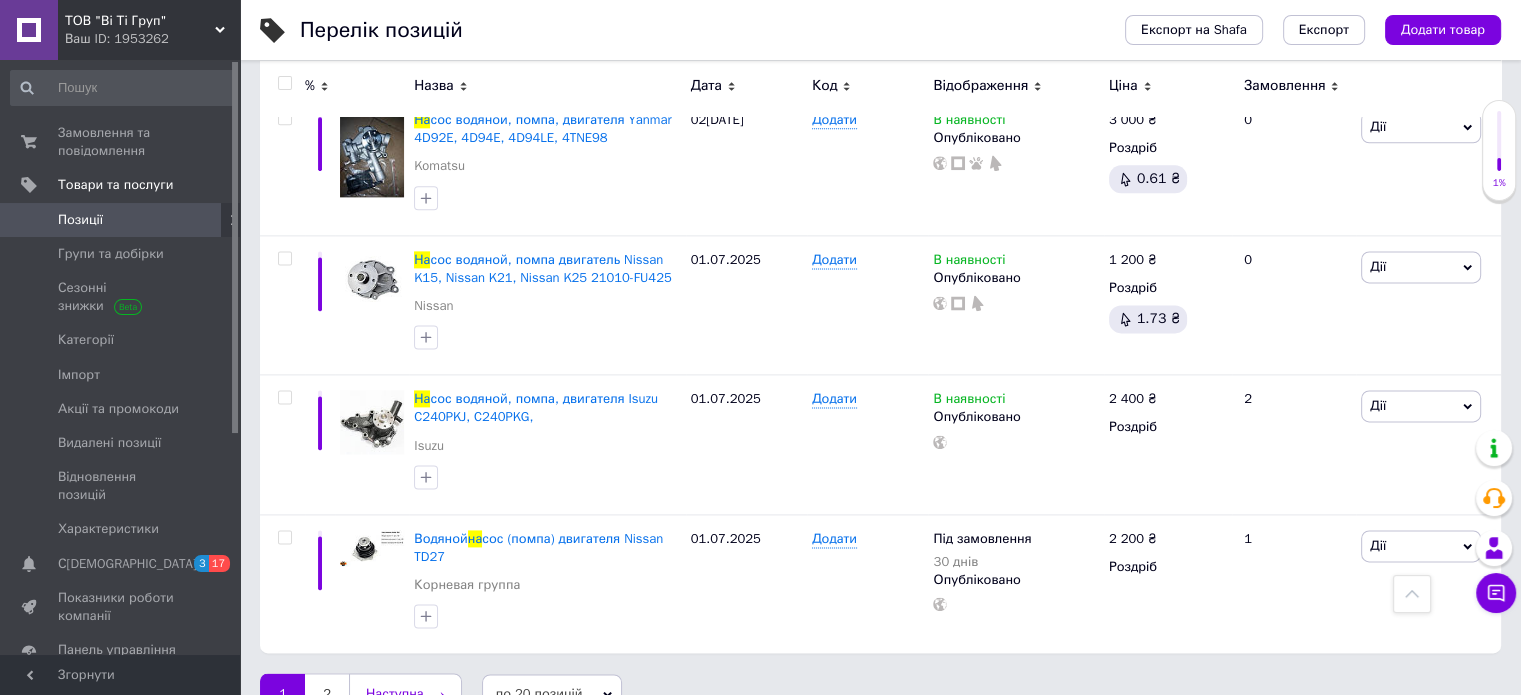 click on "Наступна" at bounding box center [405, 694] 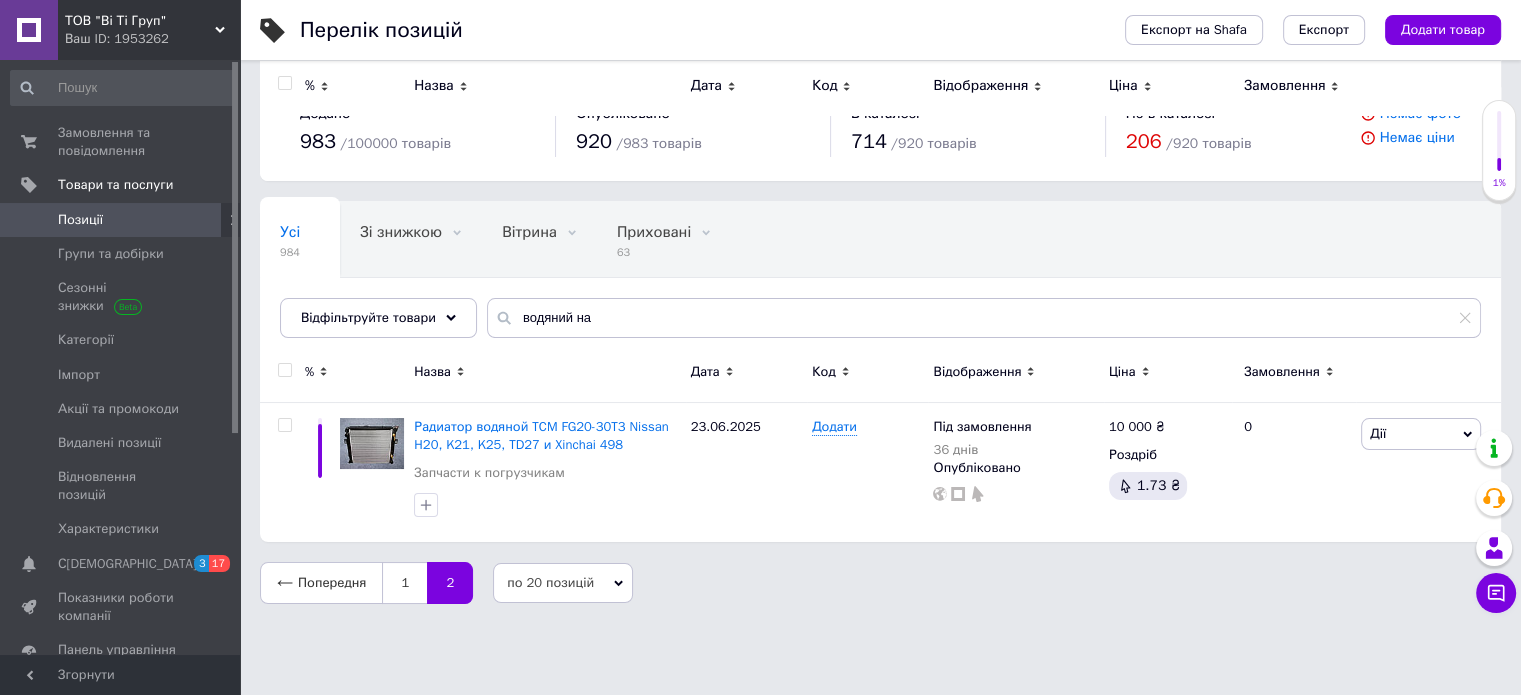 scroll, scrollTop: 0, scrollLeft: 0, axis: both 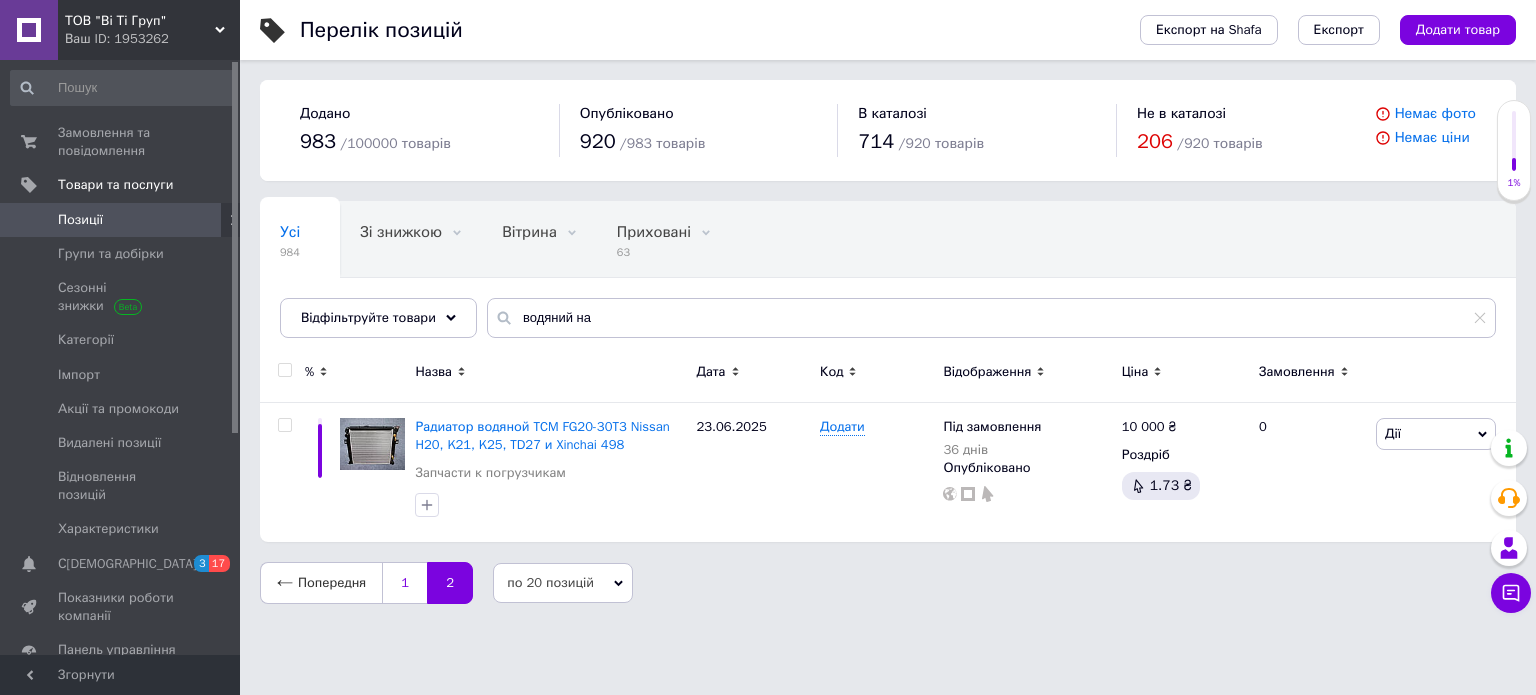 click on "1" at bounding box center [404, 583] 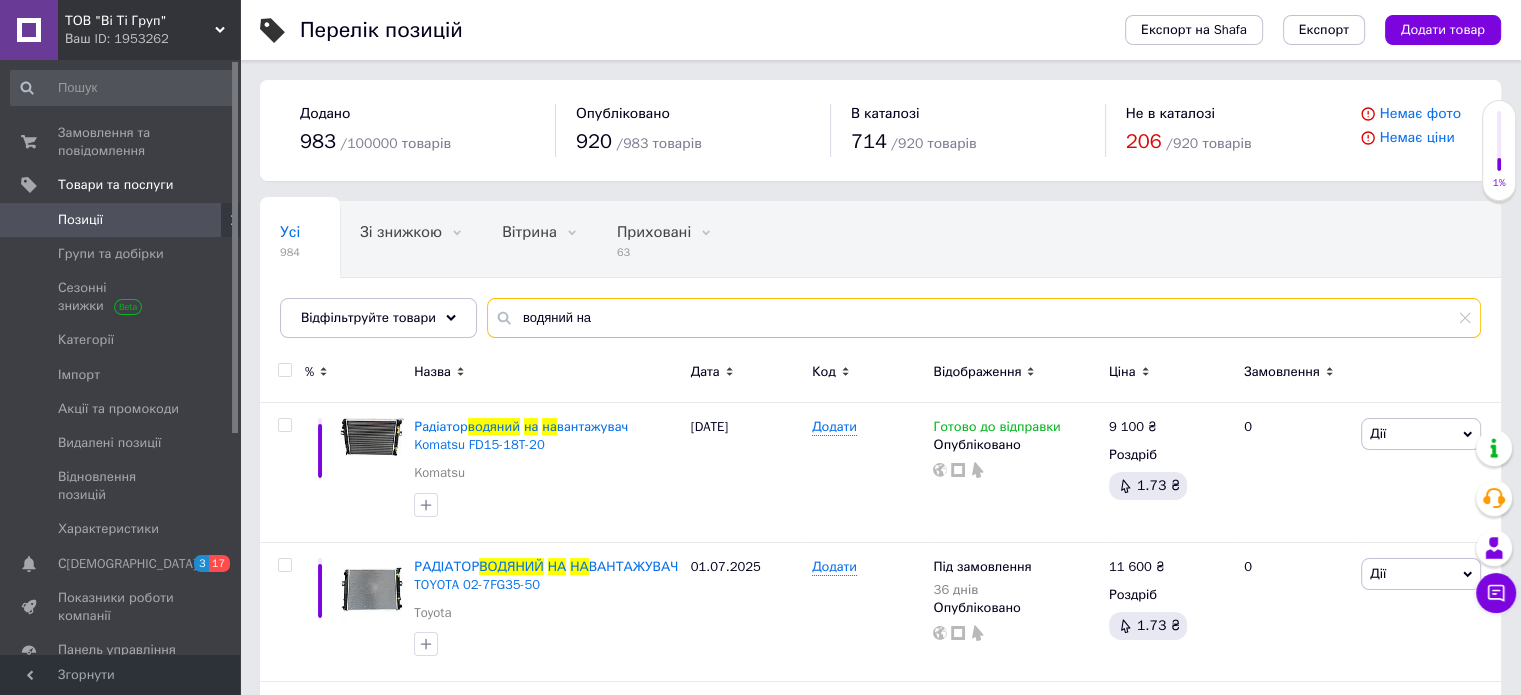 drag, startPoint x: 589, startPoint y: 314, endPoint x: 496, endPoint y: 329, distance: 94.20191 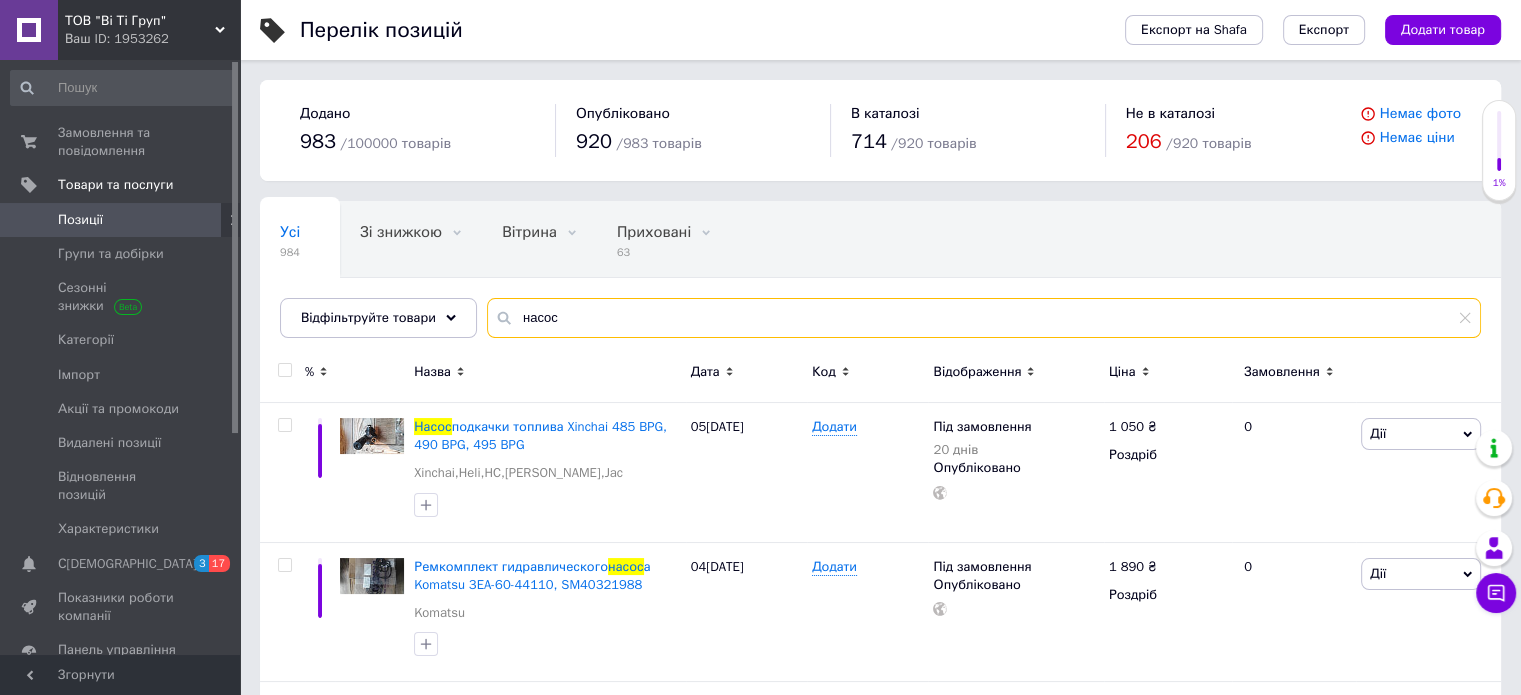 click on "насос" at bounding box center [984, 318] 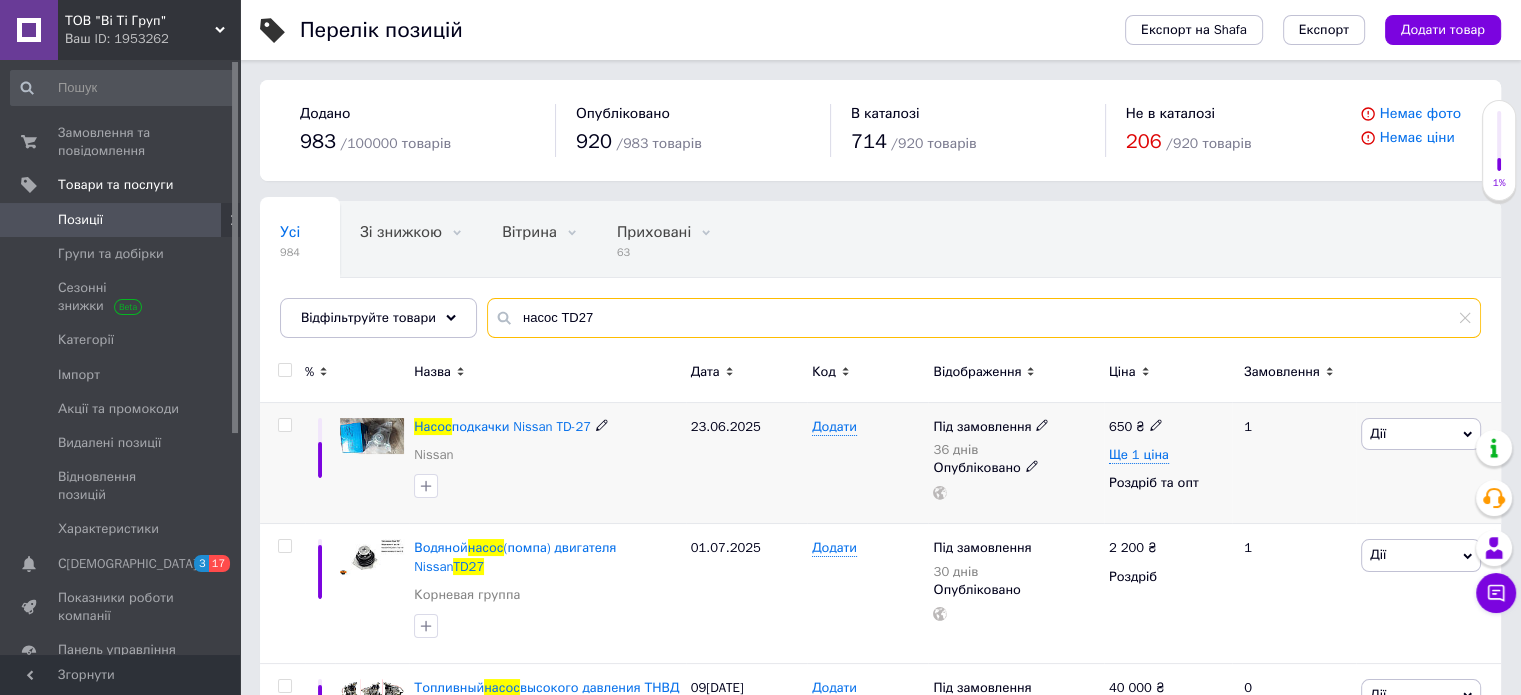 scroll, scrollTop: 100, scrollLeft: 0, axis: vertical 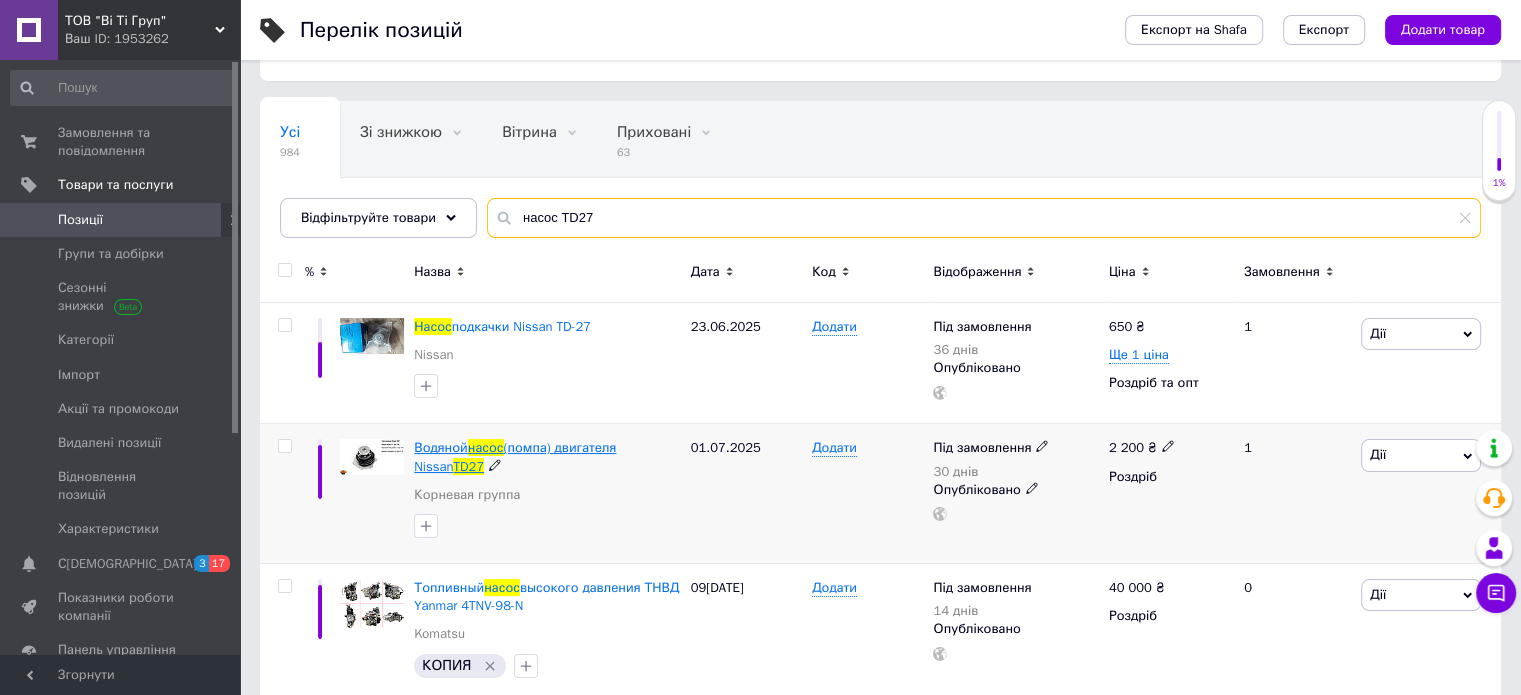 type on "насос TD27" 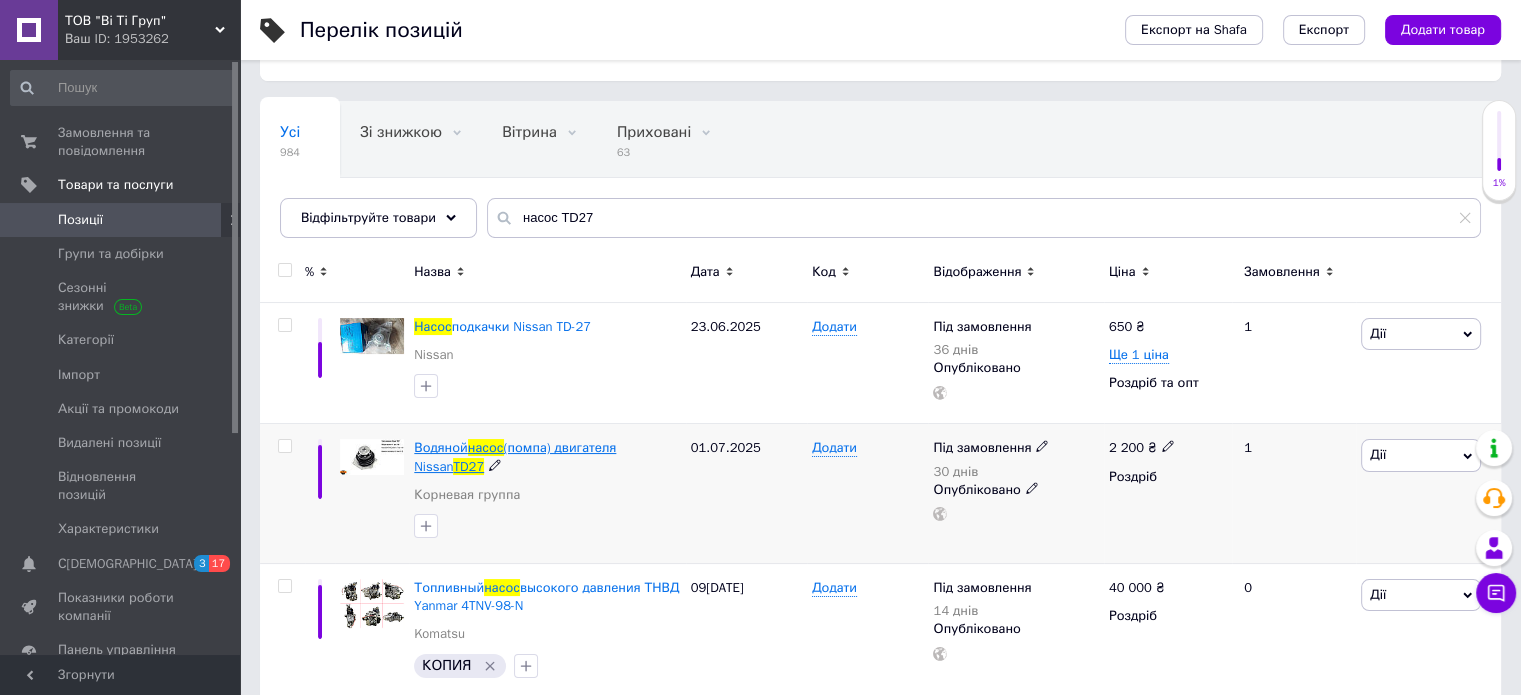click on "насос" at bounding box center [486, 447] 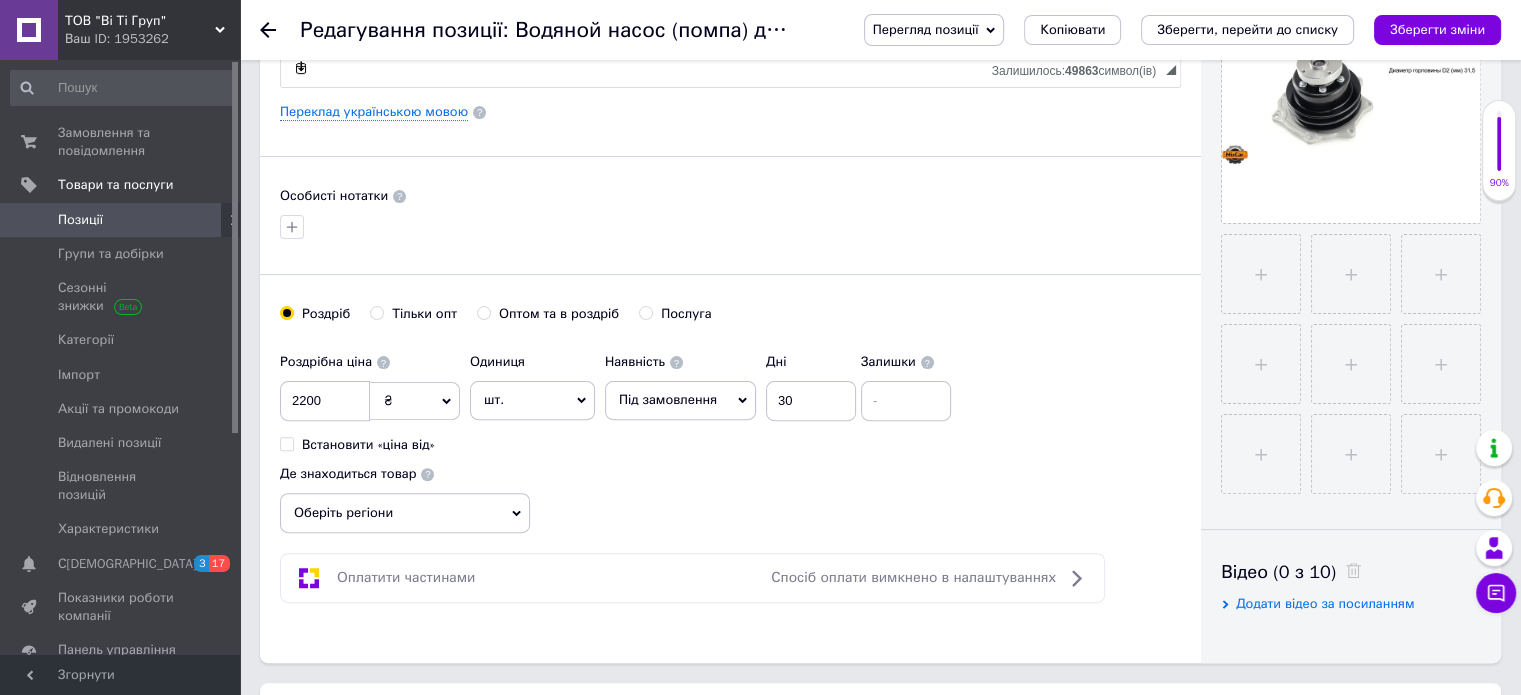 scroll, scrollTop: 500, scrollLeft: 0, axis: vertical 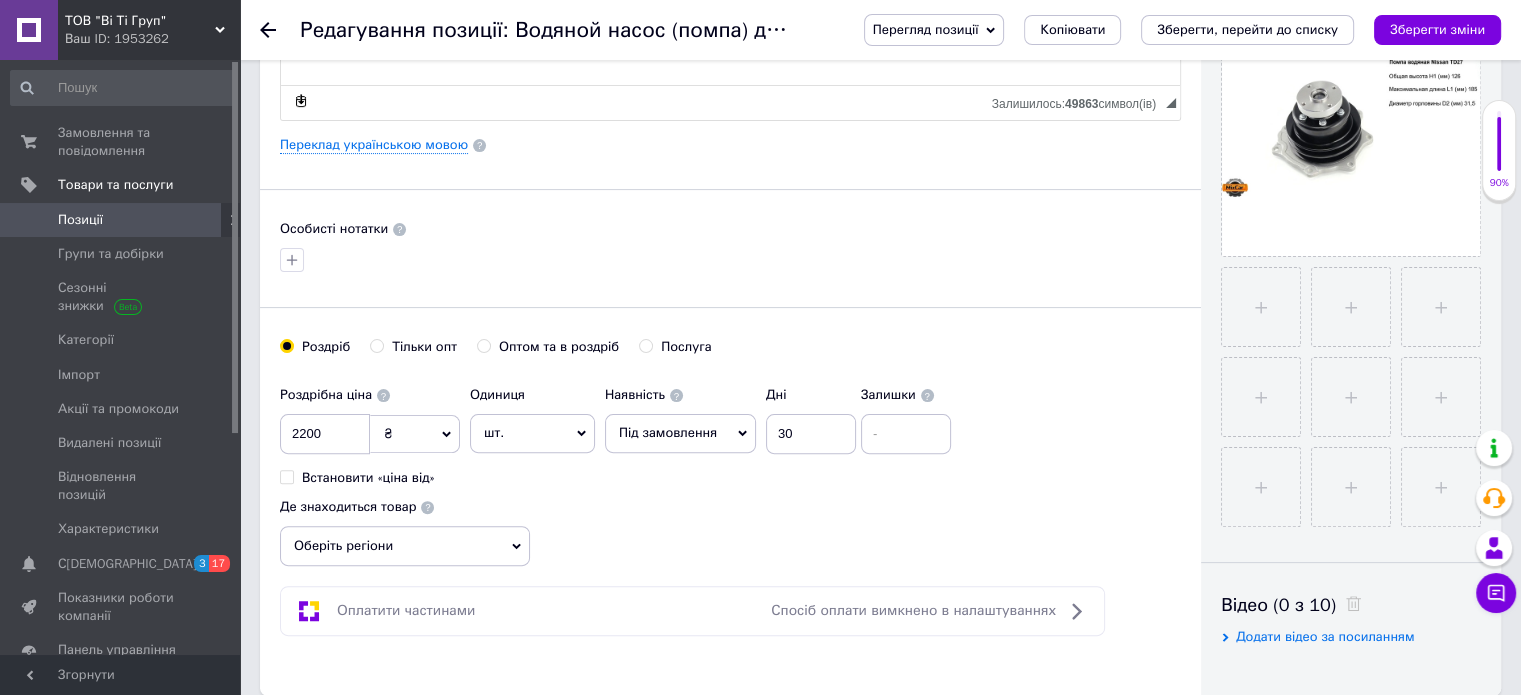 click 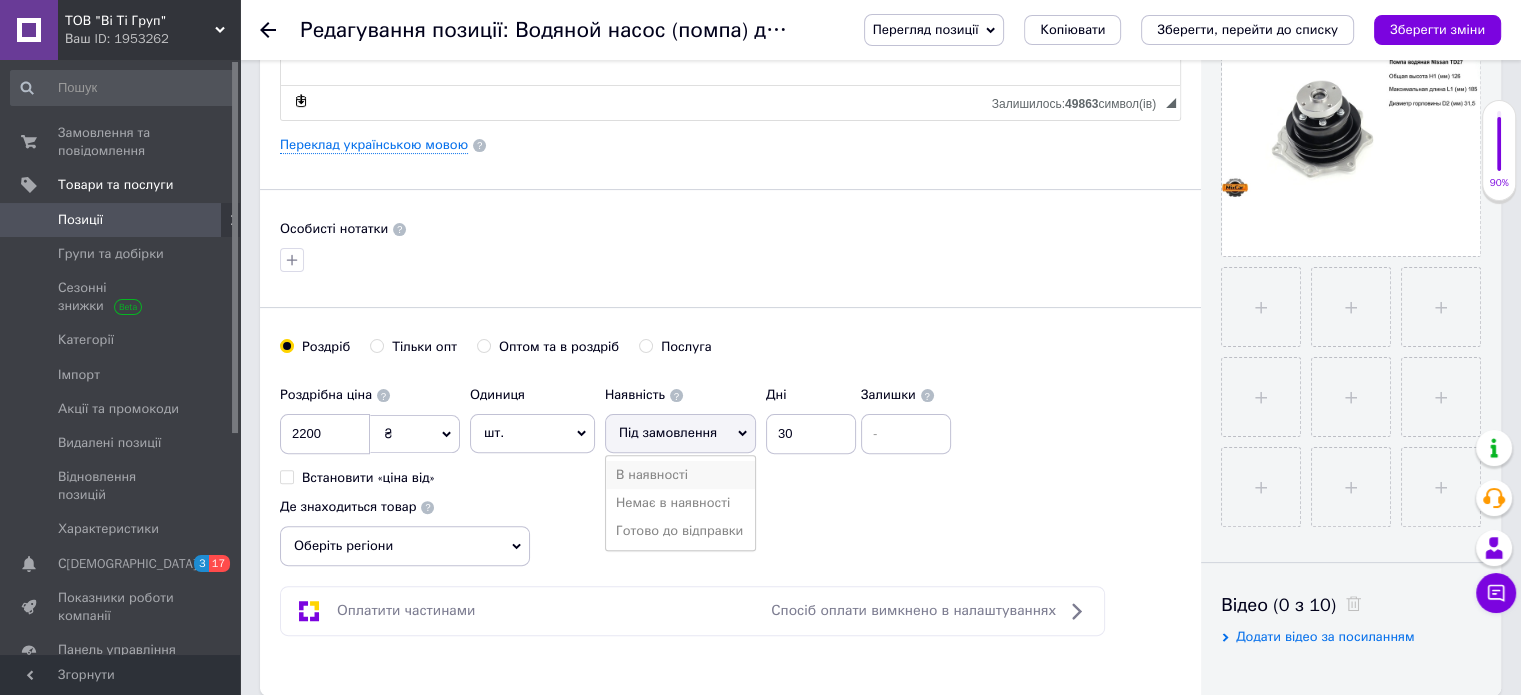 click on "В наявності" at bounding box center [680, 475] 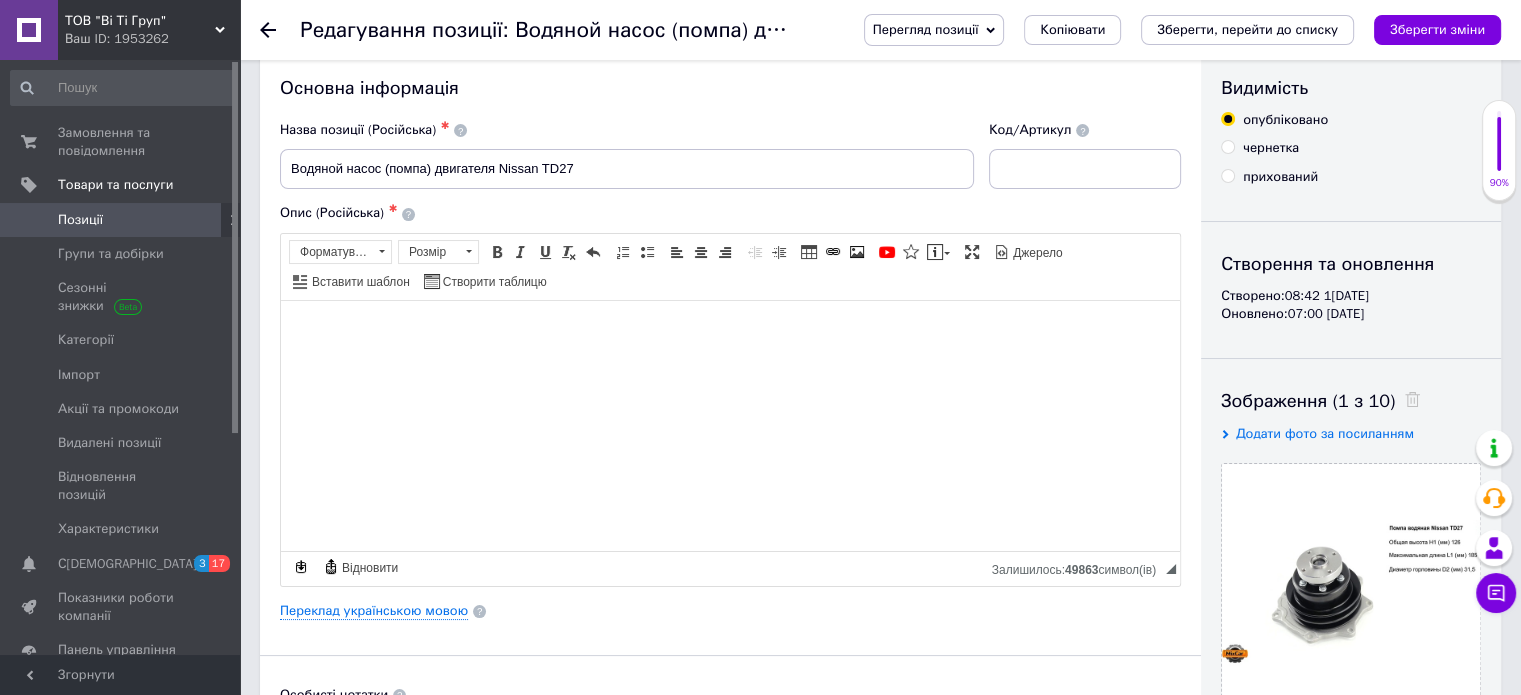 scroll, scrollTop: 0, scrollLeft: 0, axis: both 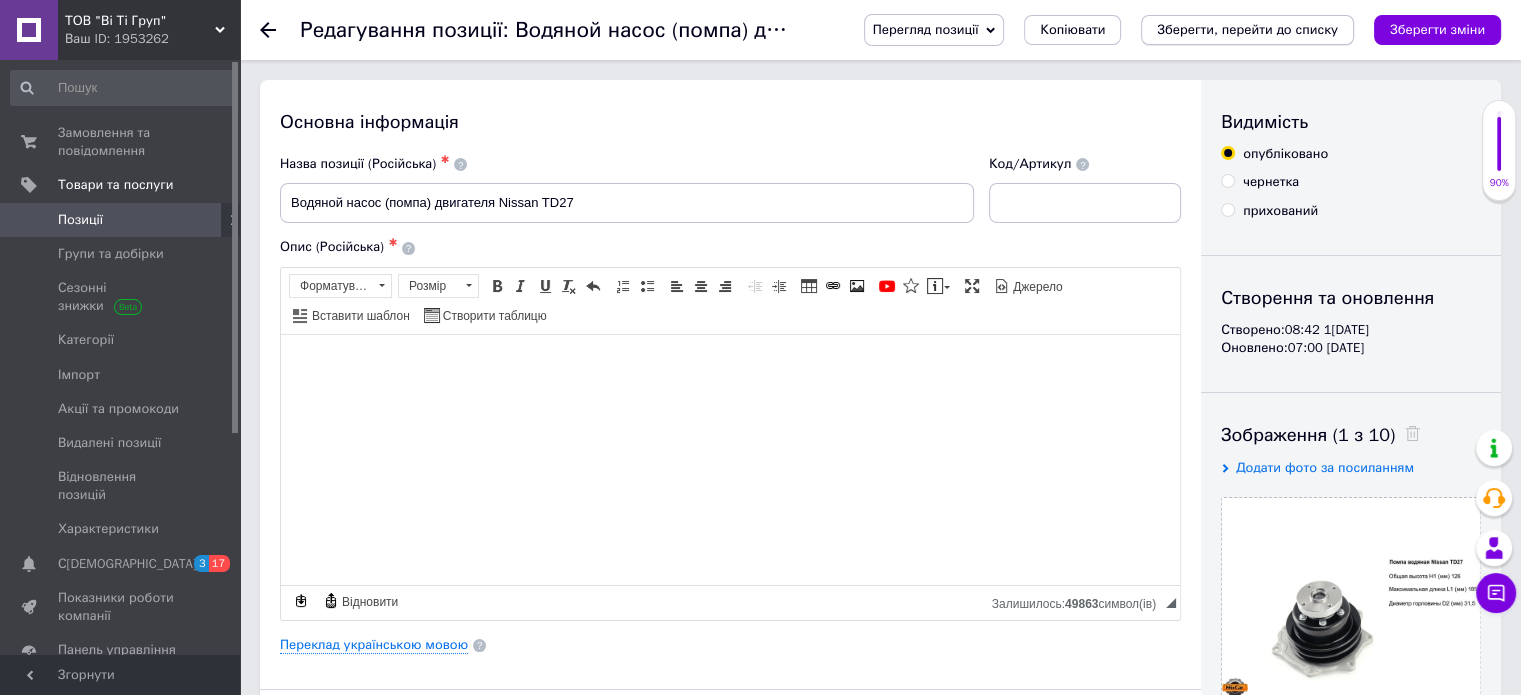 click on "Зберегти, перейти до списку" at bounding box center [1247, 29] 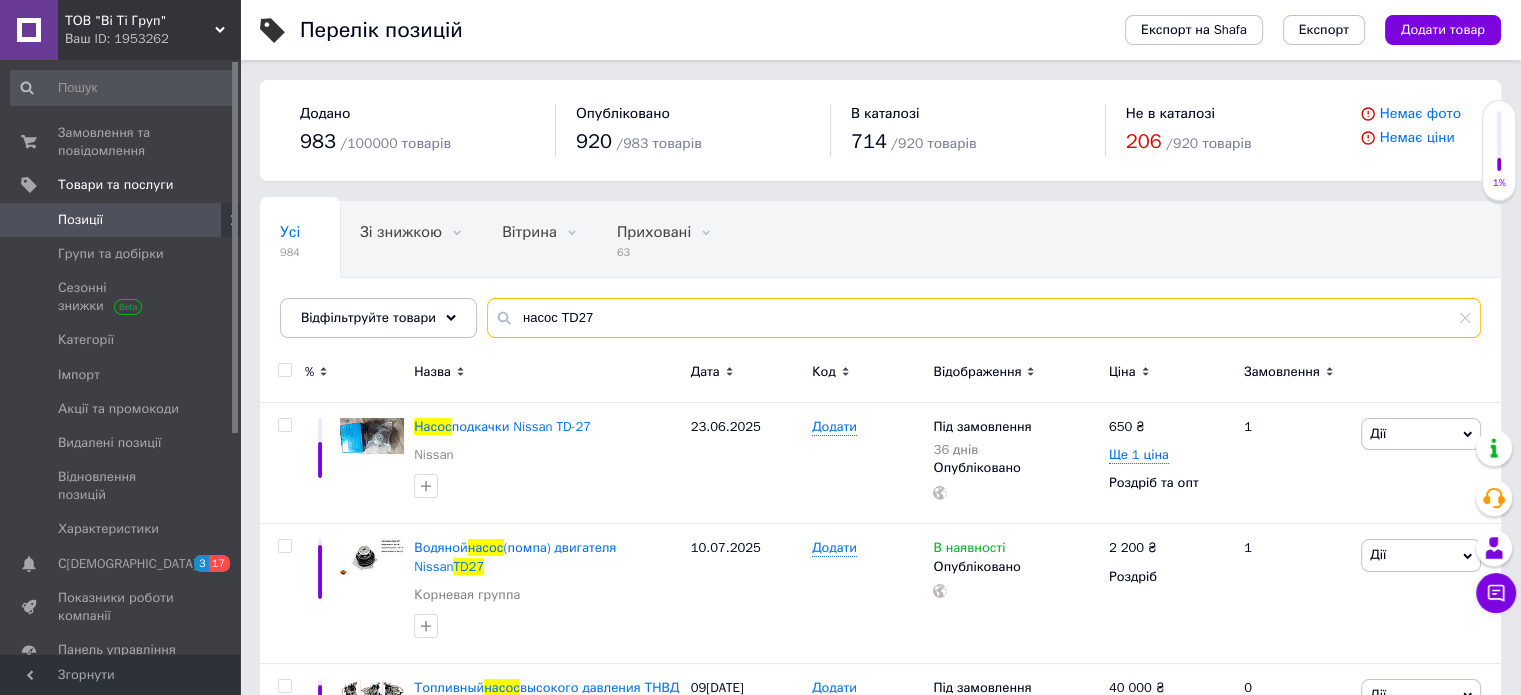 drag, startPoint x: 603, startPoint y: 315, endPoint x: 508, endPoint y: 319, distance: 95.084175 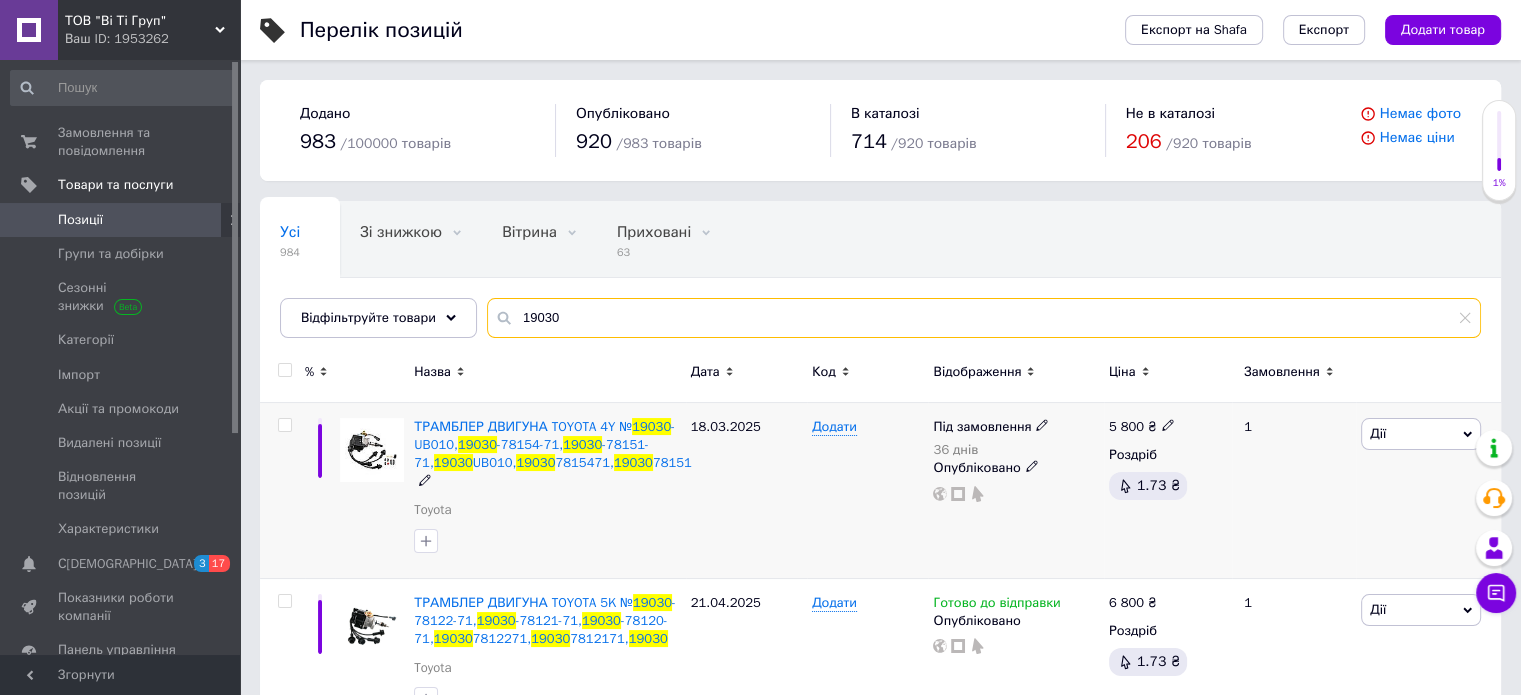 scroll, scrollTop: 41, scrollLeft: 0, axis: vertical 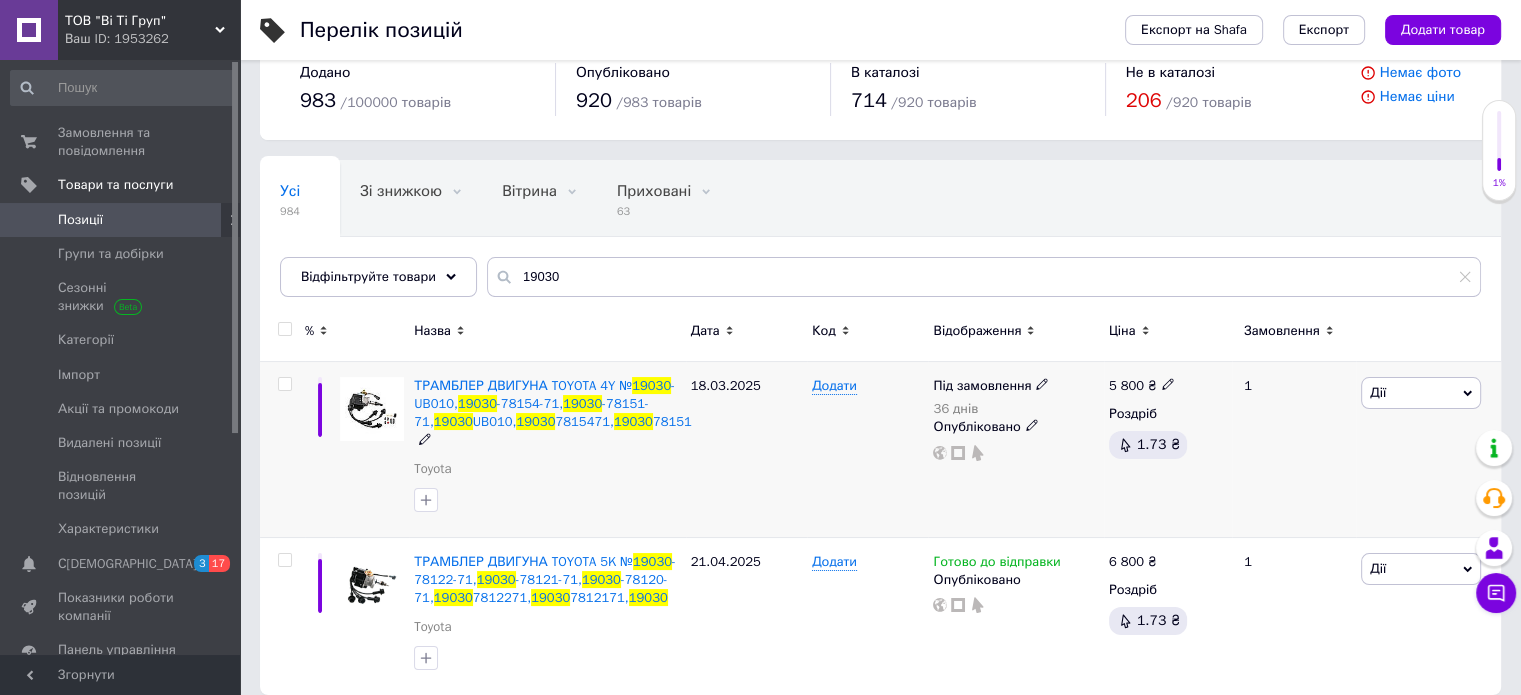 click 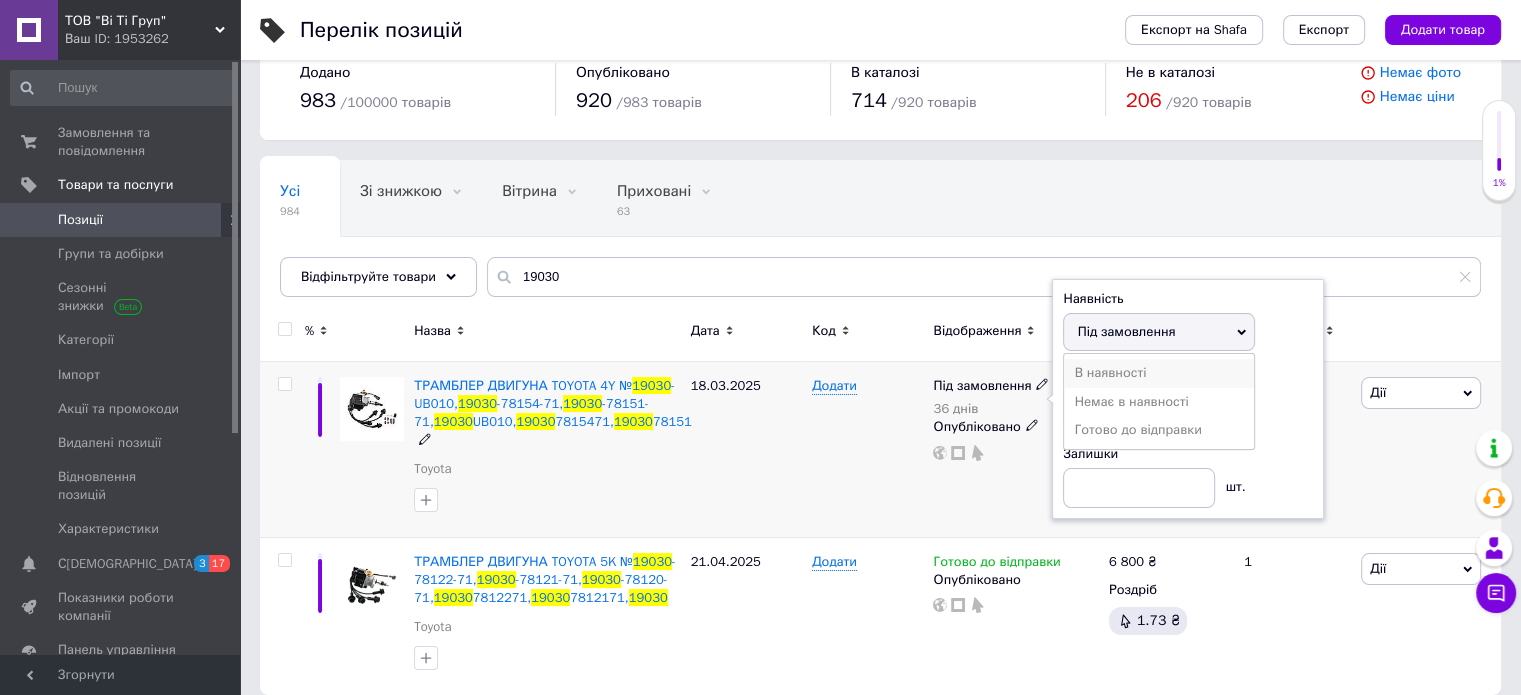click on "В наявності" at bounding box center [1159, 373] 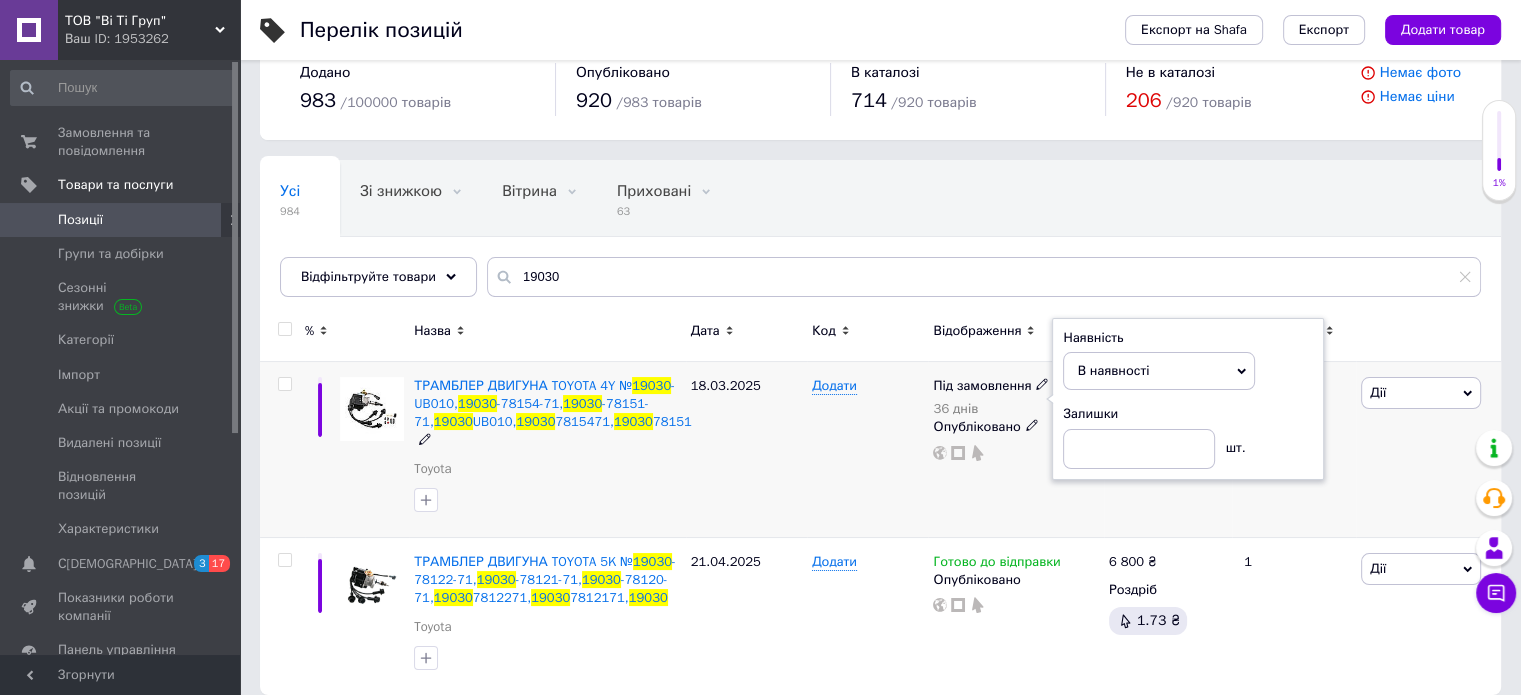 click on "18.03.2025" at bounding box center (746, 450) 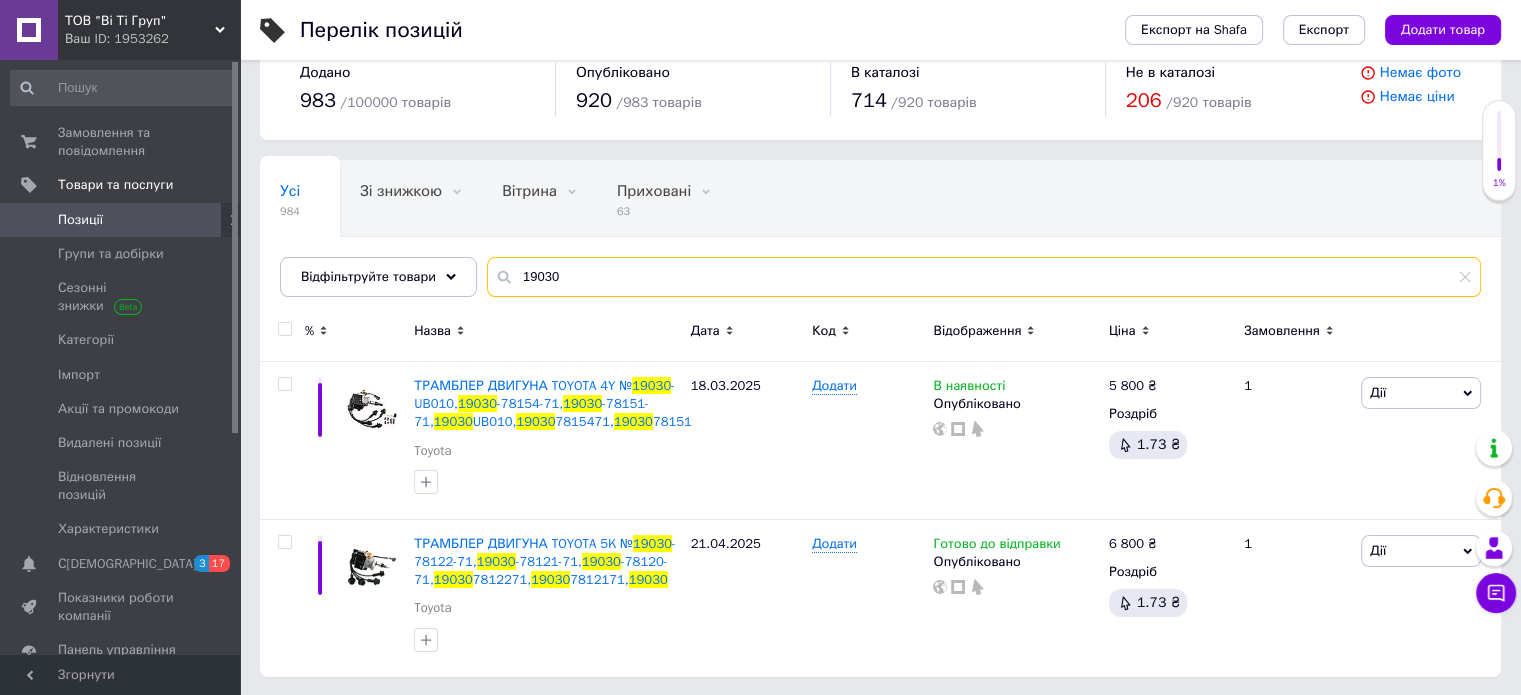 drag, startPoint x: 557, startPoint y: 278, endPoint x: 501, endPoint y: 279, distance: 56.008926 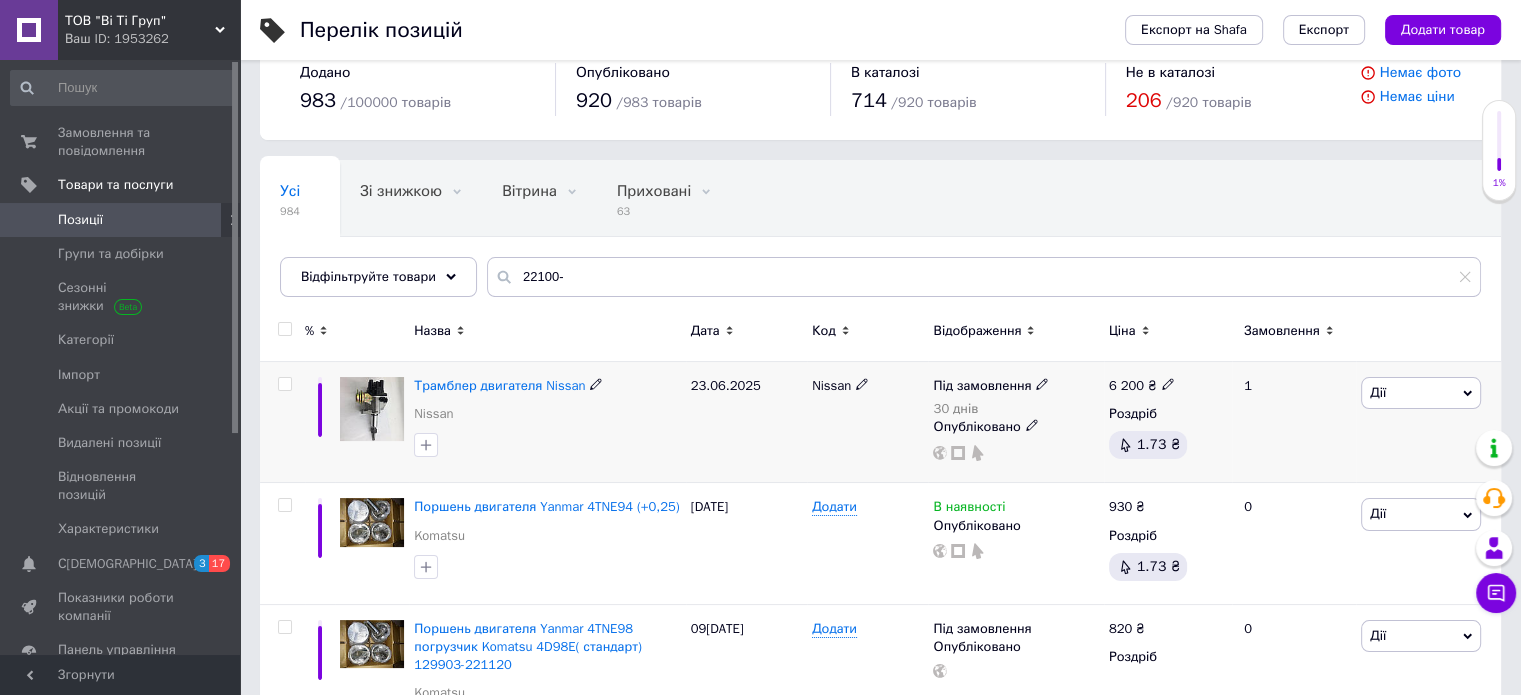 click 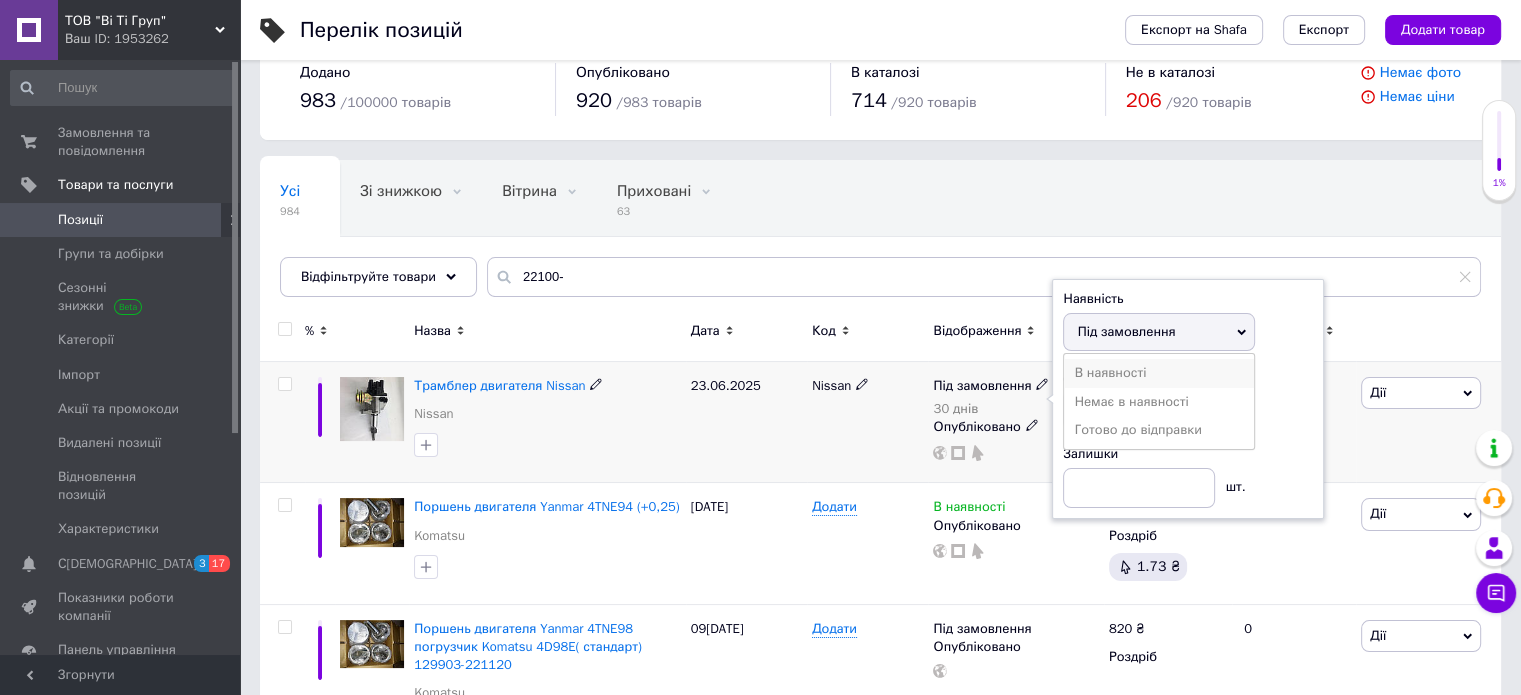 click on "В наявності" at bounding box center [1159, 373] 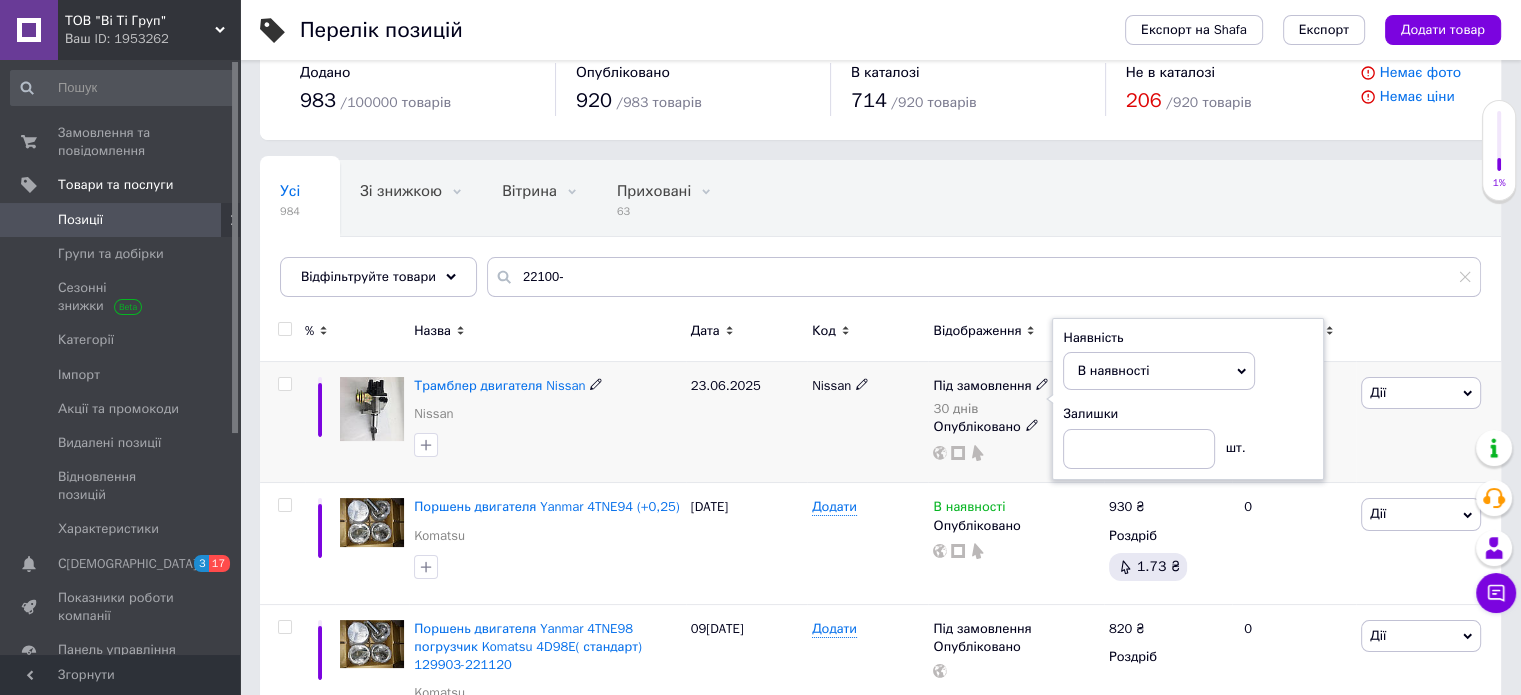 click on "23.06.2025" at bounding box center [746, 422] 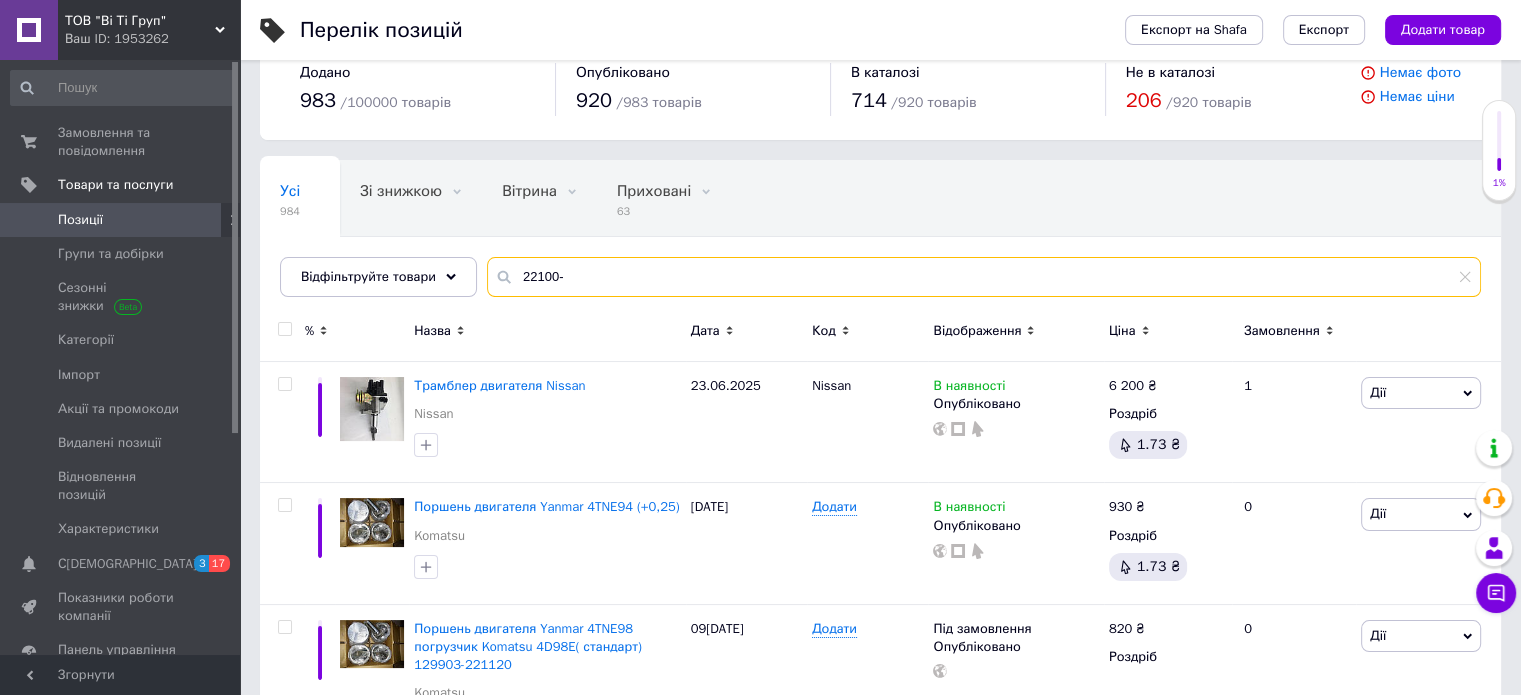 drag, startPoint x: 579, startPoint y: 275, endPoint x: 498, endPoint y: 275, distance: 81 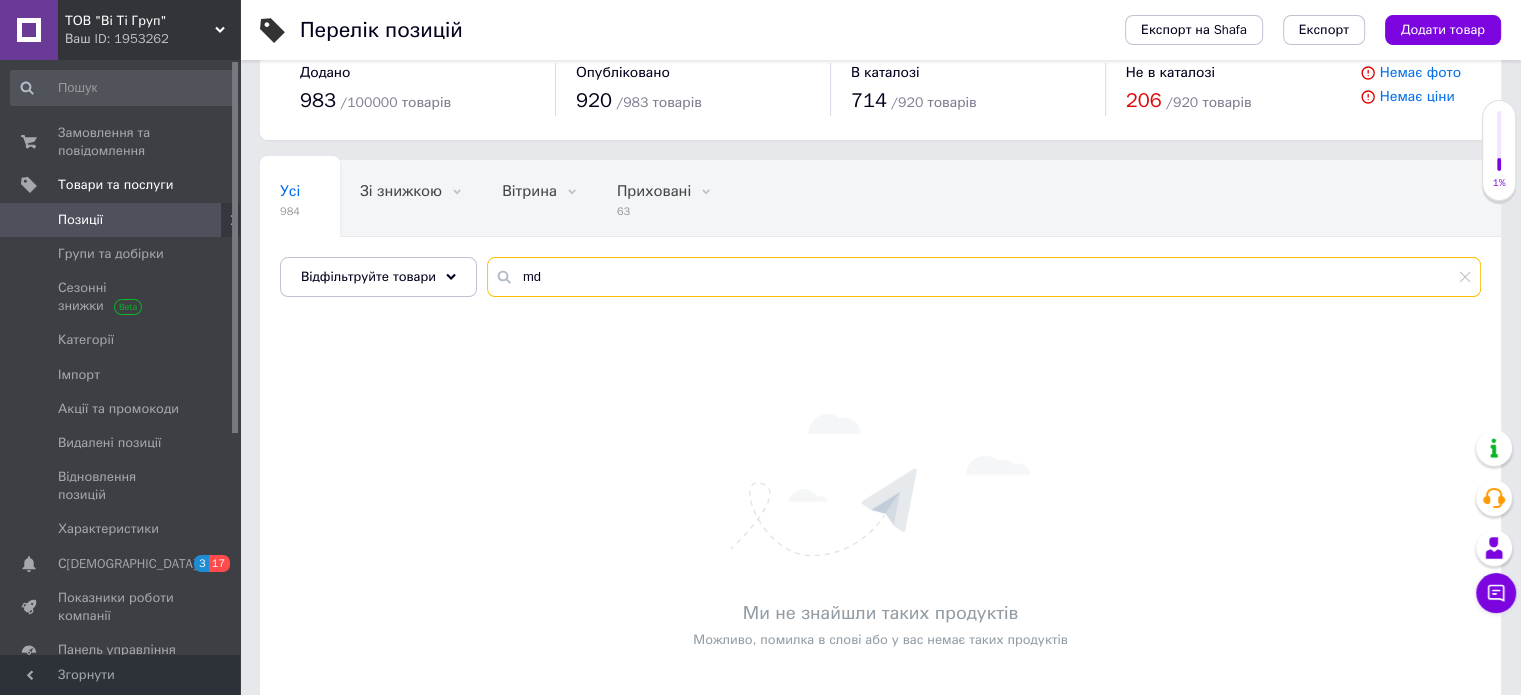 type on "m" 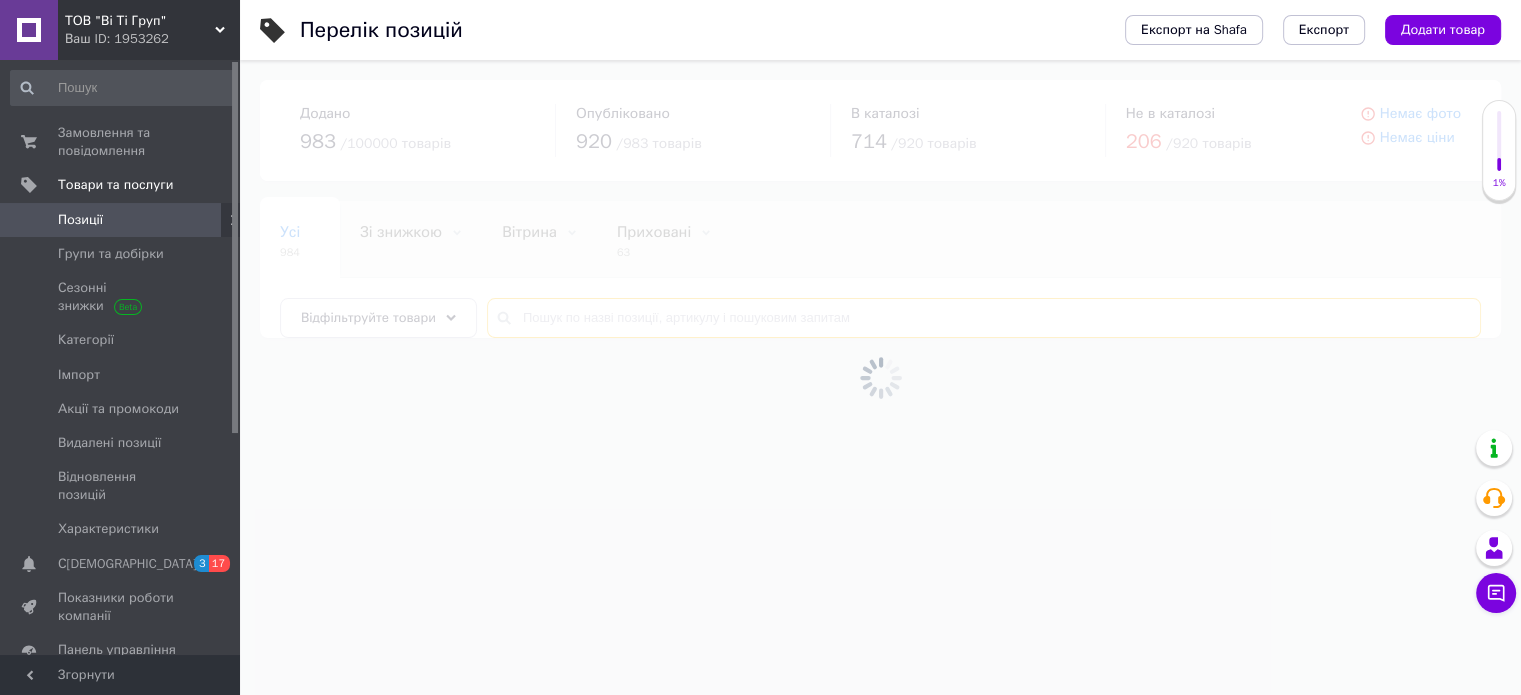 scroll, scrollTop: 0, scrollLeft: 0, axis: both 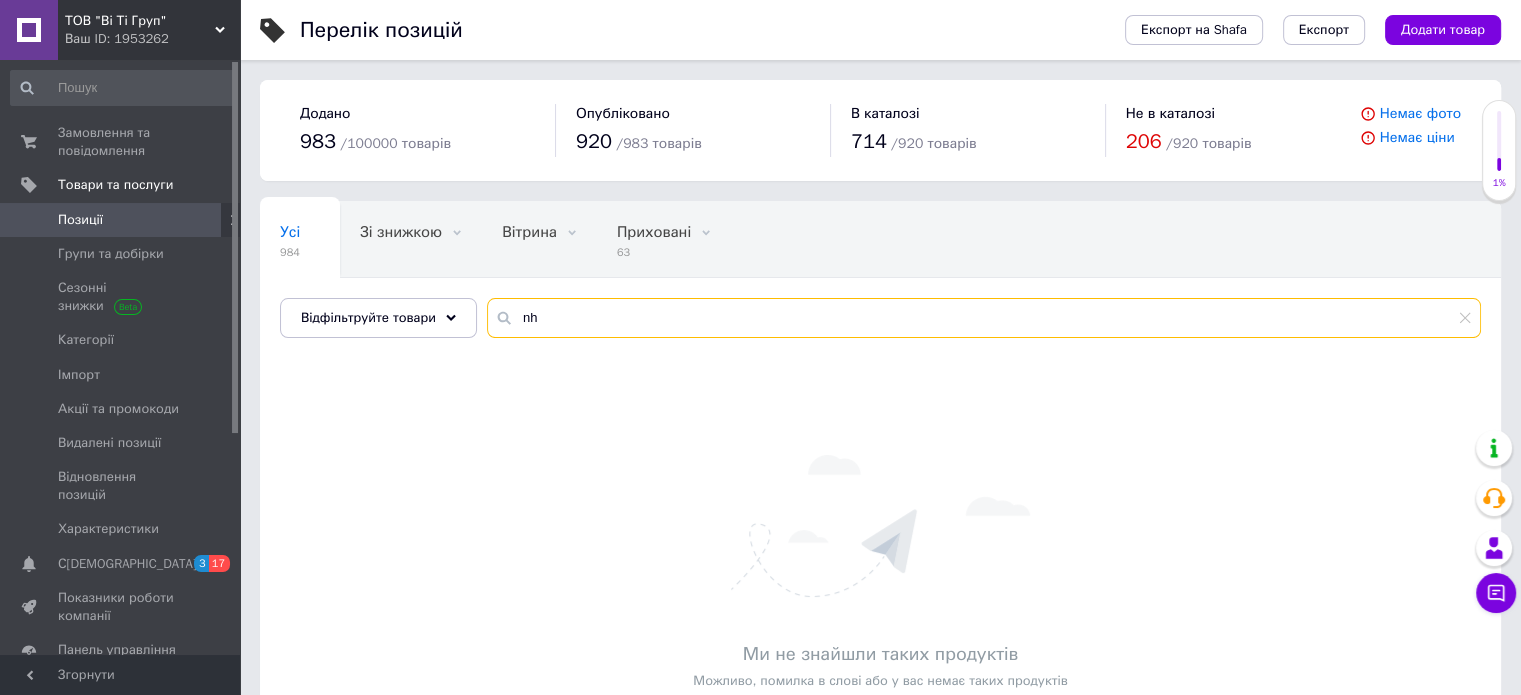 type on "n" 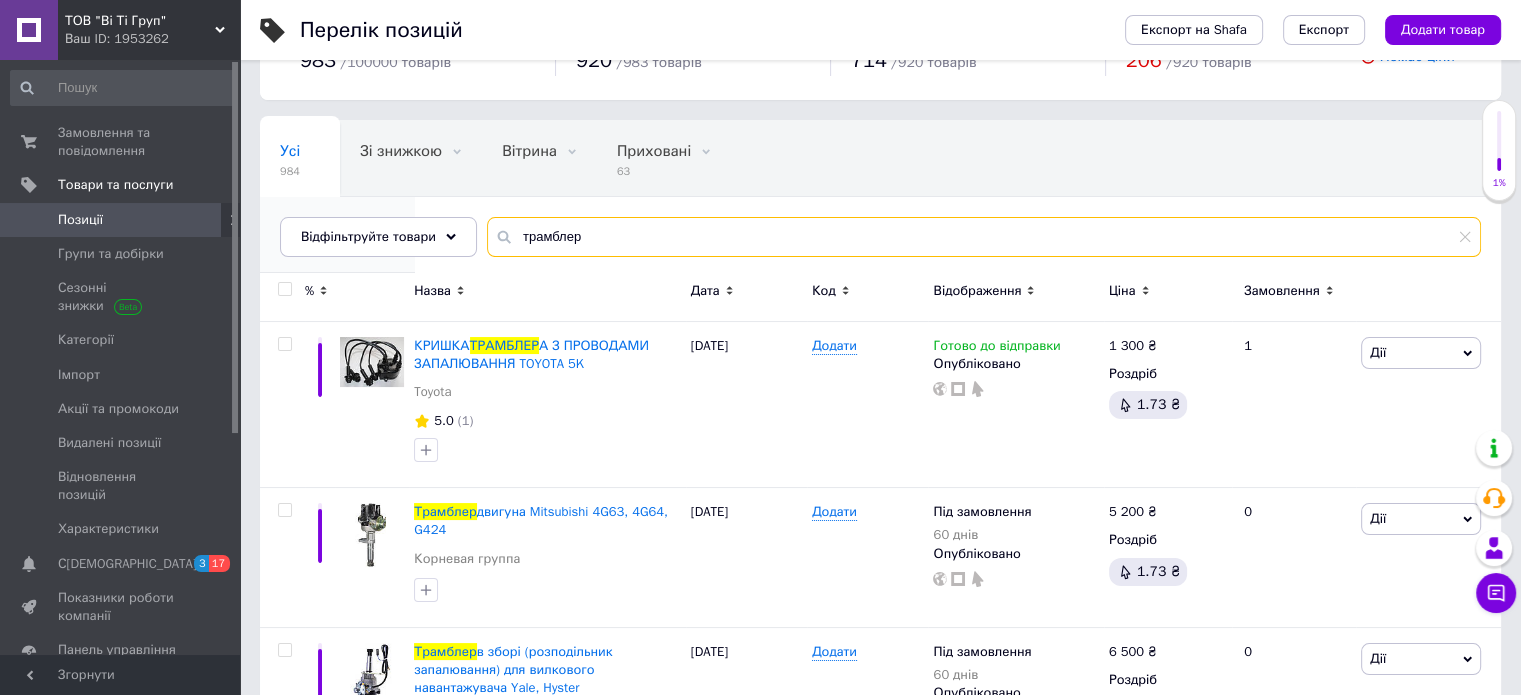 scroll, scrollTop: 200, scrollLeft: 0, axis: vertical 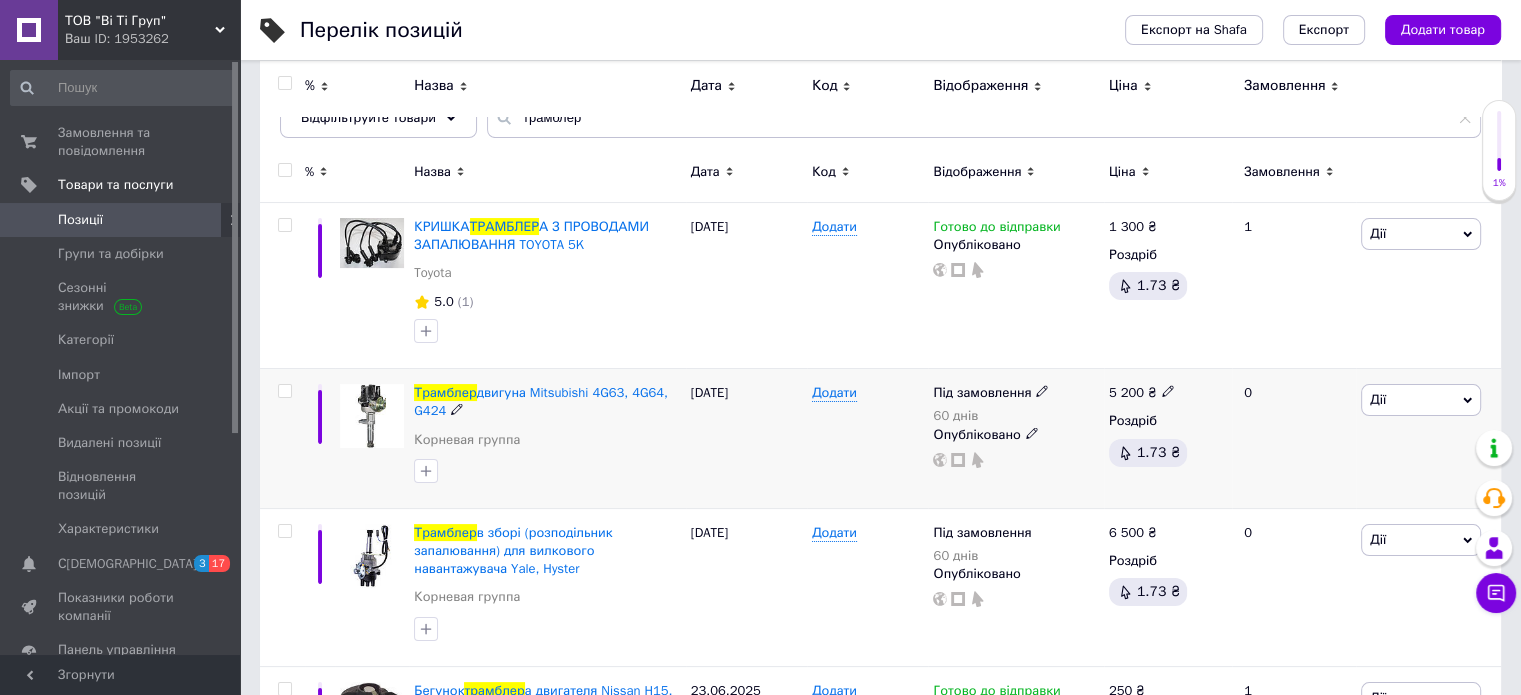 click 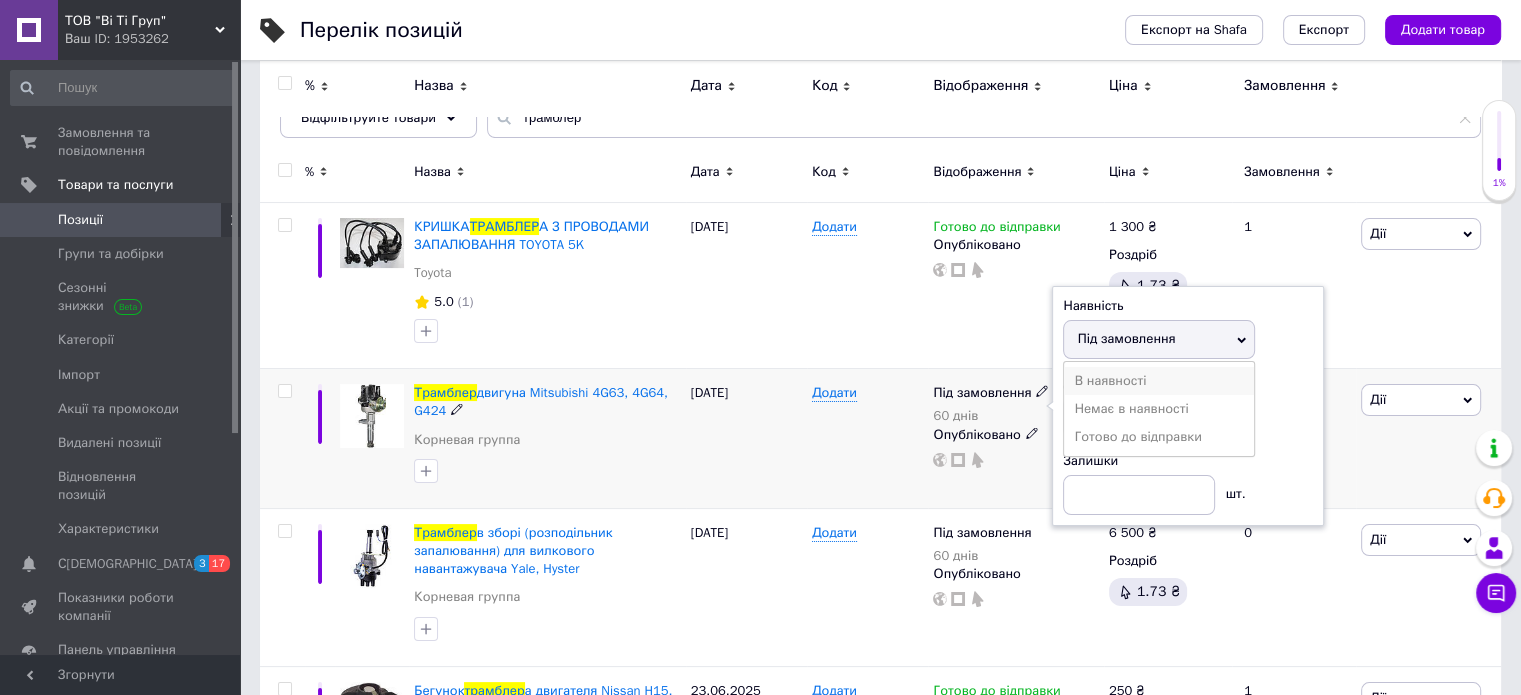 click on "В наявності" at bounding box center (1159, 381) 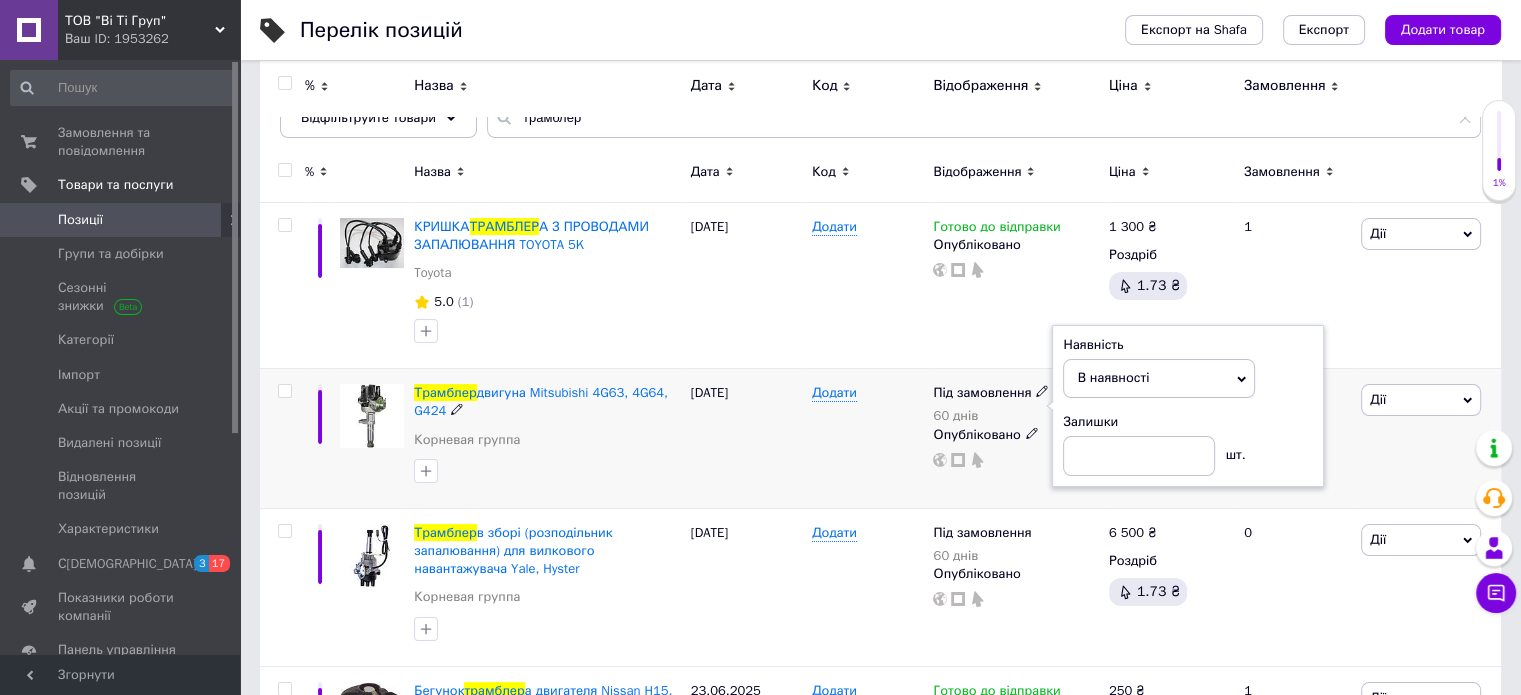 click on "[DATE]" at bounding box center (746, 439) 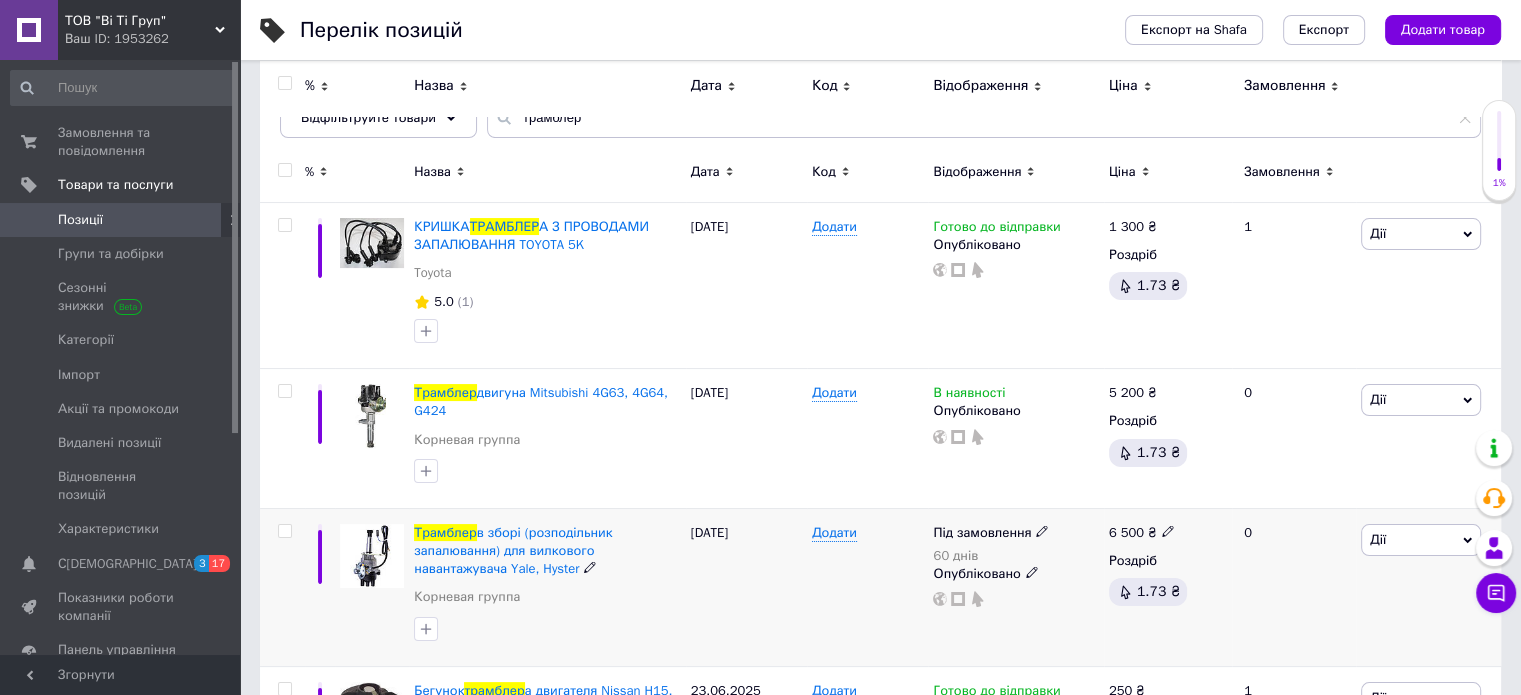 click 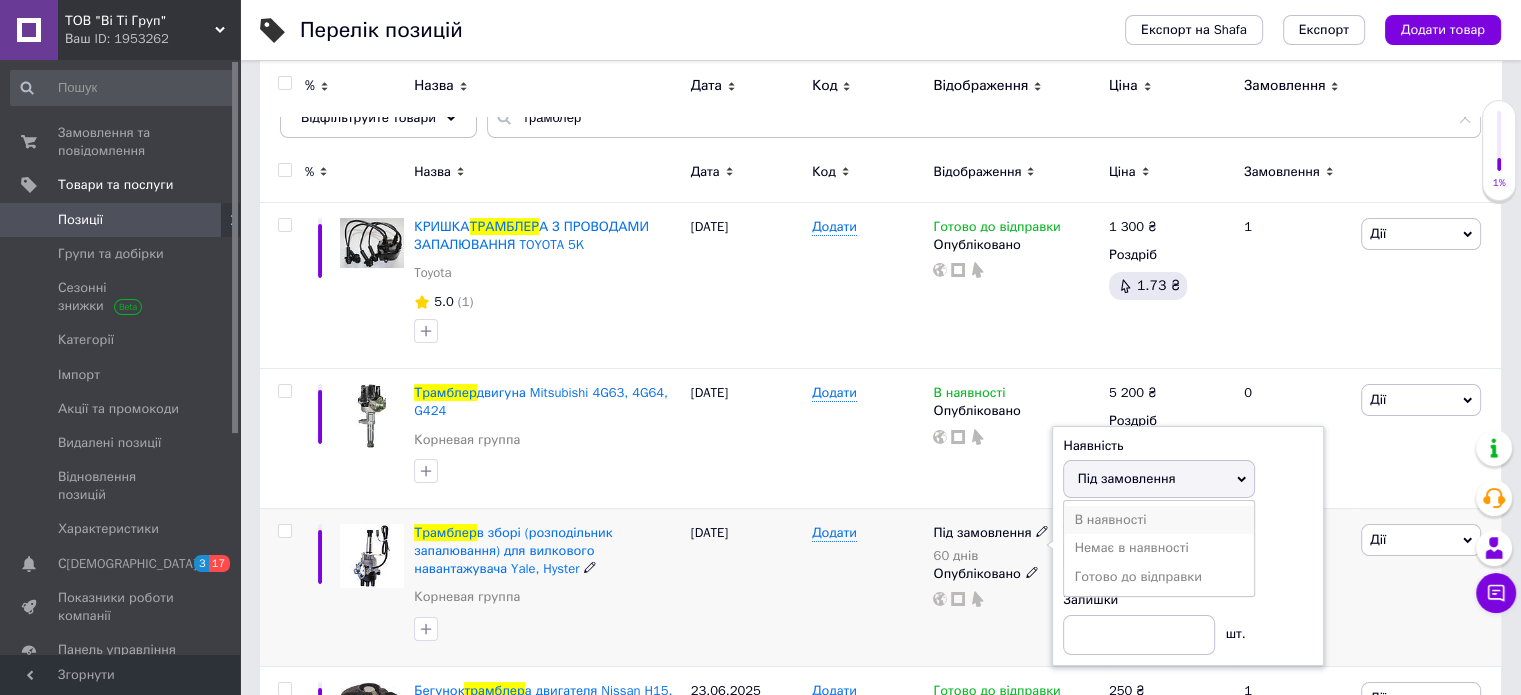click on "В наявності" at bounding box center [1159, 520] 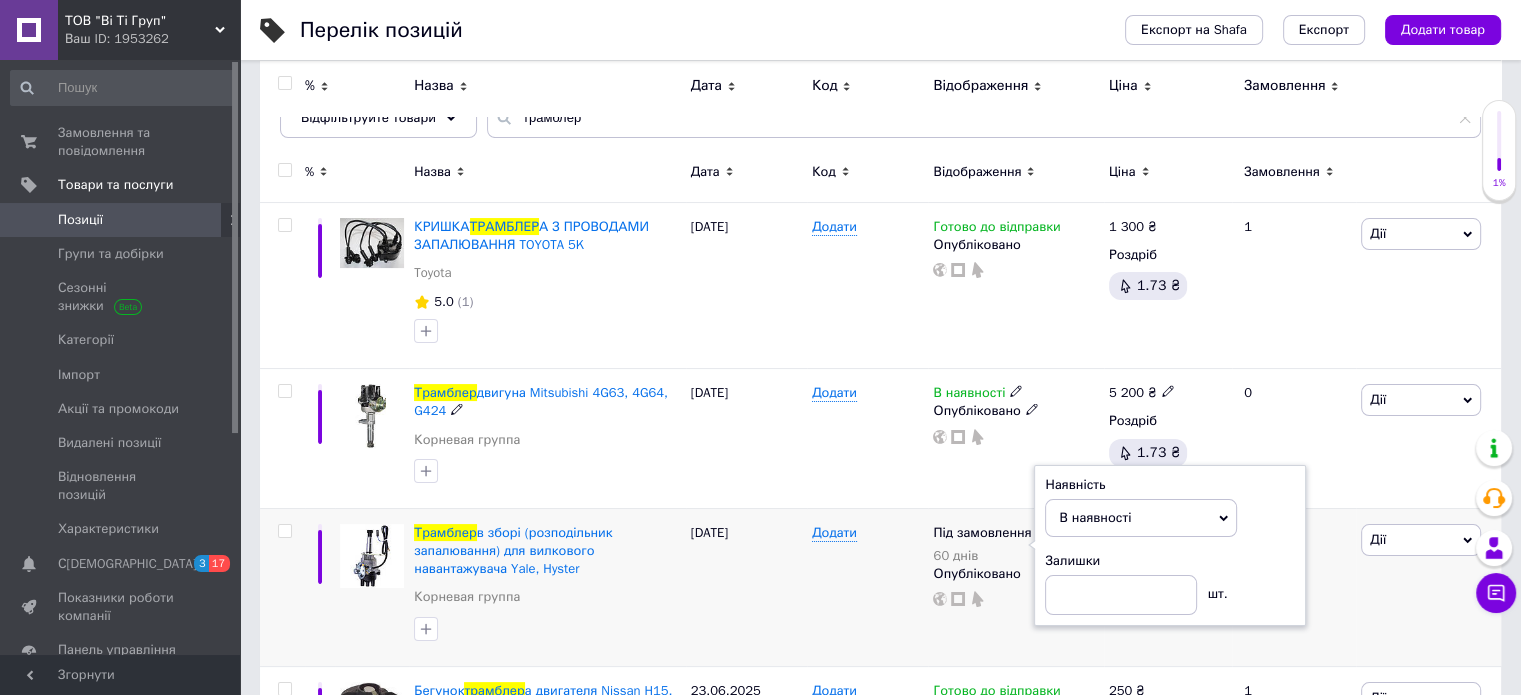 click on "В наявності Опубліковано" at bounding box center (1015, 439) 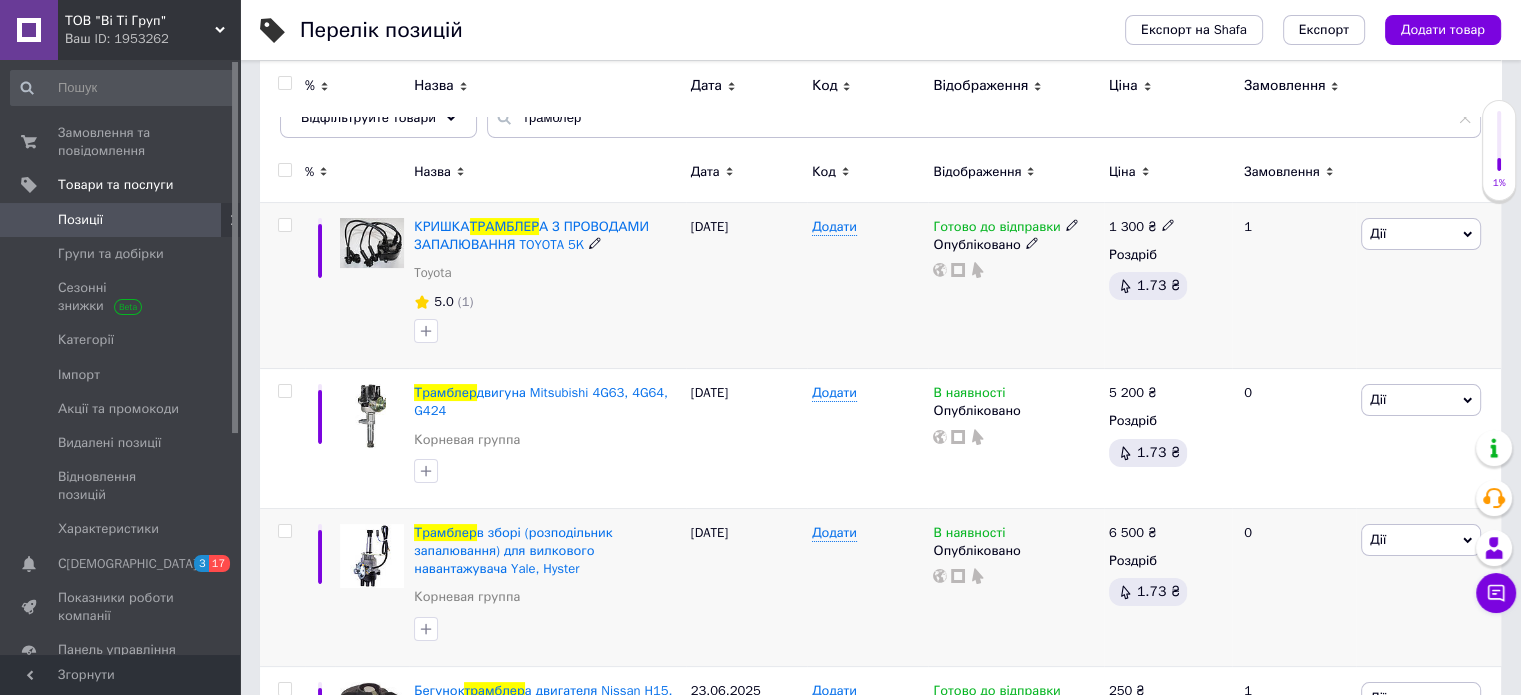 scroll, scrollTop: 0, scrollLeft: 0, axis: both 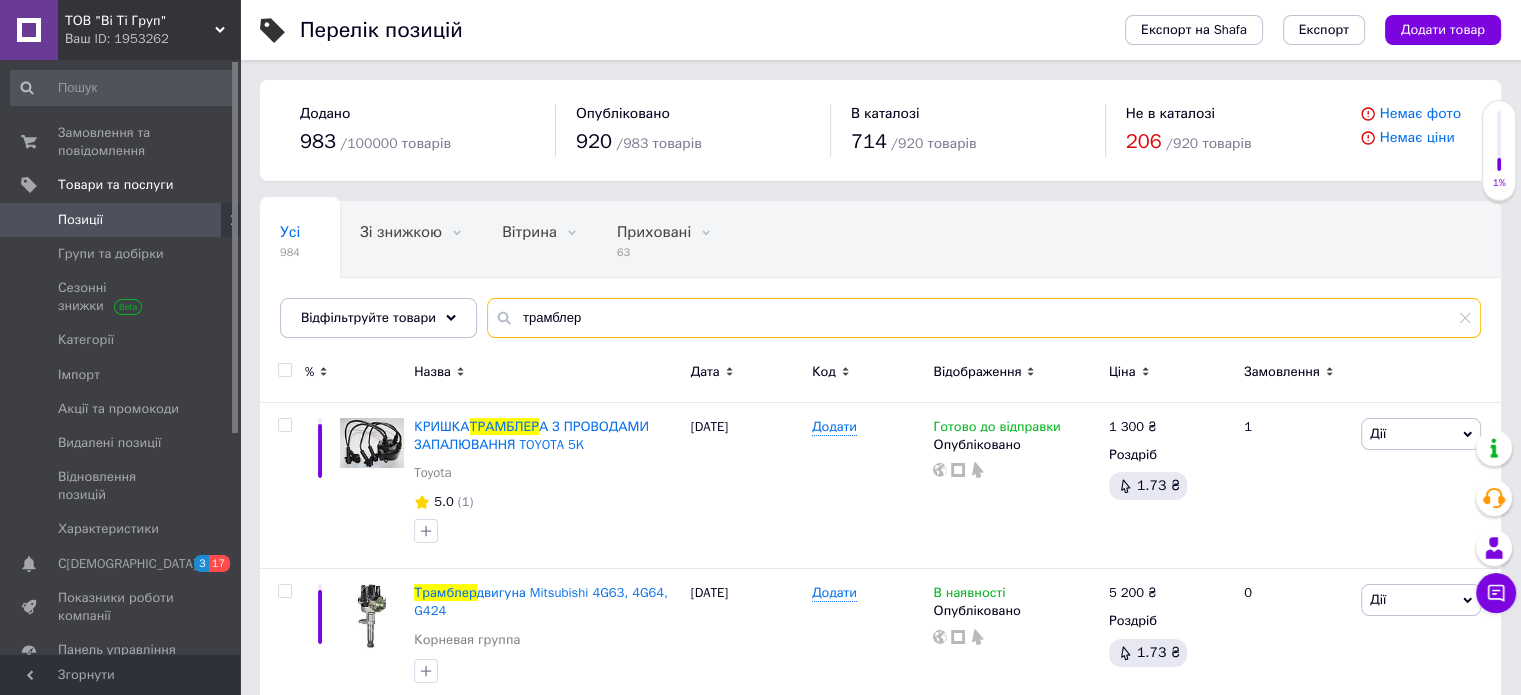 drag, startPoint x: 596, startPoint y: 317, endPoint x: 488, endPoint y: 325, distance: 108.29589 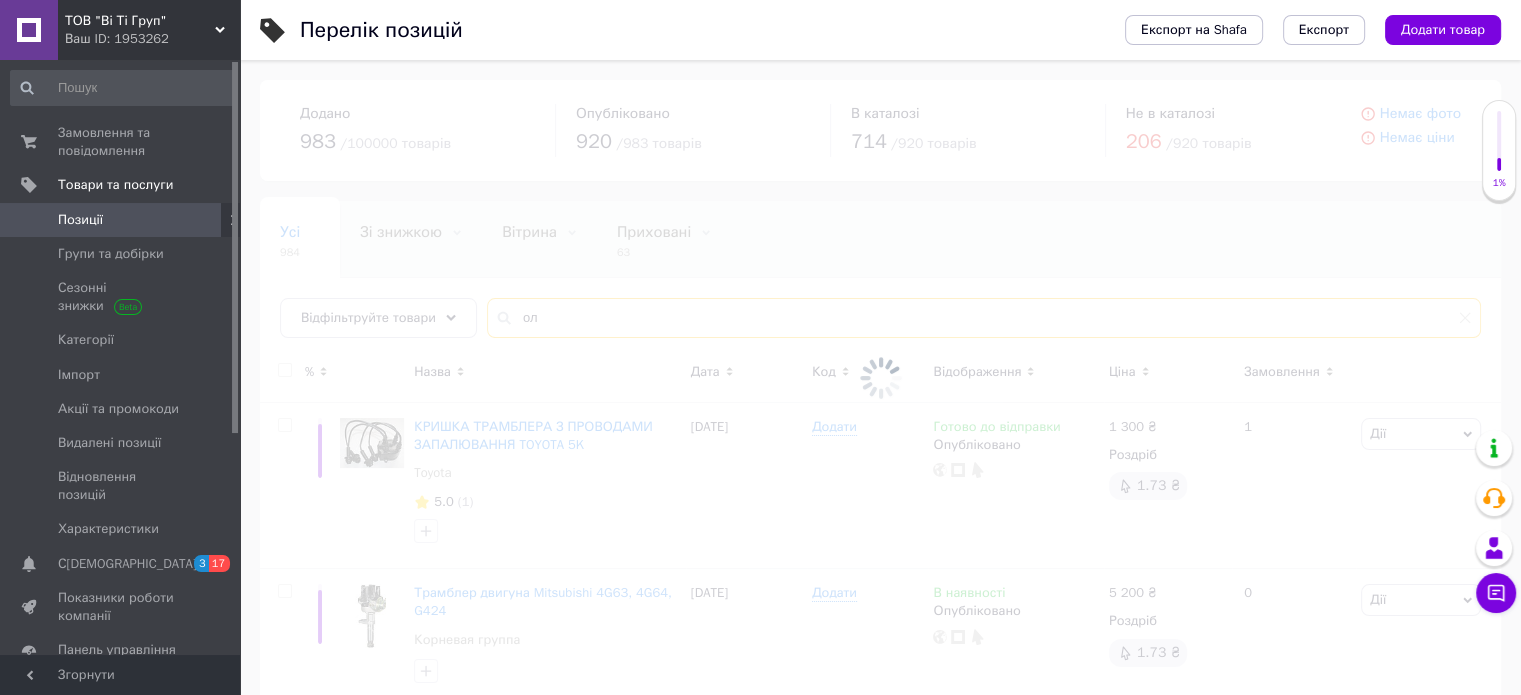 type on "о" 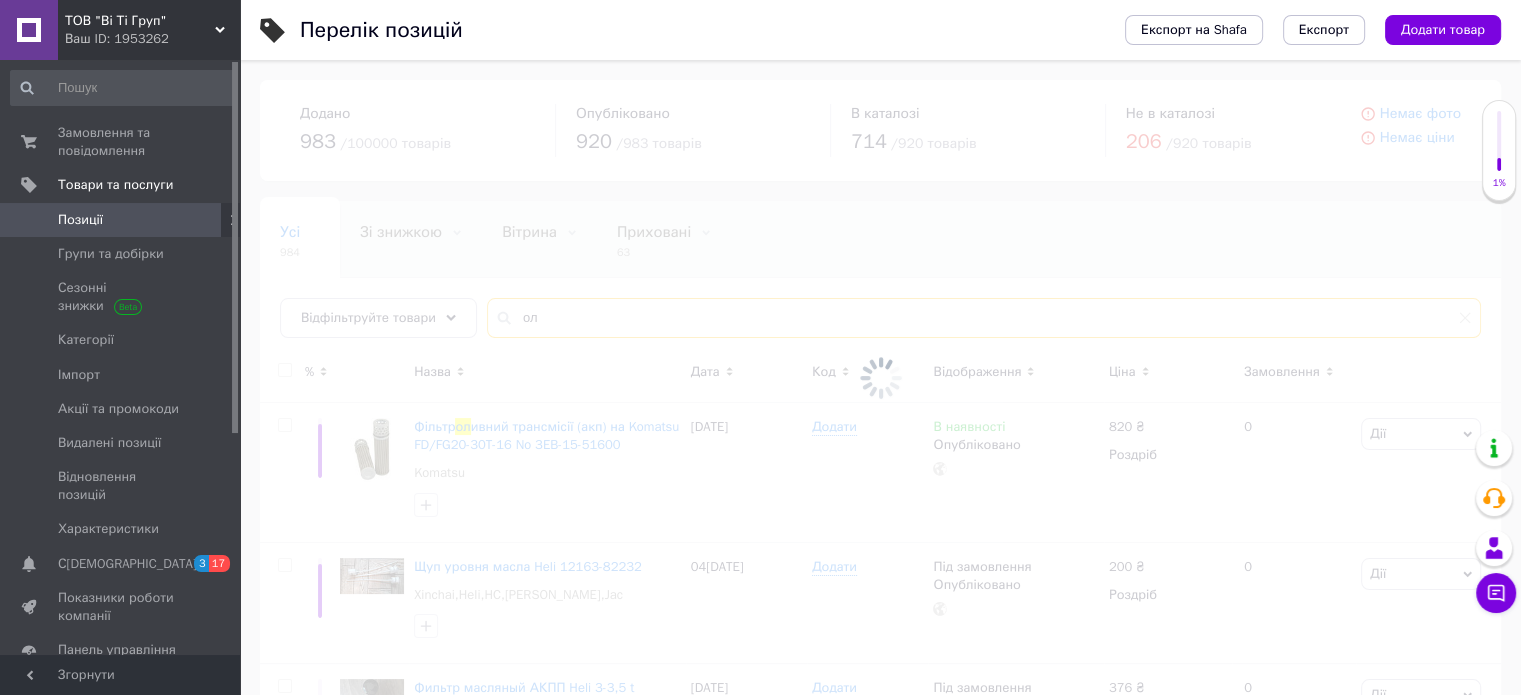 type on "о" 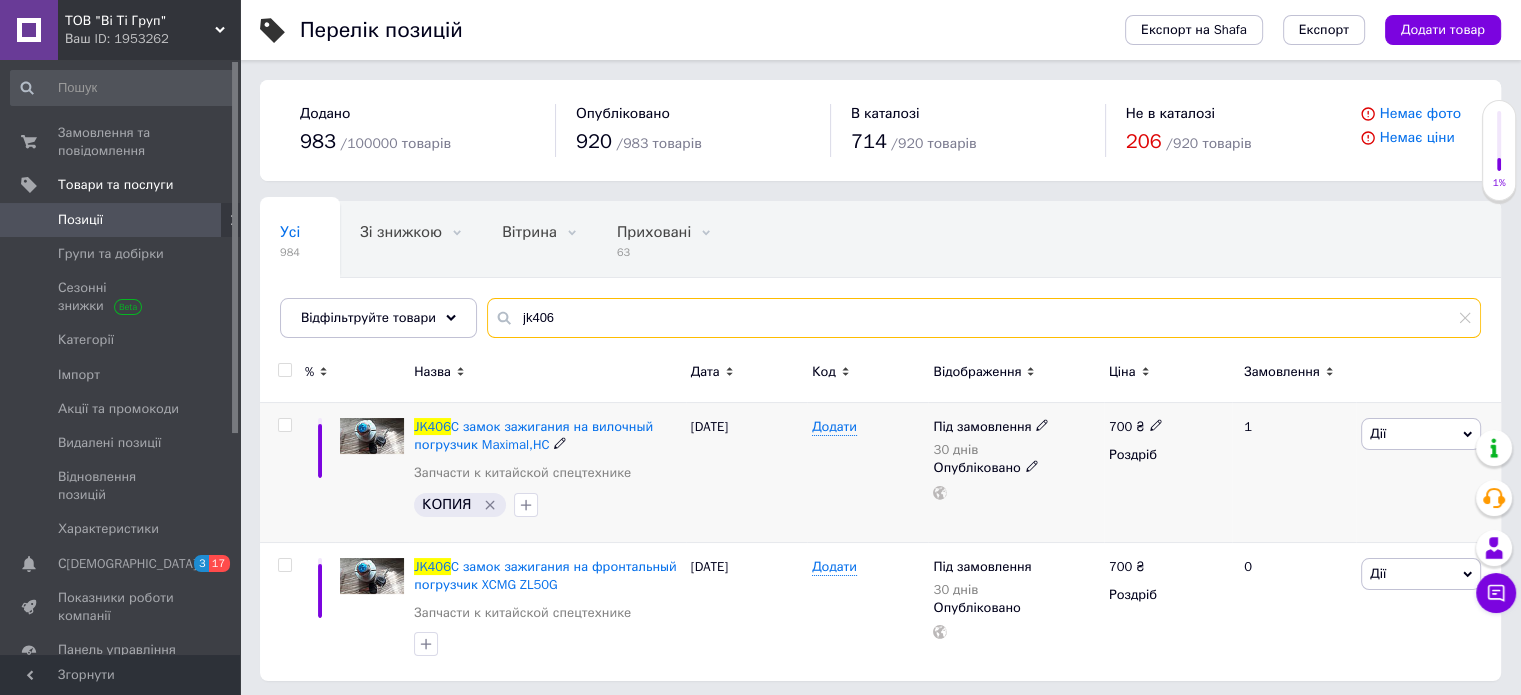 type on "jk406" 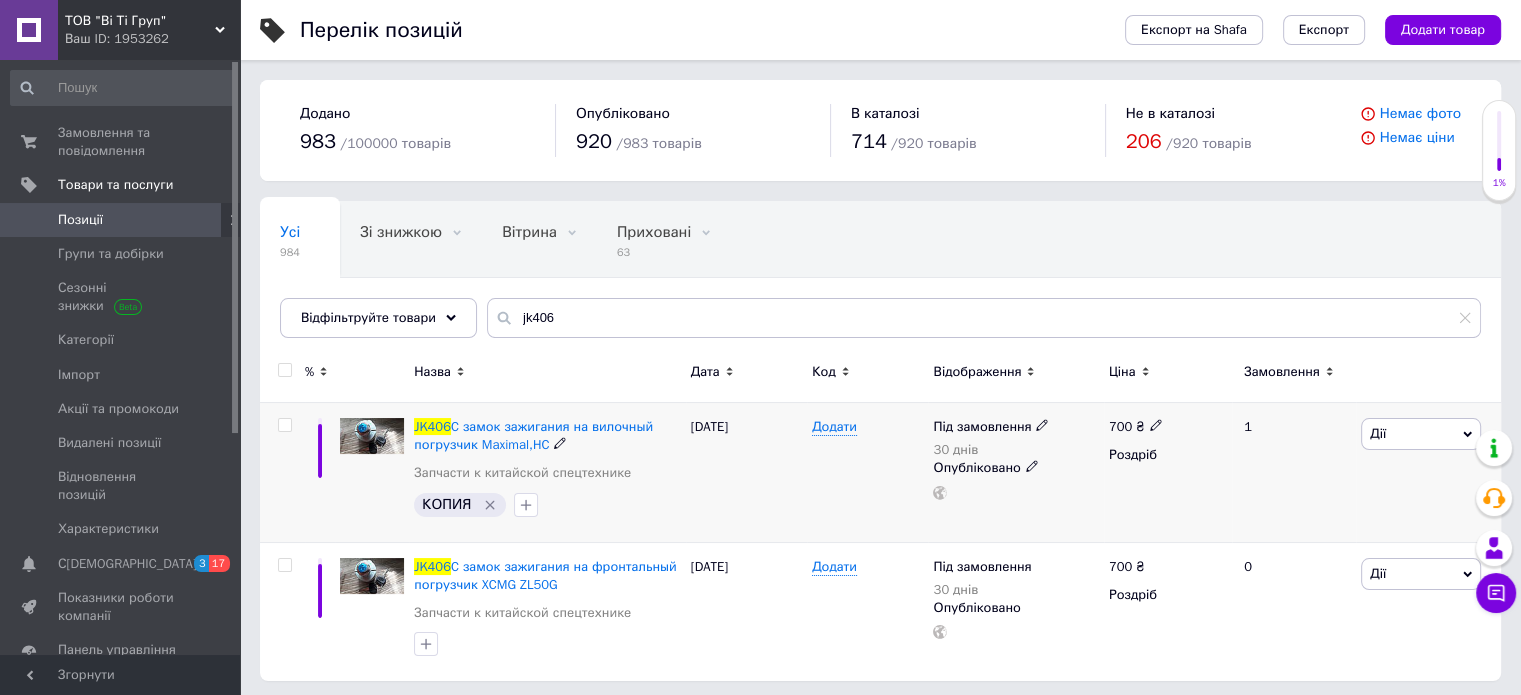click 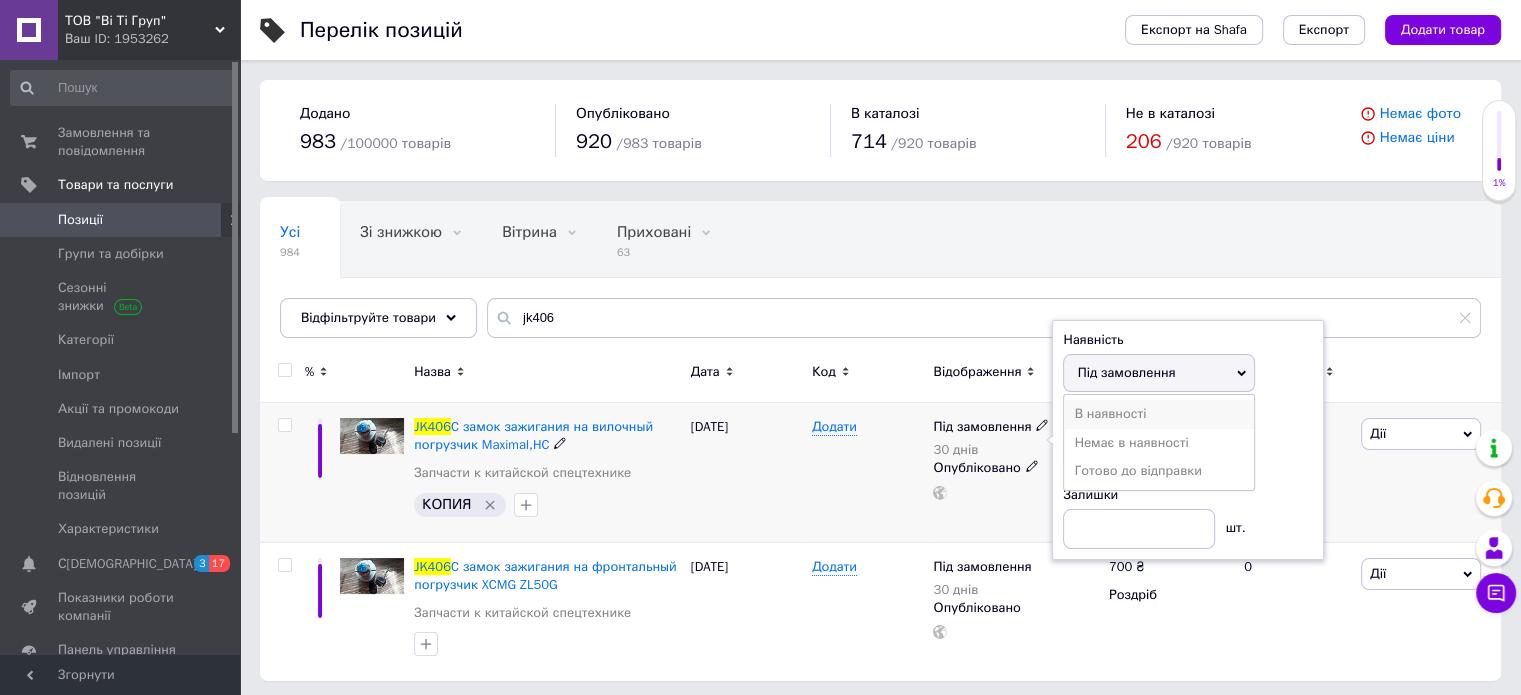 click on "В наявності" at bounding box center [1159, 414] 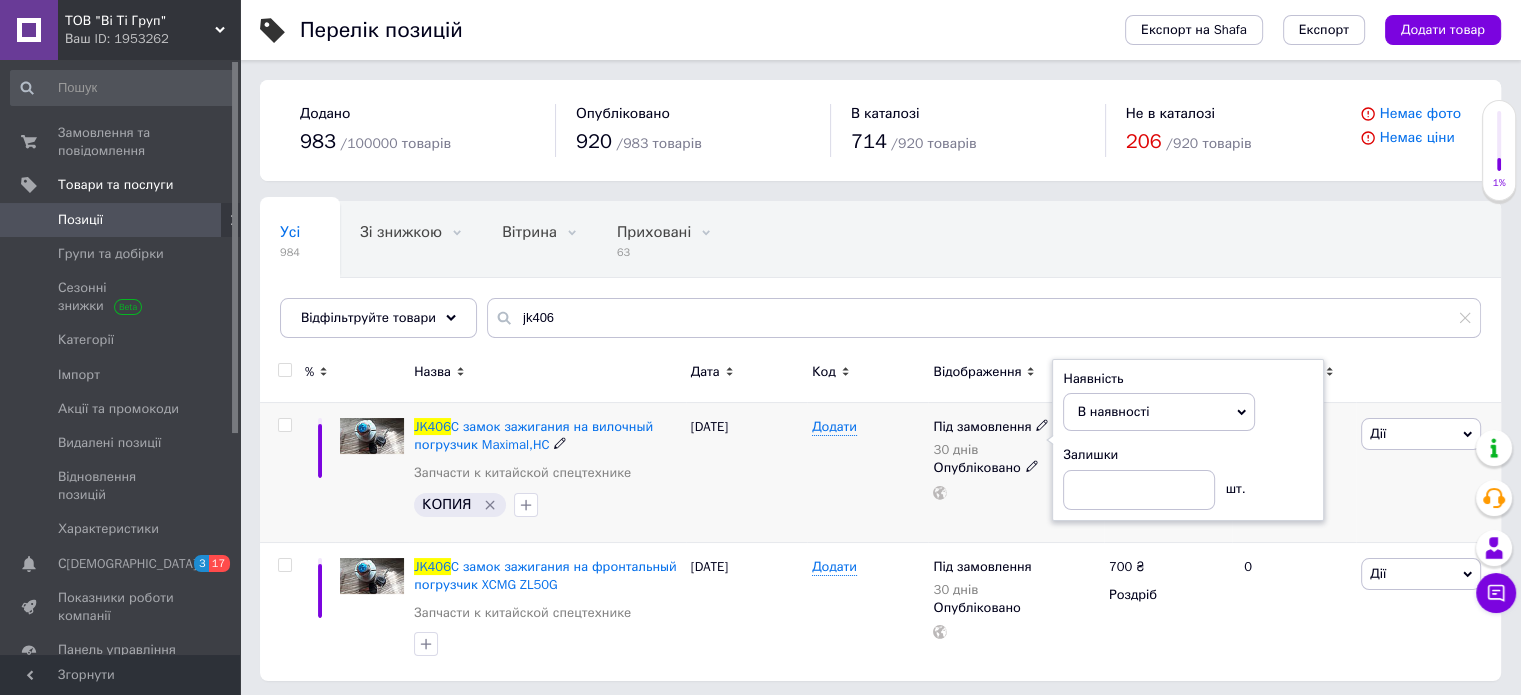 click on "Додати" at bounding box center [867, 473] 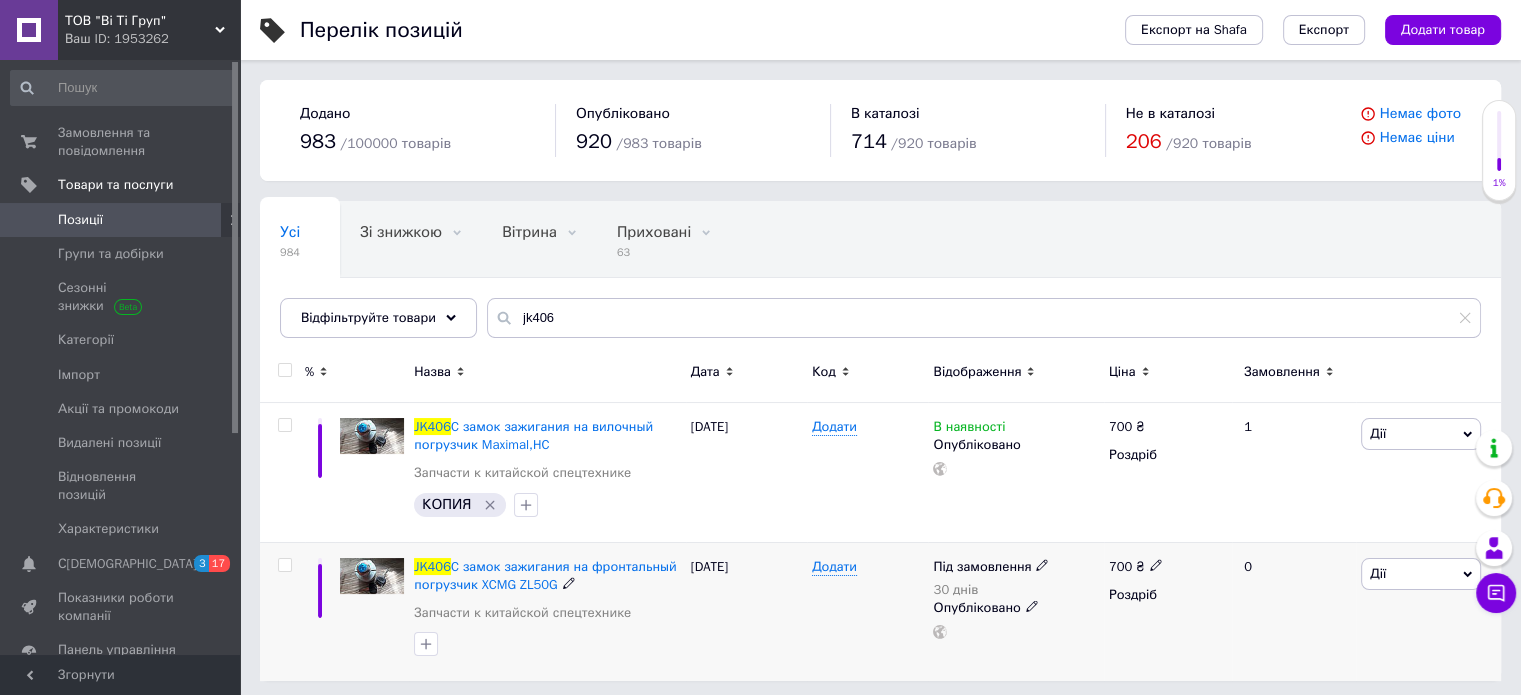 click 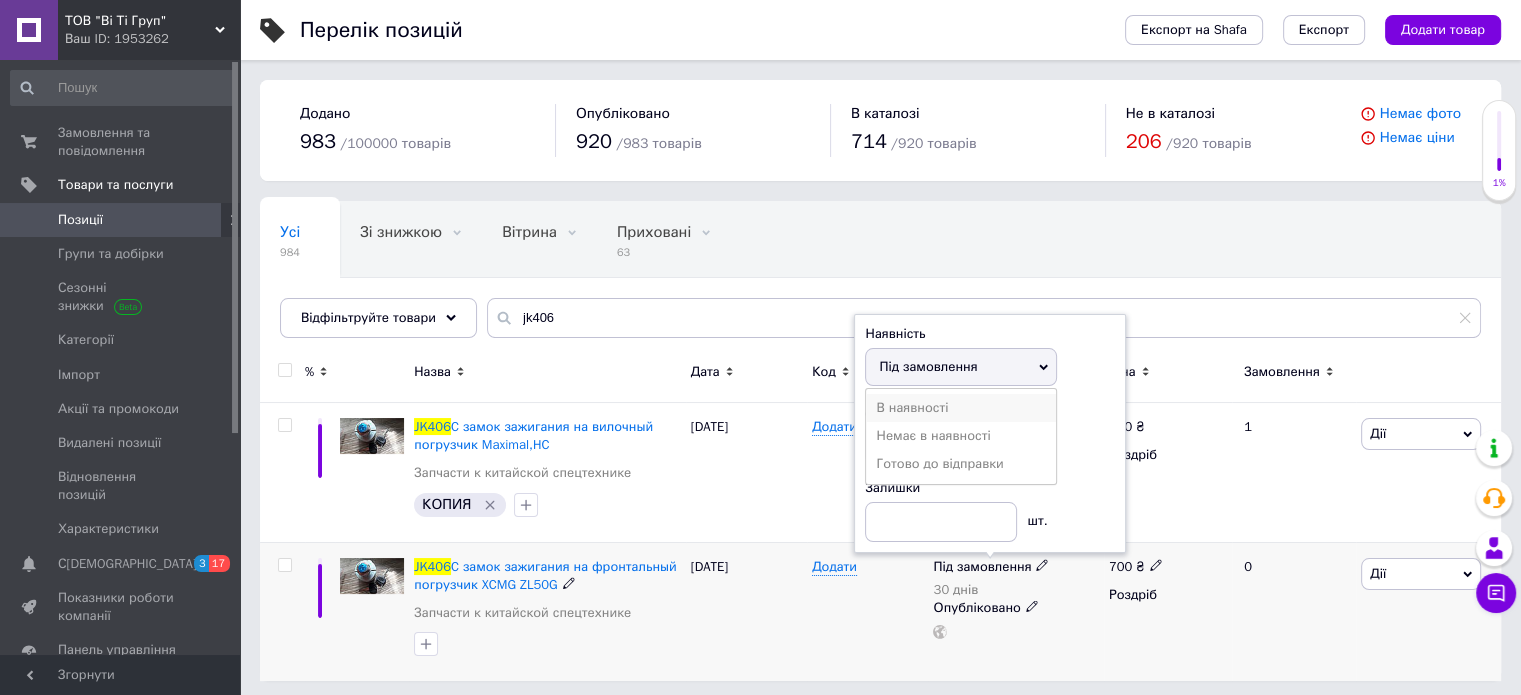 click on "В наявності" at bounding box center (961, 408) 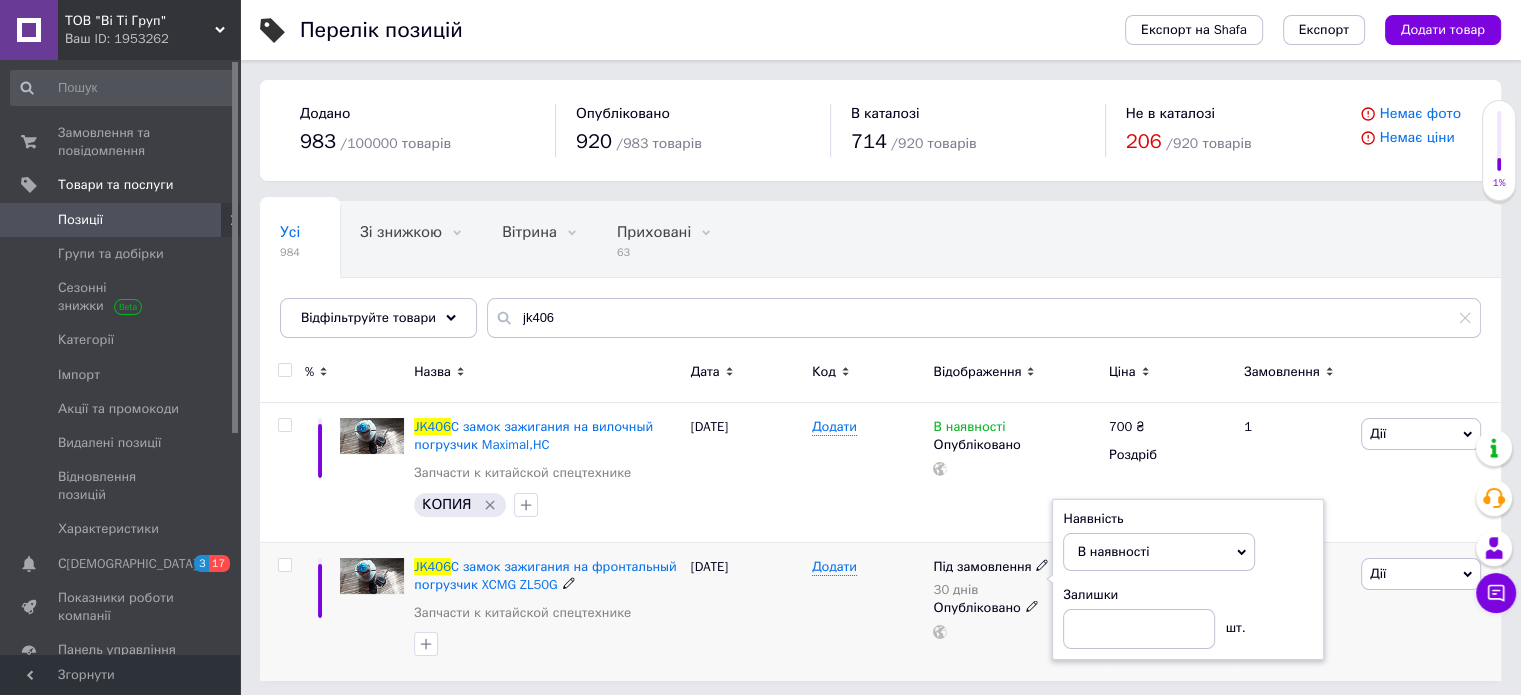 click on "Усі 984 Зі знижкою 0 Видалити Редагувати Вітрина 0 Видалити Редагувати Приховані 63 Видалити Редагувати Опубліковані 920 Видалити Редагувати Ok Відфільтровано...  Зберегти" at bounding box center (657, 278) 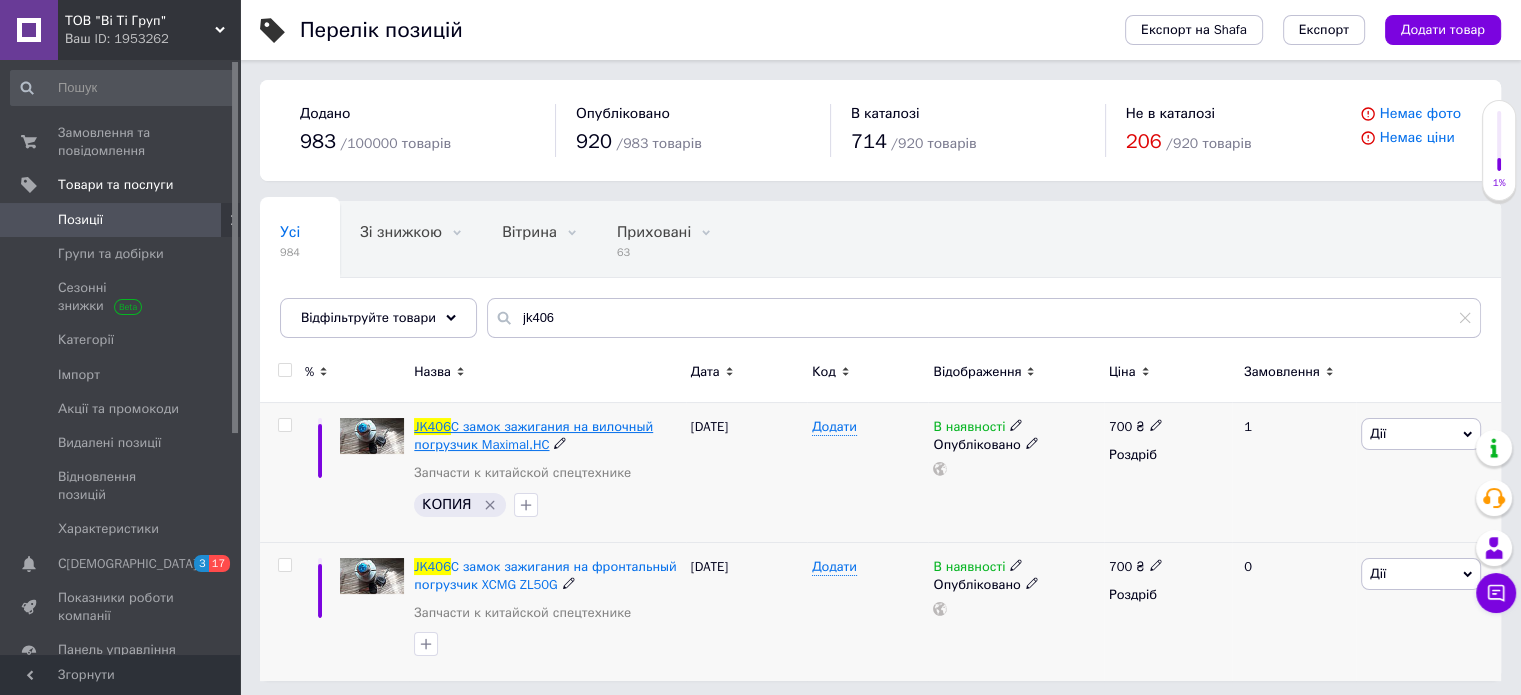 click on "C замок зажигания на вилочный  погрузчик Maximal,HC" at bounding box center [533, 435] 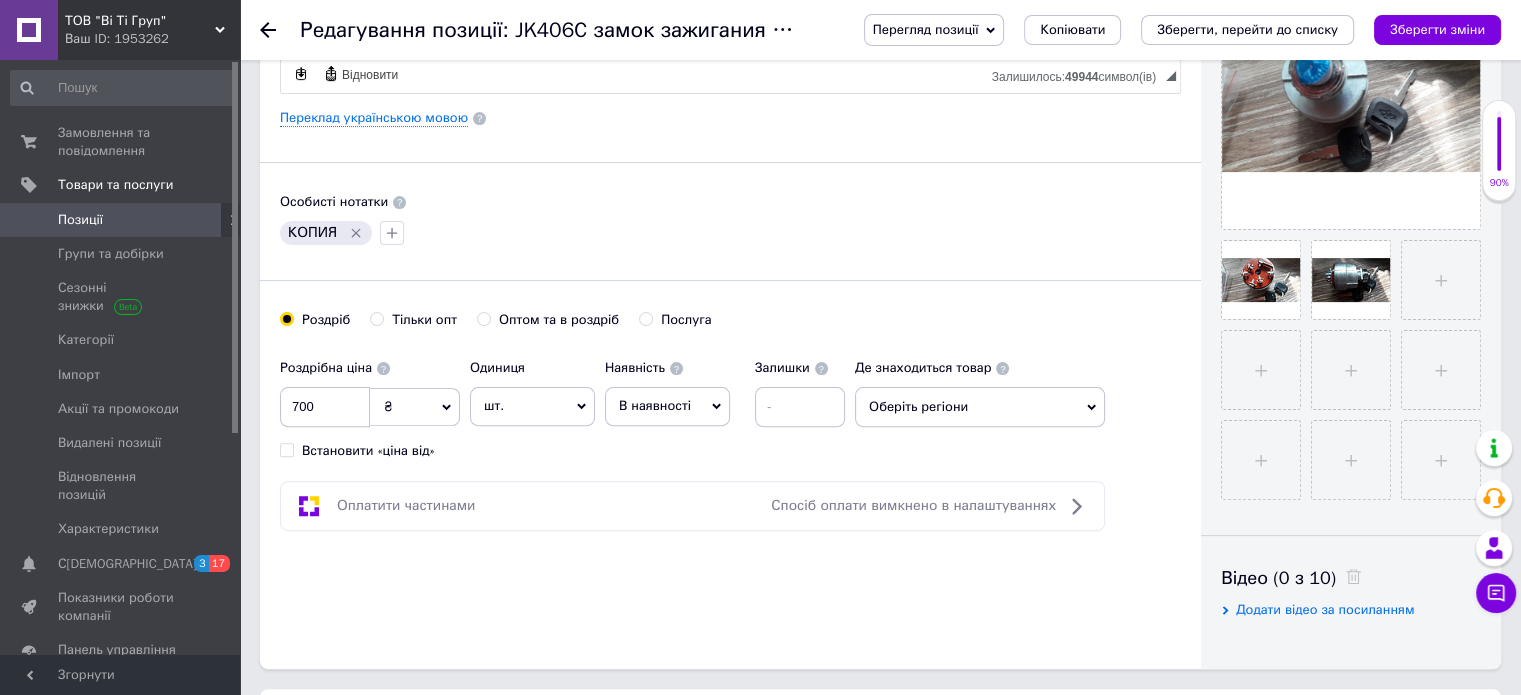 scroll, scrollTop: 300, scrollLeft: 0, axis: vertical 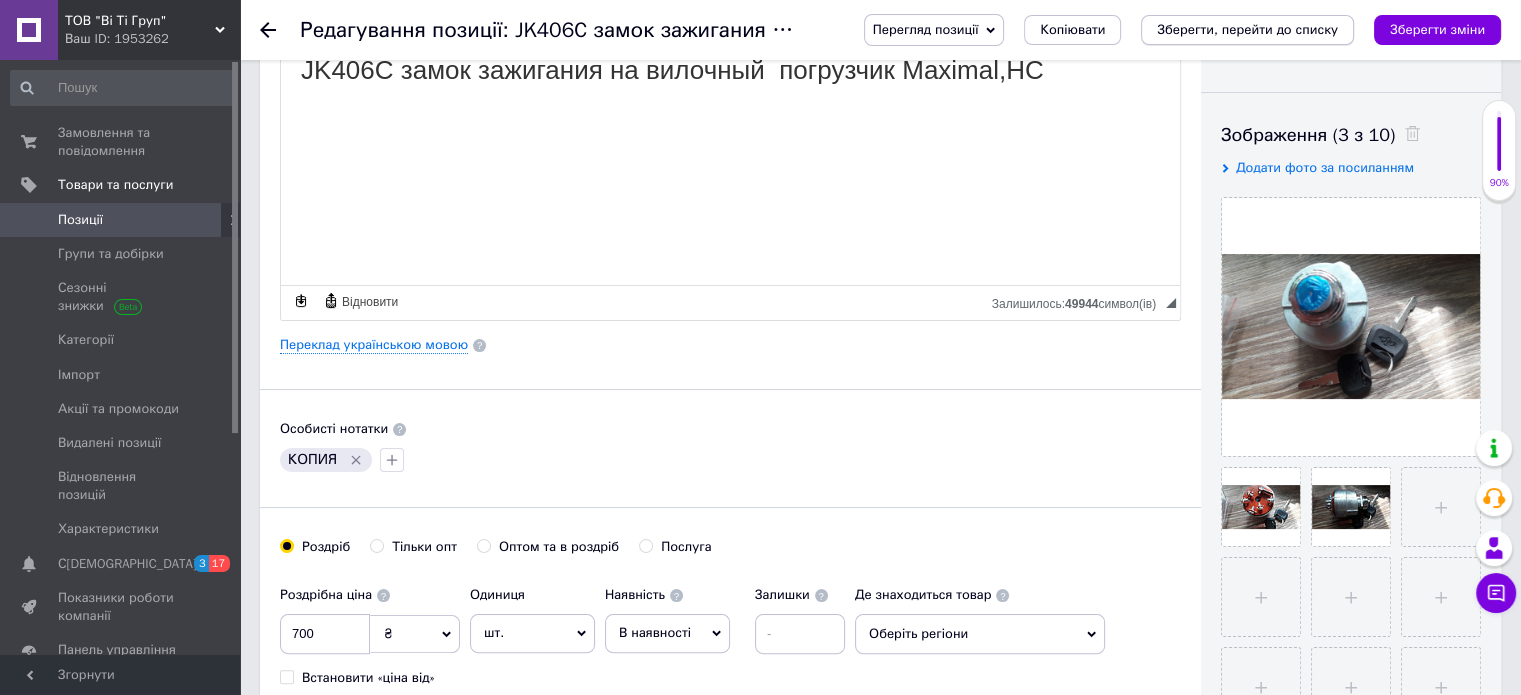 click on "Зберегти, перейти до списку" at bounding box center (1247, 29) 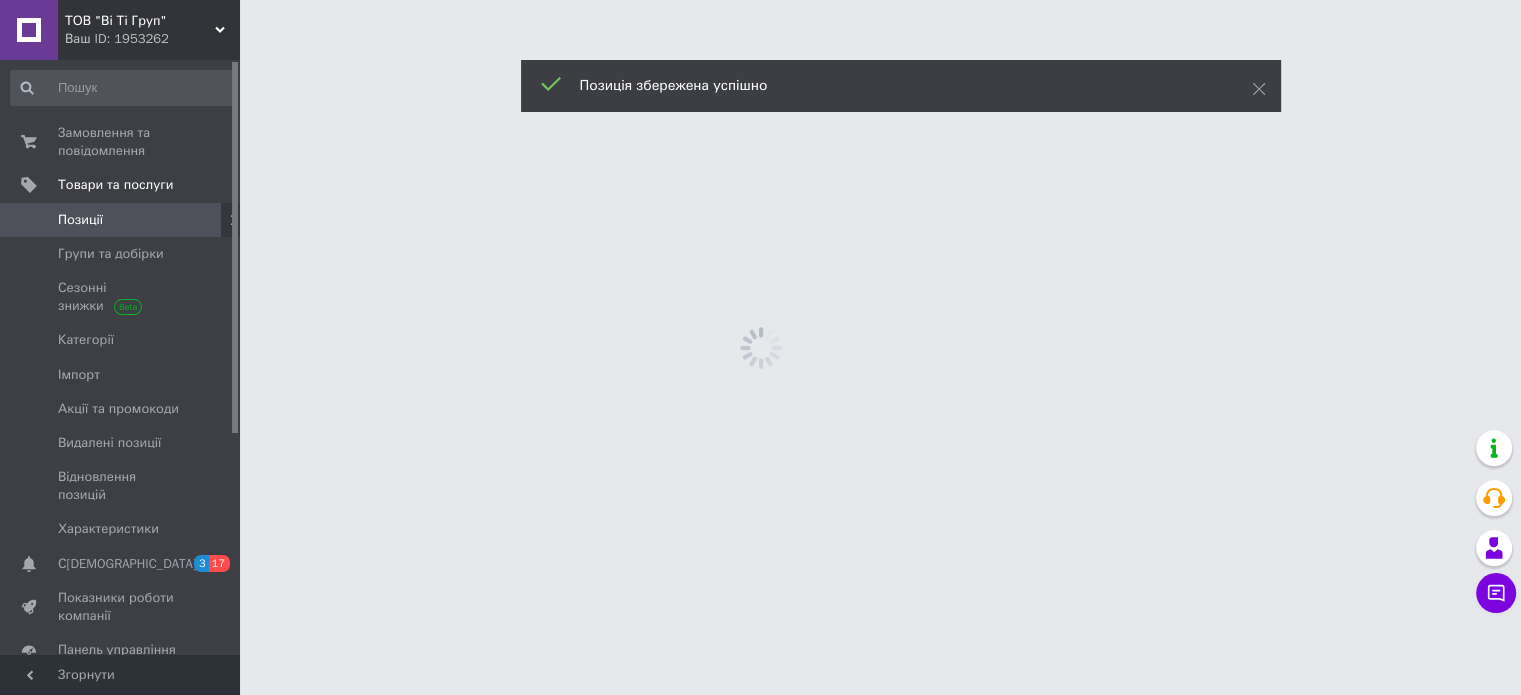 scroll, scrollTop: 0, scrollLeft: 0, axis: both 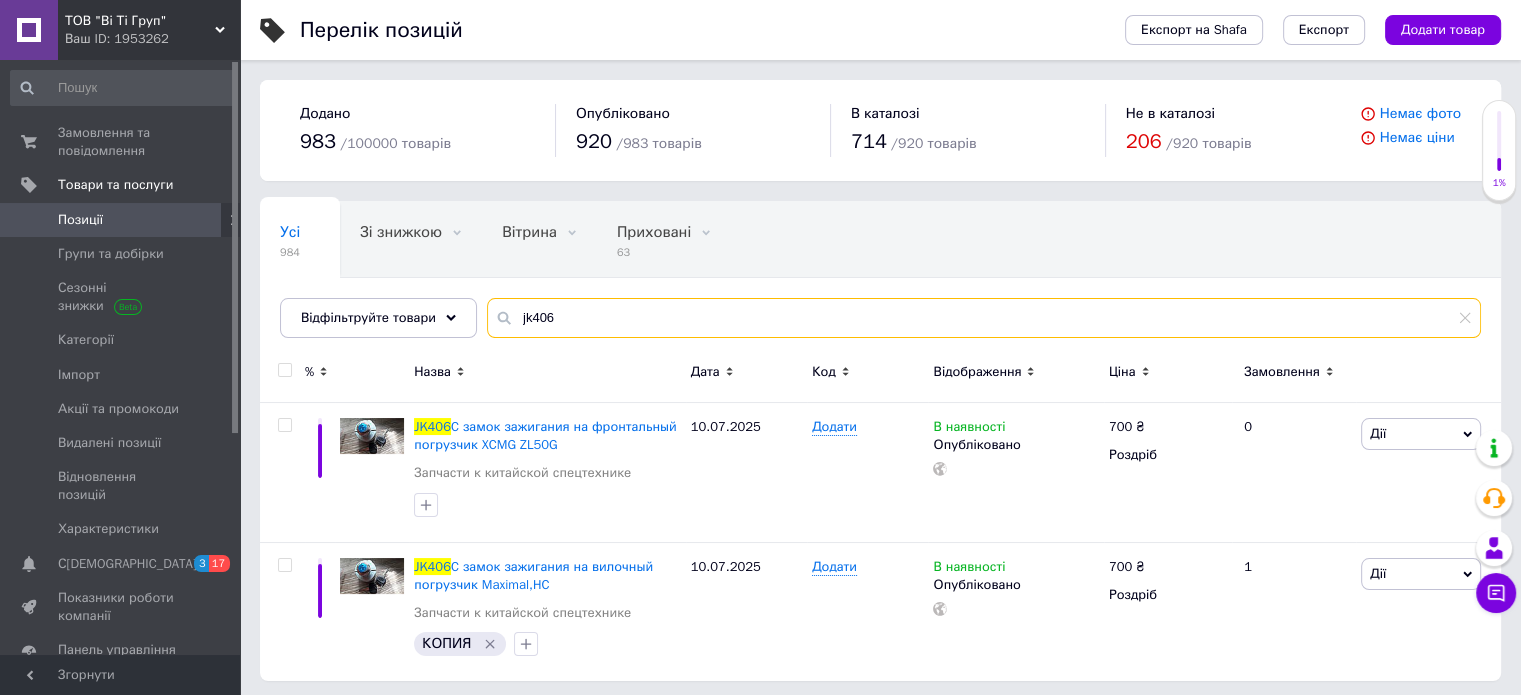 drag, startPoint x: 549, startPoint y: 318, endPoint x: 507, endPoint y: 315, distance: 42.107006 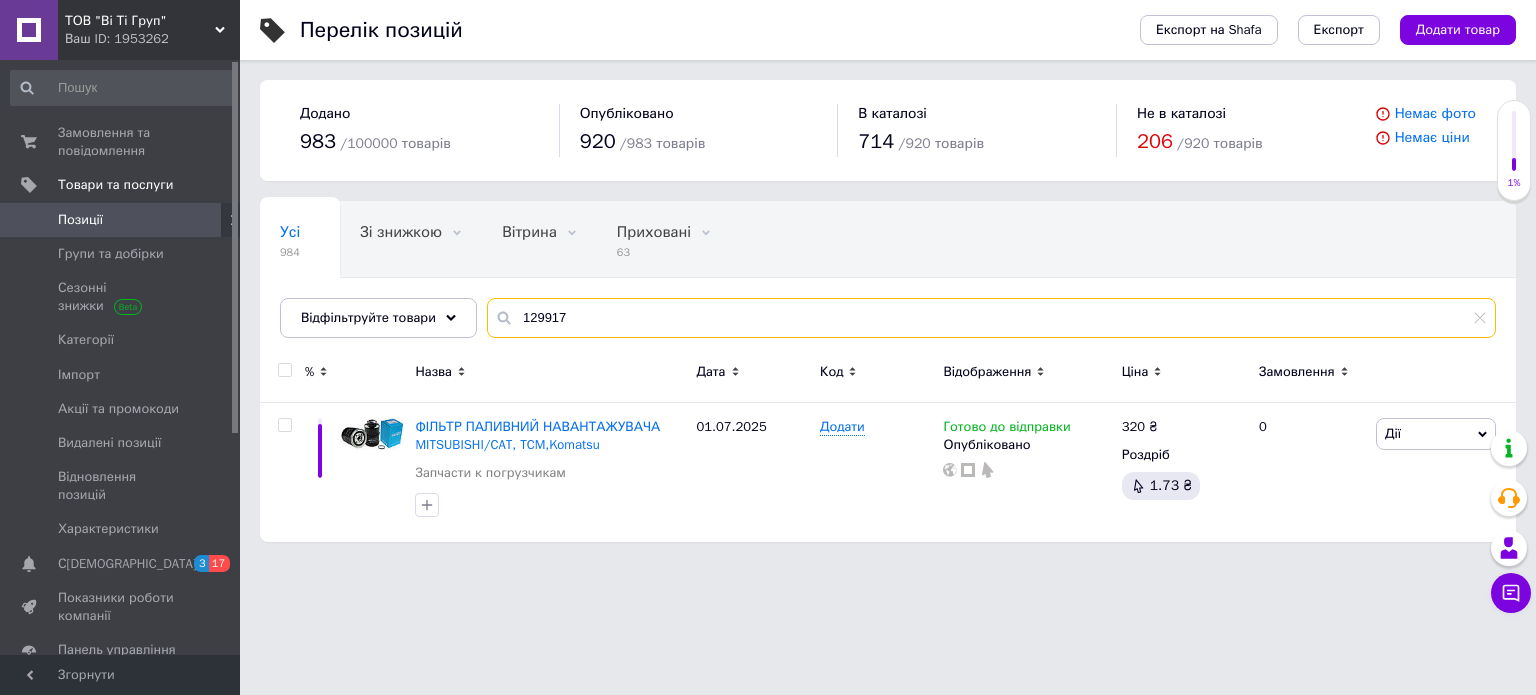 drag, startPoint x: 586, startPoint y: 315, endPoint x: 514, endPoint y: 315, distance: 72 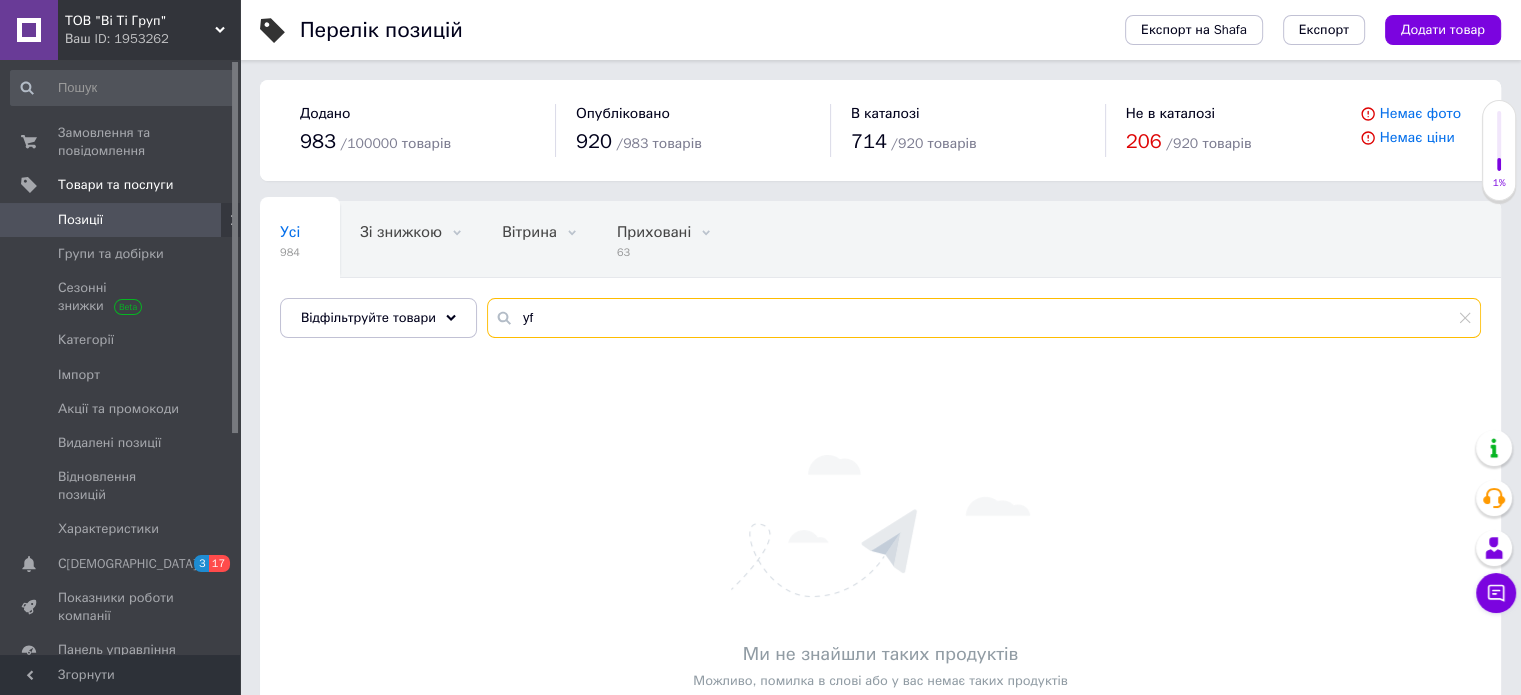 type on "y" 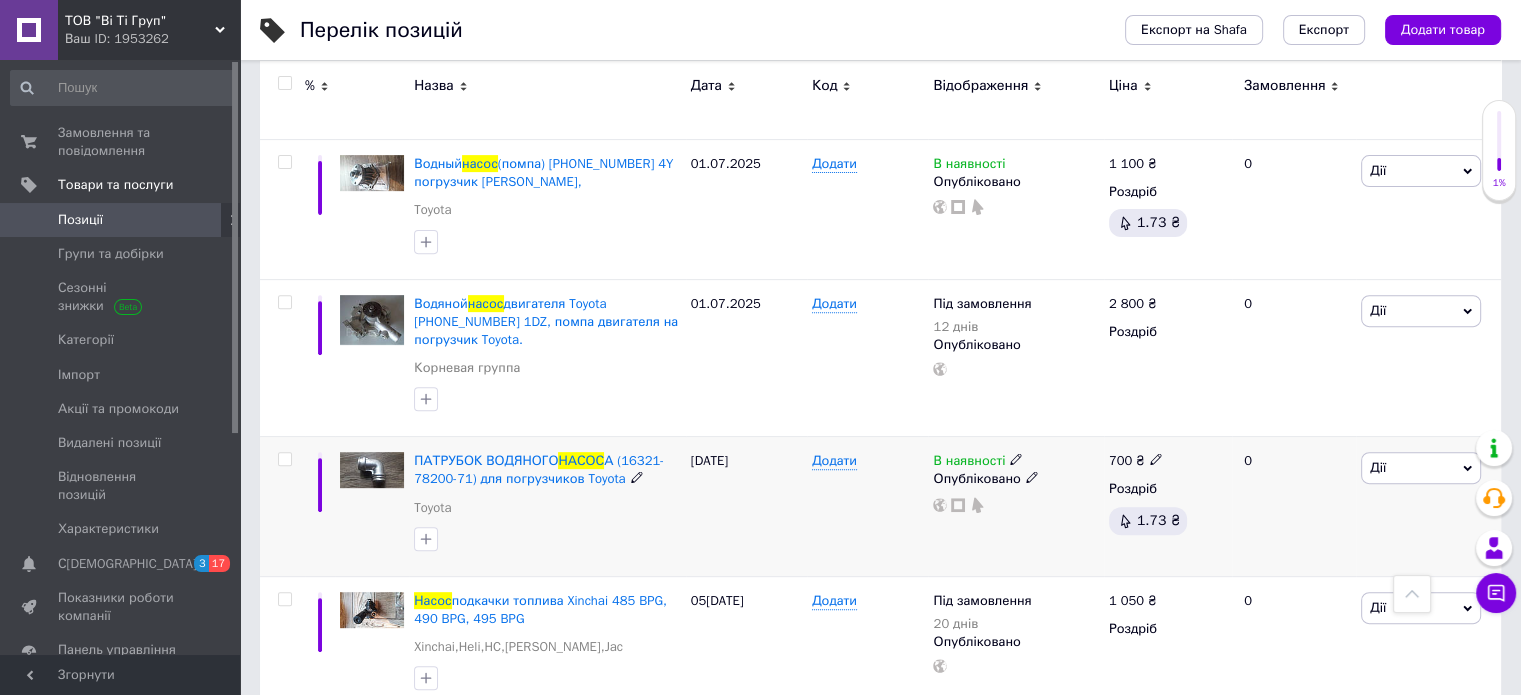 scroll, scrollTop: 0, scrollLeft: 0, axis: both 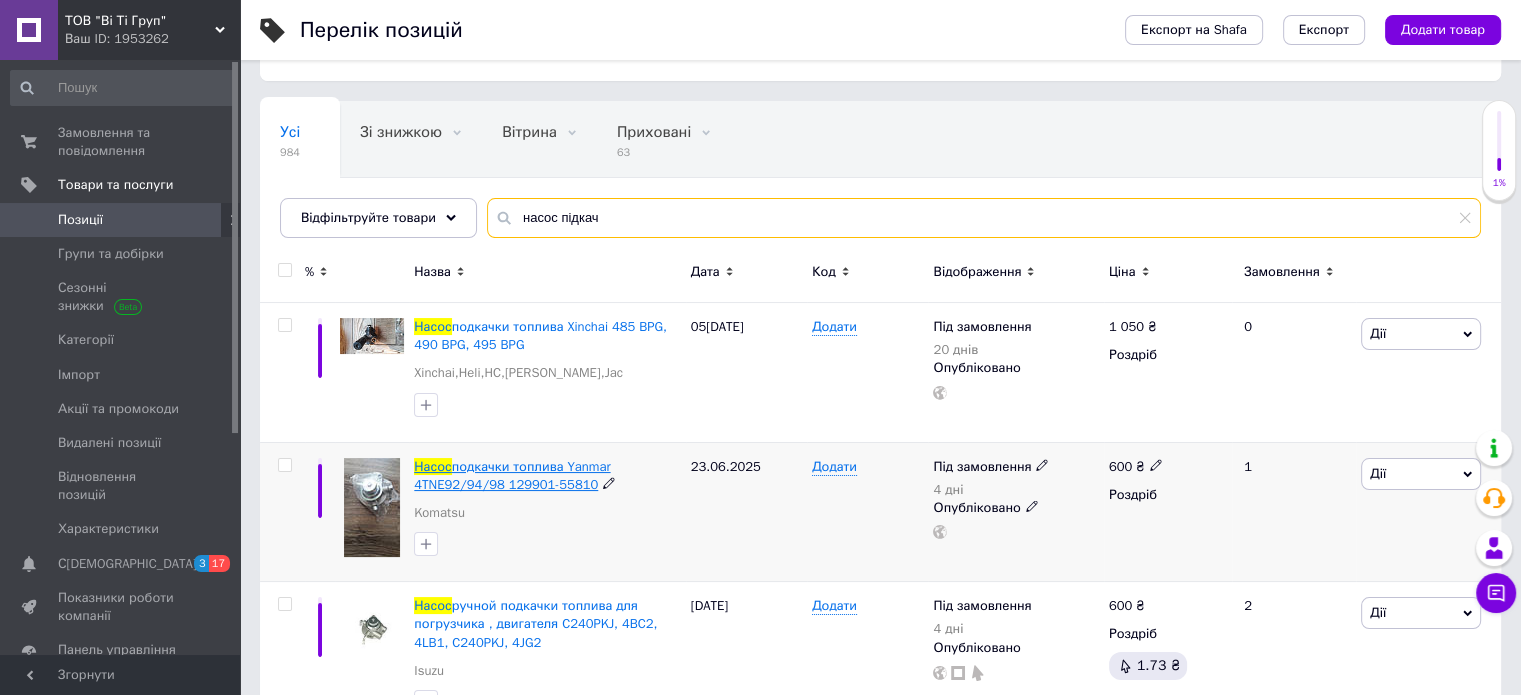 type on "насос підкач" 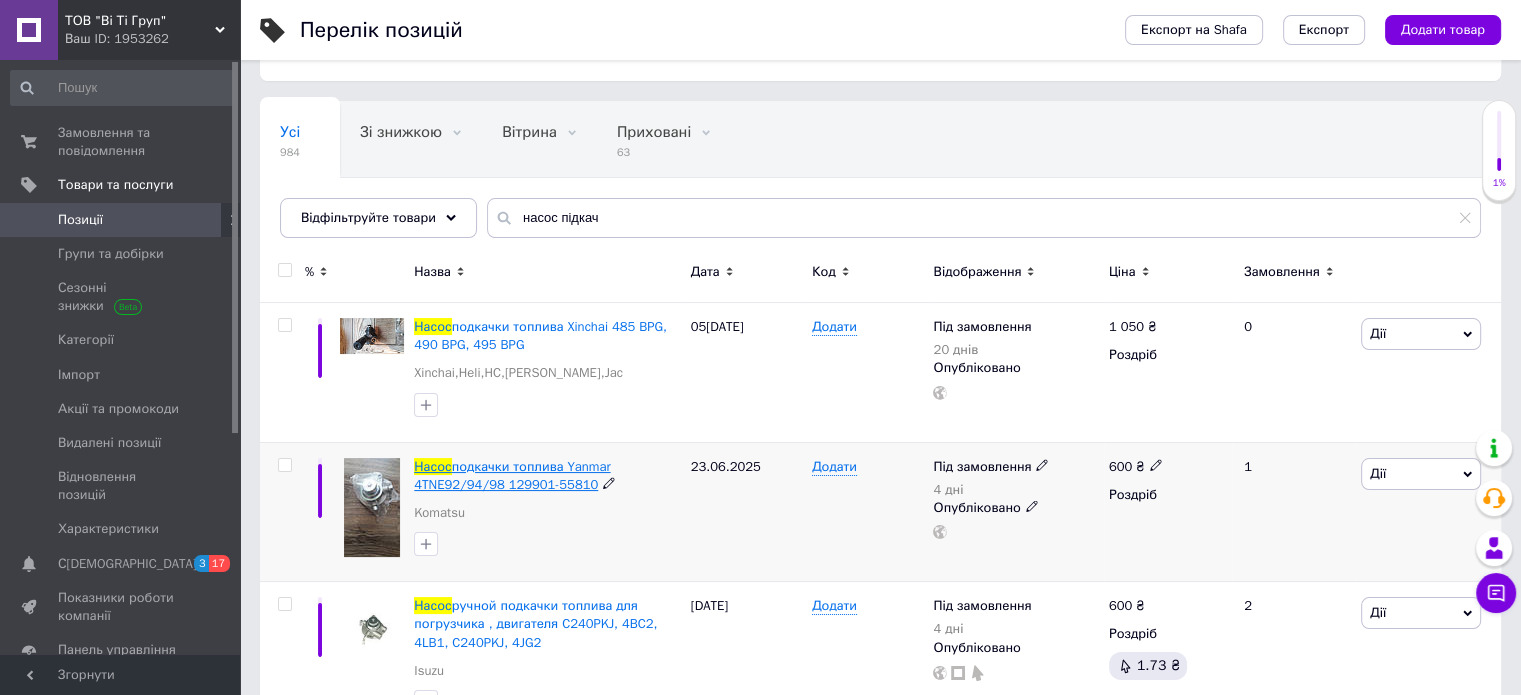 click on "подкачки топлива Yanmar 4TNE92/94/98 129901-55810" at bounding box center (512, 475) 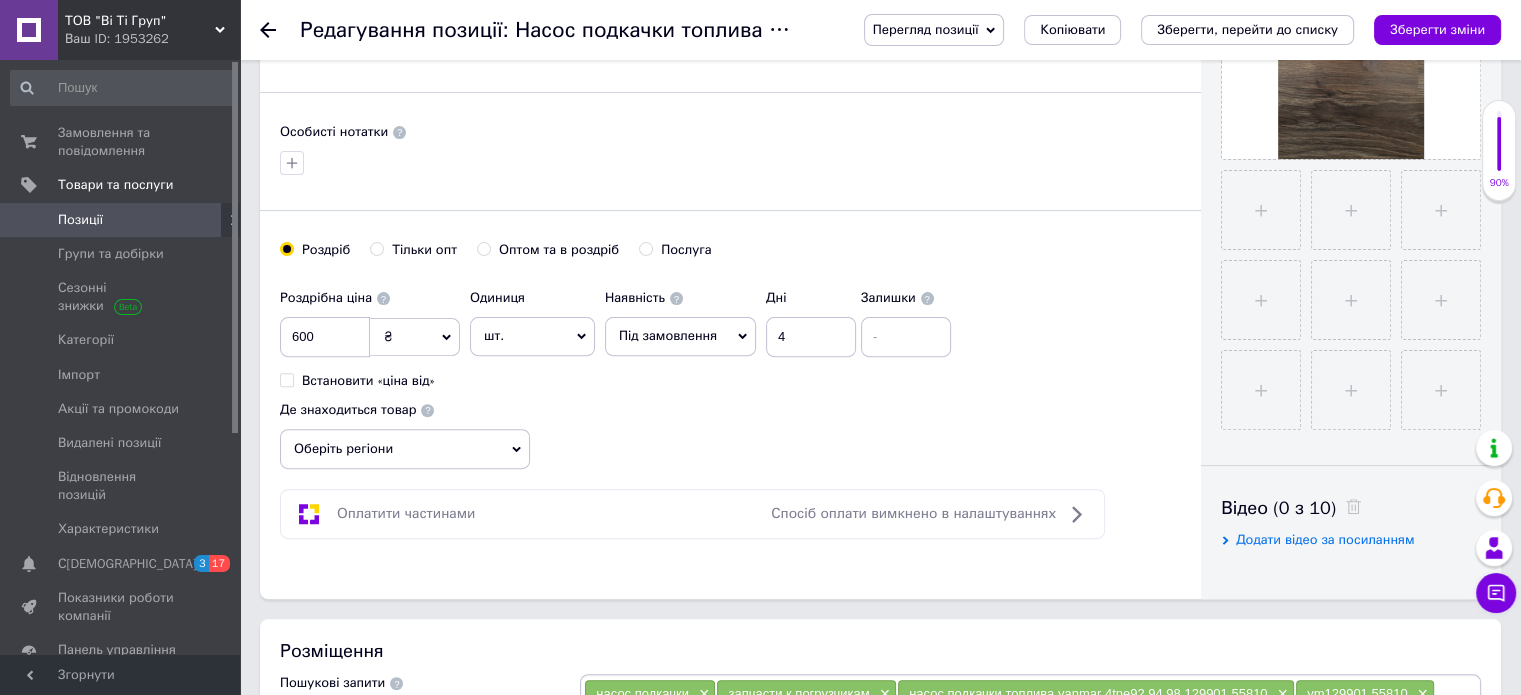 scroll, scrollTop: 600, scrollLeft: 0, axis: vertical 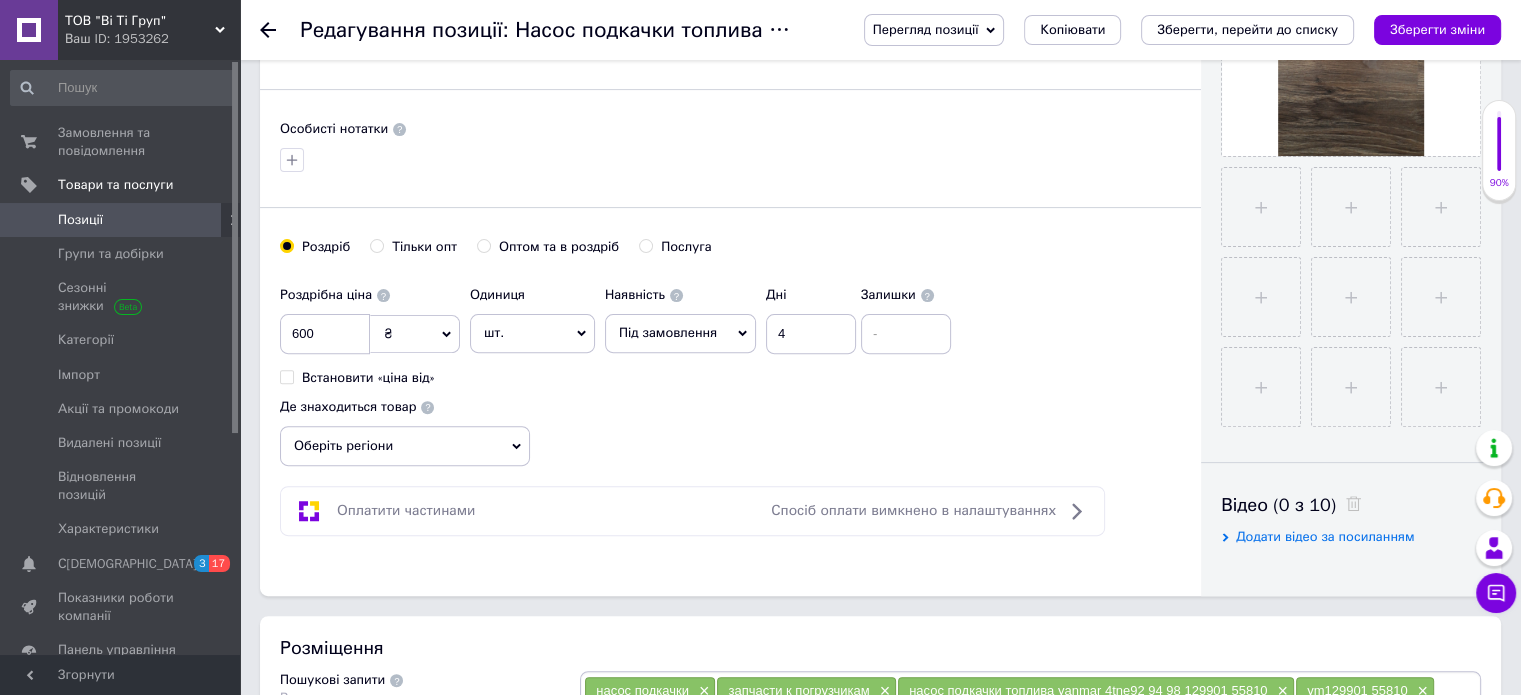click 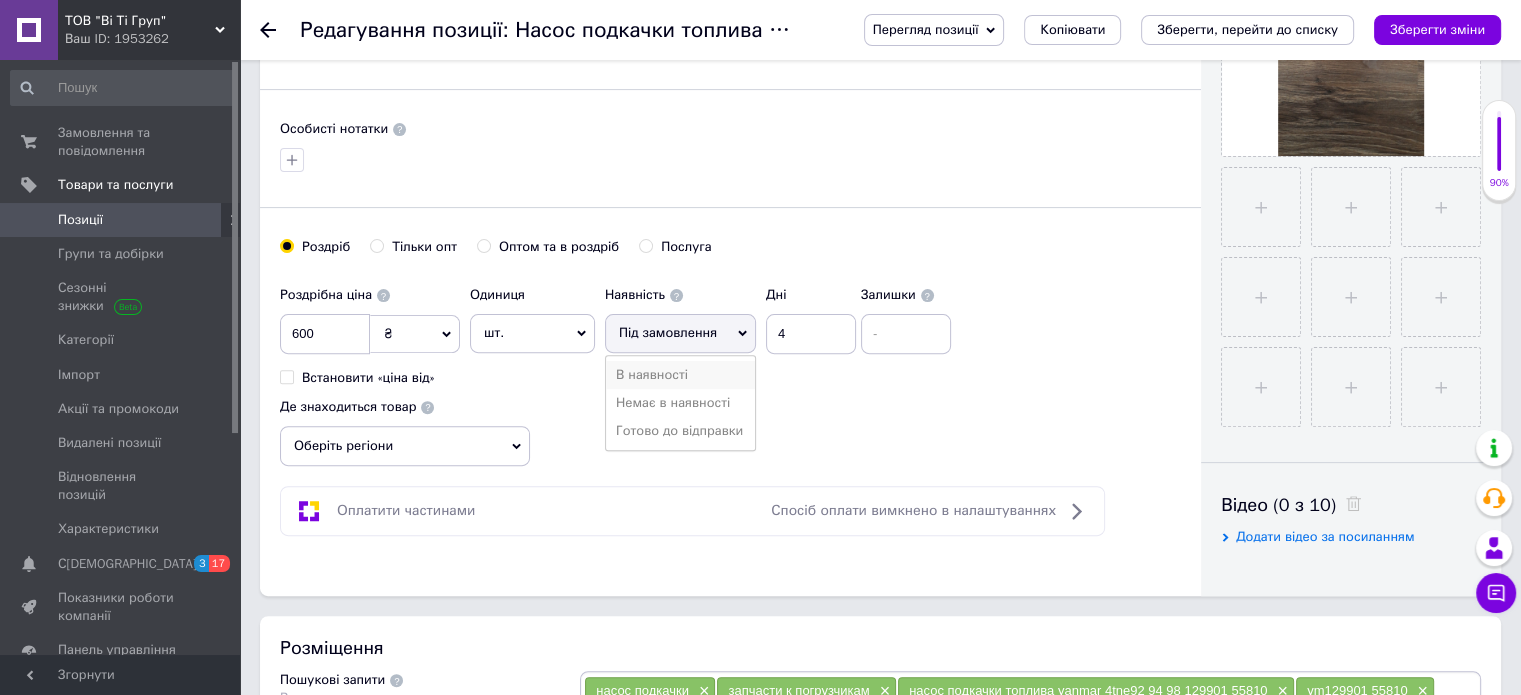 click on "В наявності" at bounding box center (680, 375) 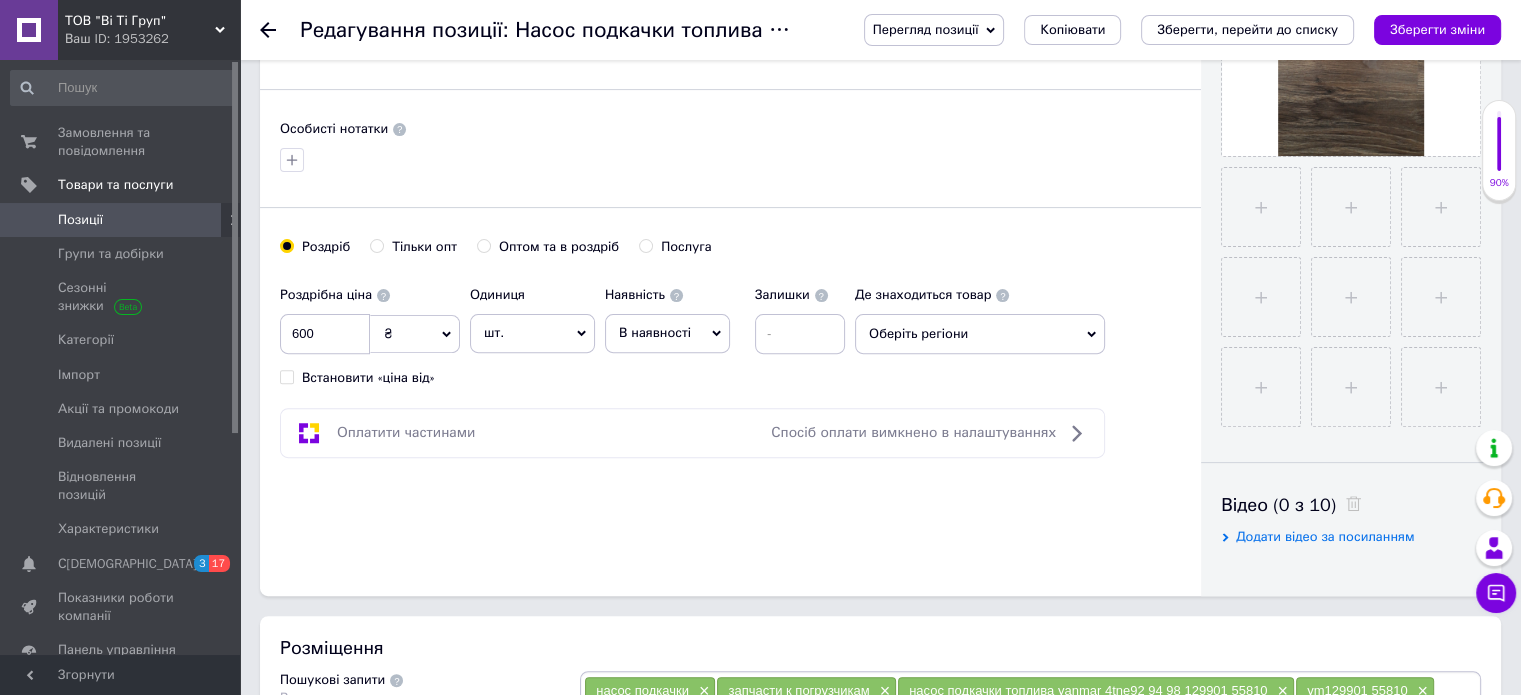 scroll, scrollTop: 1100, scrollLeft: 0, axis: vertical 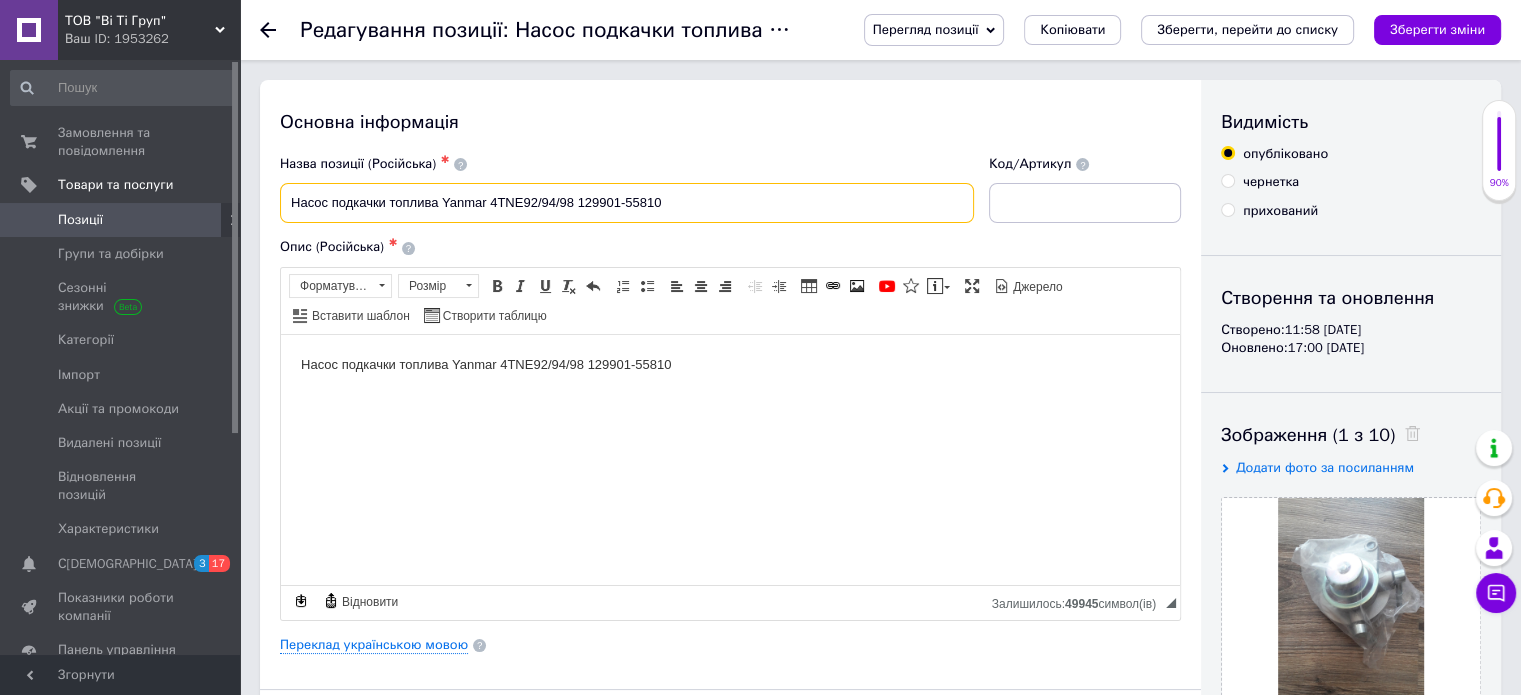 click on "Насос подкачки топлива Yanmar 4TNE92/94/98 129901-55810" at bounding box center (627, 203) 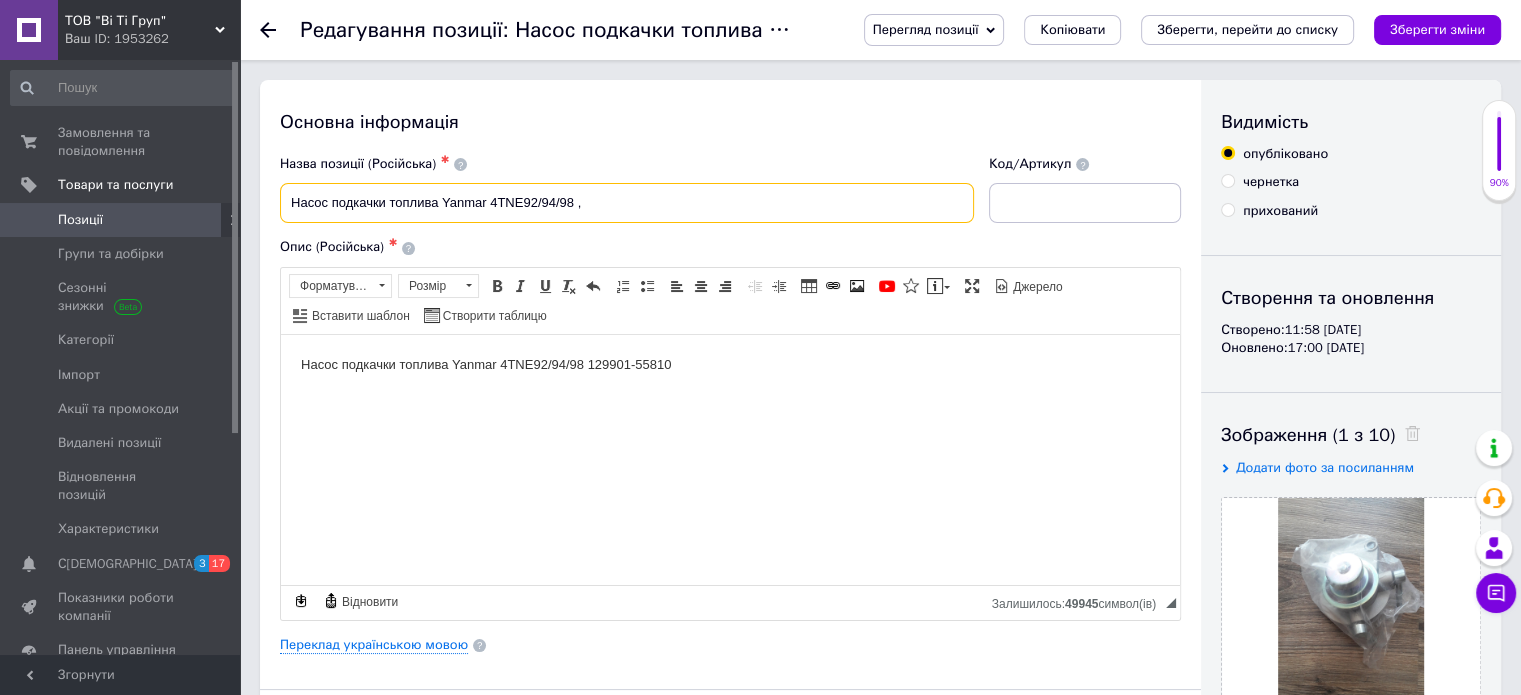 click on "Насос подкачки топлива Yanmar 4TNE92/94/98 ," at bounding box center (627, 203) 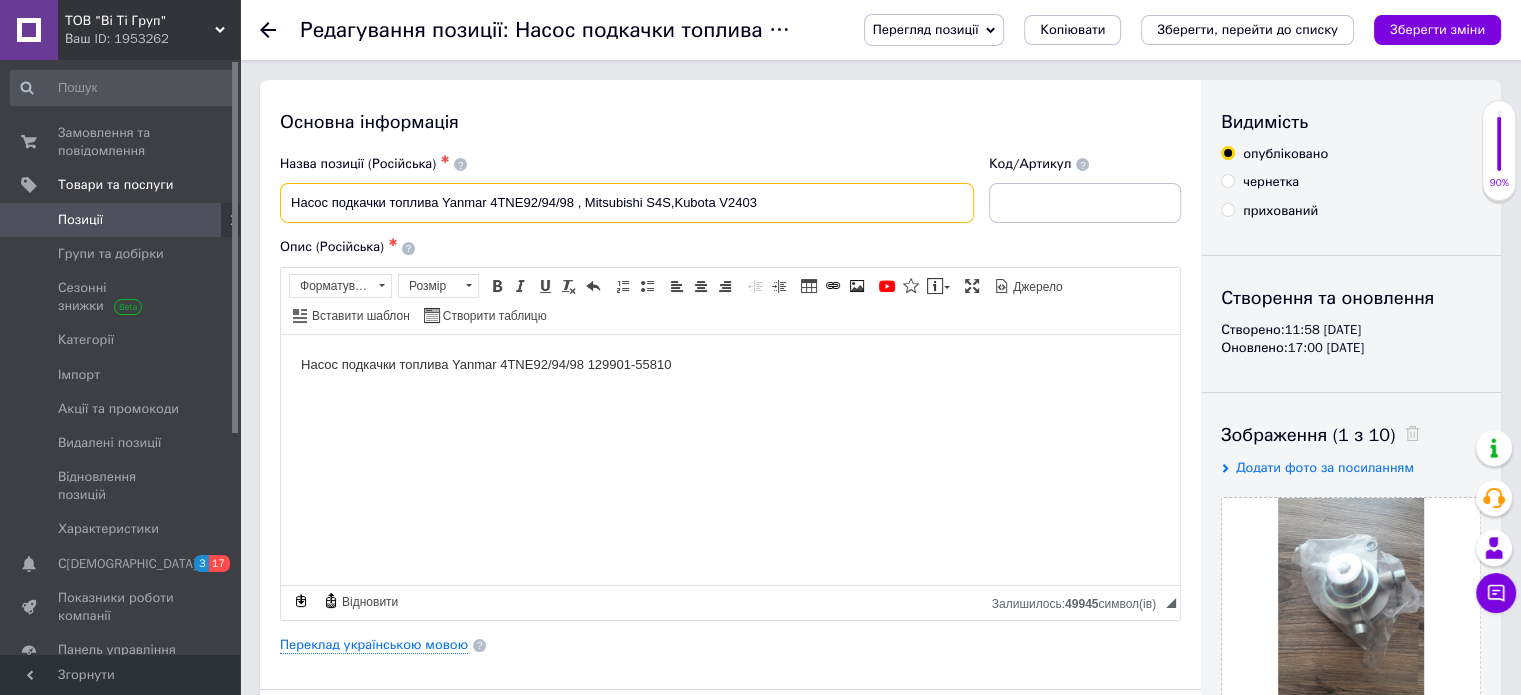 type on "Насос подкачки топлива Yanmar 4TNE92/94/98 , Mitsubishi S4S,Kubota V2403" 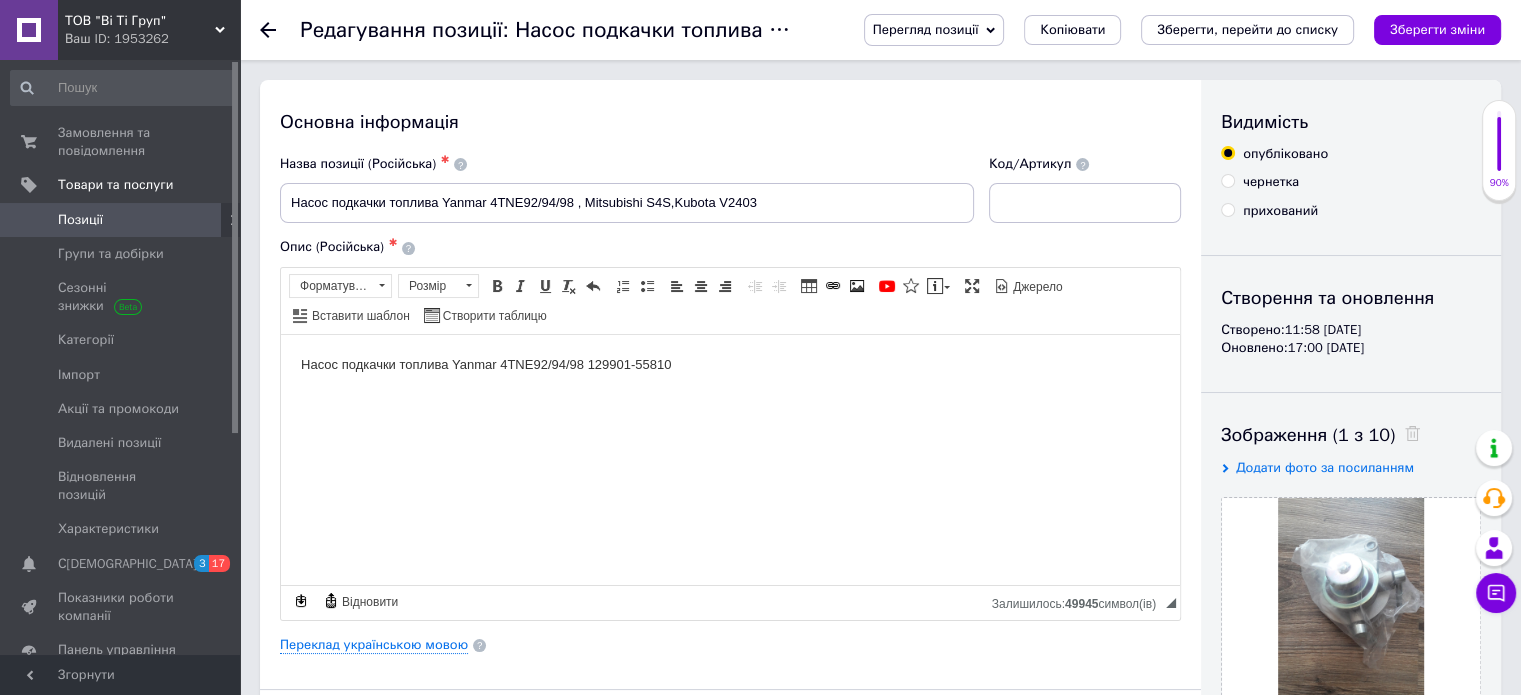 click on "Насос подкачки топлива Yanmar 4TNE92/94/98 129901-55810" at bounding box center (730, 364) 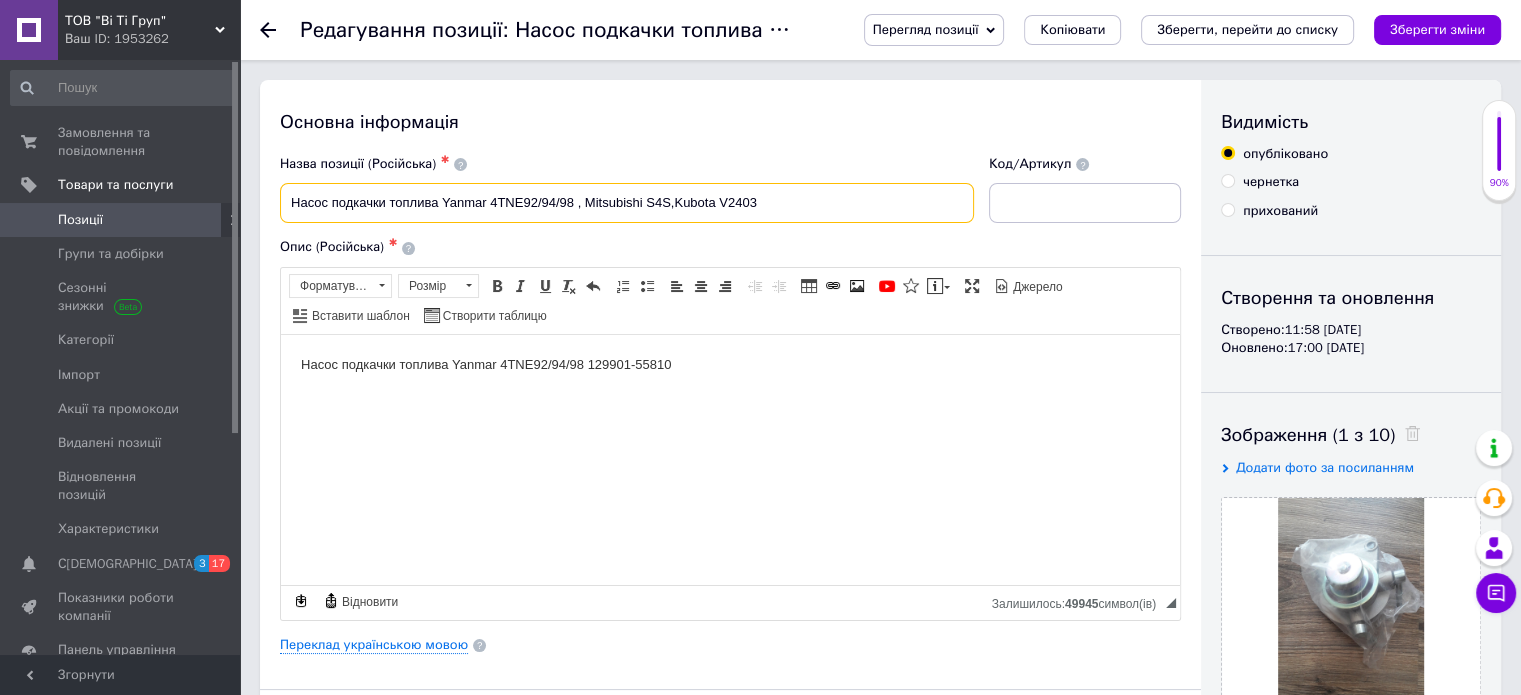drag, startPoint x: 288, startPoint y: 199, endPoint x: 440, endPoint y: 202, distance: 152.0296 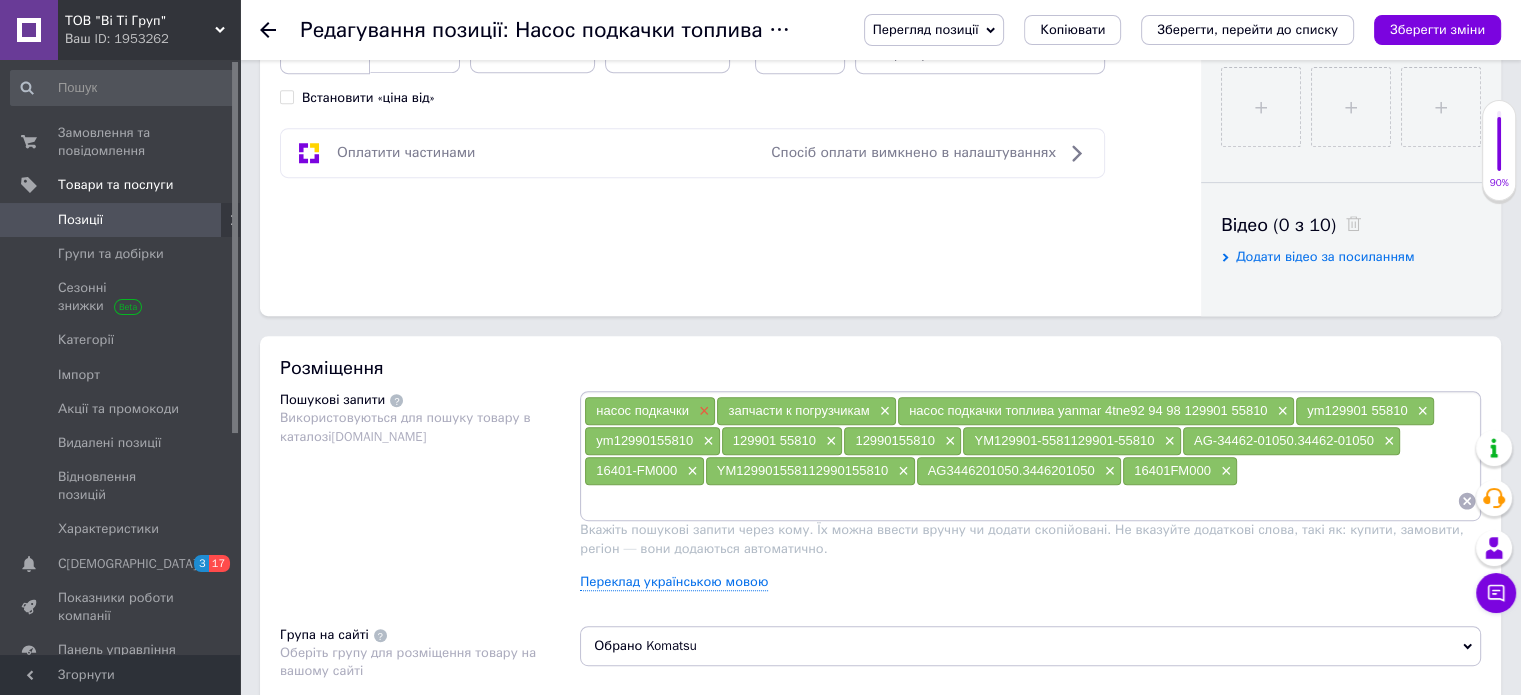 scroll, scrollTop: 900, scrollLeft: 0, axis: vertical 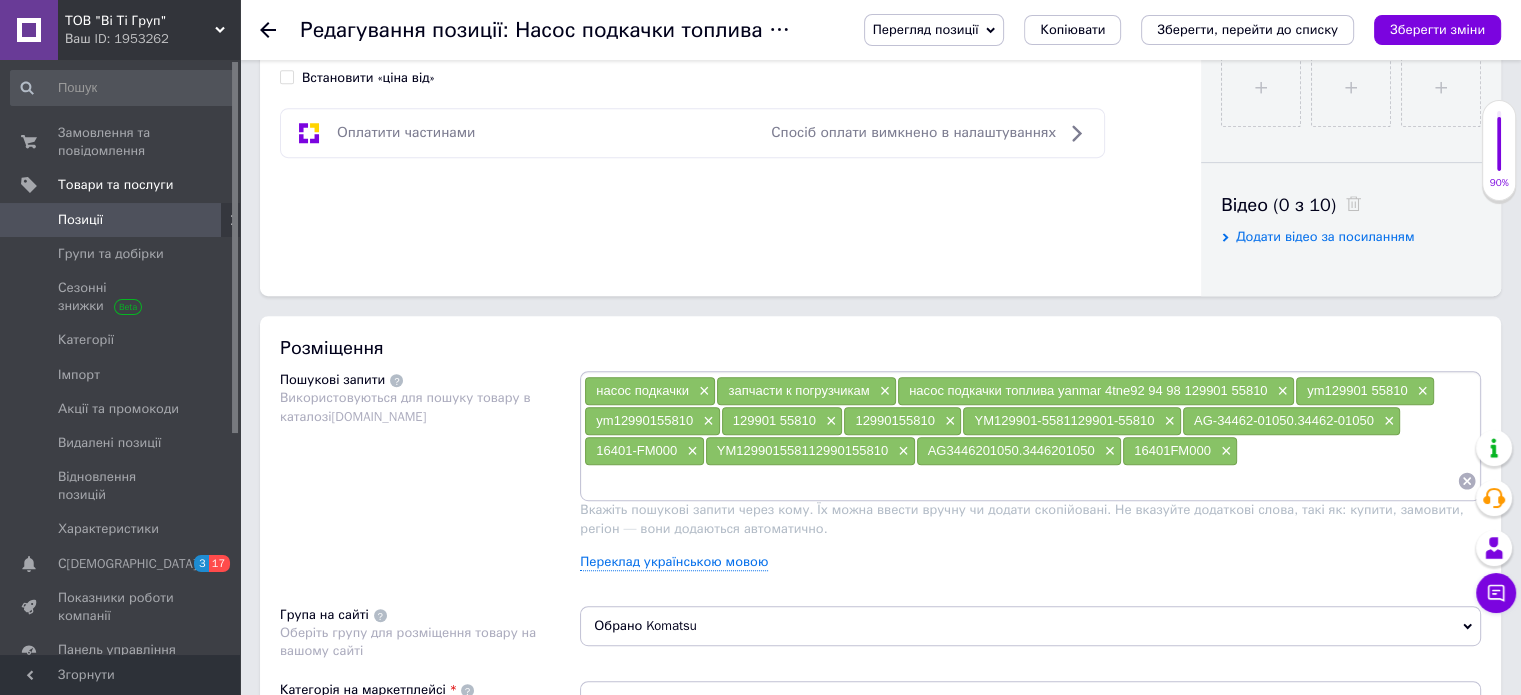 click at bounding box center [1020, 481] 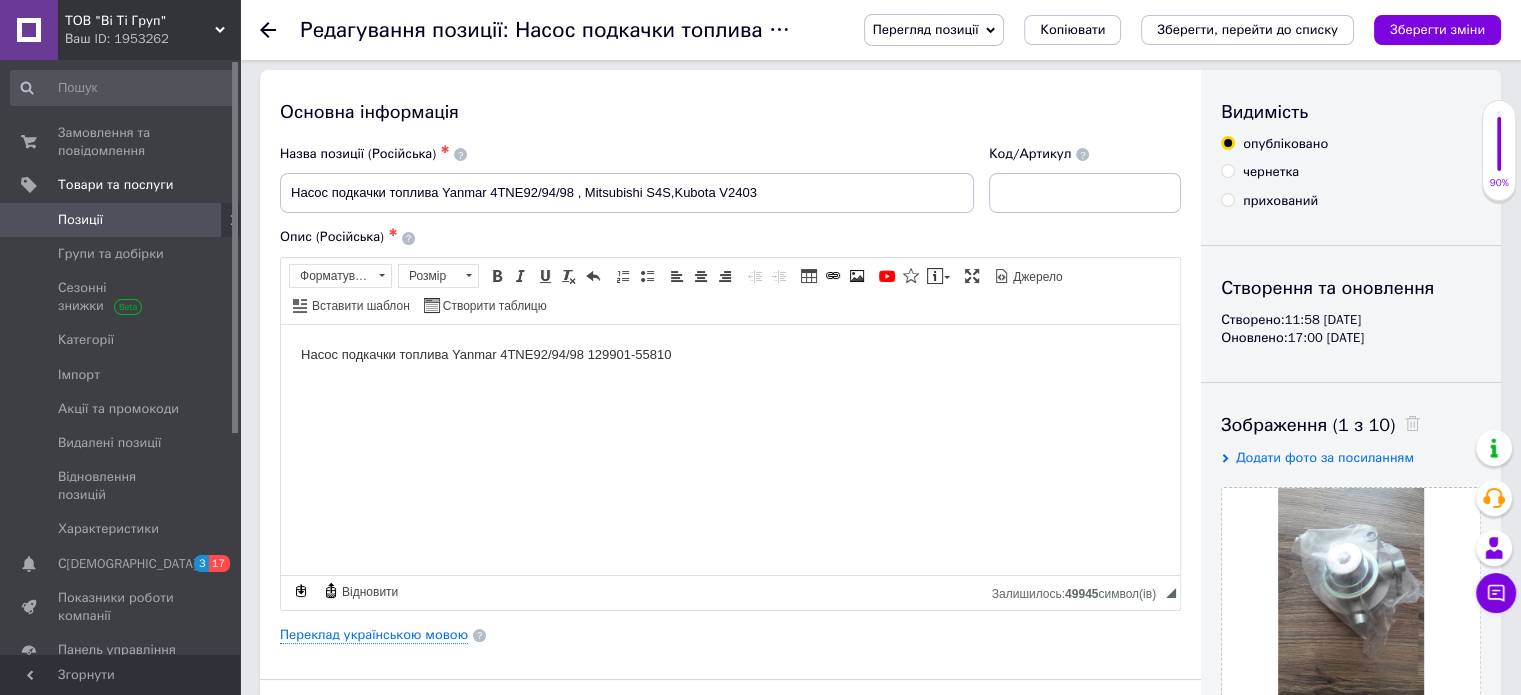 scroll, scrollTop: 0, scrollLeft: 0, axis: both 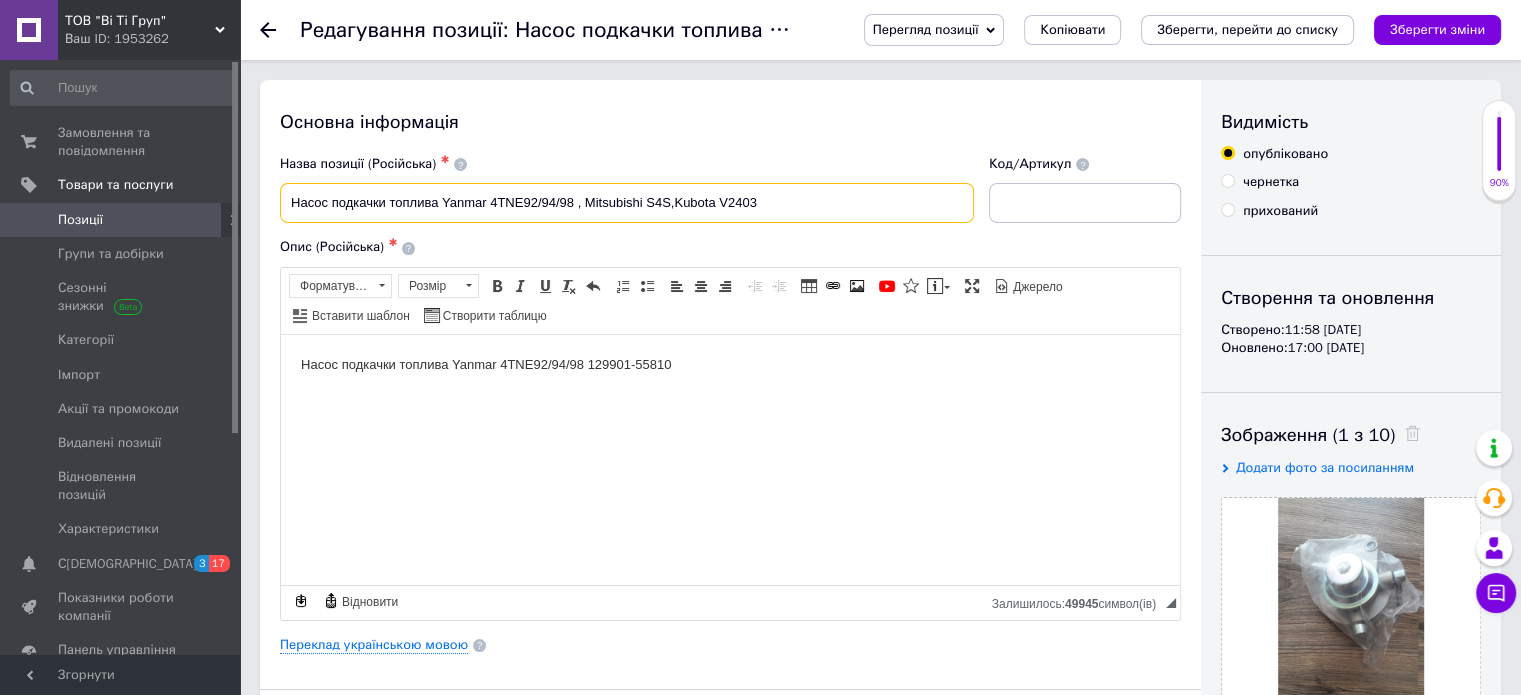 drag, startPoint x: 584, startPoint y: 203, endPoint x: 660, endPoint y: 211, distance: 76.41989 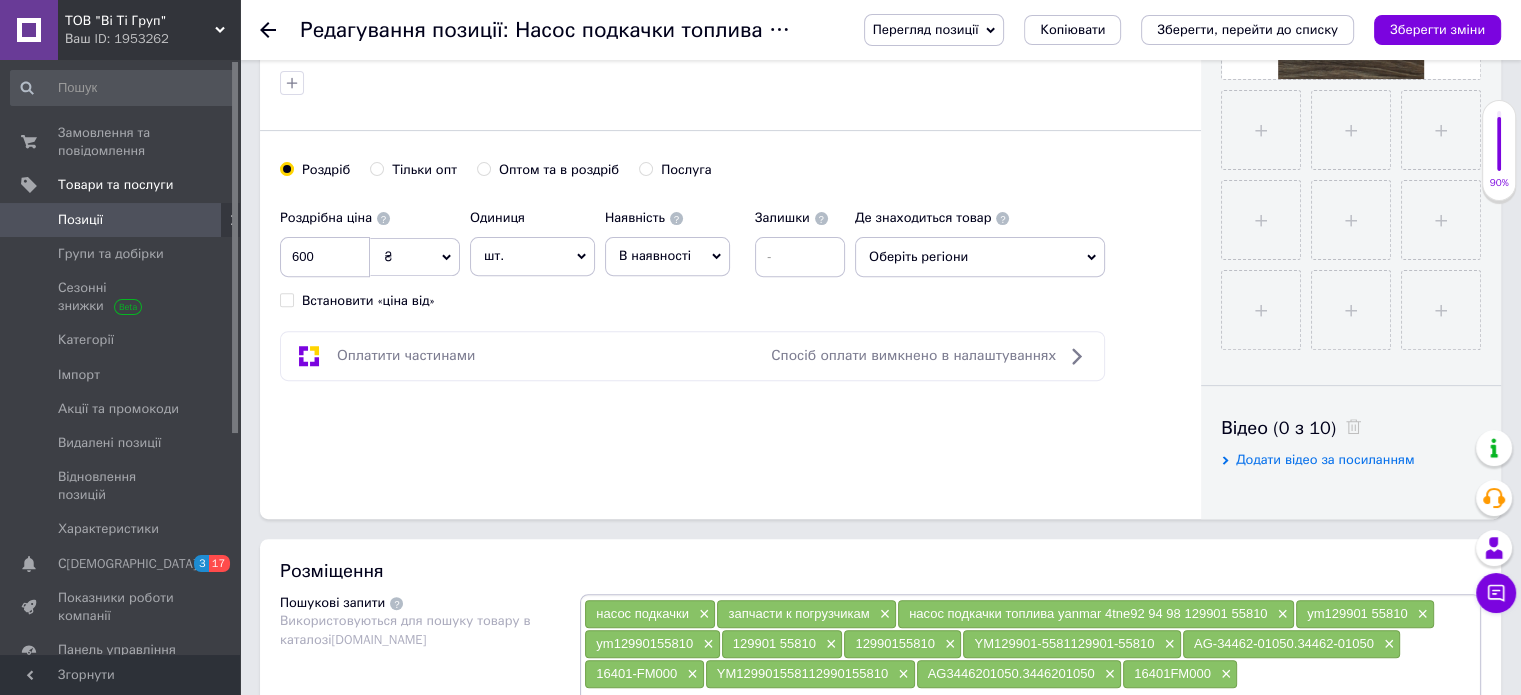 scroll, scrollTop: 800, scrollLeft: 0, axis: vertical 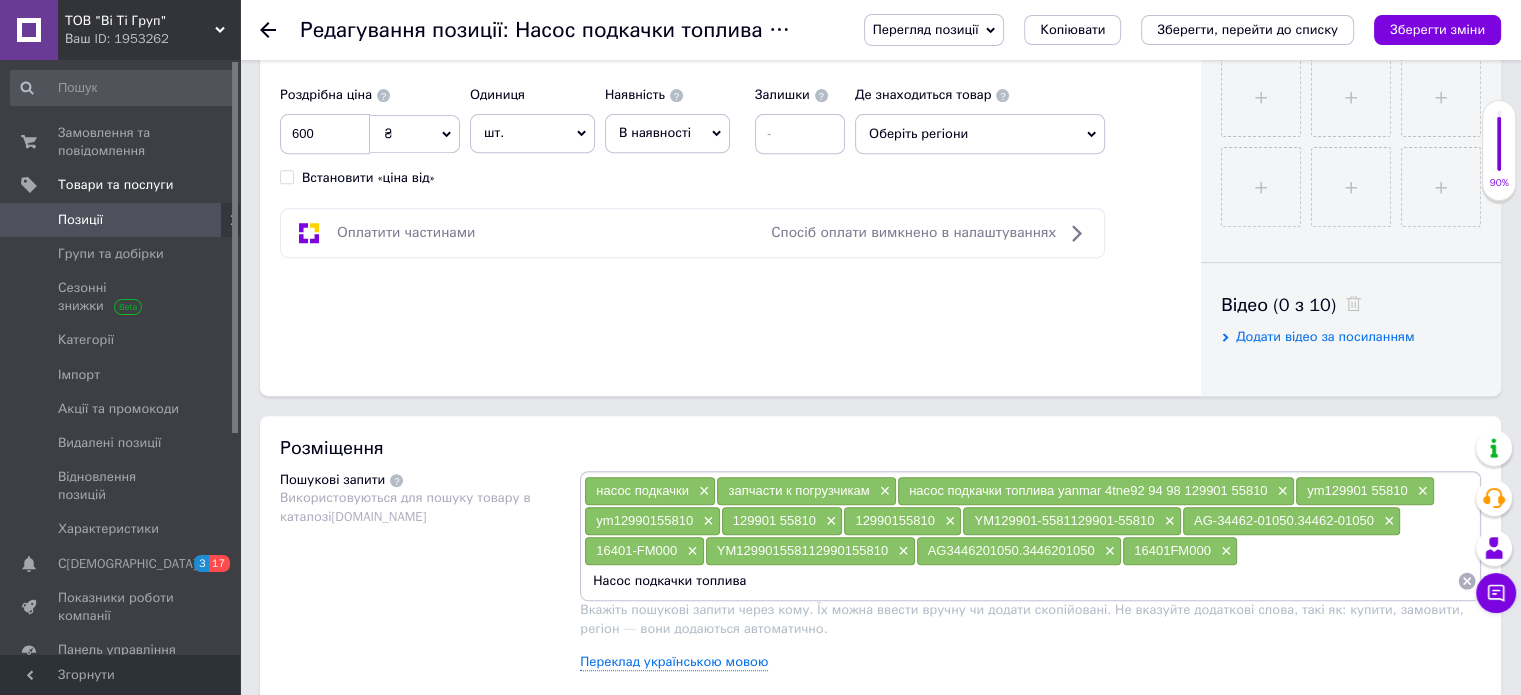 click on "Насос подкачки топлива" at bounding box center (1020, 581) 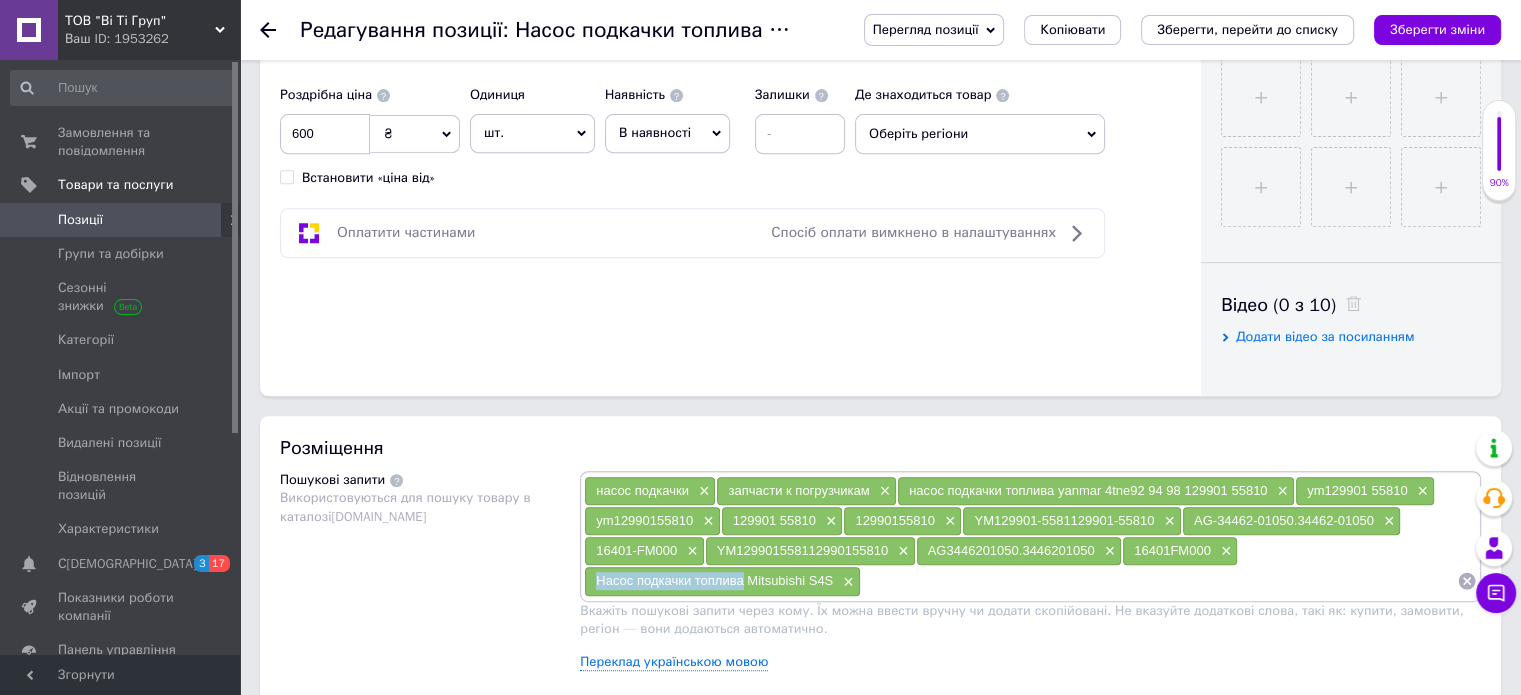 drag, startPoint x: 590, startPoint y: 571, endPoint x: 741, endPoint y: 591, distance: 152.31874 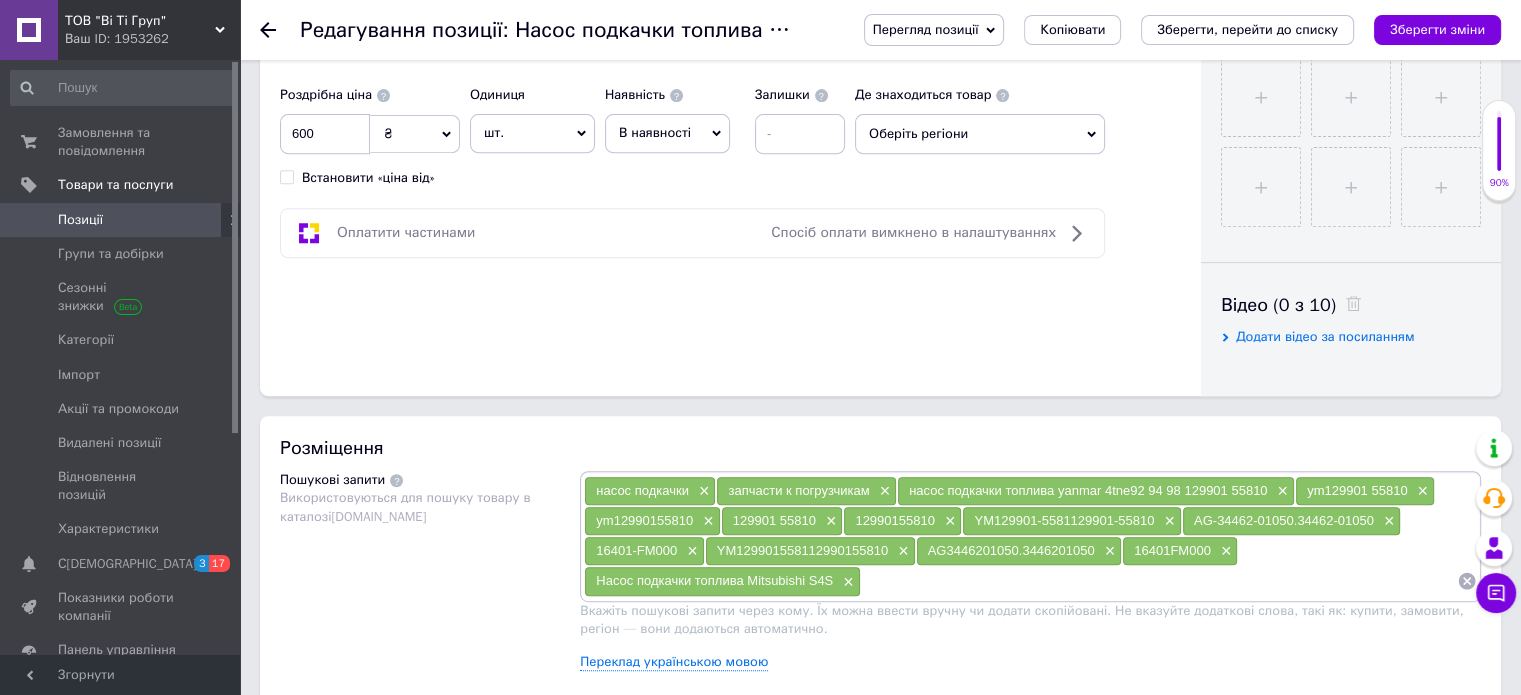 click at bounding box center (1159, 581) 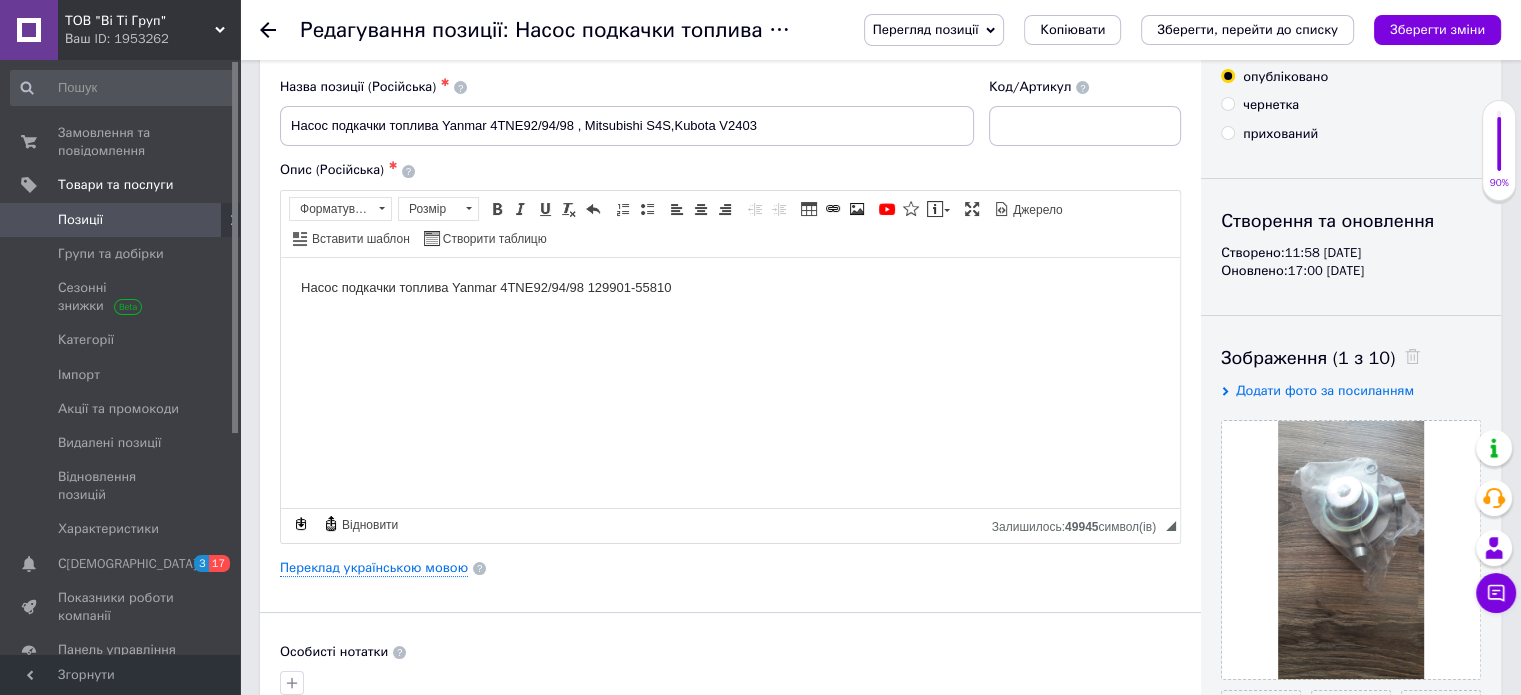 scroll, scrollTop: 0, scrollLeft: 0, axis: both 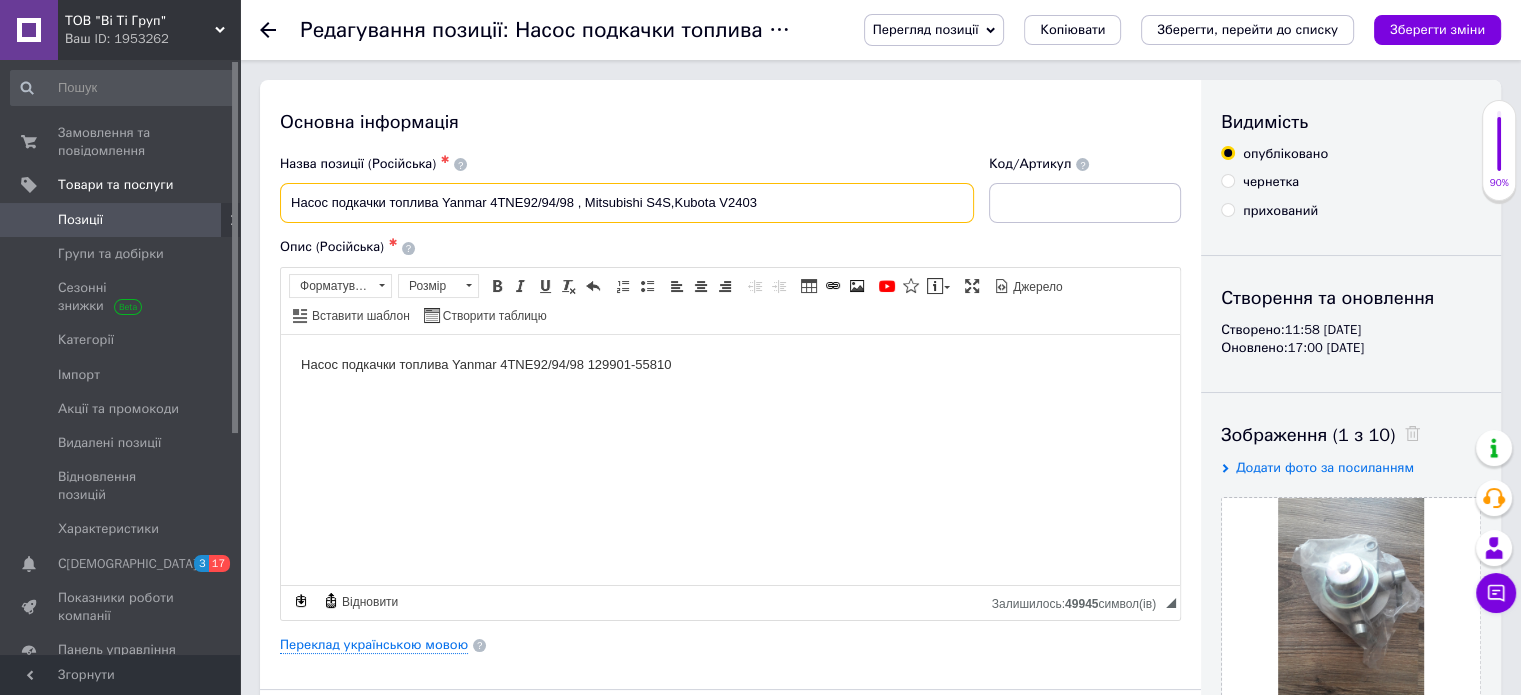drag, startPoint x: 765, startPoint y: 193, endPoint x: 678, endPoint y: 203, distance: 87.57283 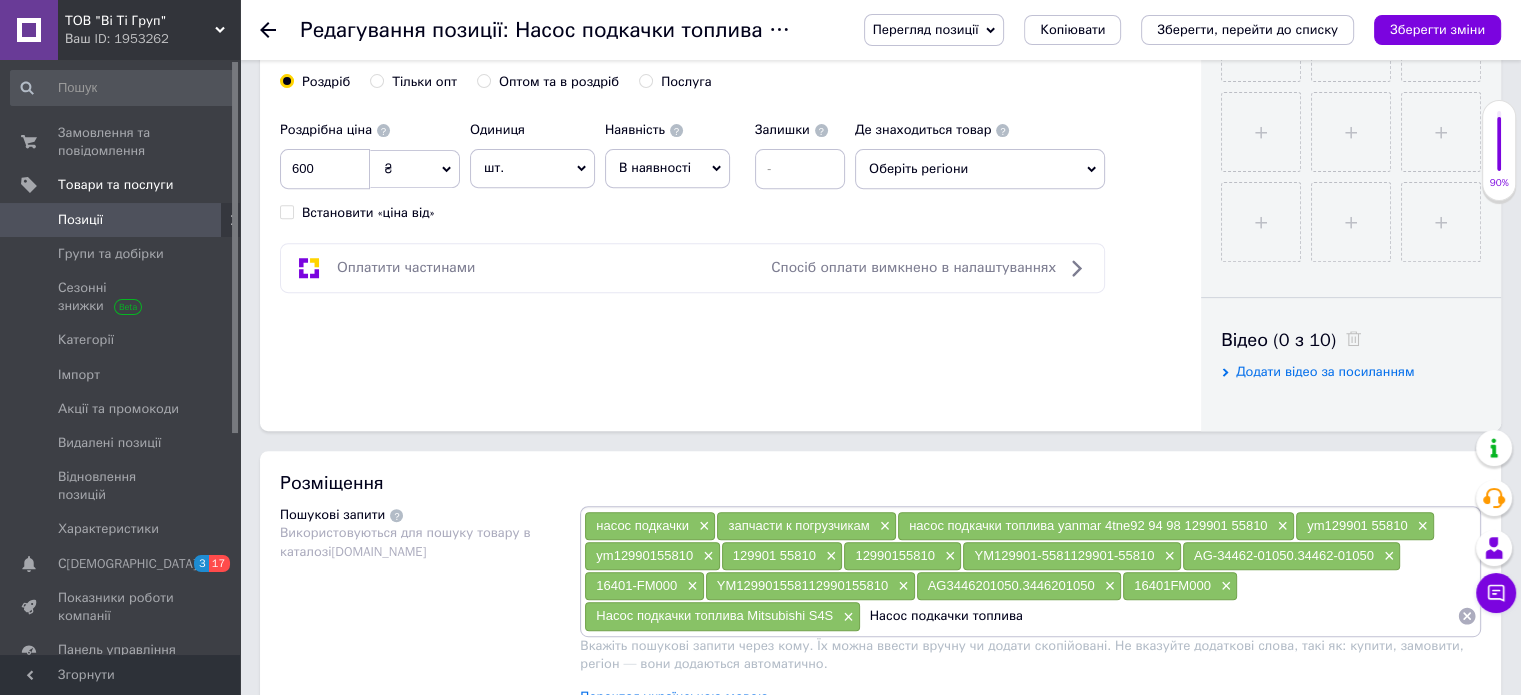scroll, scrollTop: 800, scrollLeft: 0, axis: vertical 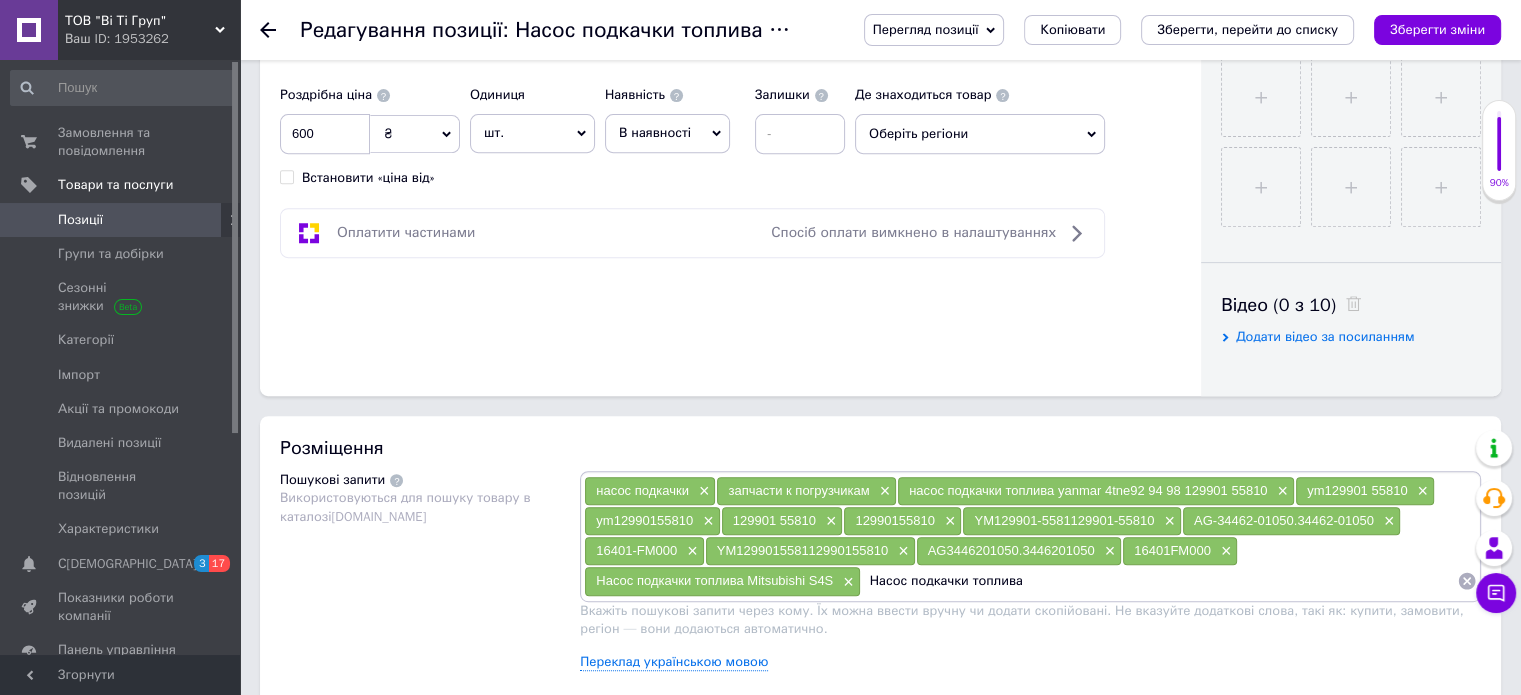 click on "Насос подкачки топлива" at bounding box center [1159, 581] 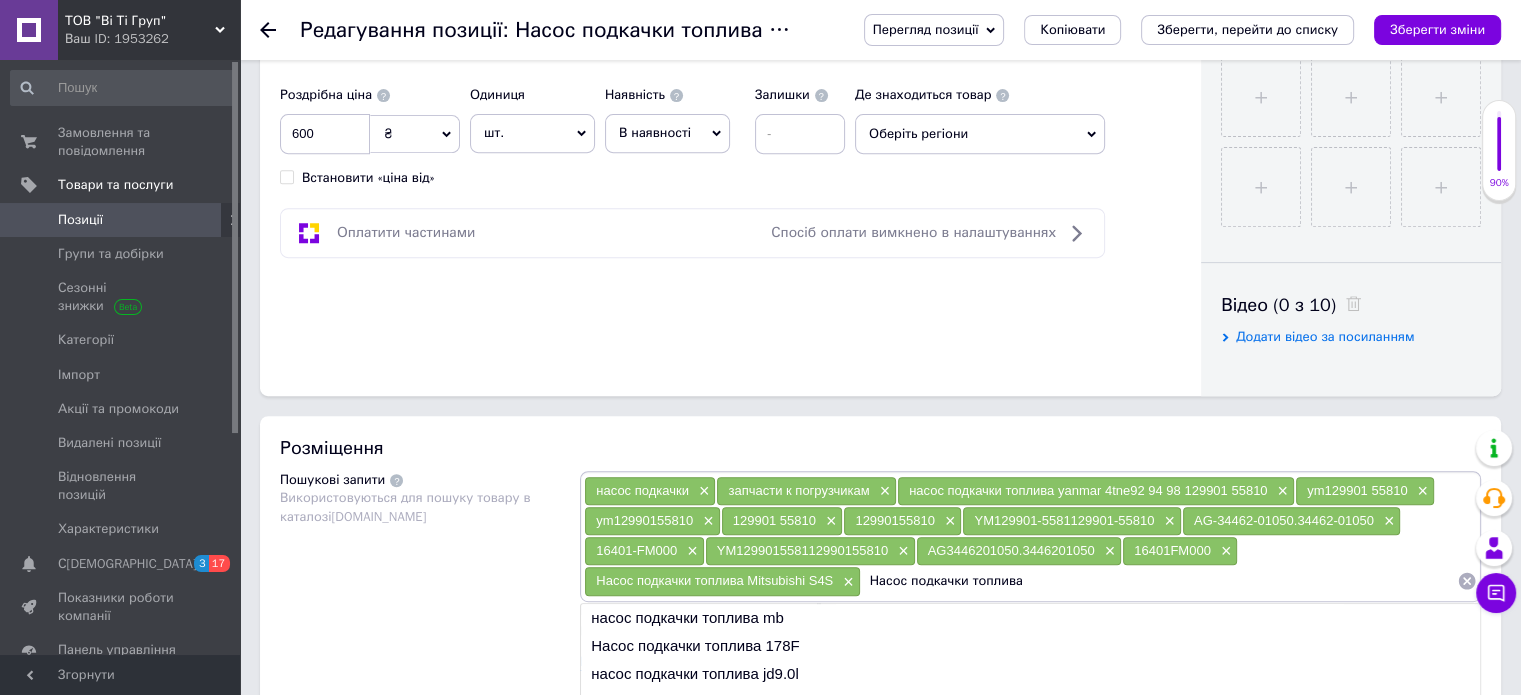 paste on "Kubota V2403" 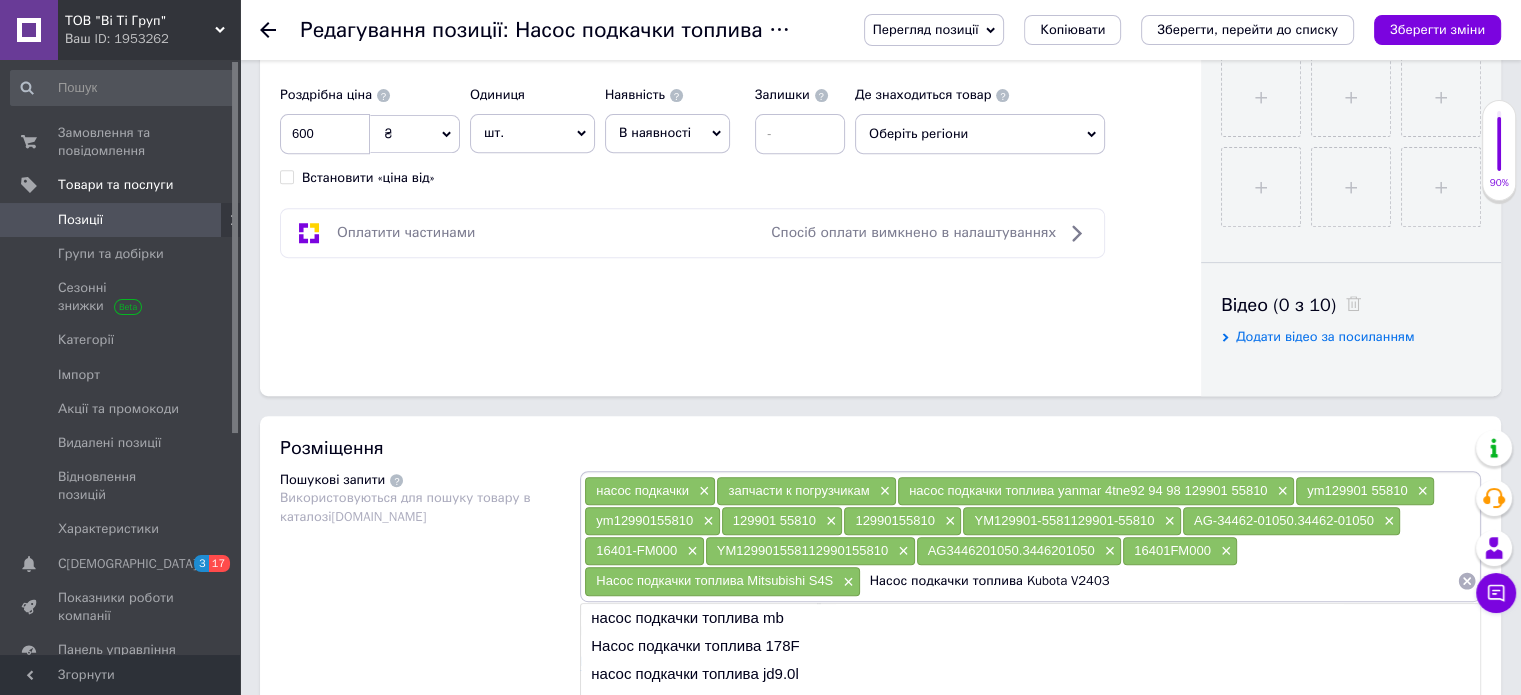 type on "Насос подкачки топлива Kubota V2403" 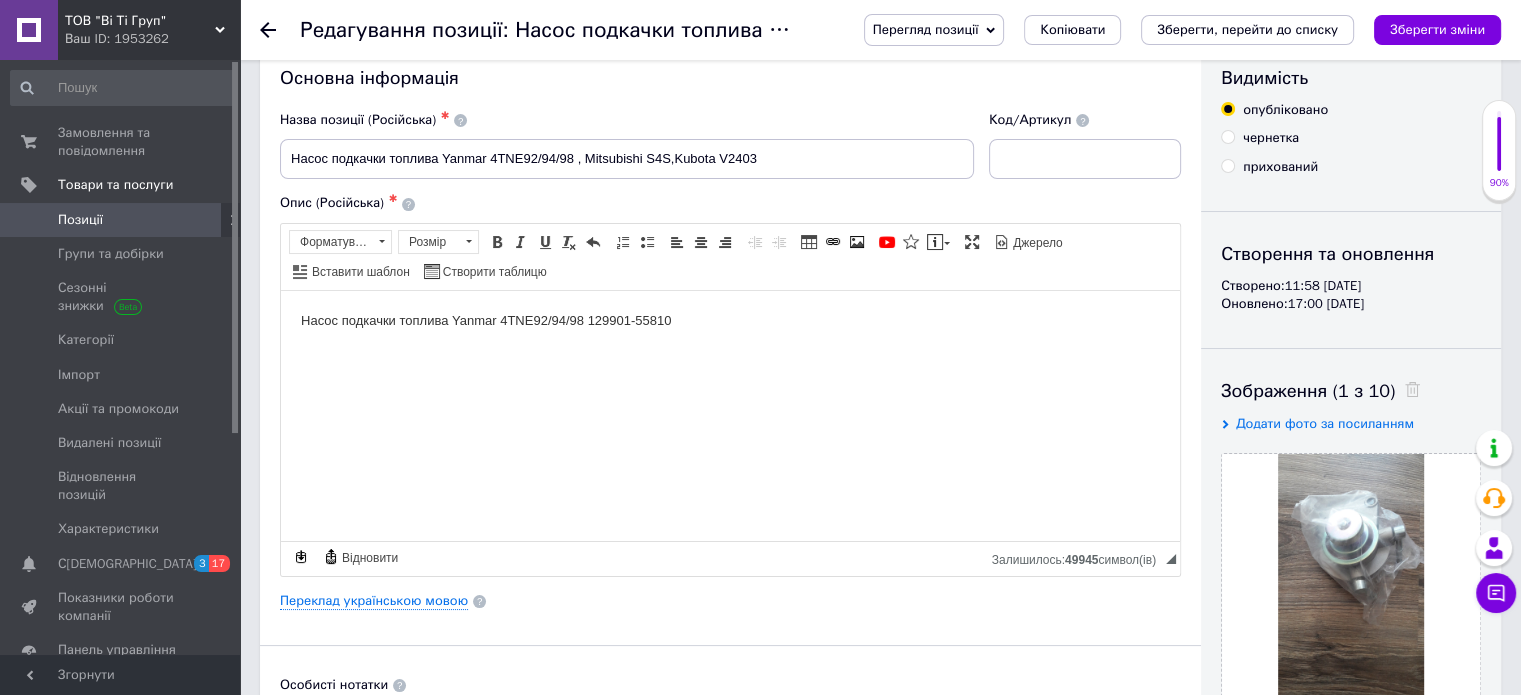 scroll, scrollTop: 0, scrollLeft: 0, axis: both 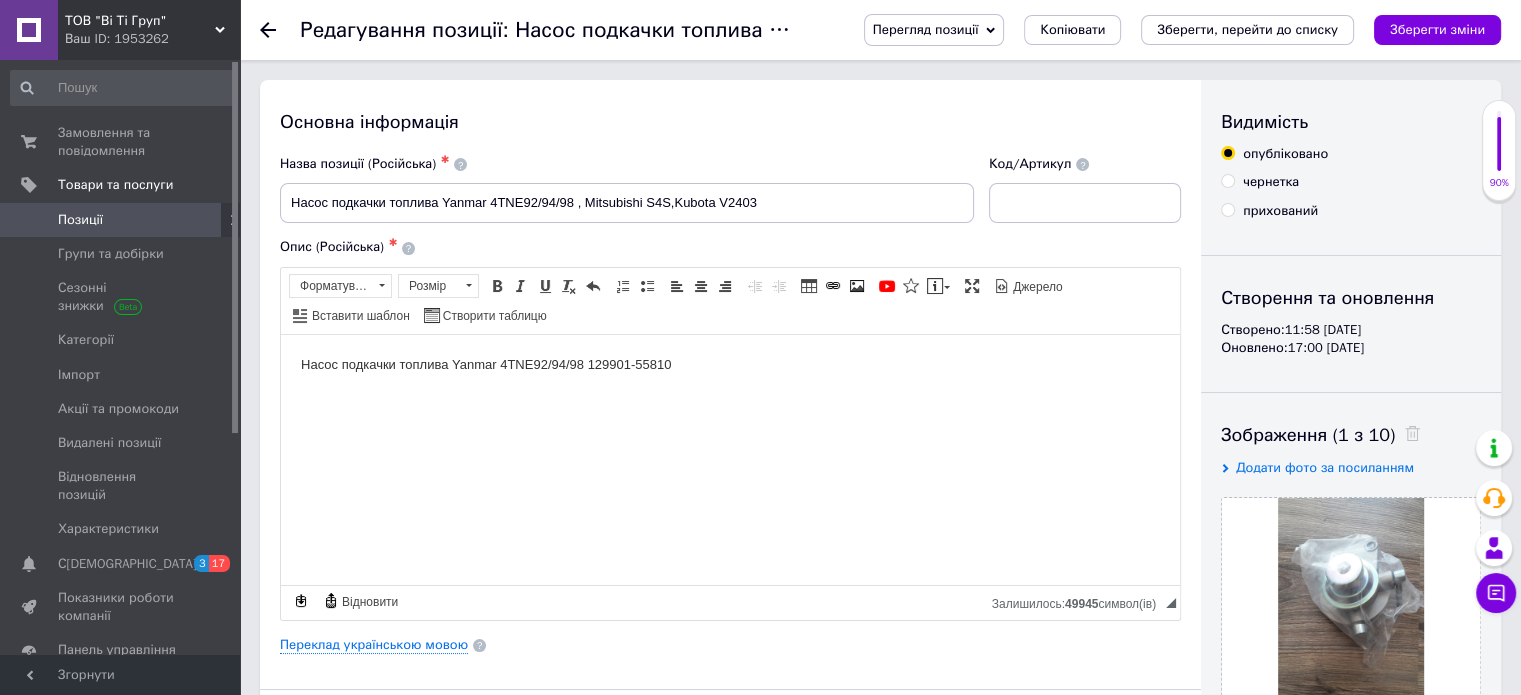 type 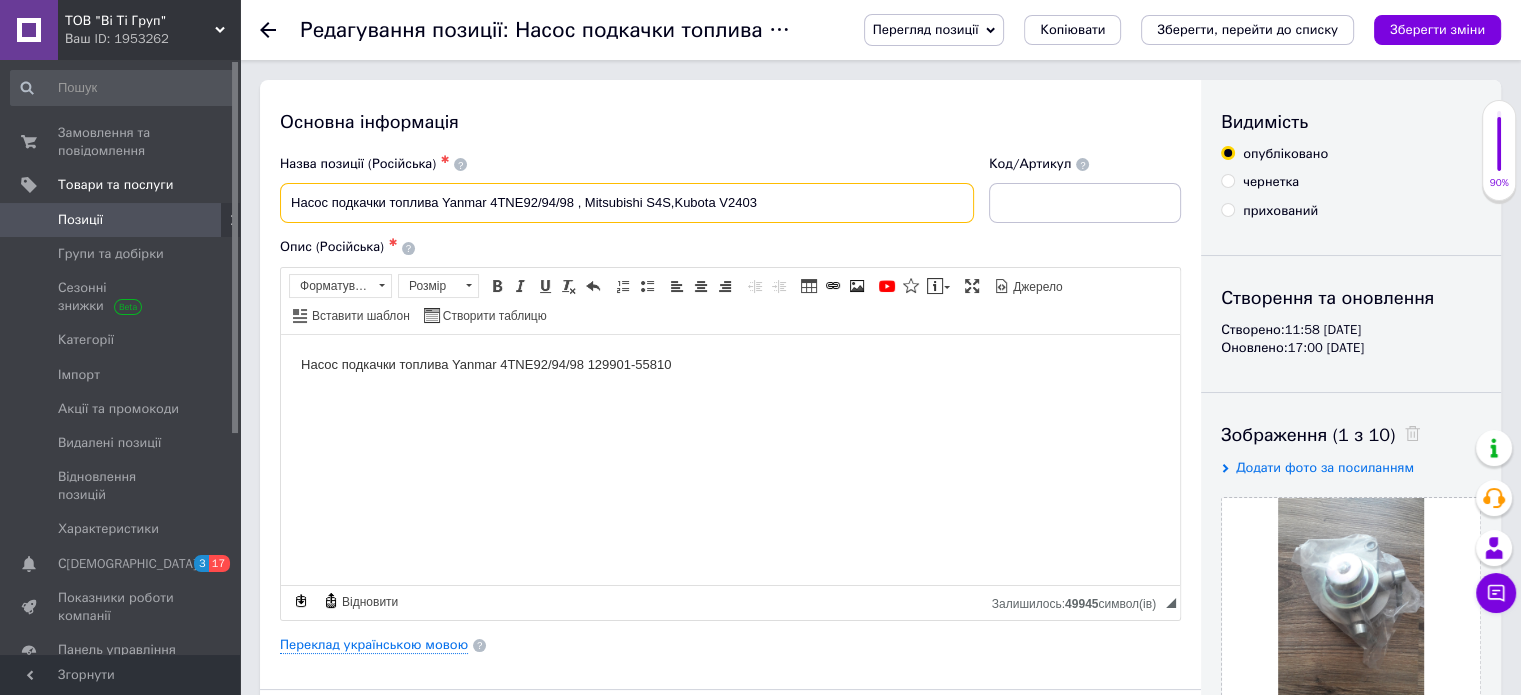 click on "Насос подкачки топлива Yanmar 4TNE92/94/98 , Mitsubishi S4S,Kubota V2403" at bounding box center [627, 203] 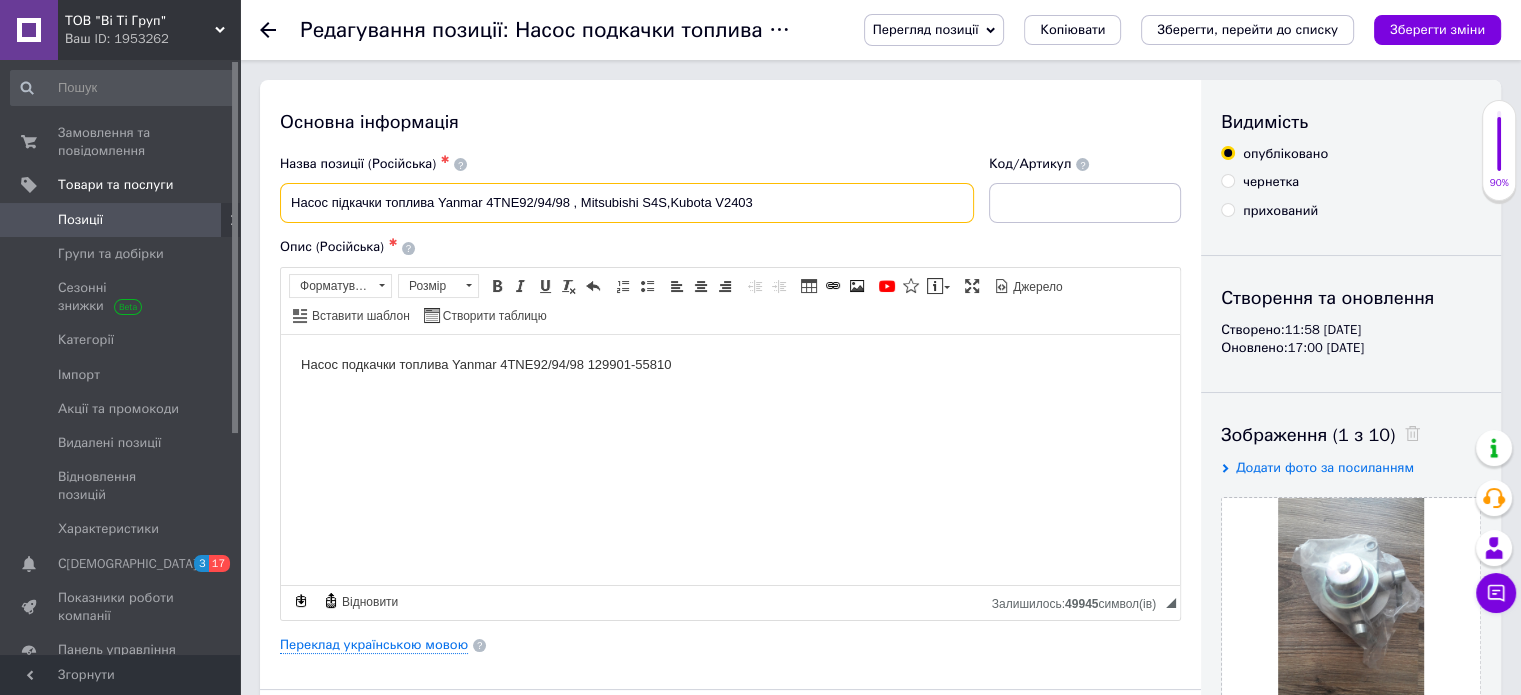 drag, startPoint x: 287, startPoint y: 202, endPoint x: 768, endPoint y: 227, distance: 481.64926 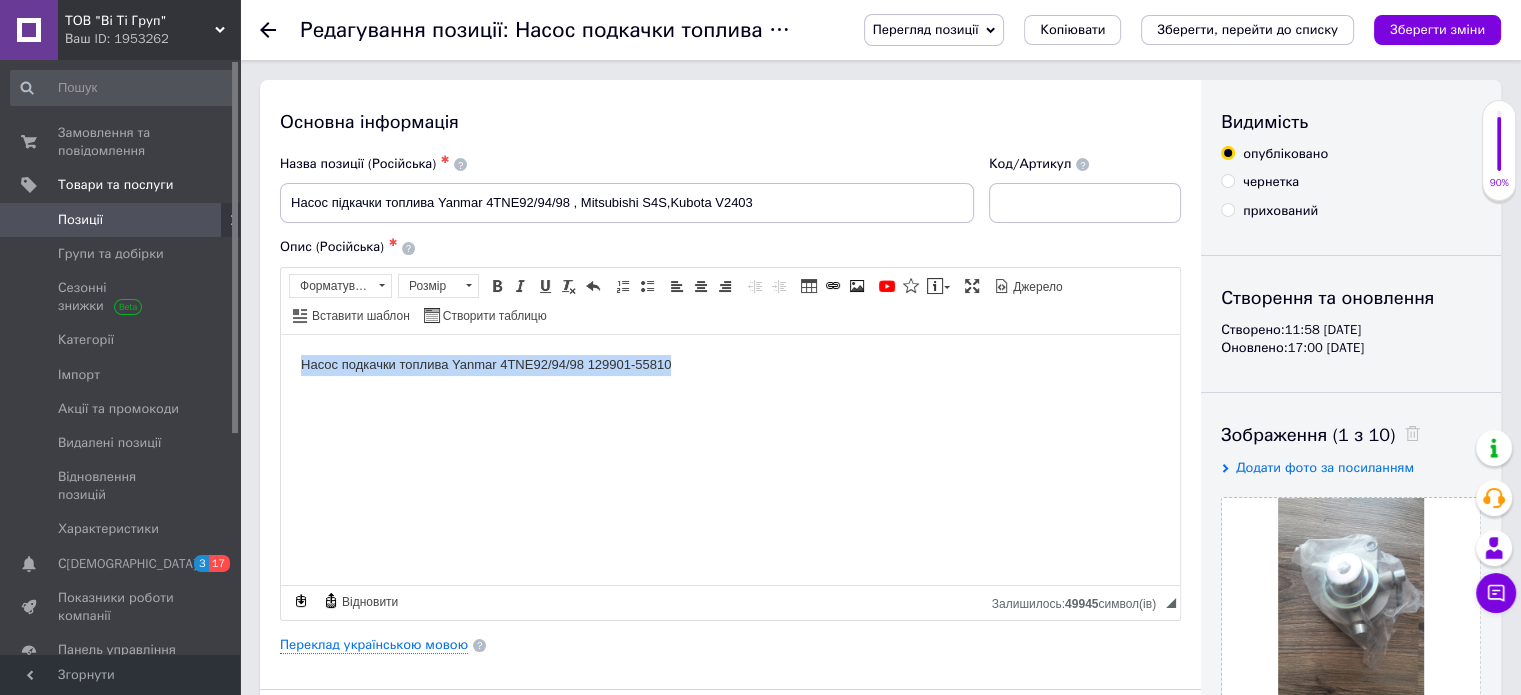 drag, startPoint x: 690, startPoint y: 368, endPoint x: 297, endPoint y: 371, distance: 393.01144 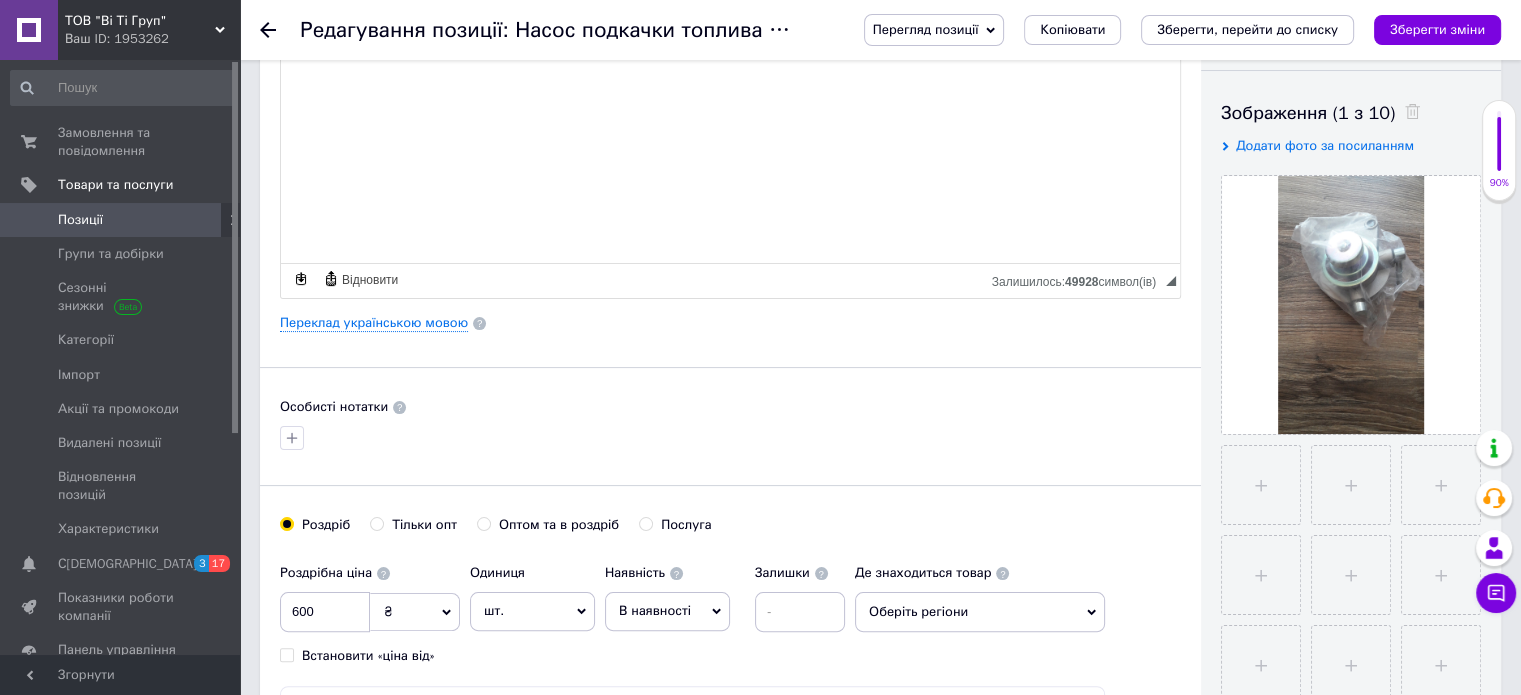scroll, scrollTop: 100, scrollLeft: 0, axis: vertical 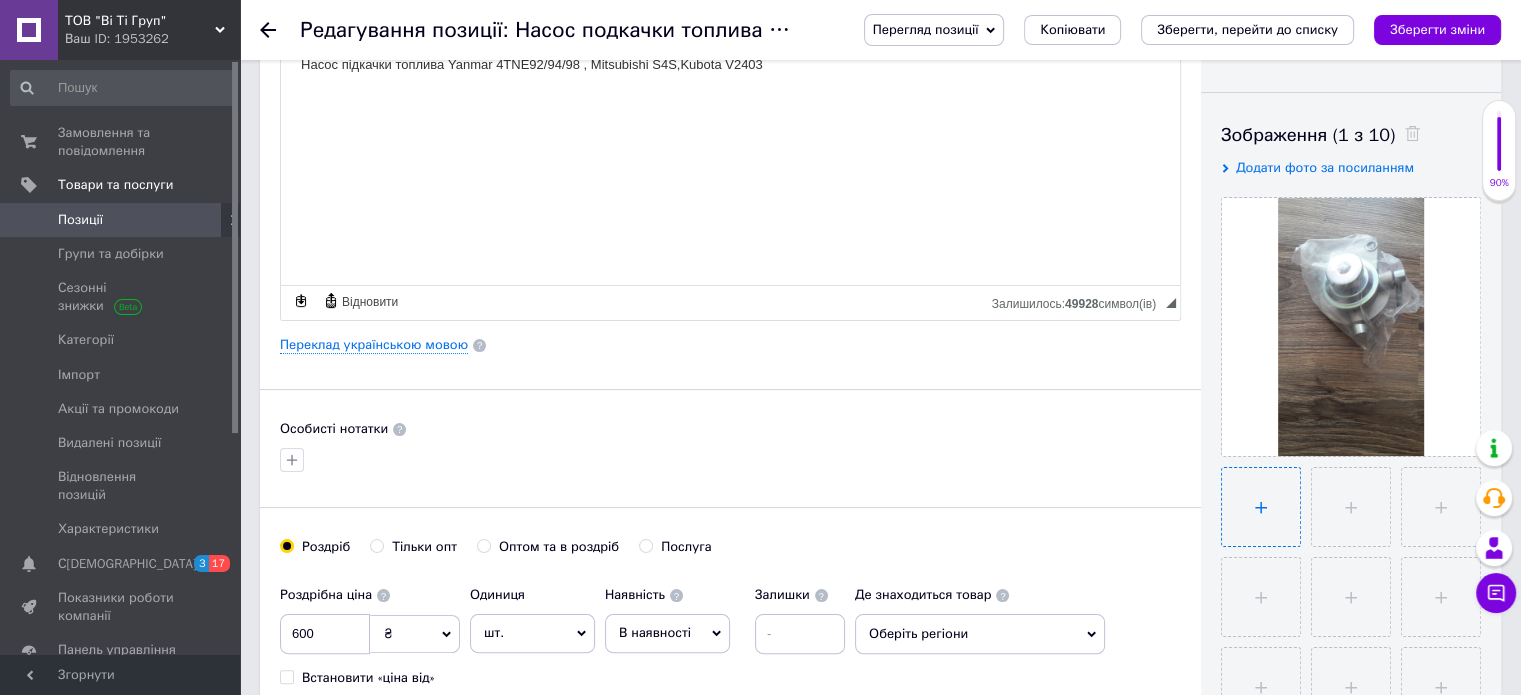 click at bounding box center (1261, 507) 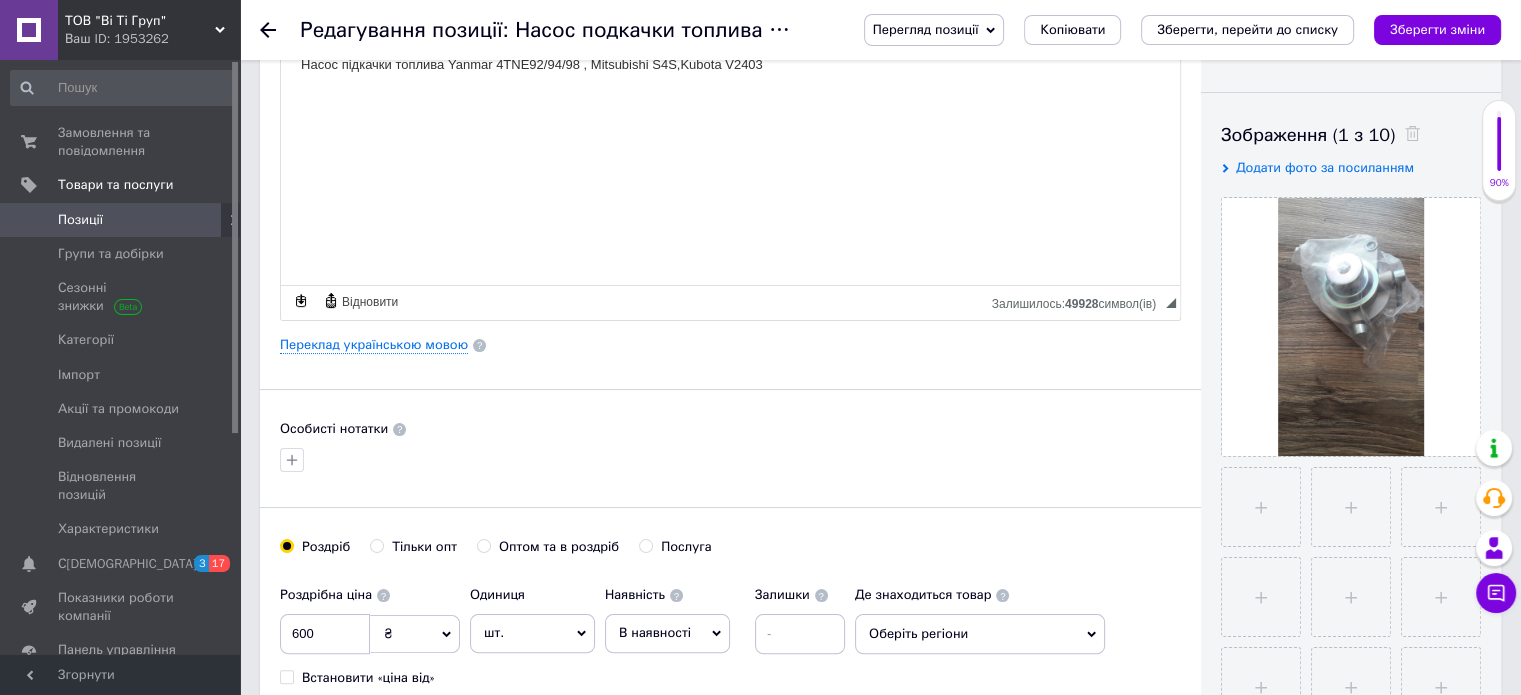 type 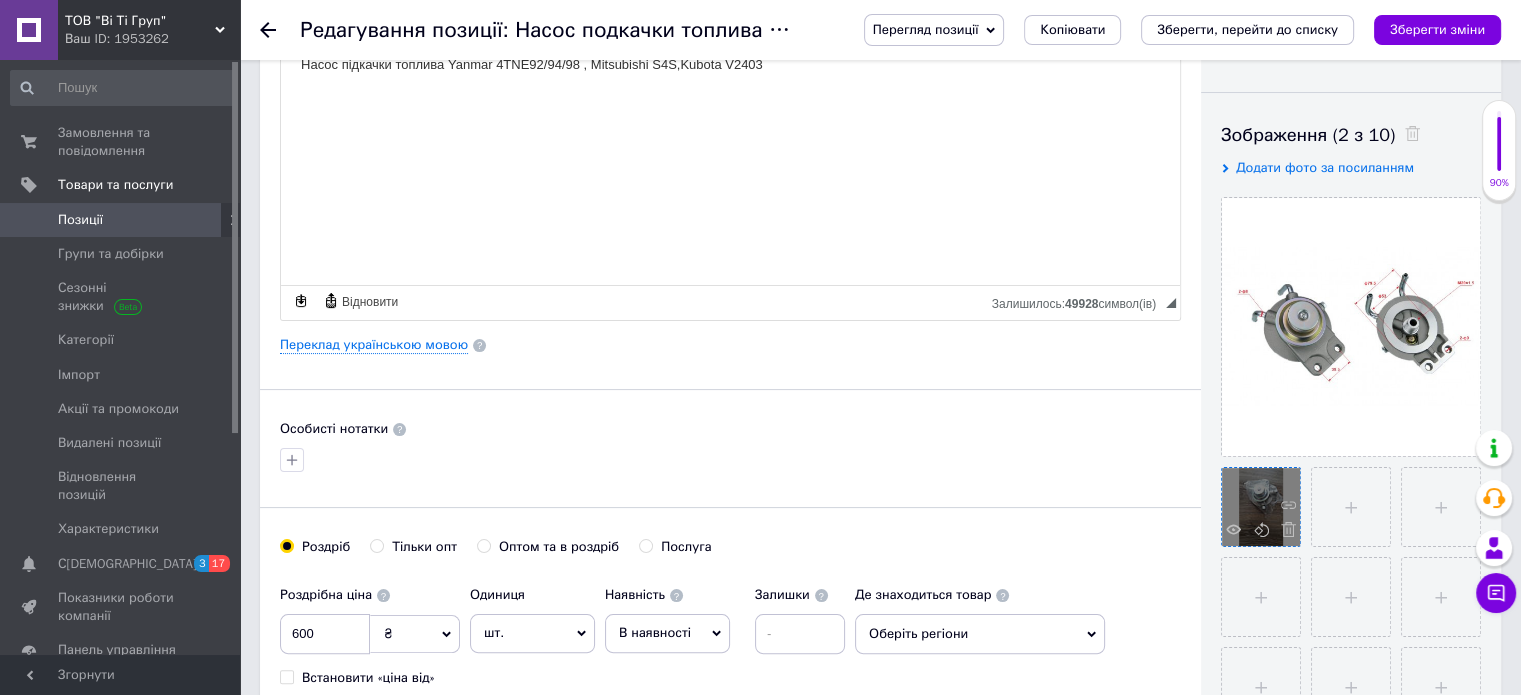 click at bounding box center [1261, 507] 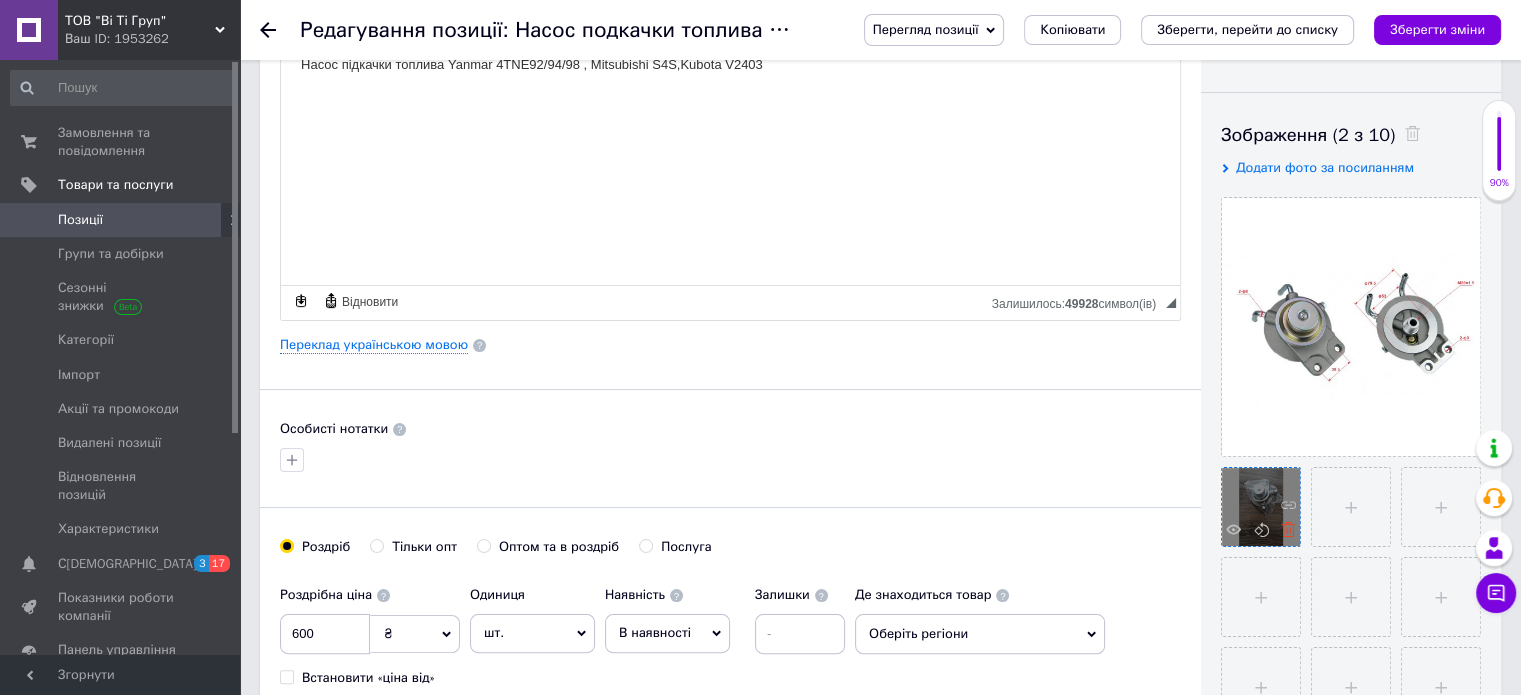 click 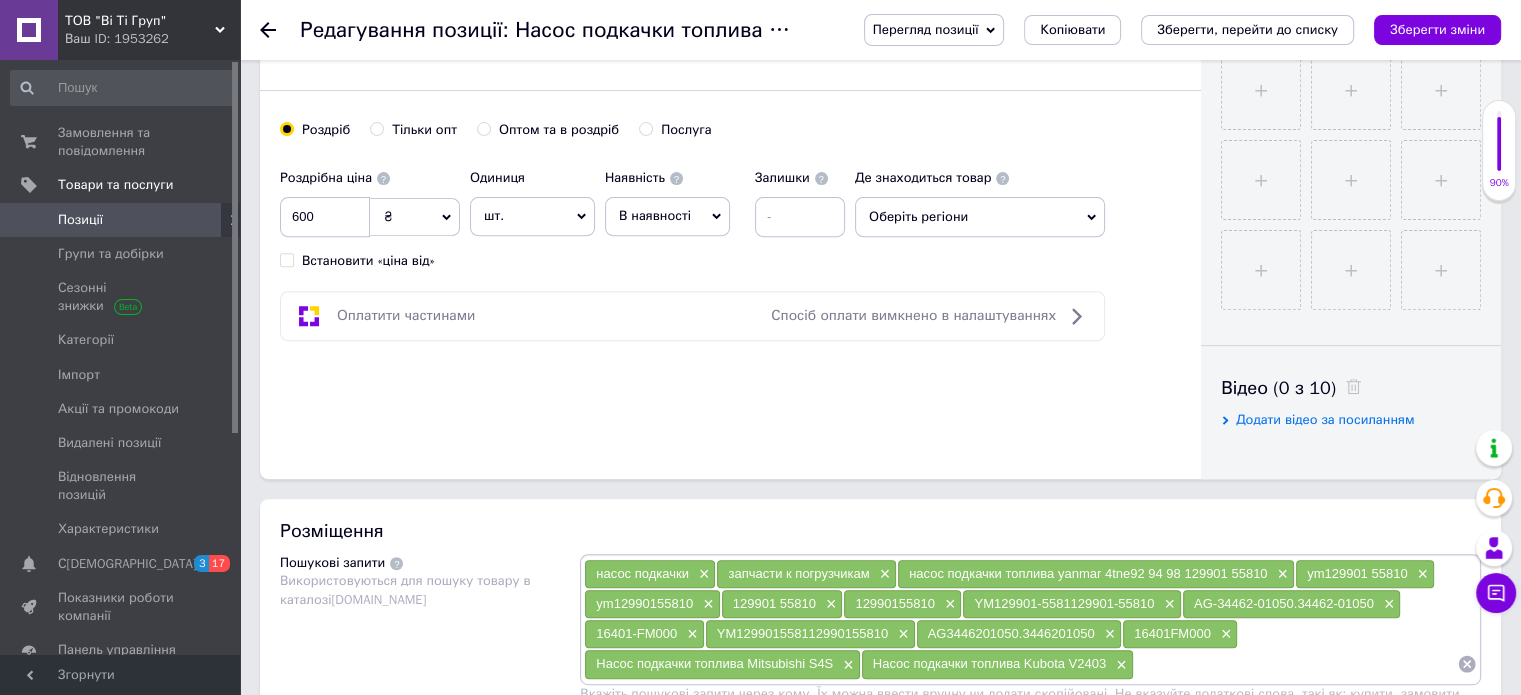 scroll, scrollTop: 800, scrollLeft: 0, axis: vertical 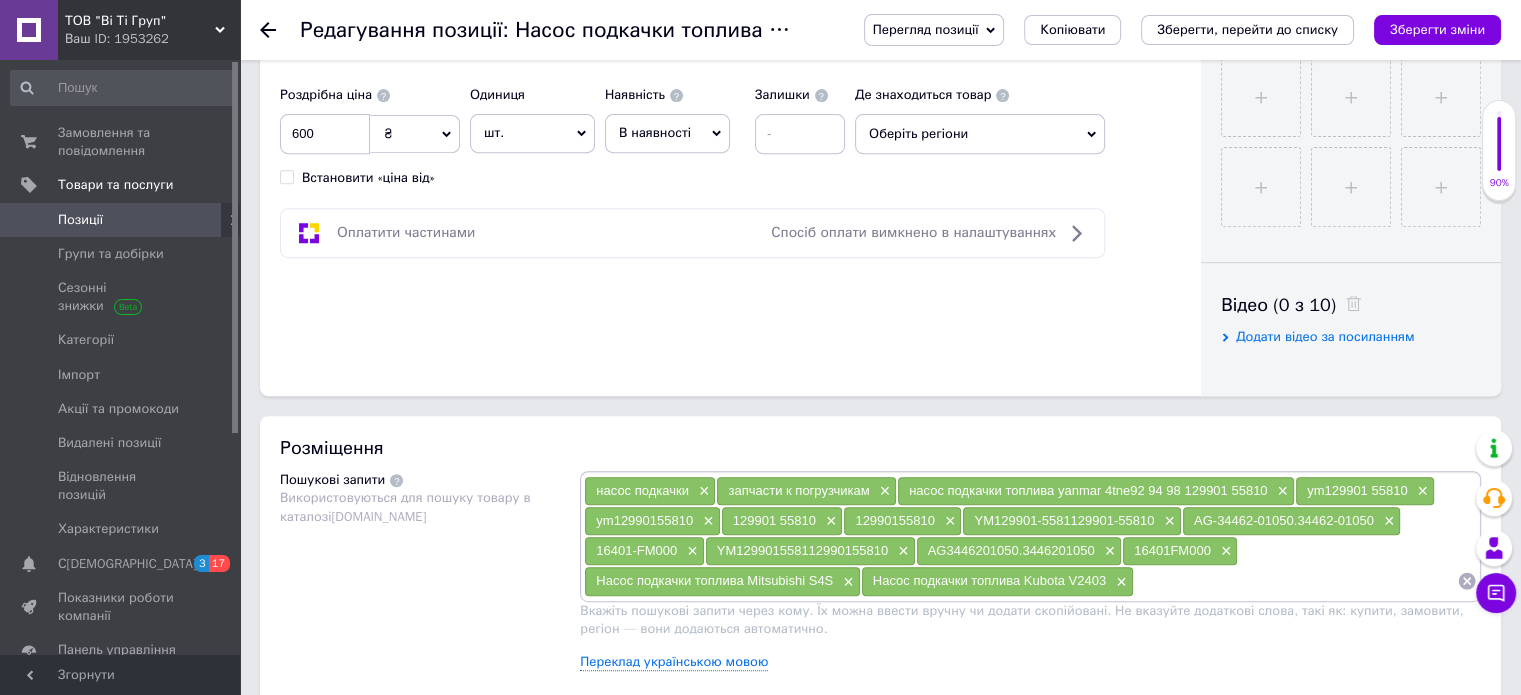 click at bounding box center [1295, 581] 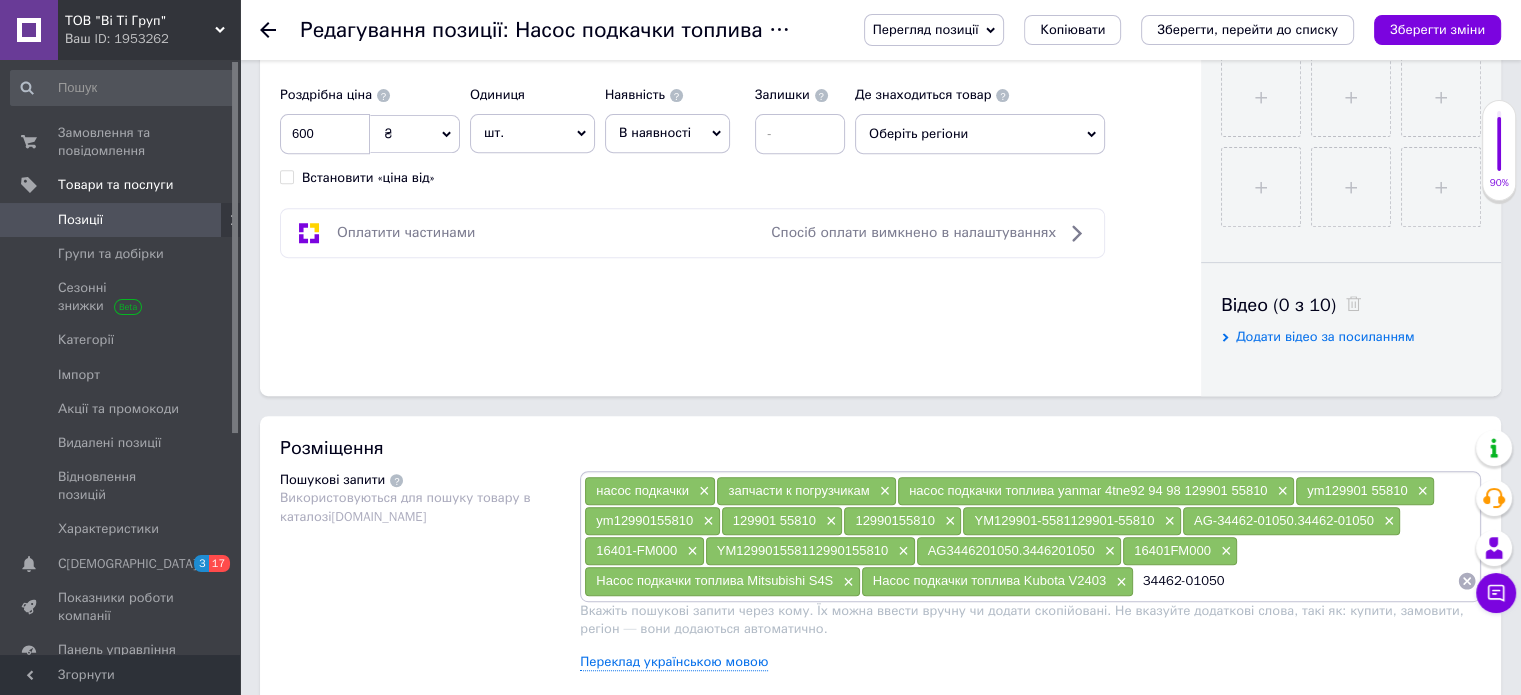 type 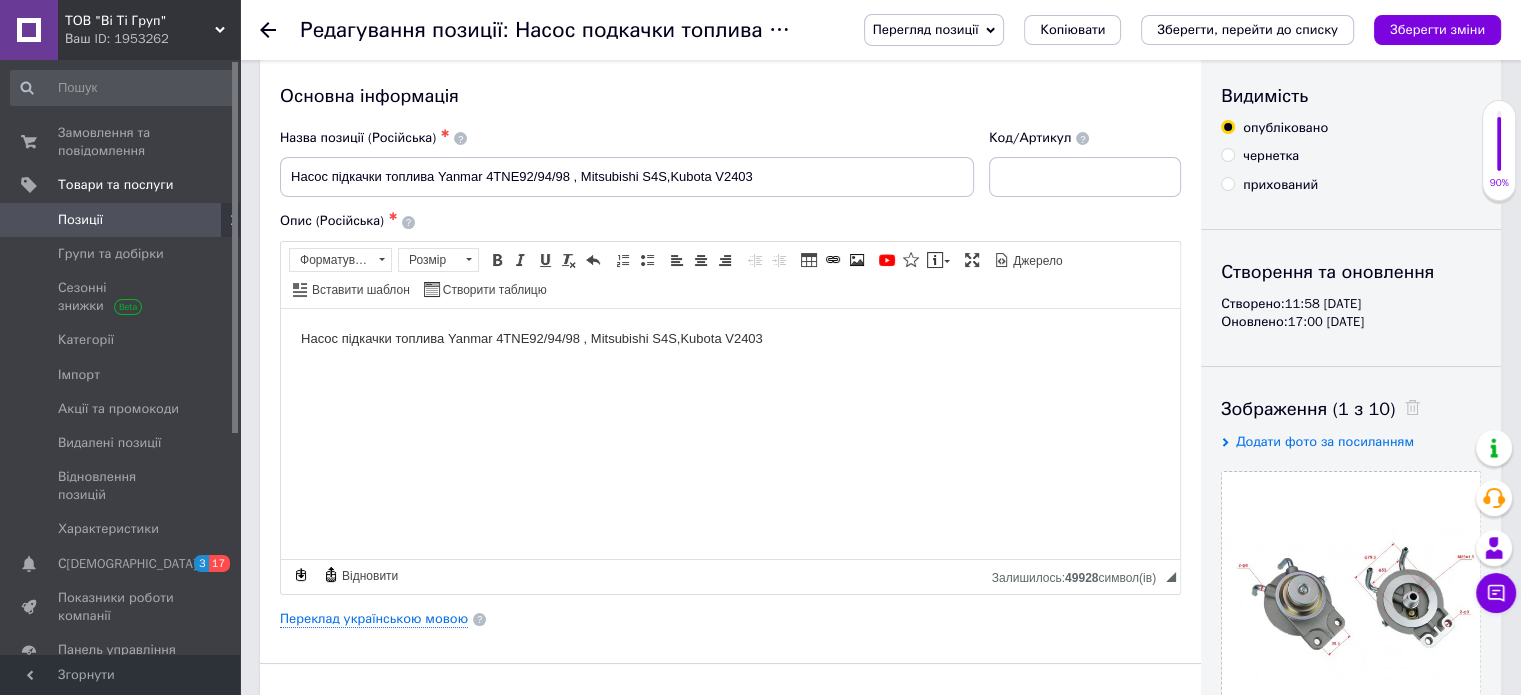 scroll, scrollTop: 0, scrollLeft: 0, axis: both 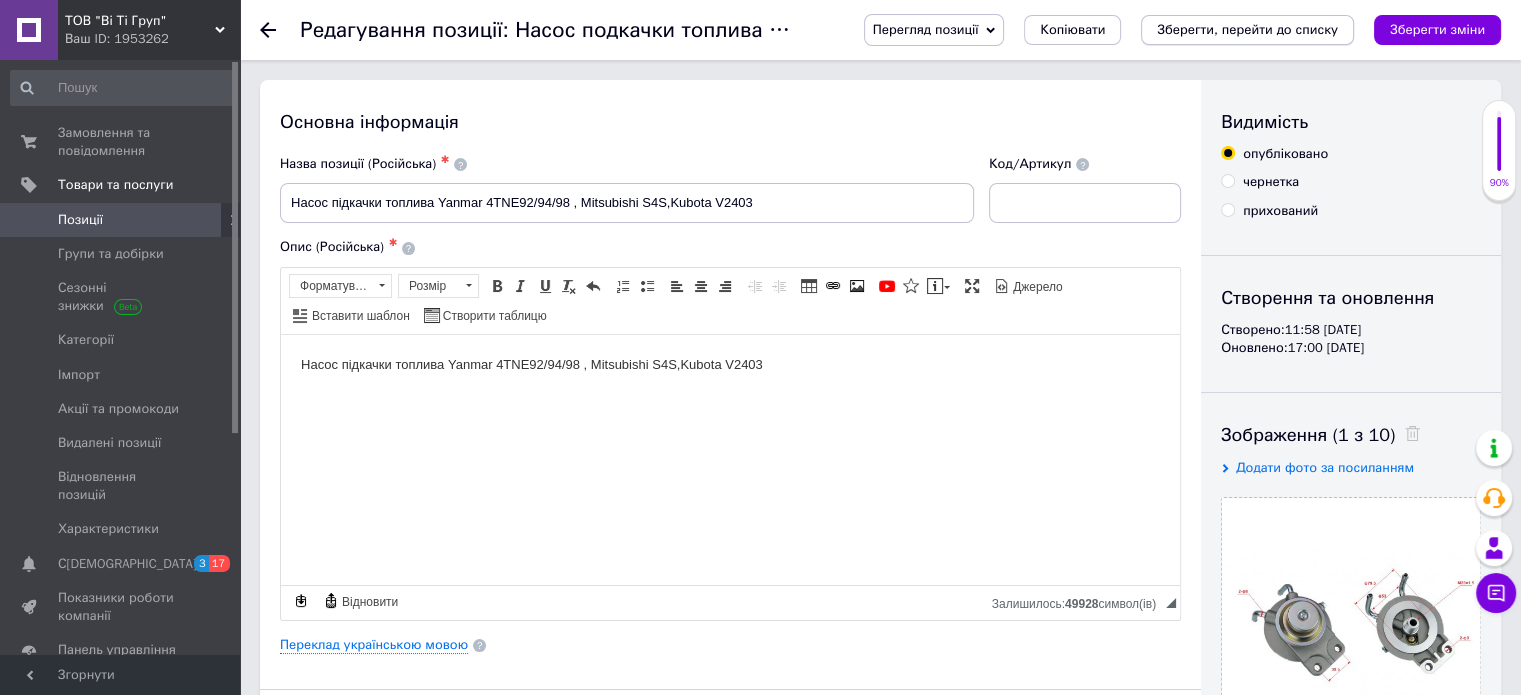 click on "Зберегти, перейти до списку" at bounding box center (1247, 29) 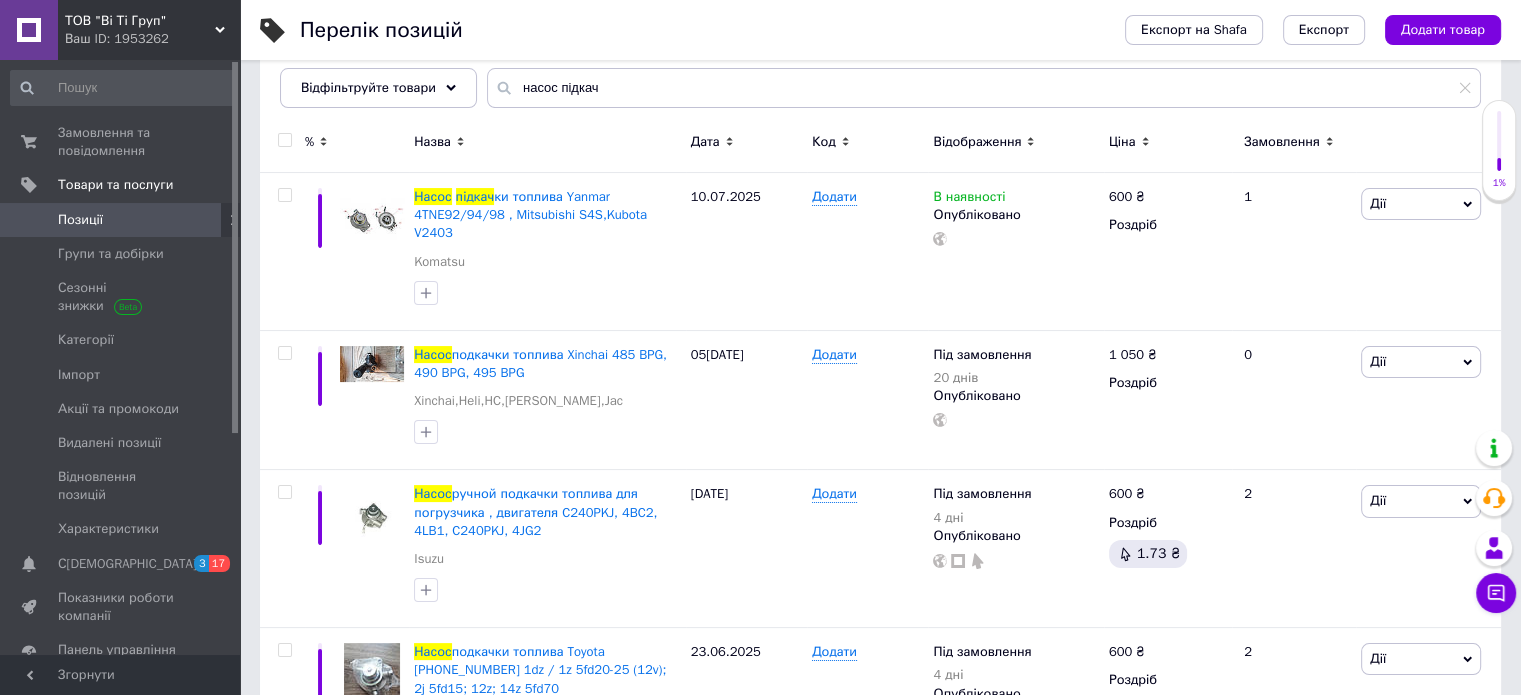 scroll, scrollTop: 441, scrollLeft: 0, axis: vertical 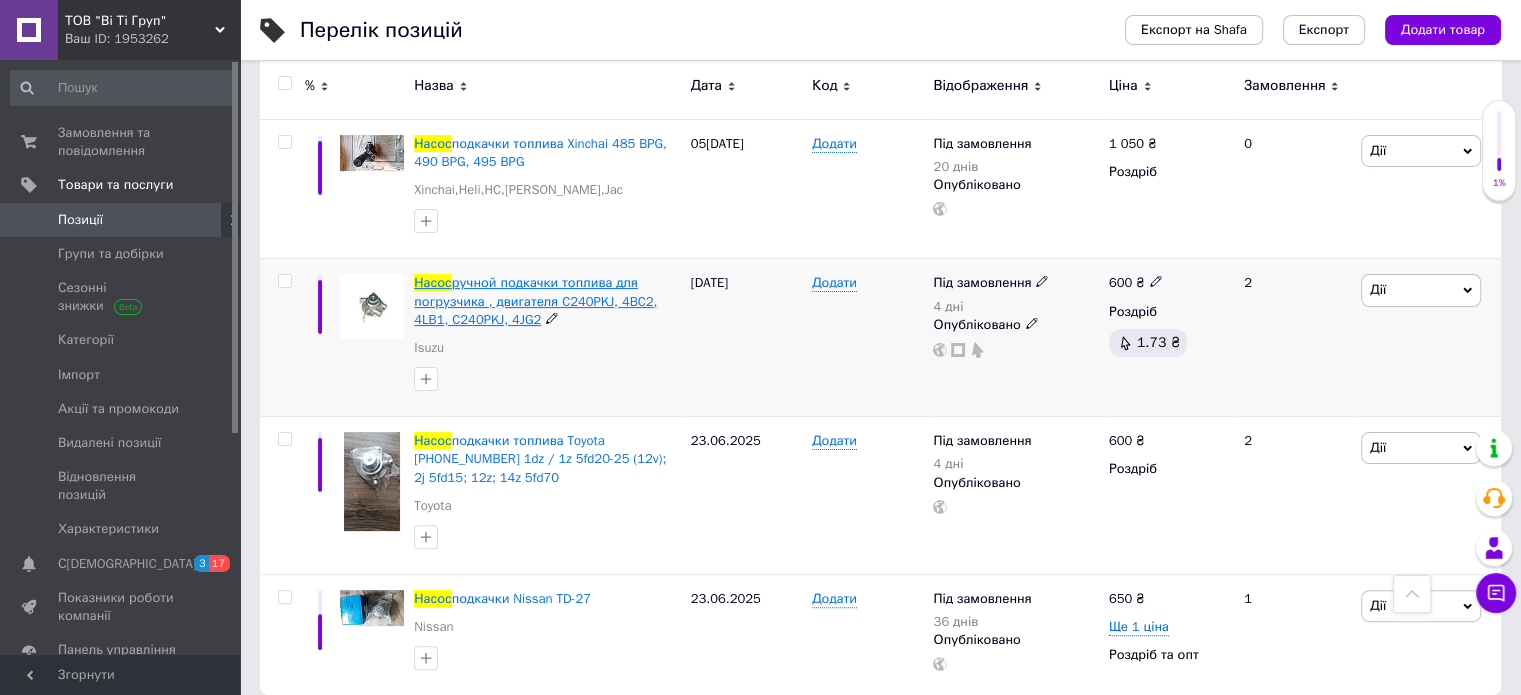 click on "ручной подкачки топлива для погрузчика , двигателя C240PKJ, 4BC2, 4LB1, C240PKJ, 4JG2" at bounding box center (535, 300) 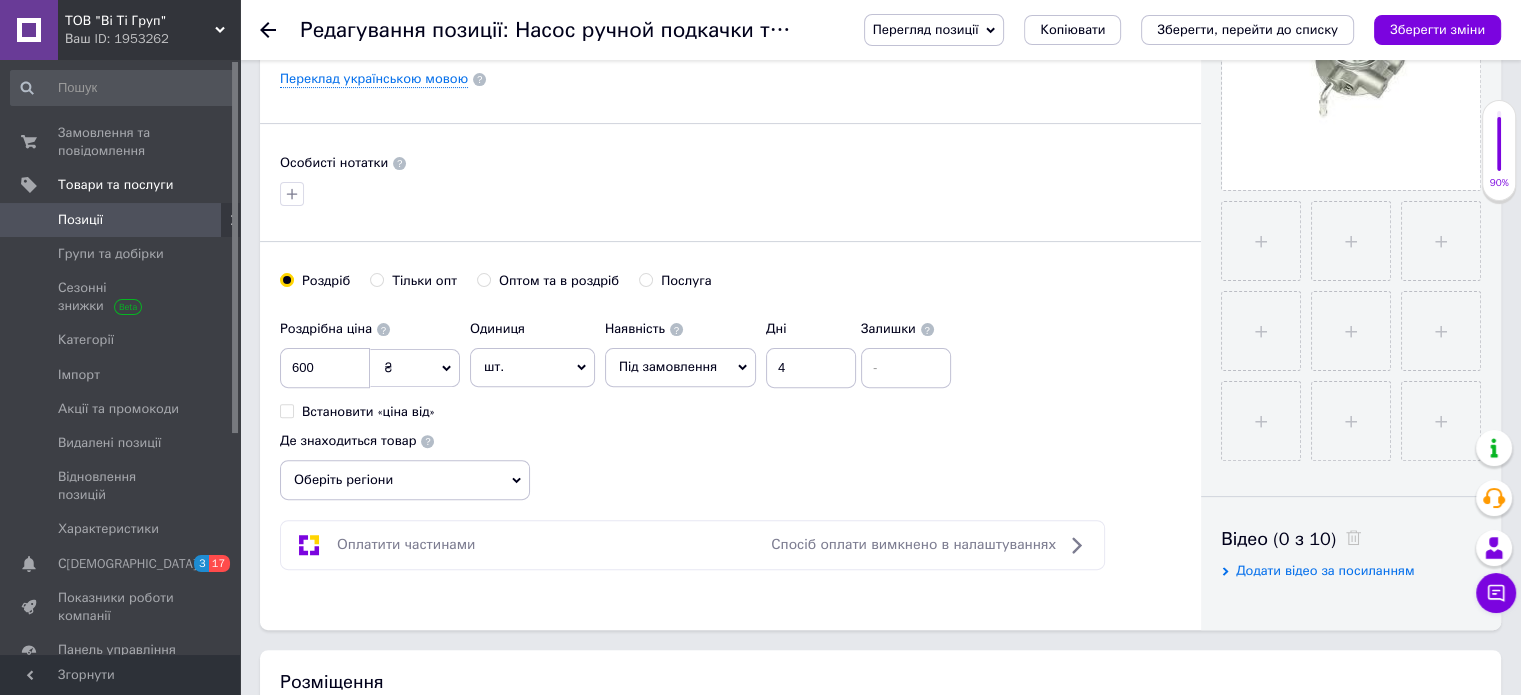 scroll, scrollTop: 600, scrollLeft: 0, axis: vertical 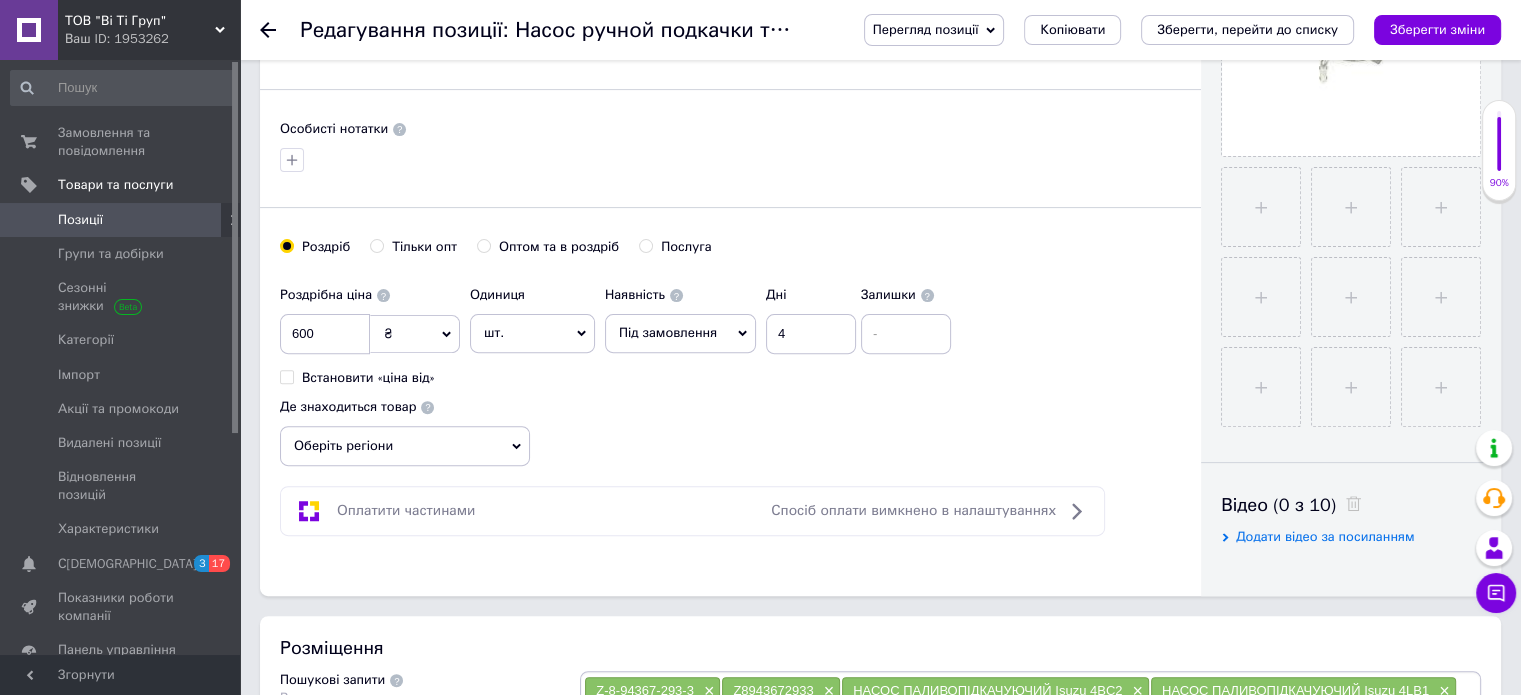 click 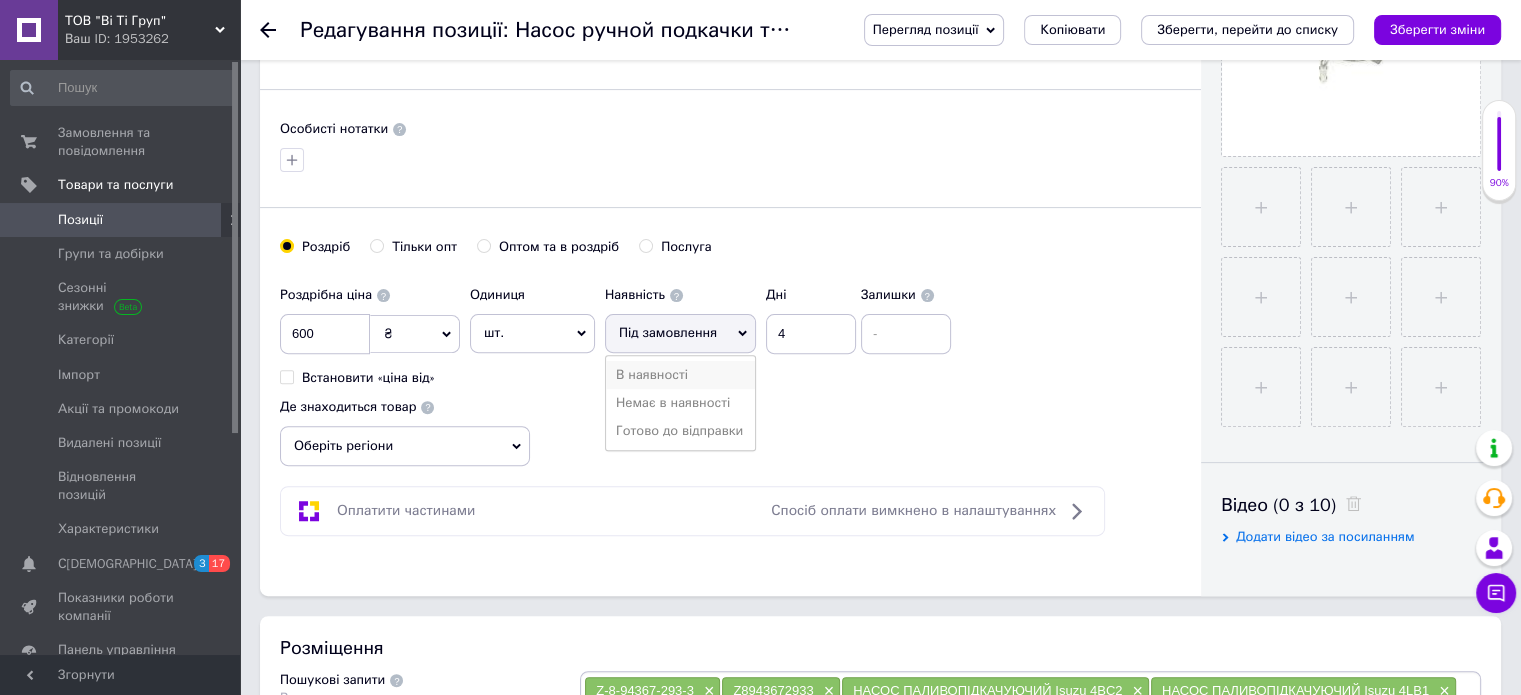 click on "В наявності" at bounding box center [680, 375] 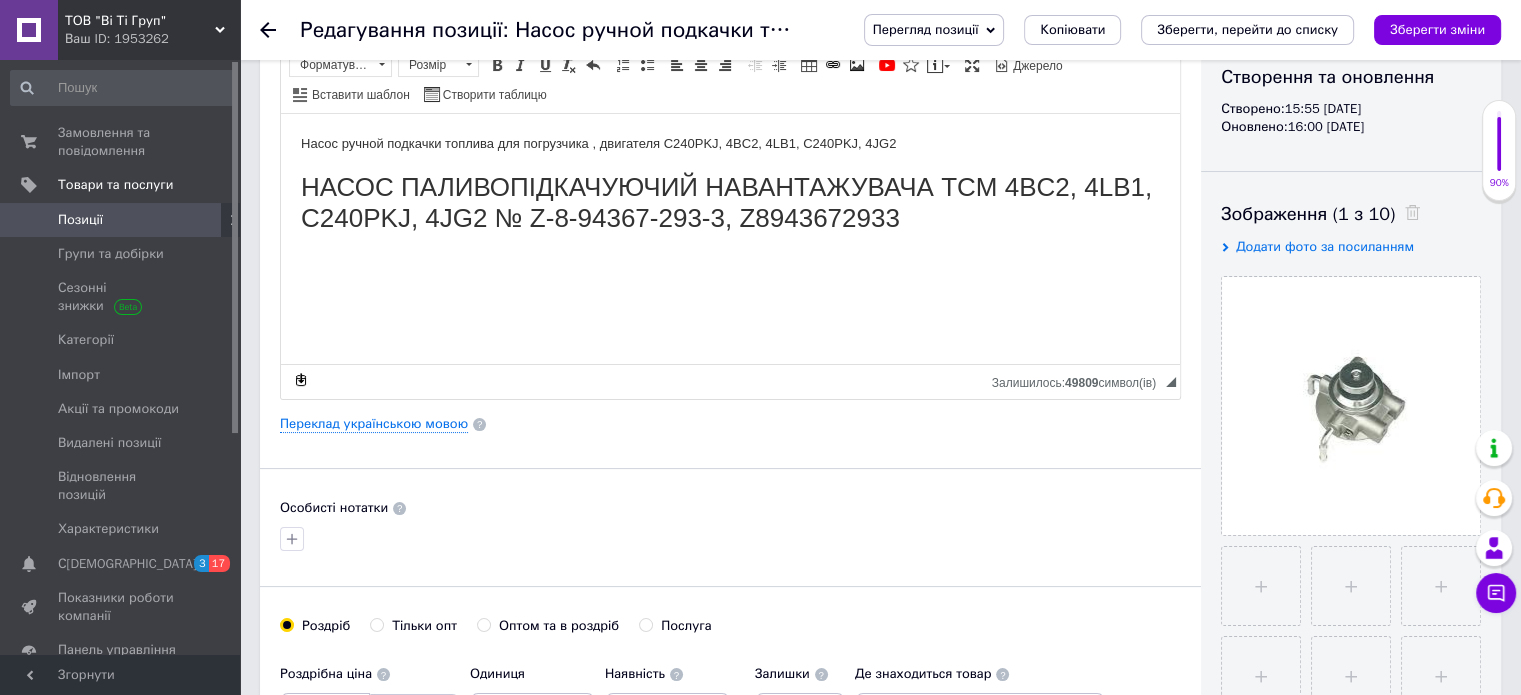 scroll, scrollTop: 0, scrollLeft: 0, axis: both 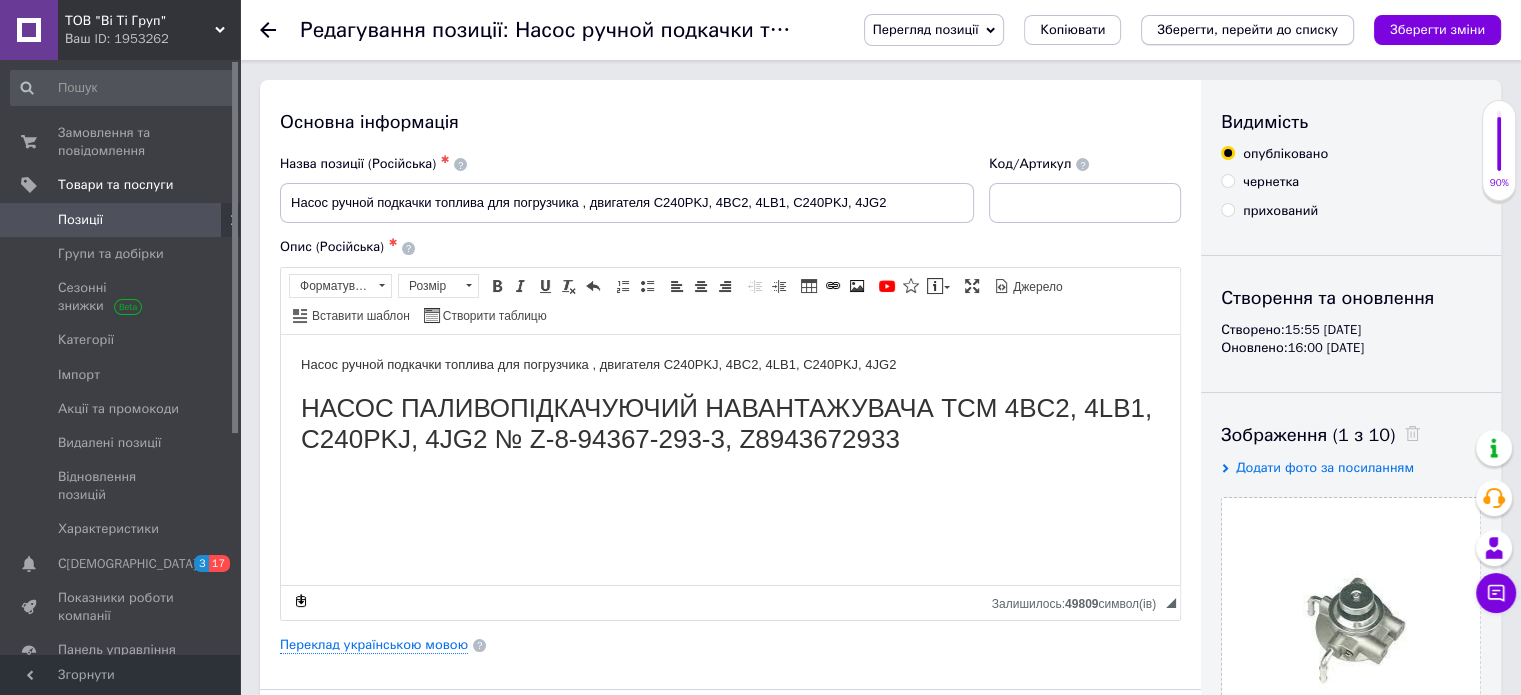 click on "Зберегти, перейти до списку" at bounding box center [1247, 29] 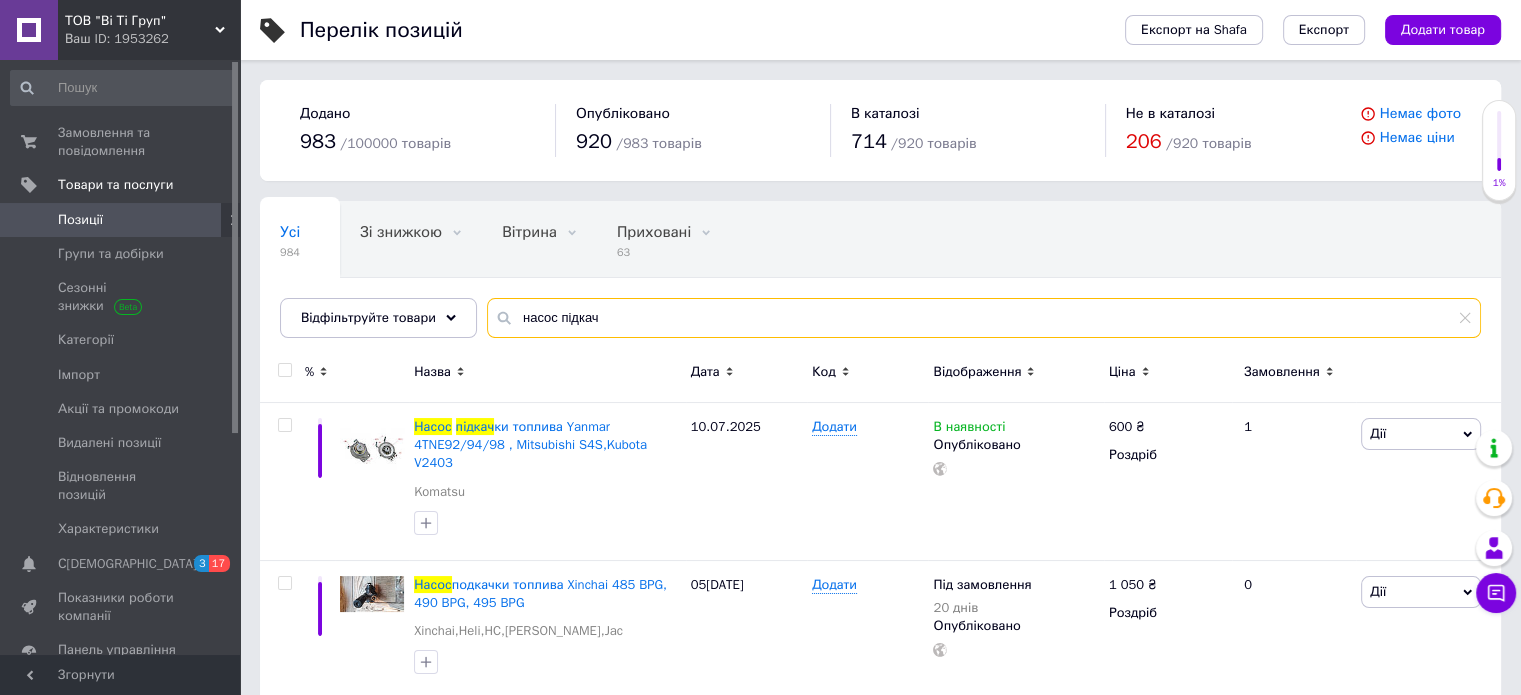 drag, startPoint x: 534, startPoint y: 327, endPoint x: 480, endPoint y: 334, distance: 54.451813 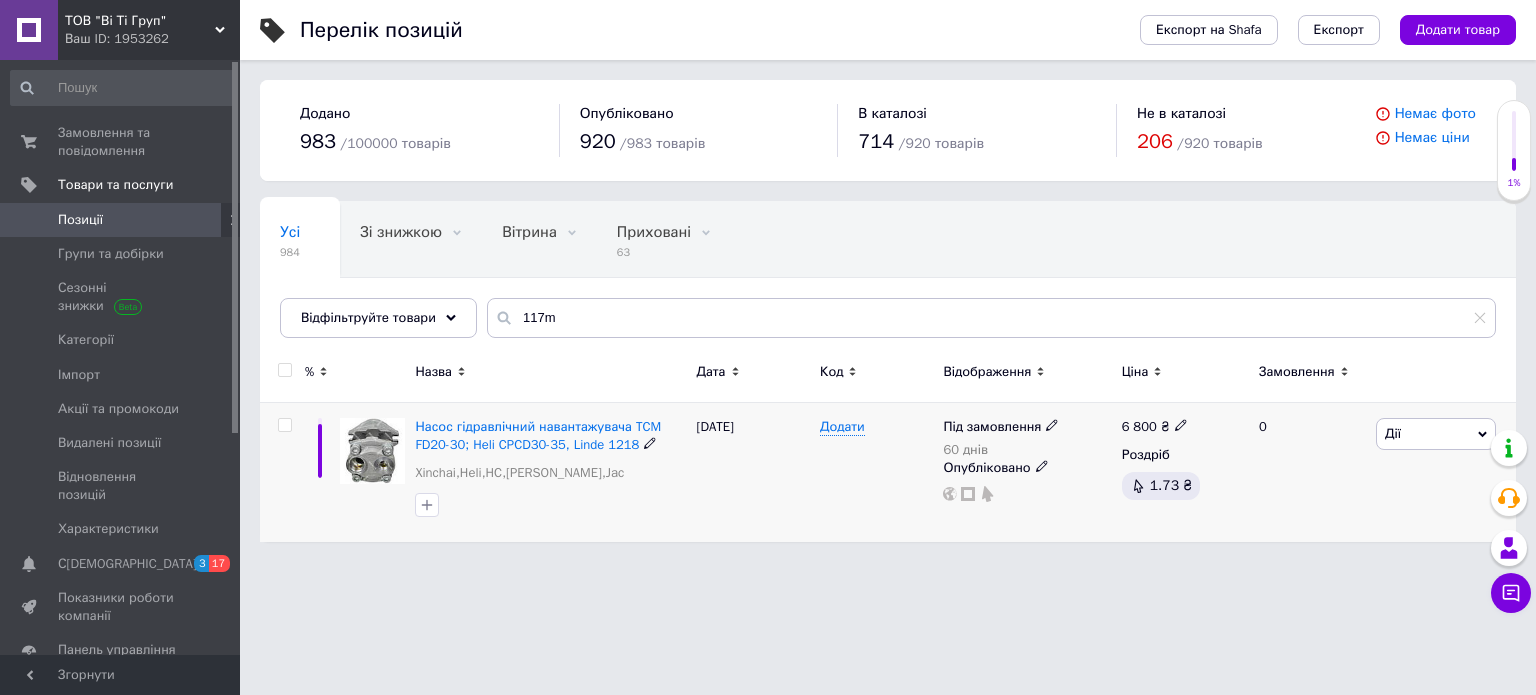 click on "Під замовлення" at bounding box center (992, 429) 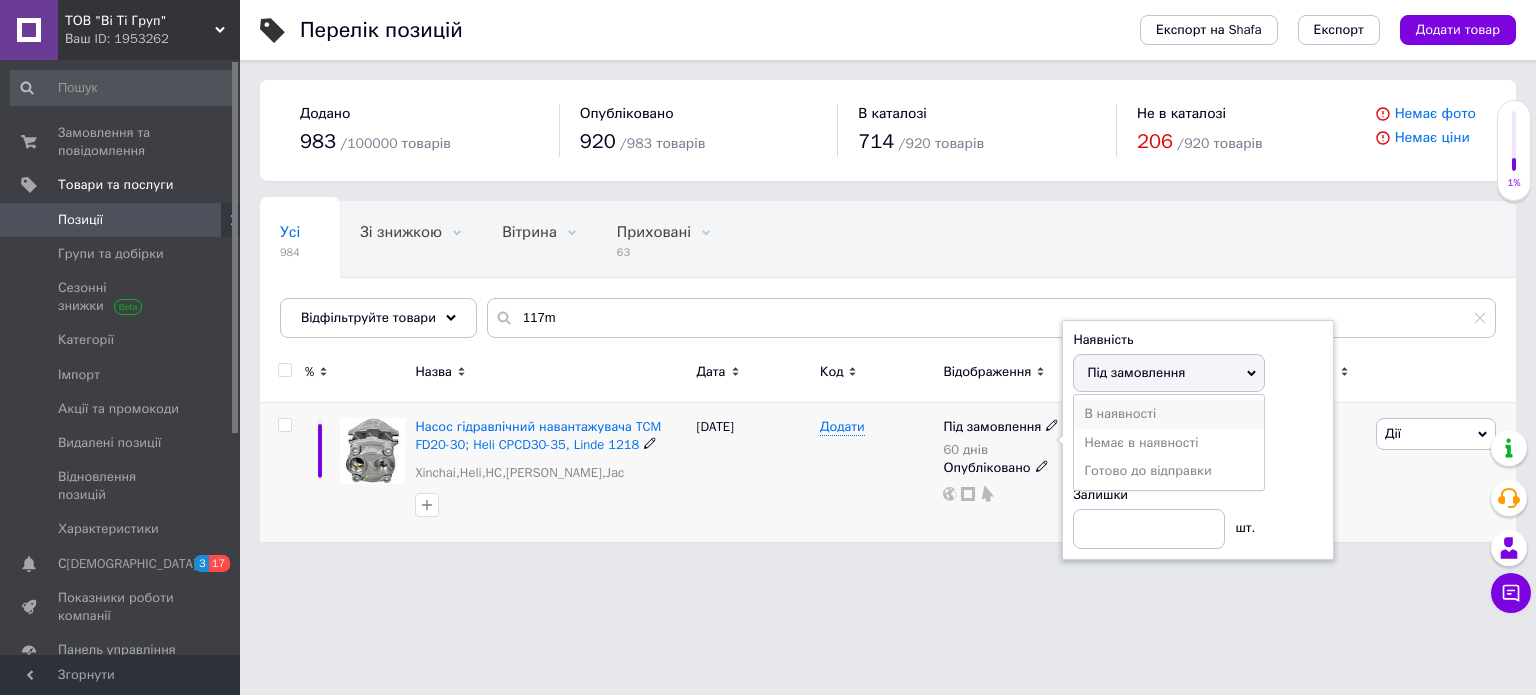click on "В наявності" at bounding box center (1169, 414) 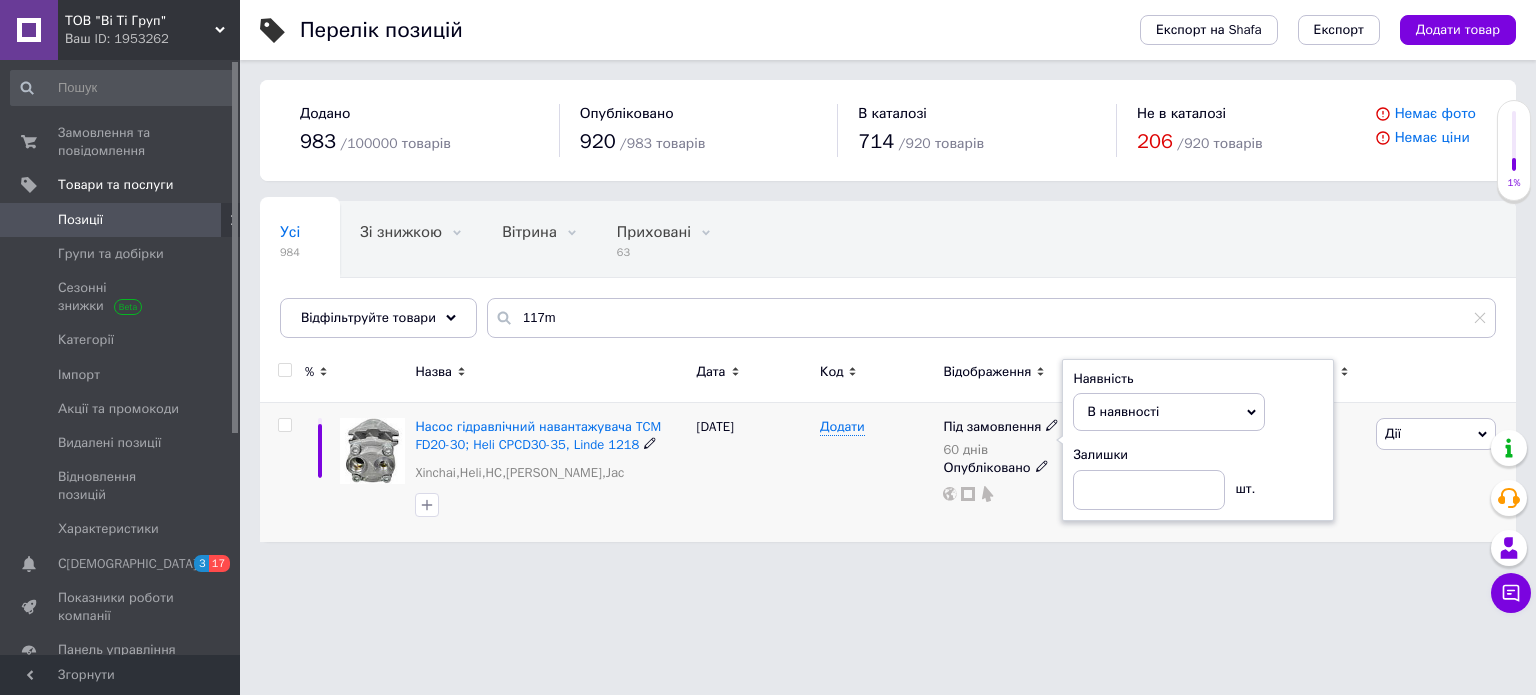 click on "Додати" at bounding box center [876, 472] 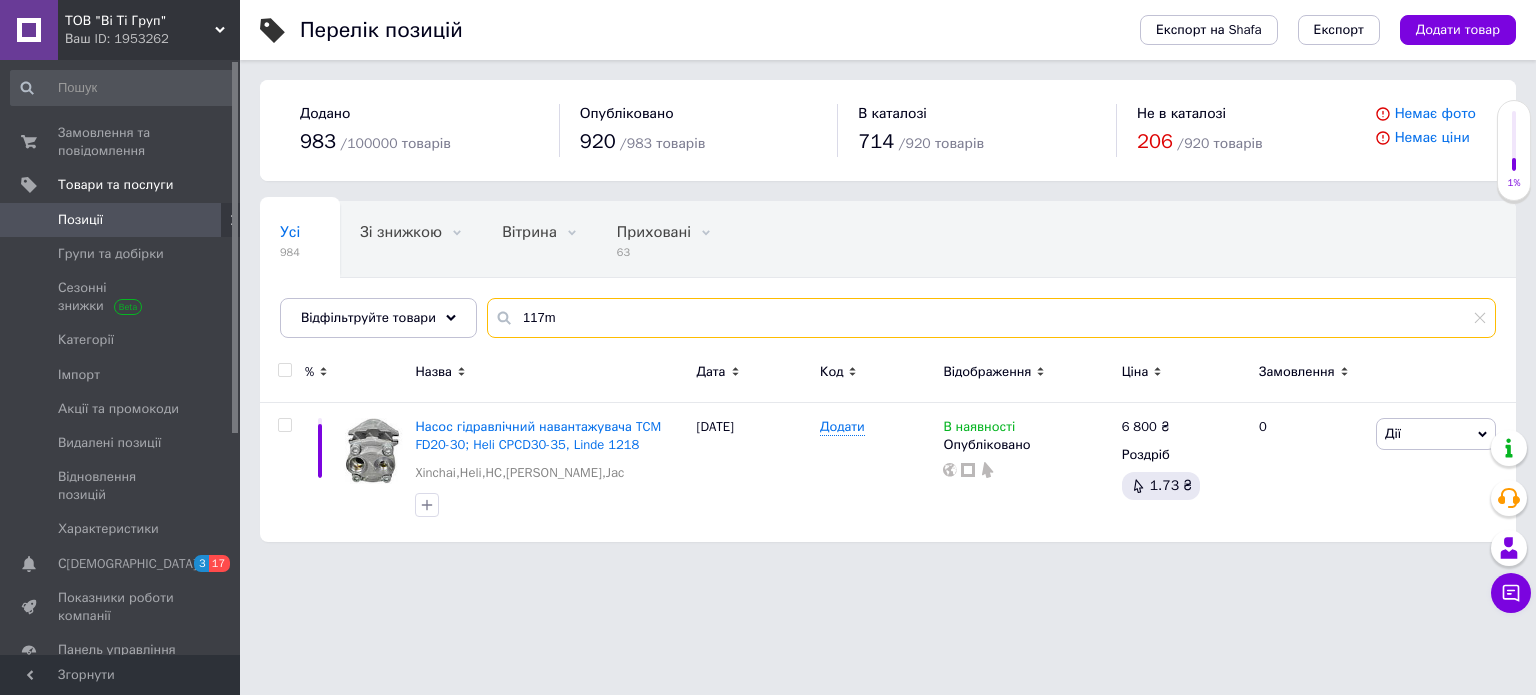 drag, startPoint x: 553, startPoint y: 316, endPoint x: 499, endPoint y: 322, distance: 54.33231 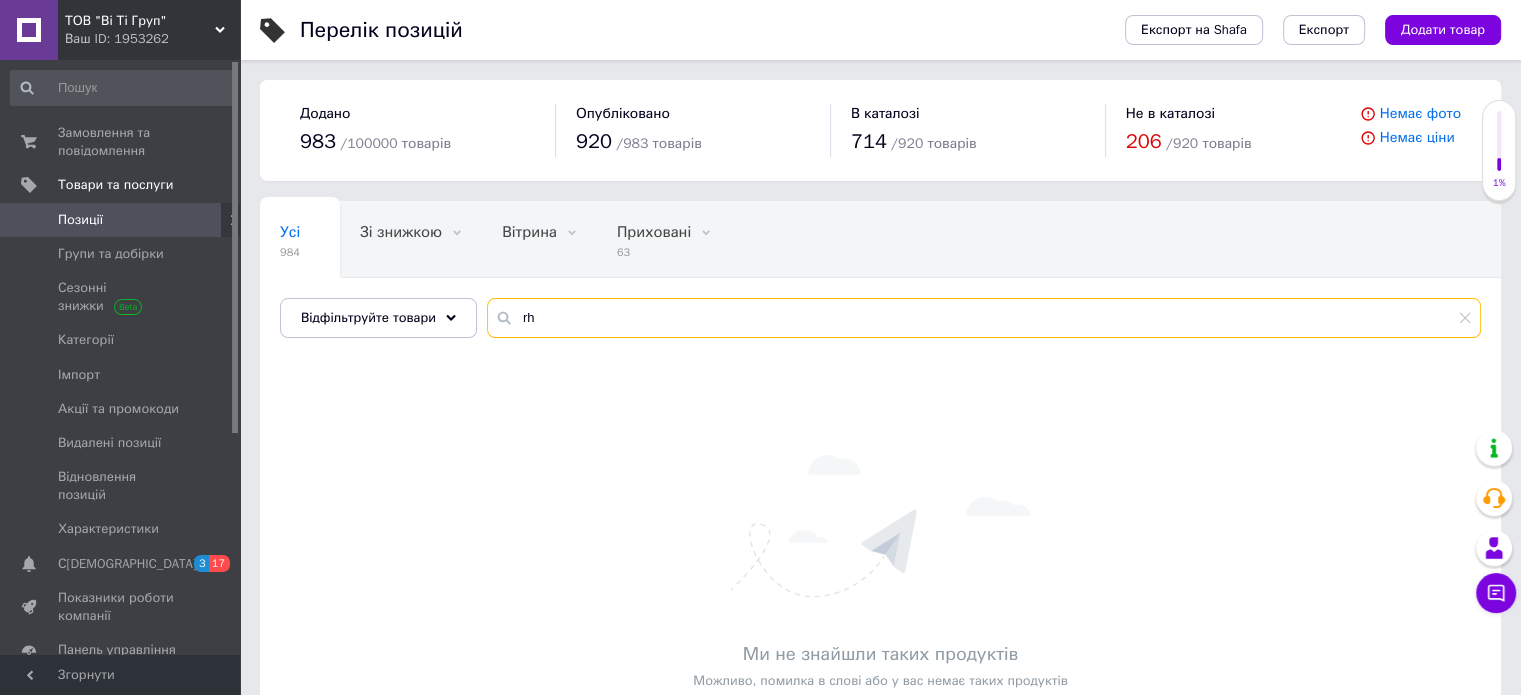 type on "r" 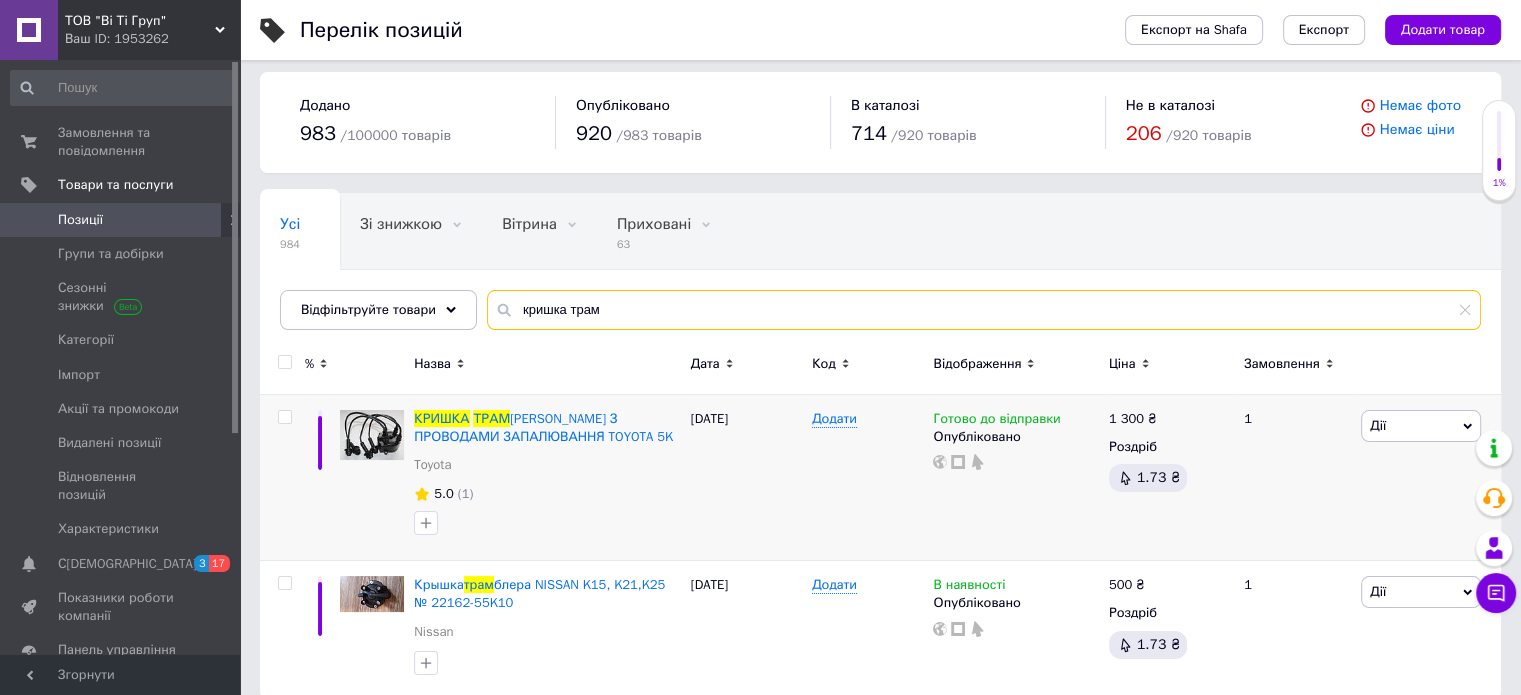 scroll, scrollTop: 31, scrollLeft: 0, axis: vertical 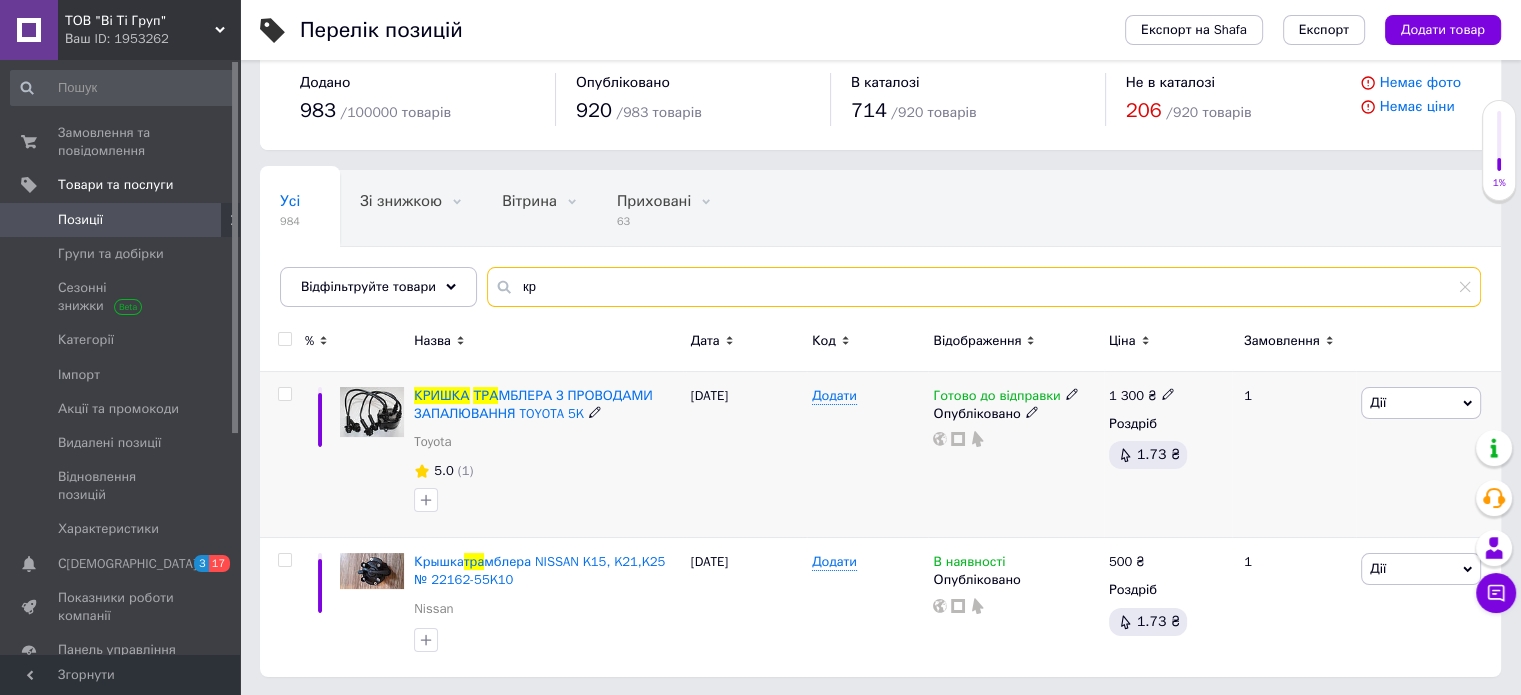 type on "к" 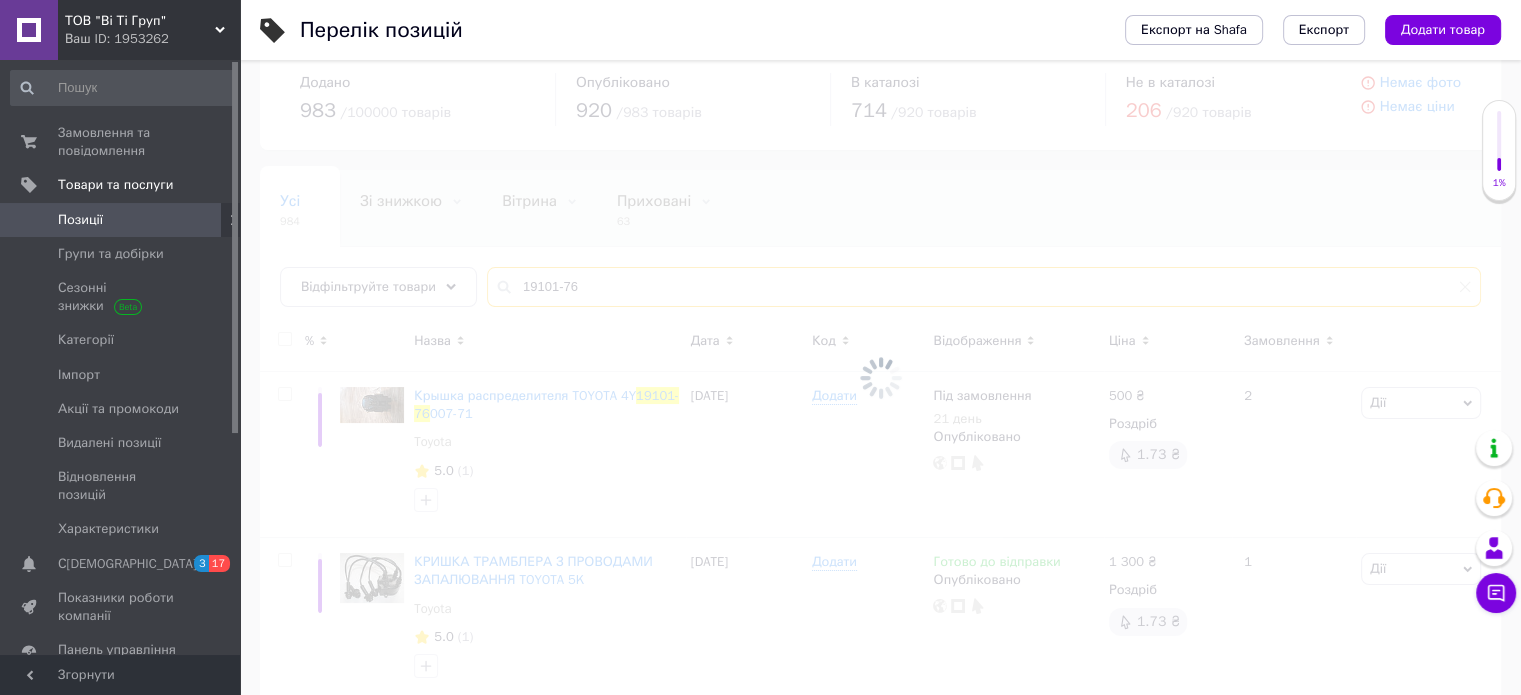 scroll, scrollTop: 0, scrollLeft: 0, axis: both 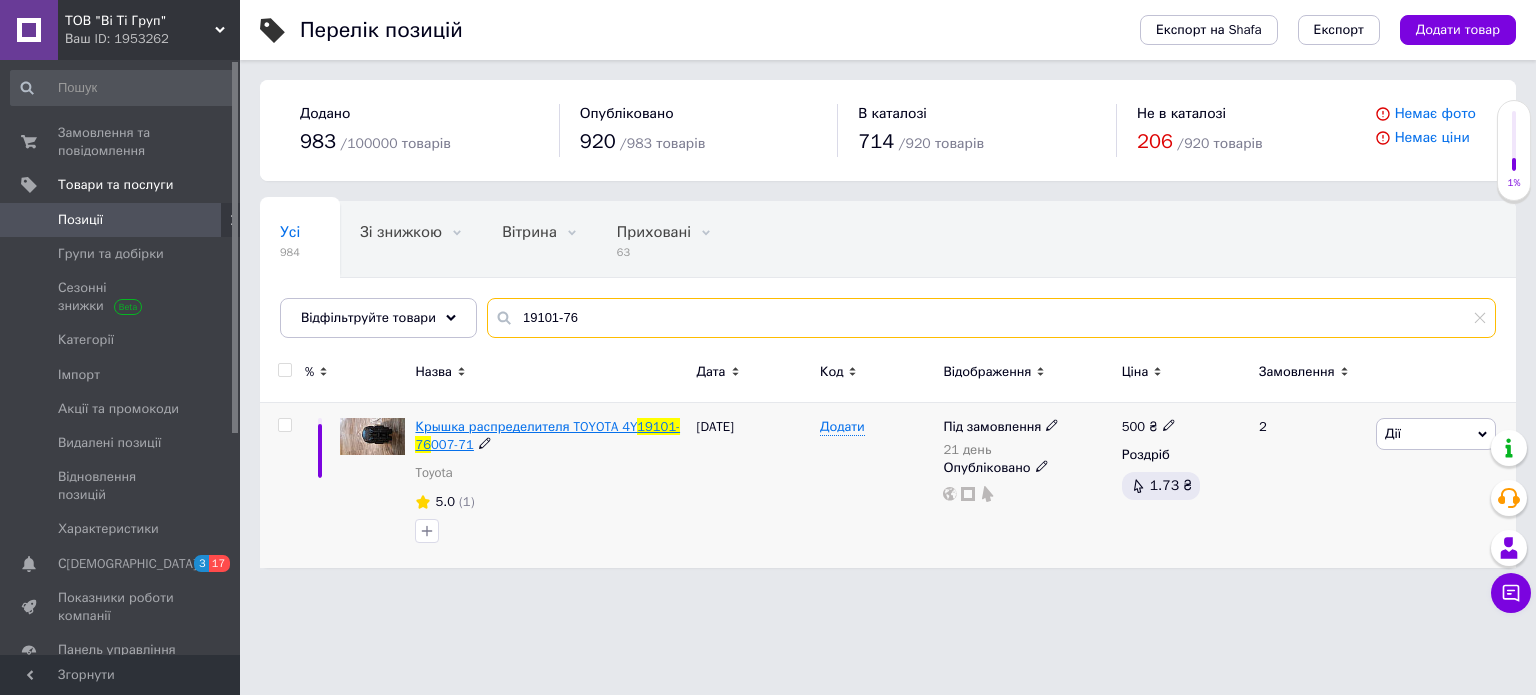 type on "19101-76" 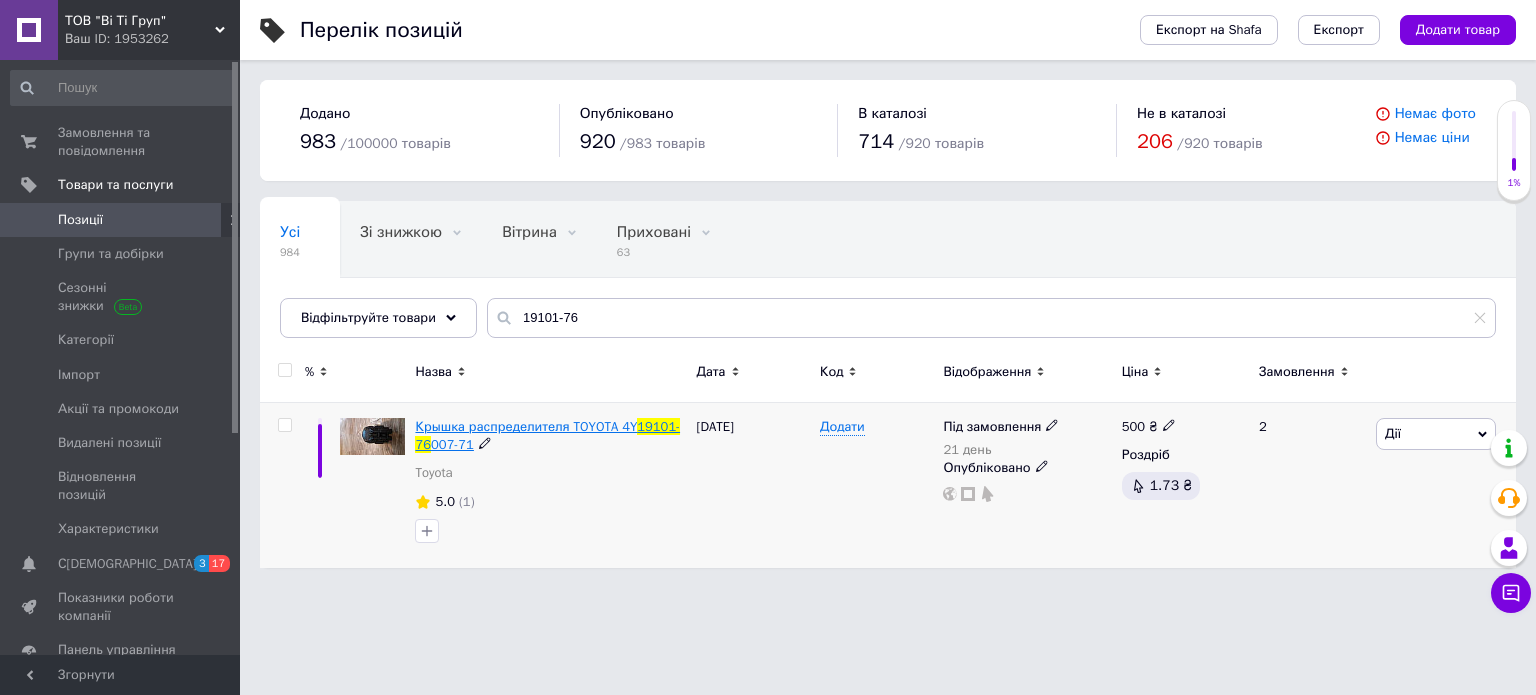 click on "Крышка распределителя TOYOTA 4Y" at bounding box center [526, 426] 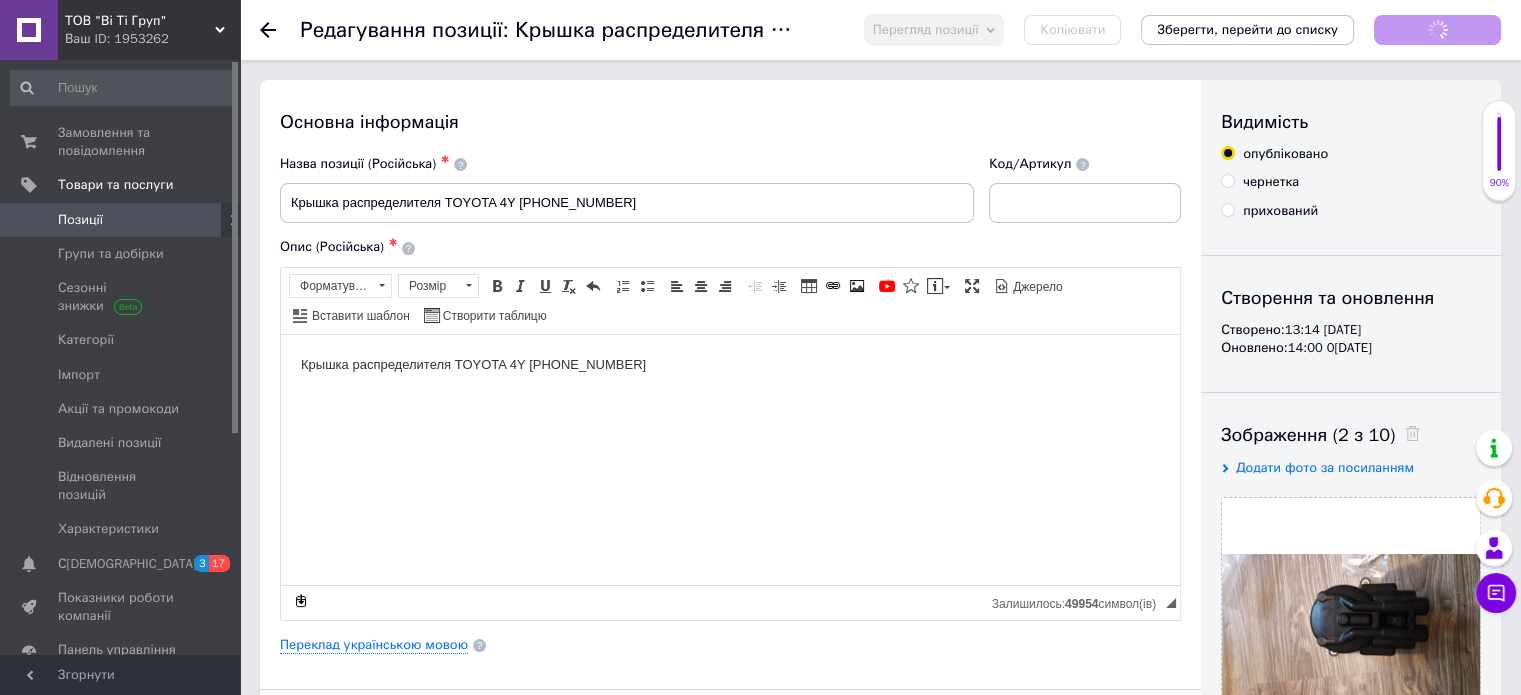 scroll, scrollTop: 0, scrollLeft: 0, axis: both 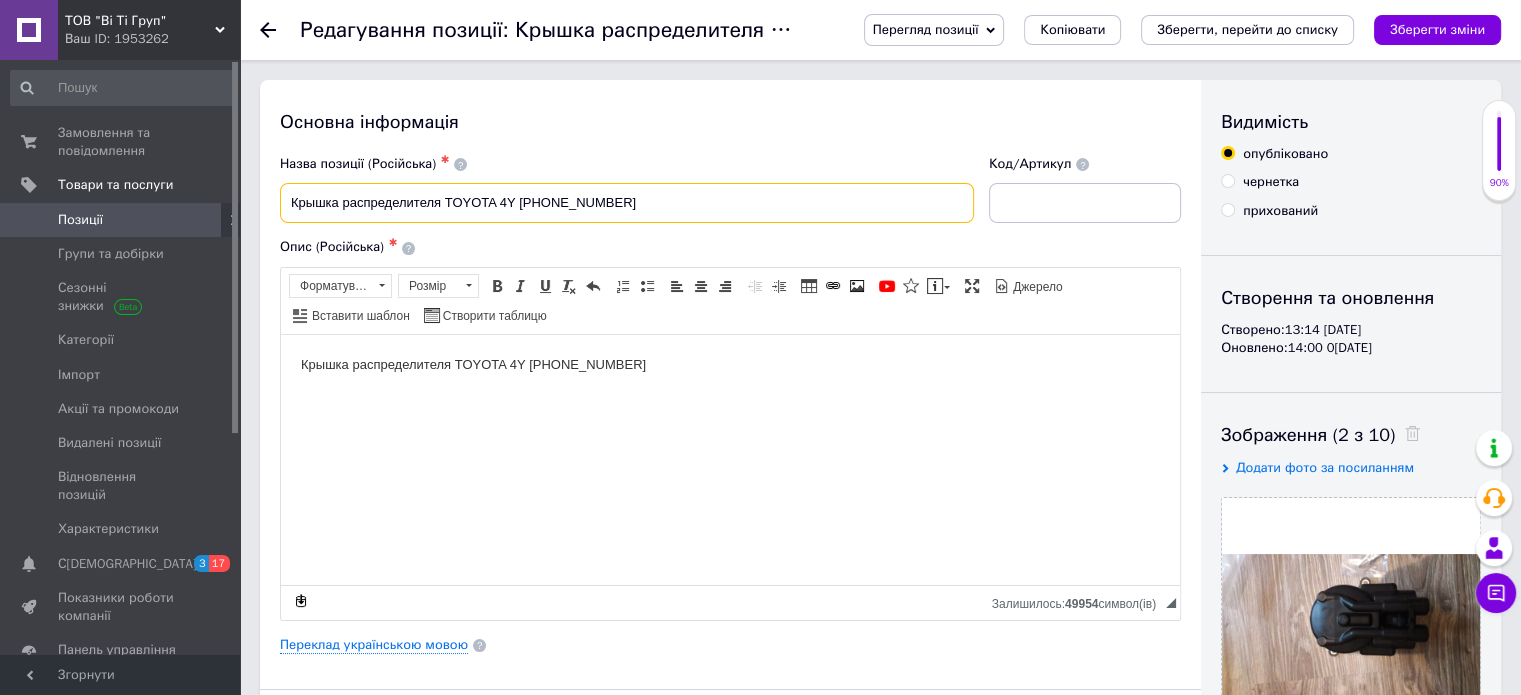 drag, startPoint x: 624, startPoint y: 199, endPoint x: 520, endPoint y: 200, distance: 104.00481 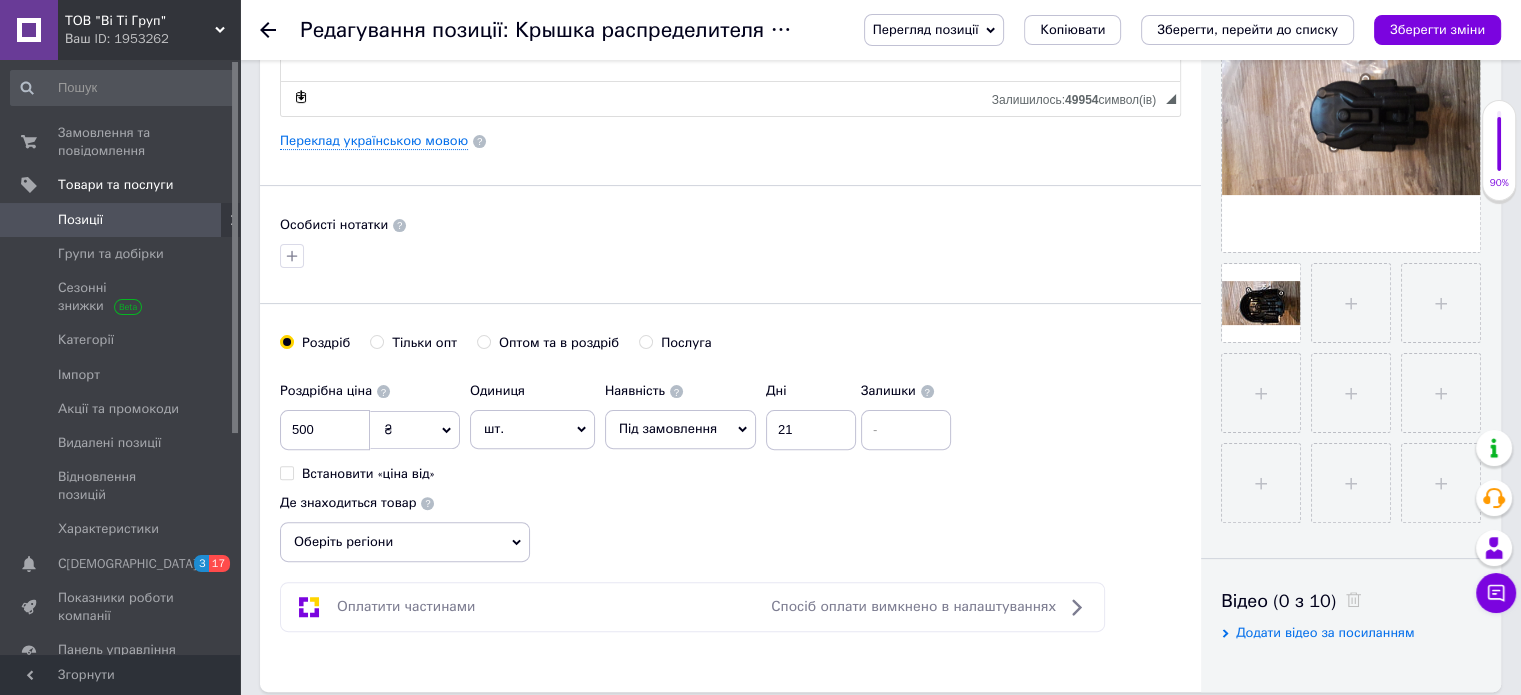 scroll, scrollTop: 700, scrollLeft: 0, axis: vertical 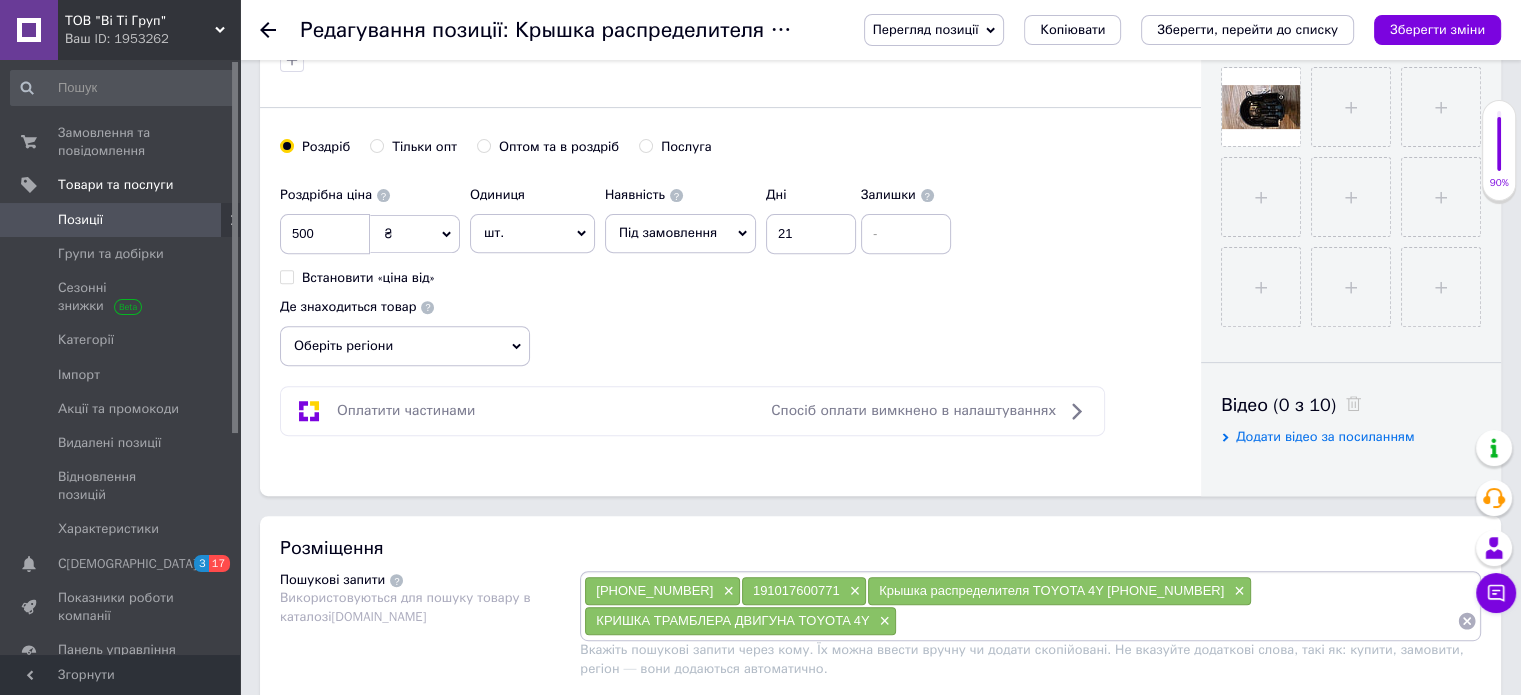 click on "Під замовлення" at bounding box center [680, 233] 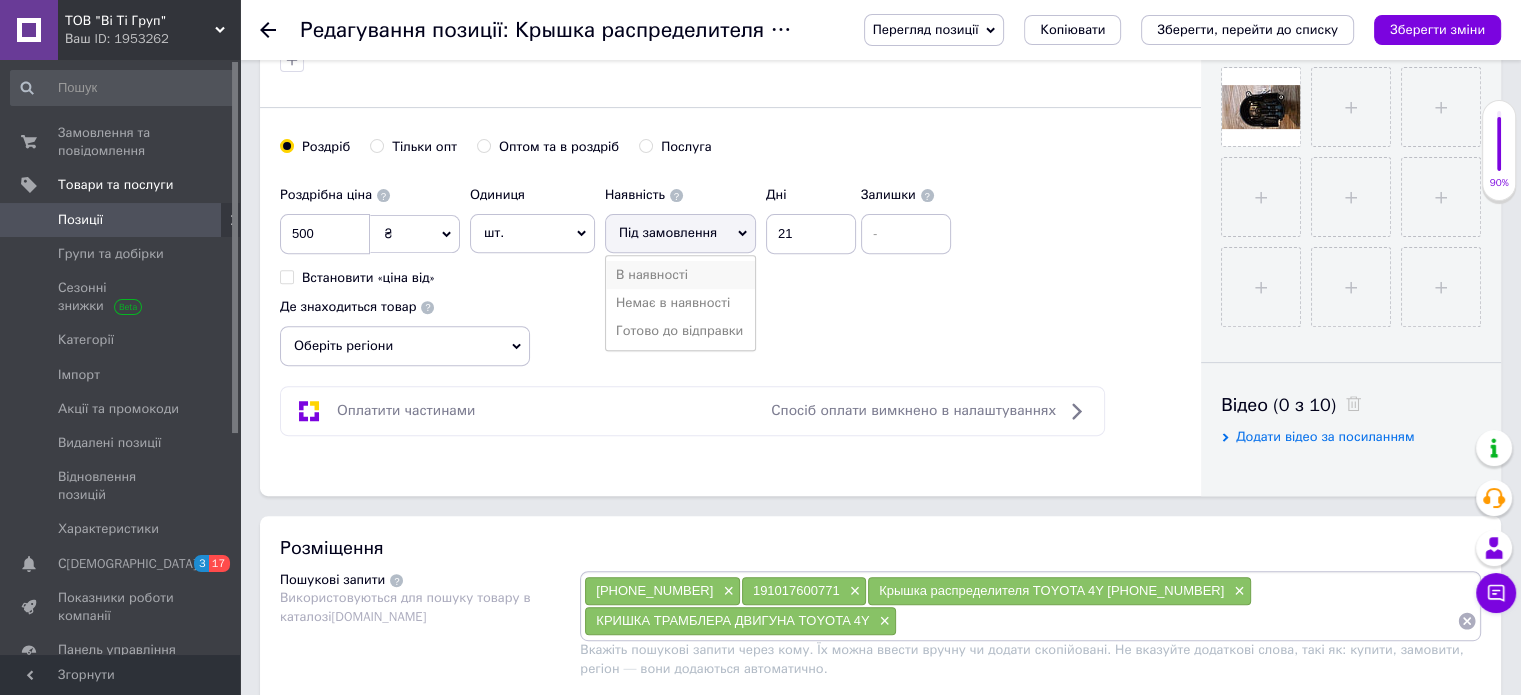 click on "В наявності" at bounding box center [680, 275] 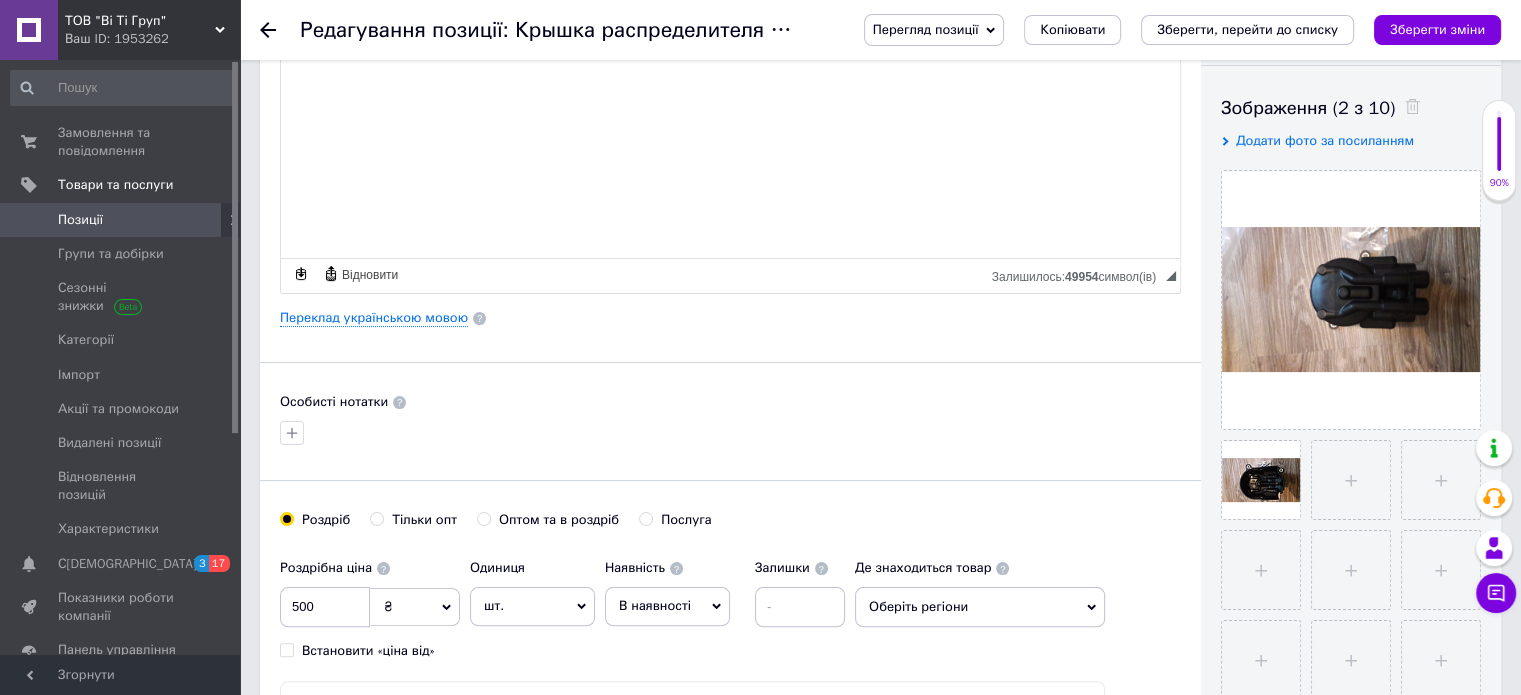 scroll, scrollTop: 100, scrollLeft: 0, axis: vertical 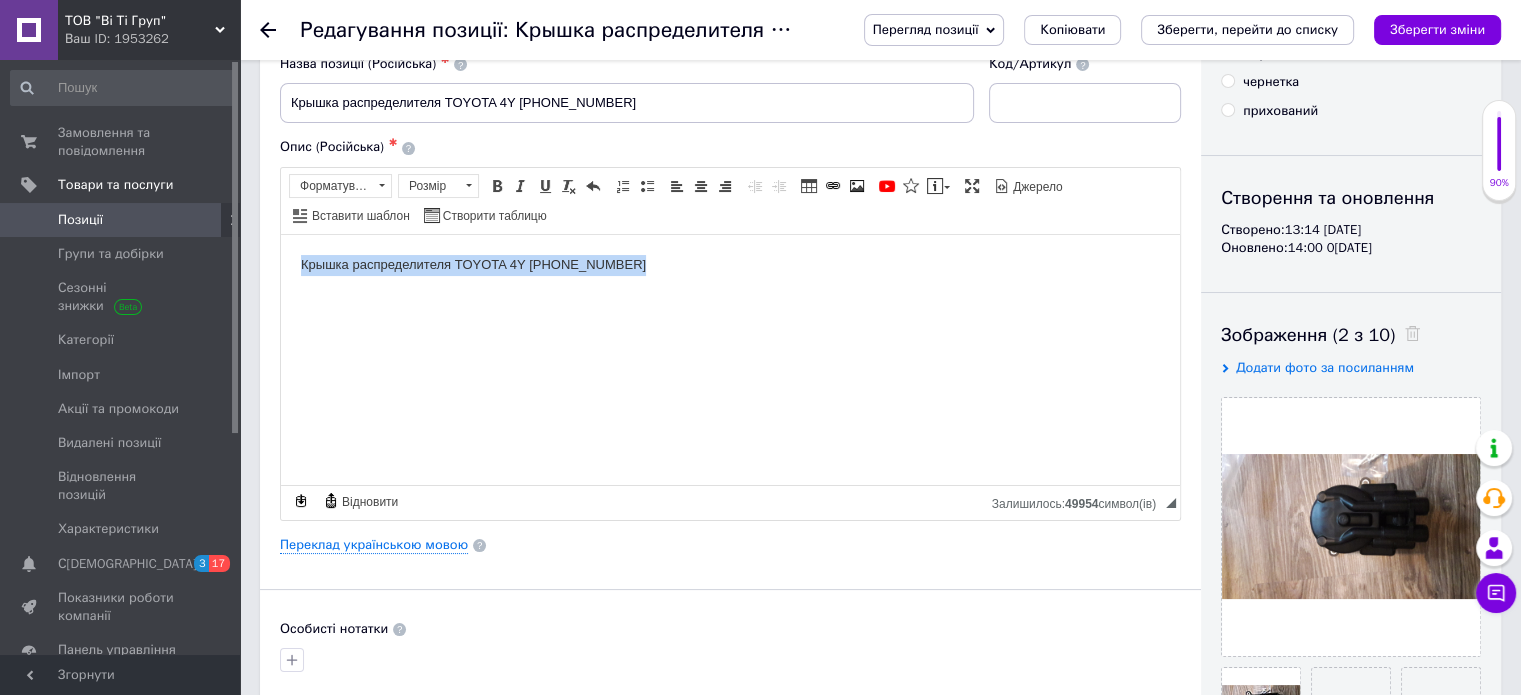 drag, startPoint x: 645, startPoint y: 268, endPoint x: 301, endPoint y: 269, distance: 344.00146 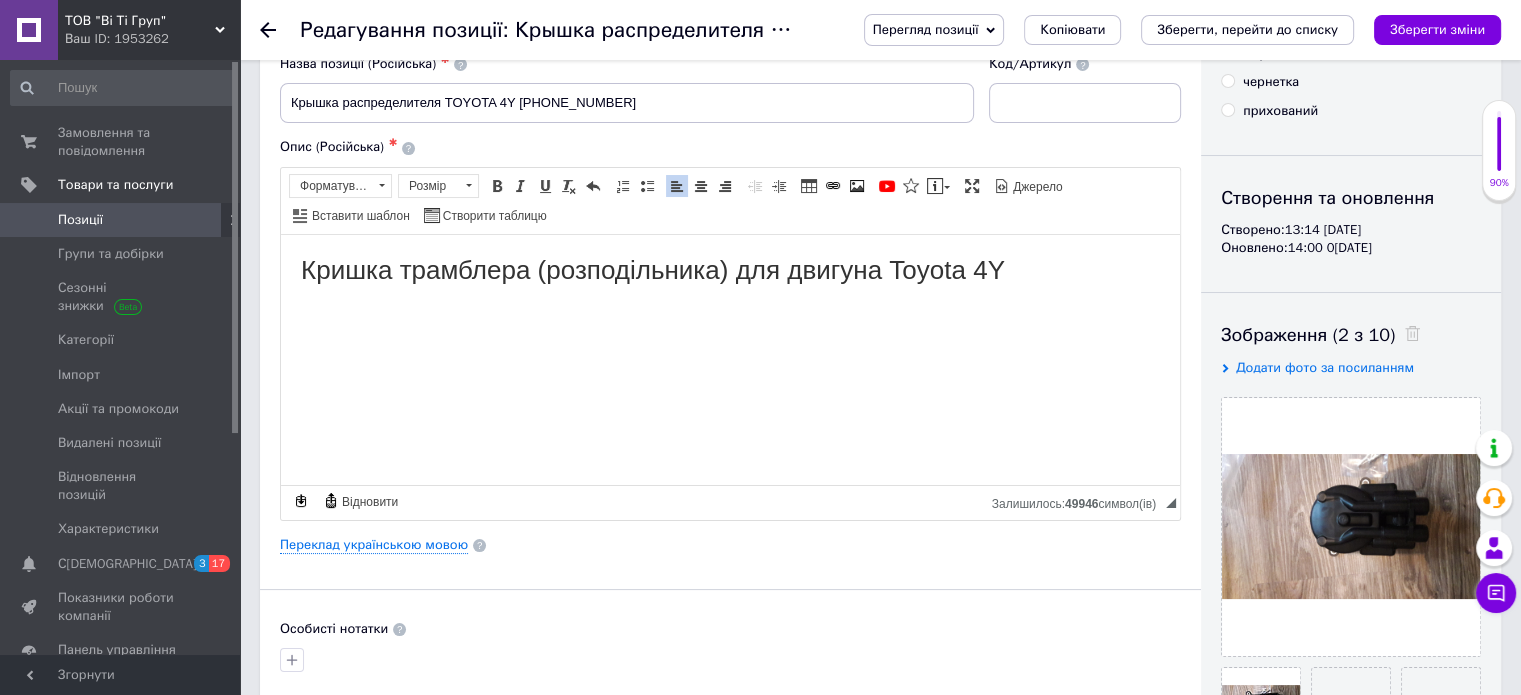 scroll, scrollTop: 0, scrollLeft: 0, axis: both 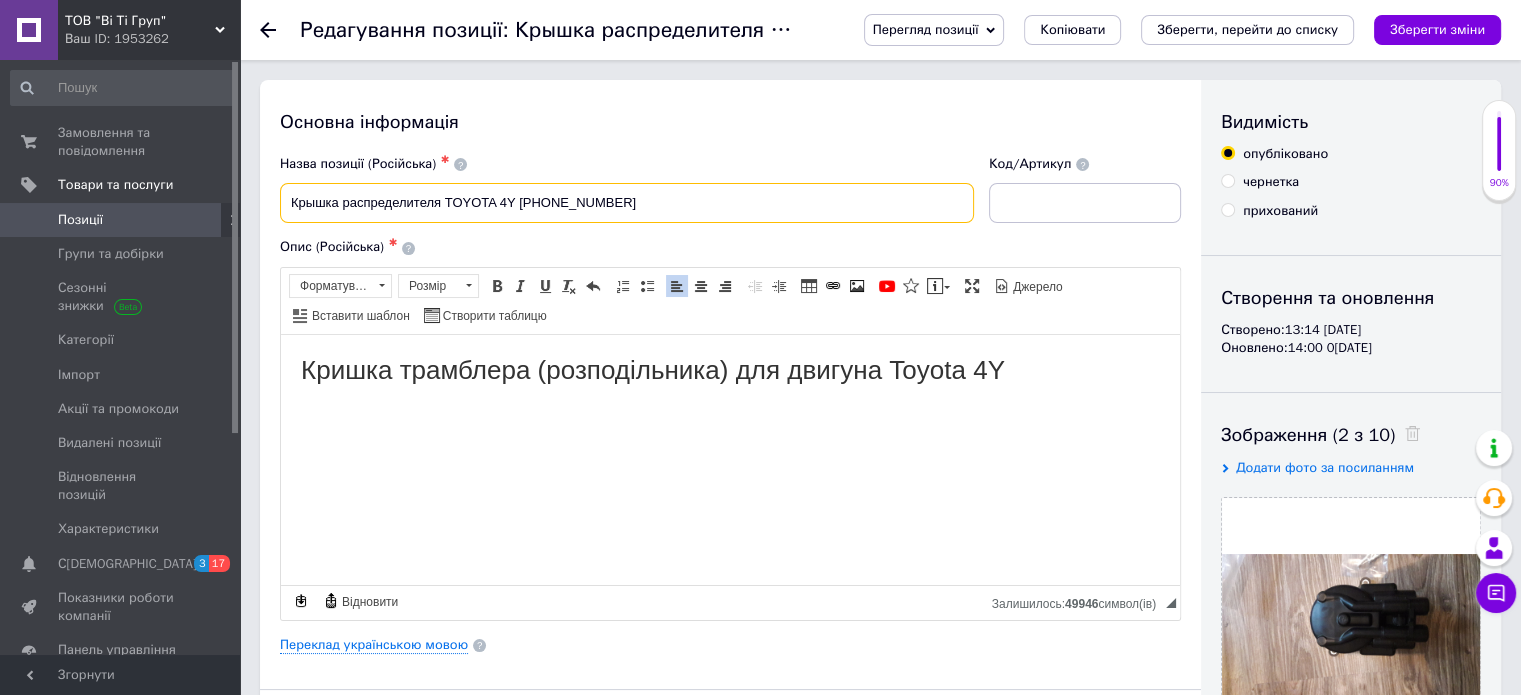 drag, startPoint x: 657, startPoint y: 204, endPoint x: 261, endPoint y: 206, distance: 396.00504 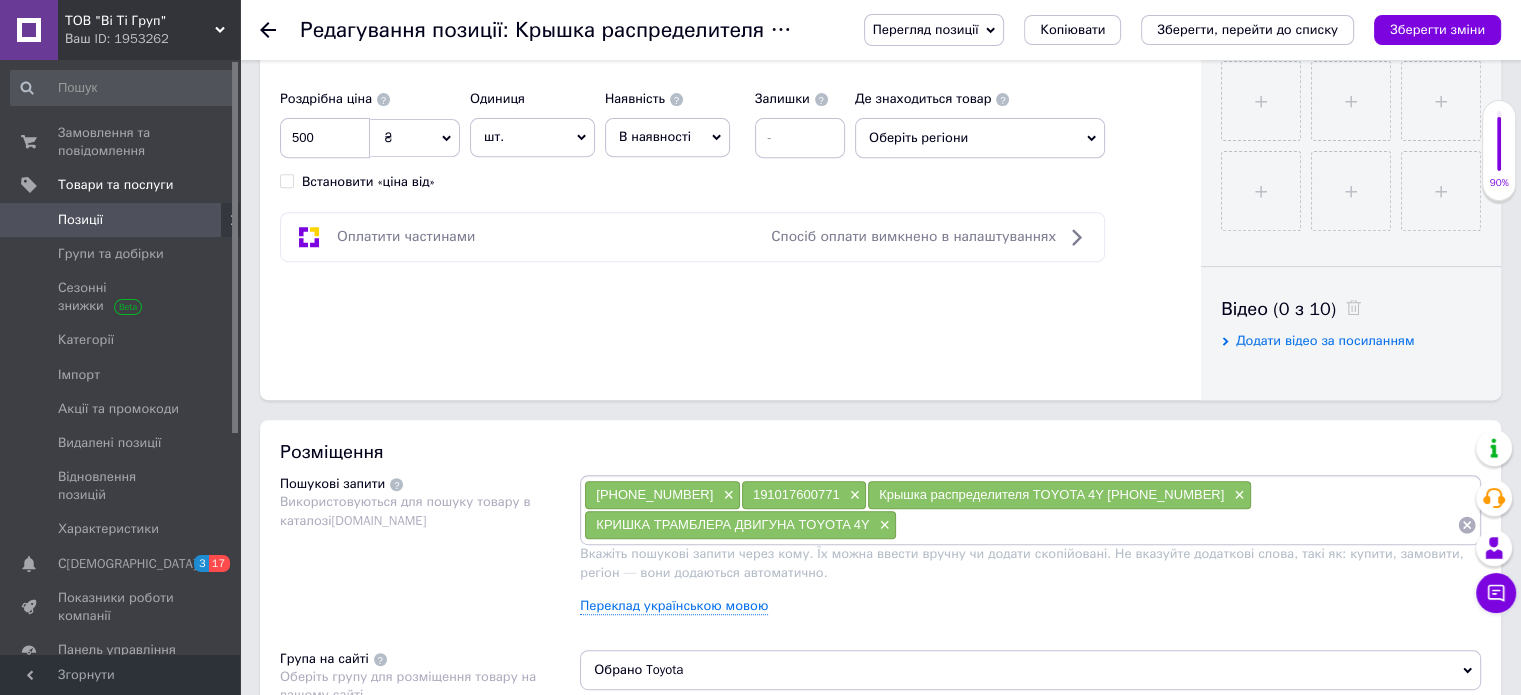 scroll, scrollTop: 800, scrollLeft: 0, axis: vertical 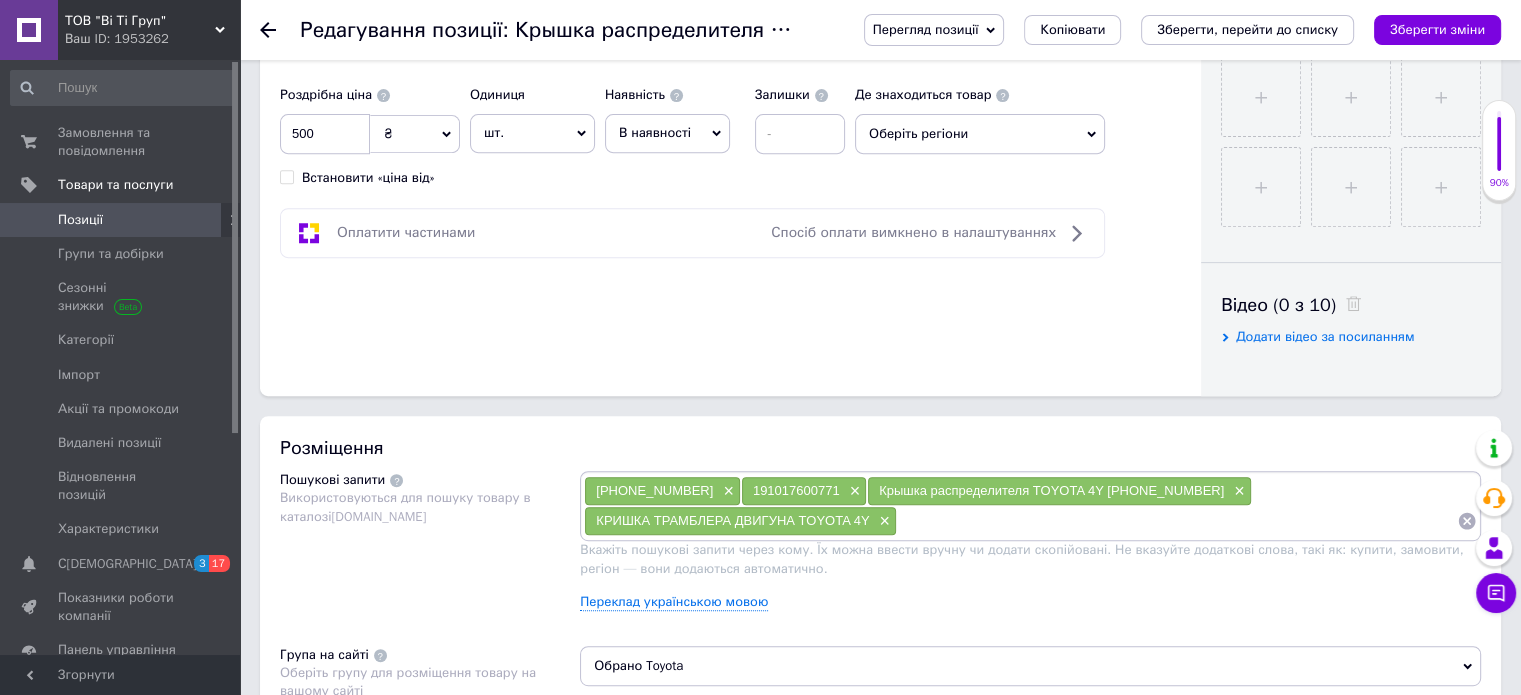 type on "Кришка трамблера (розподільника) для двигуна Toyota 4Y" 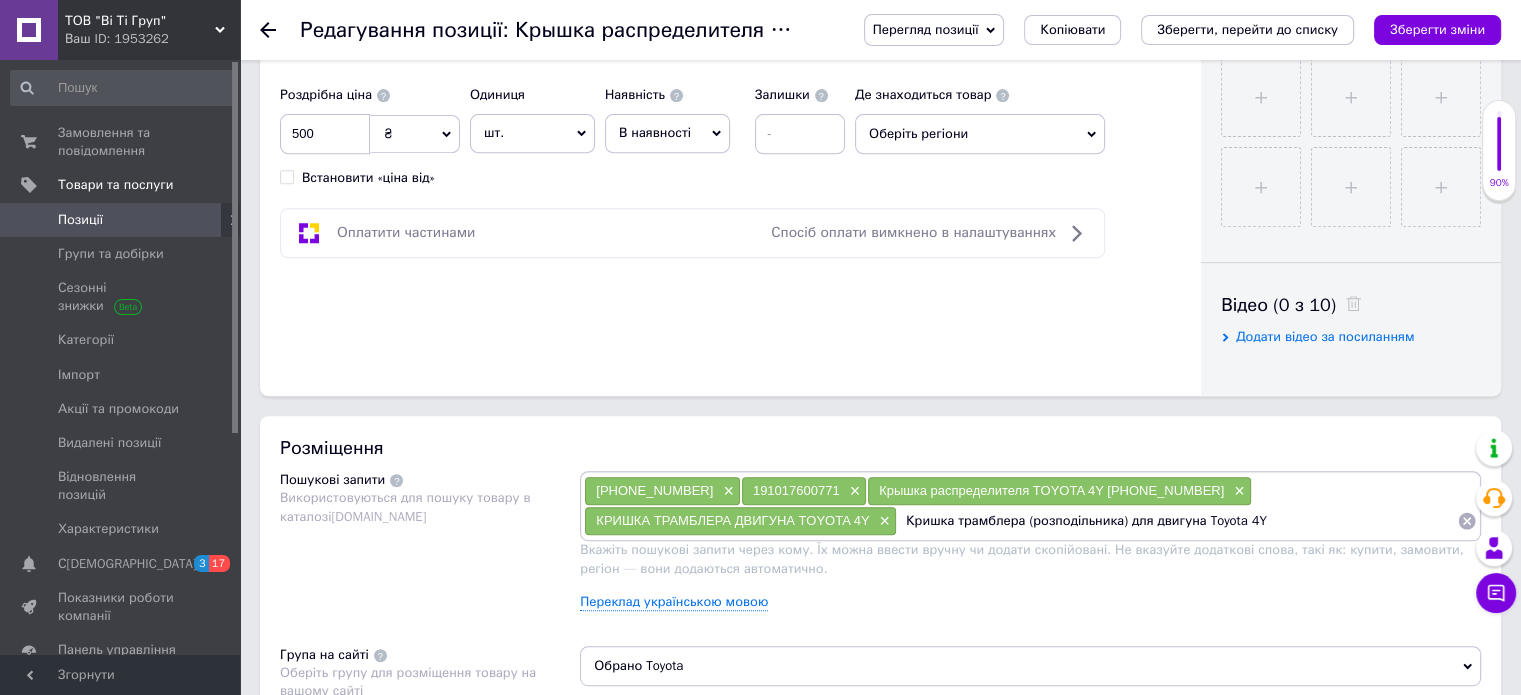 type 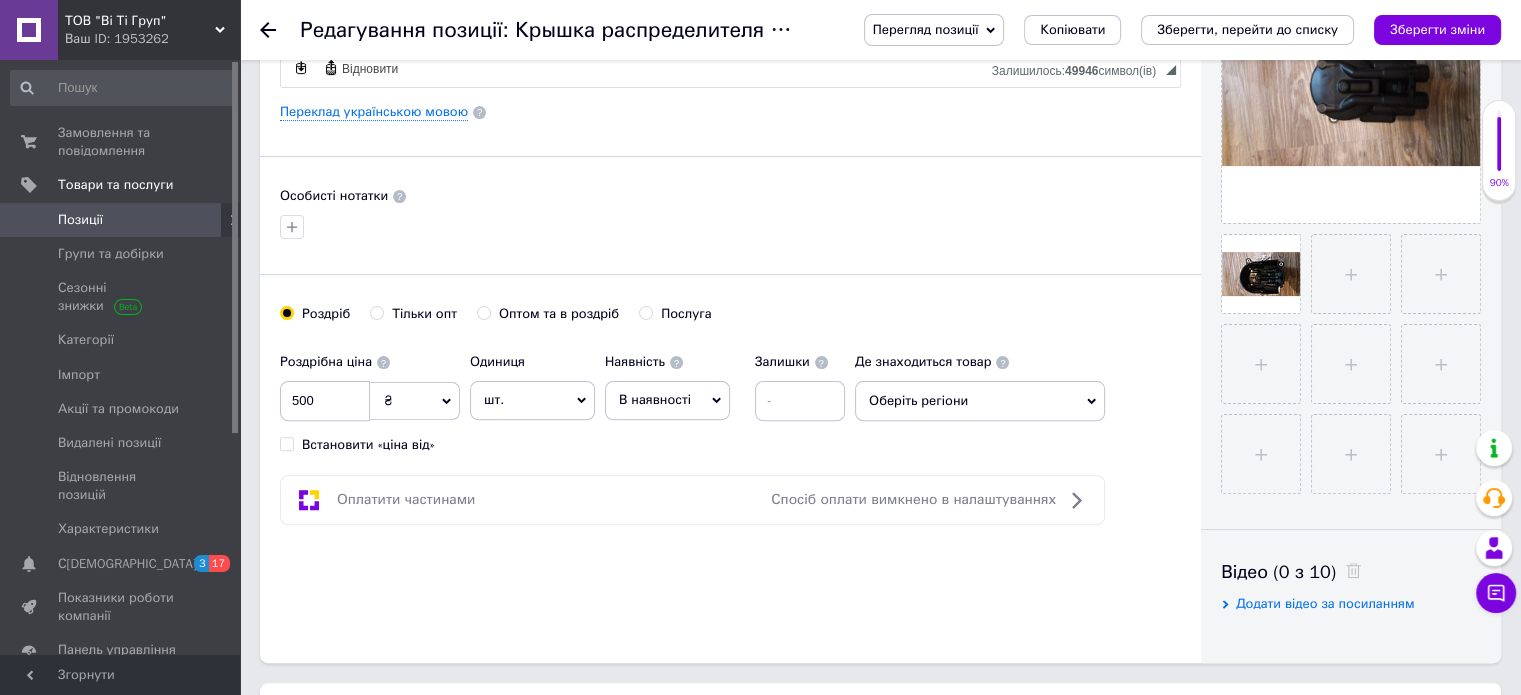 scroll, scrollTop: 500, scrollLeft: 0, axis: vertical 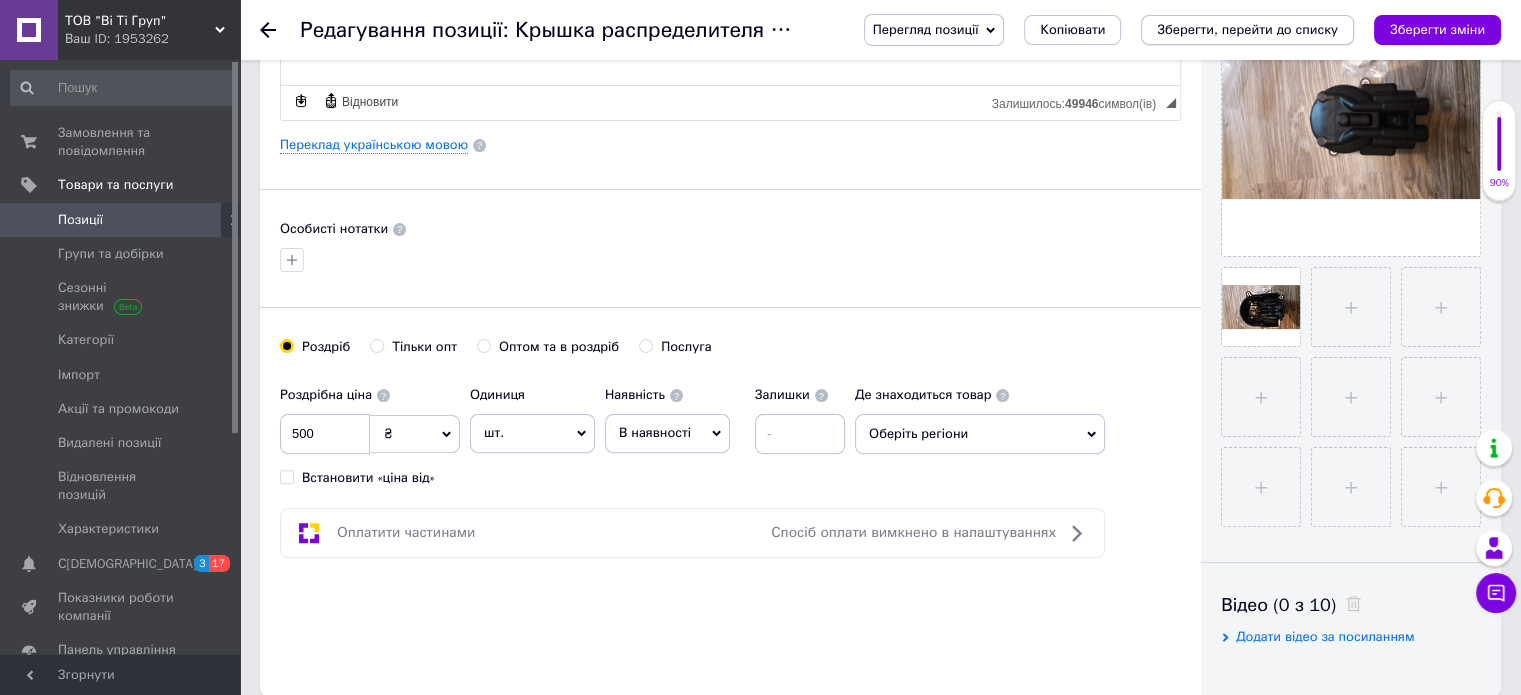 click on "Зберегти, перейти до списку" at bounding box center [1247, 29] 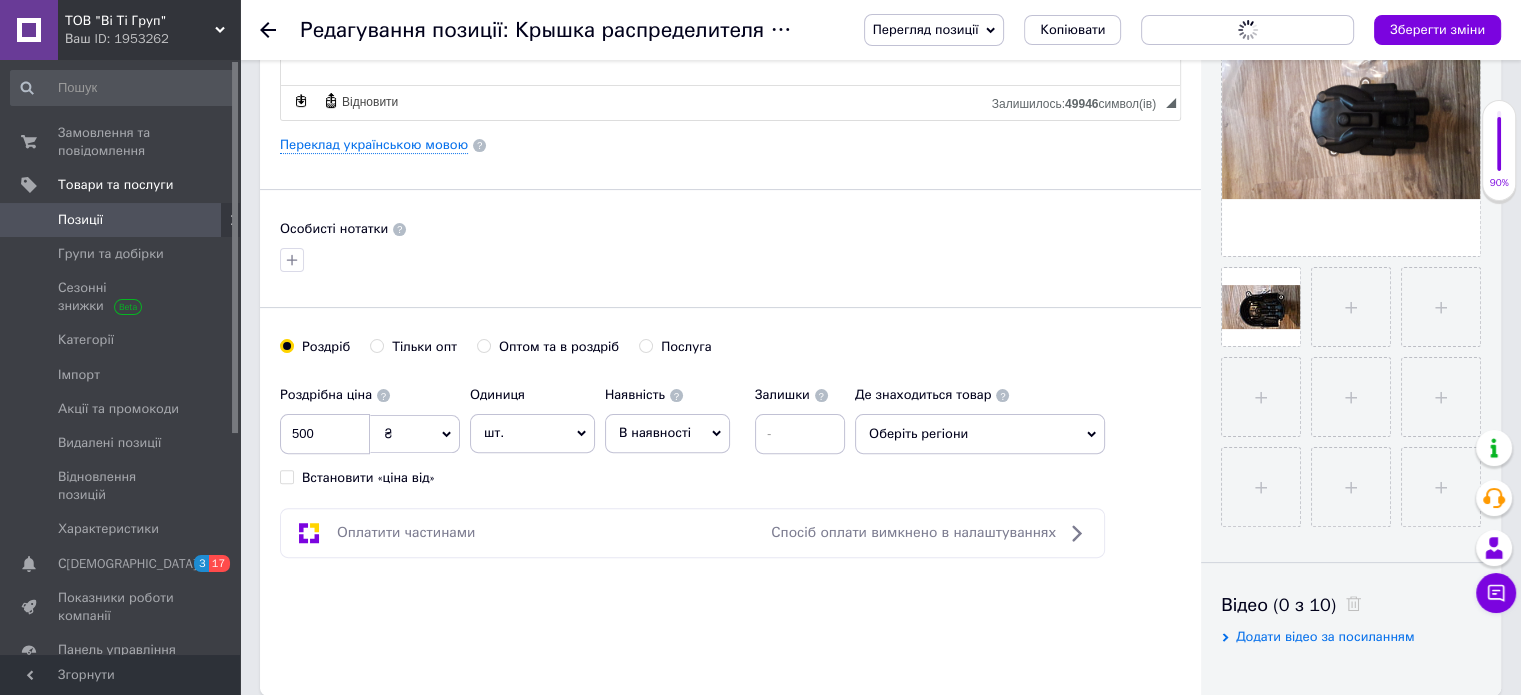 scroll, scrollTop: 0, scrollLeft: 0, axis: both 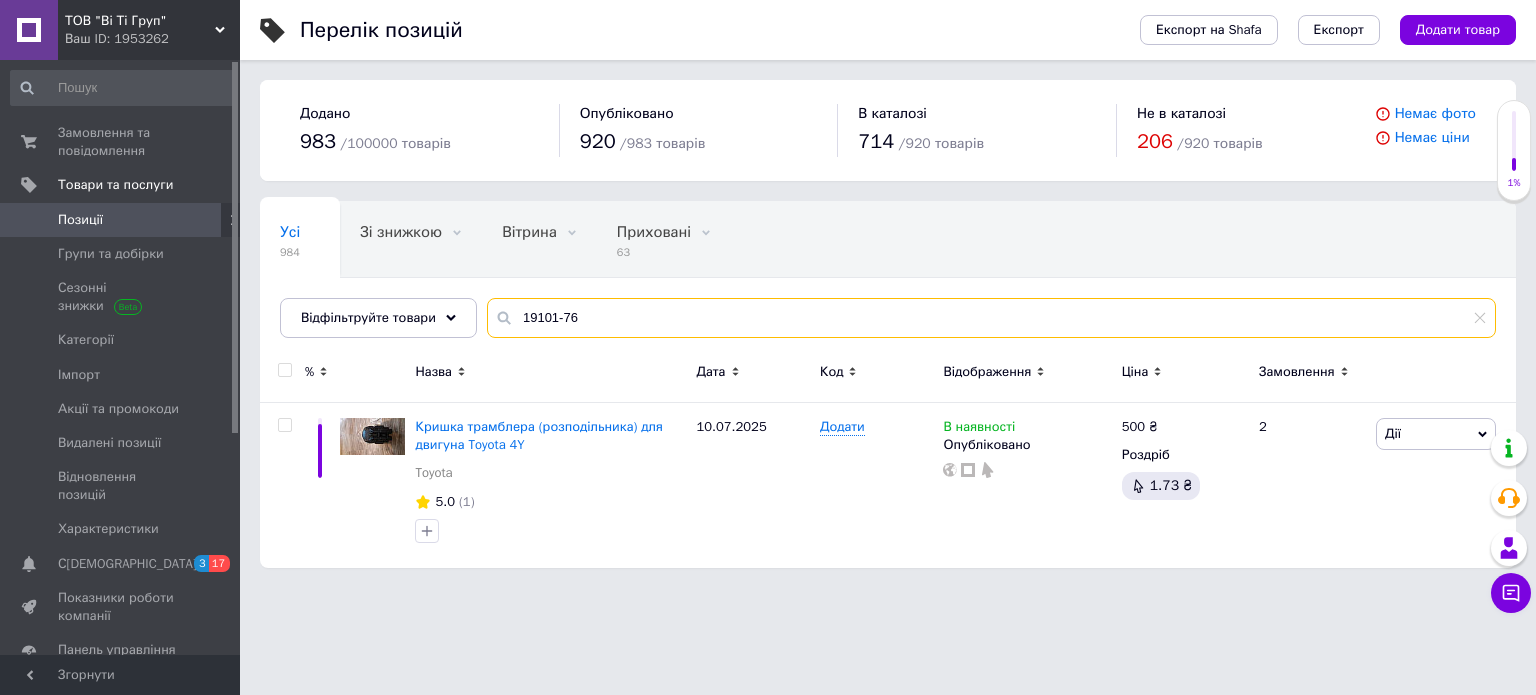 drag, startPoint x: 601, startPoint y: 312, endPoint x: 555, endPoint y: 321, distance: 46.872166 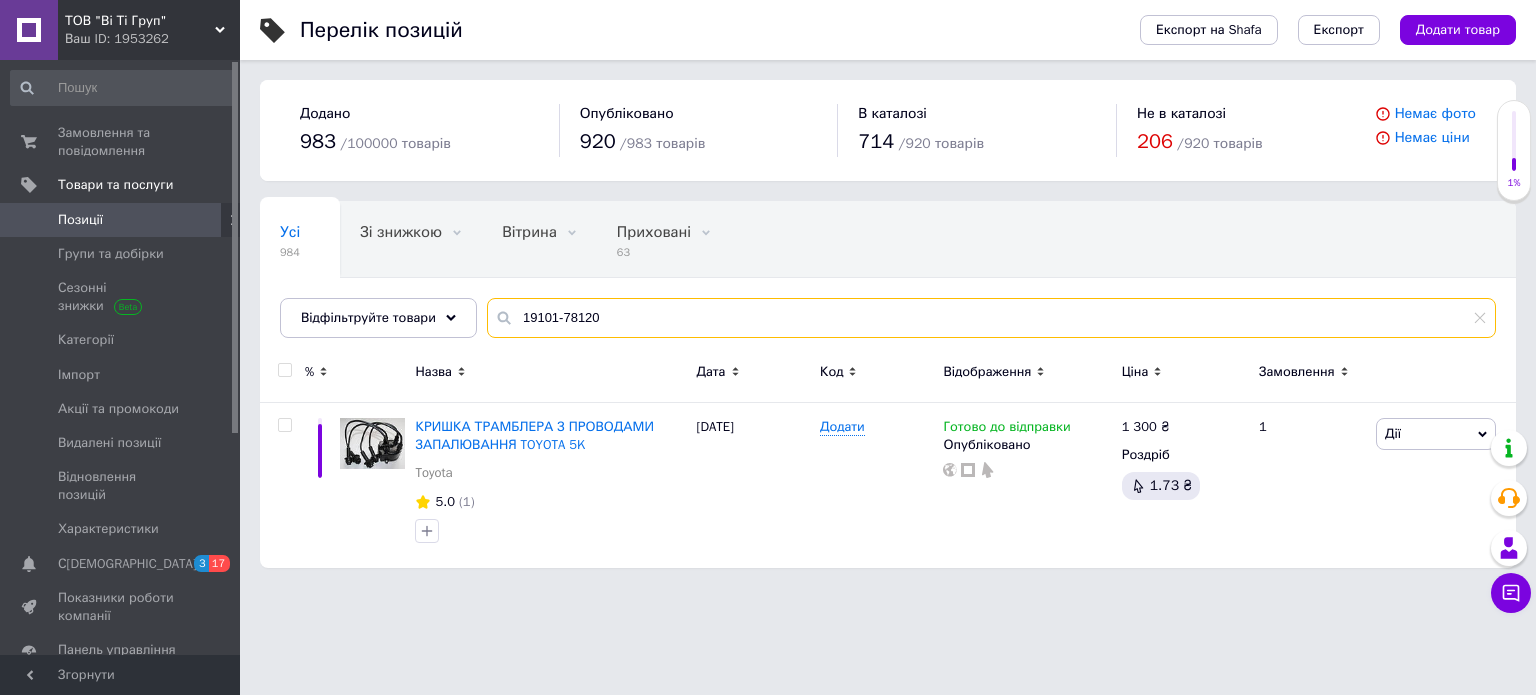 click on "19101-78120" at bounding box center [991, 318] 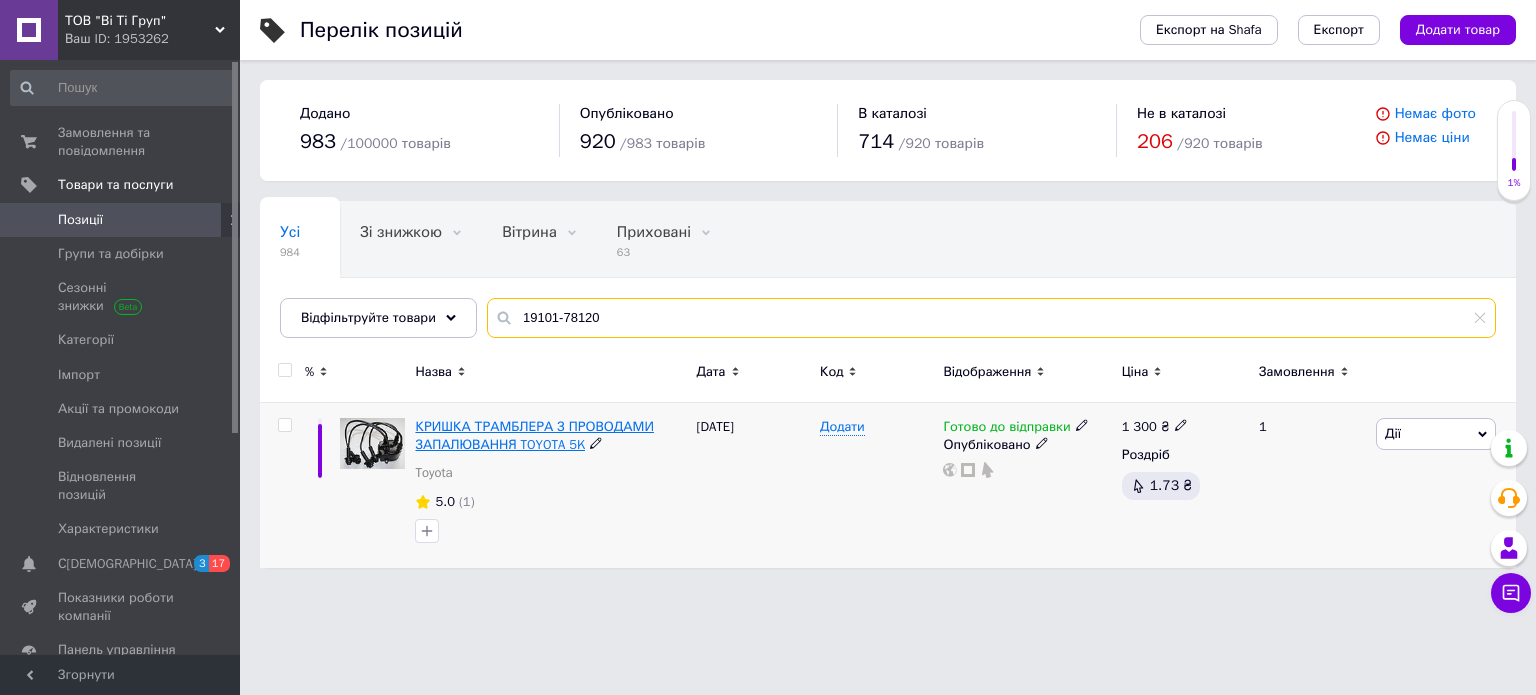 type on "19101-78120" 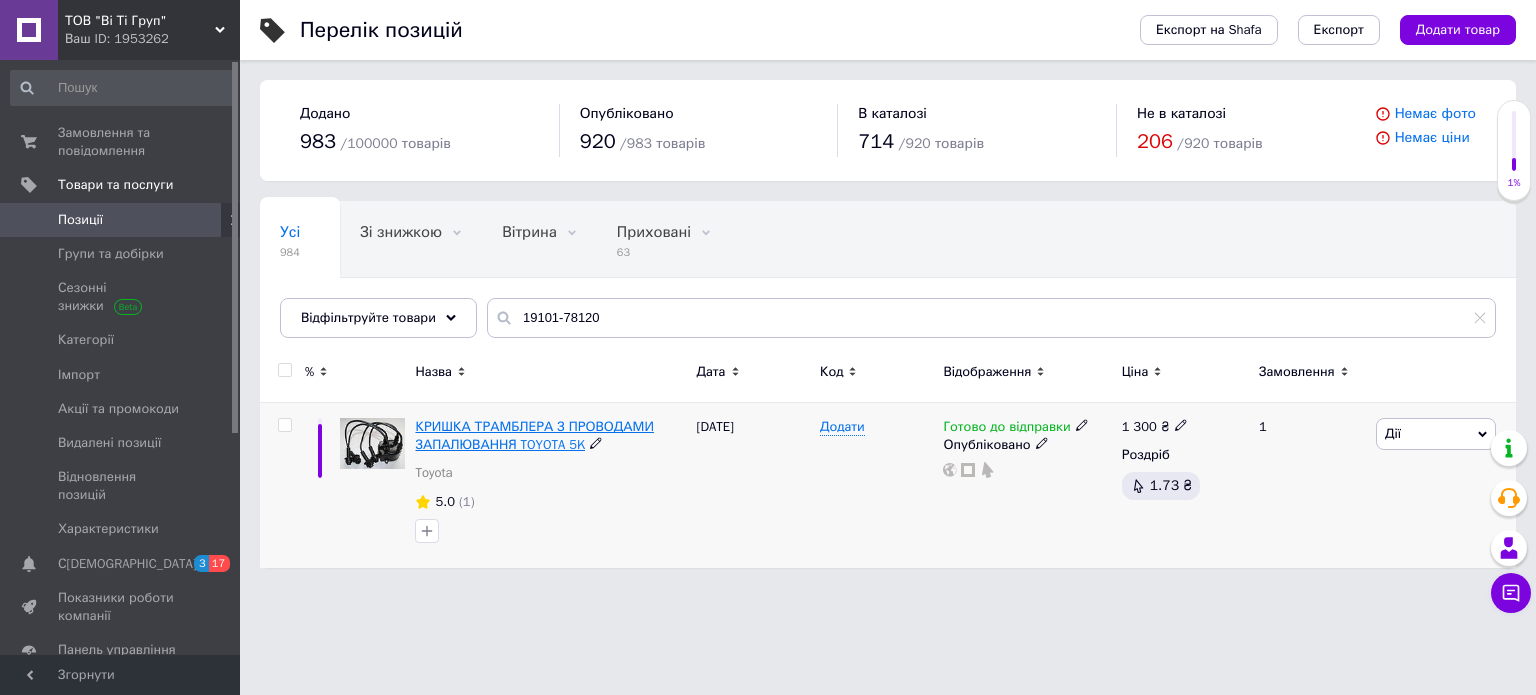 click on "КРИШКА ТРАМБЛЕРА З ПРОВОДАМИ ЗАПАЛЮВАННЯ TOYOTA 5K" at bounding box center [534, 435] 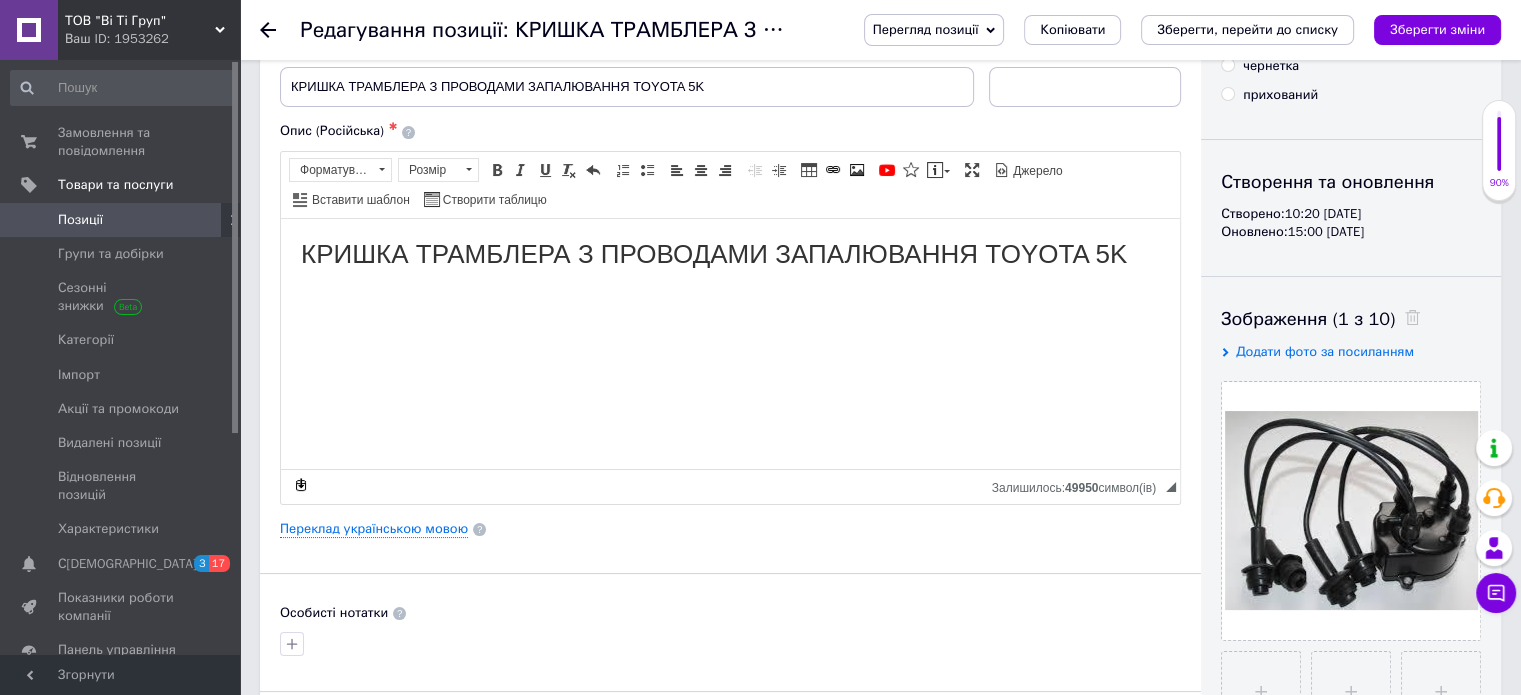 scroll, scrollTop: 0, scrollLeft: 0, axis: both 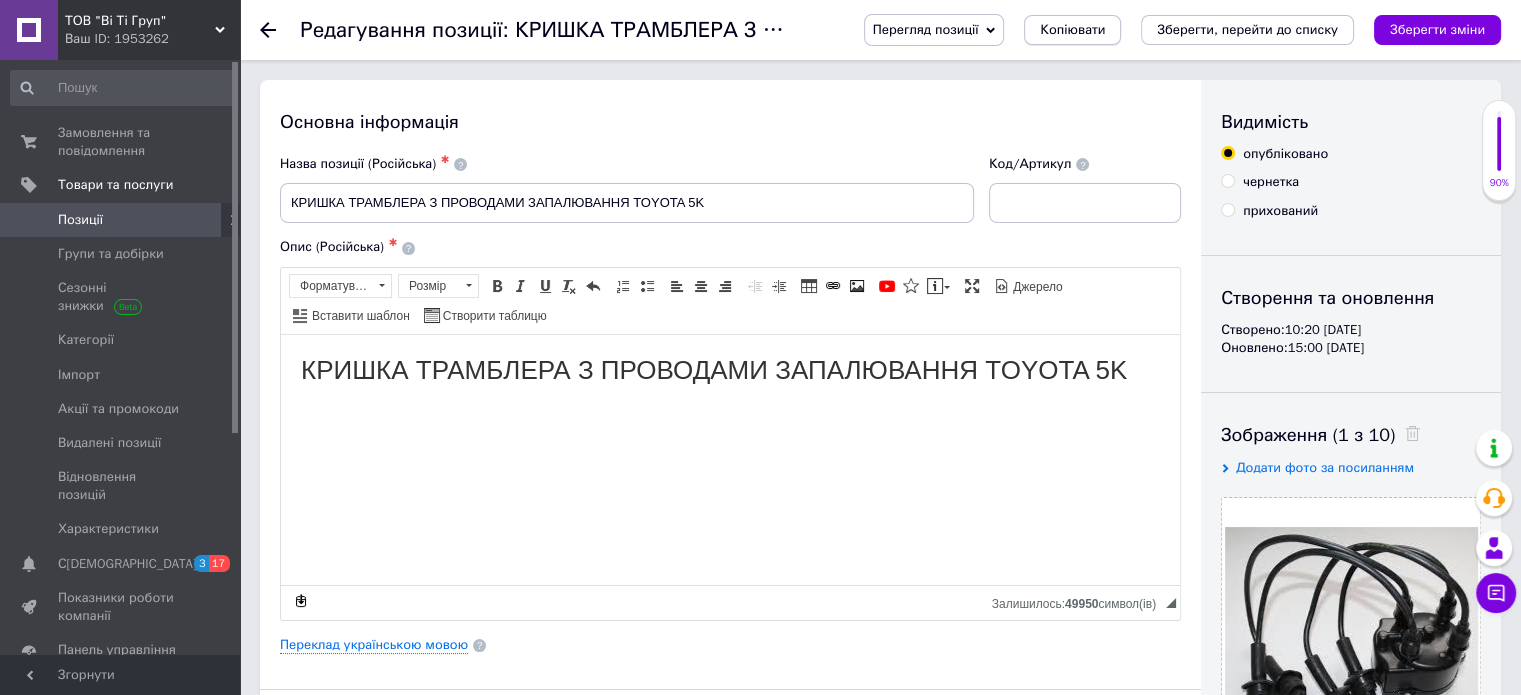 click on "Копіювати" at bounding box center (1072, 30) 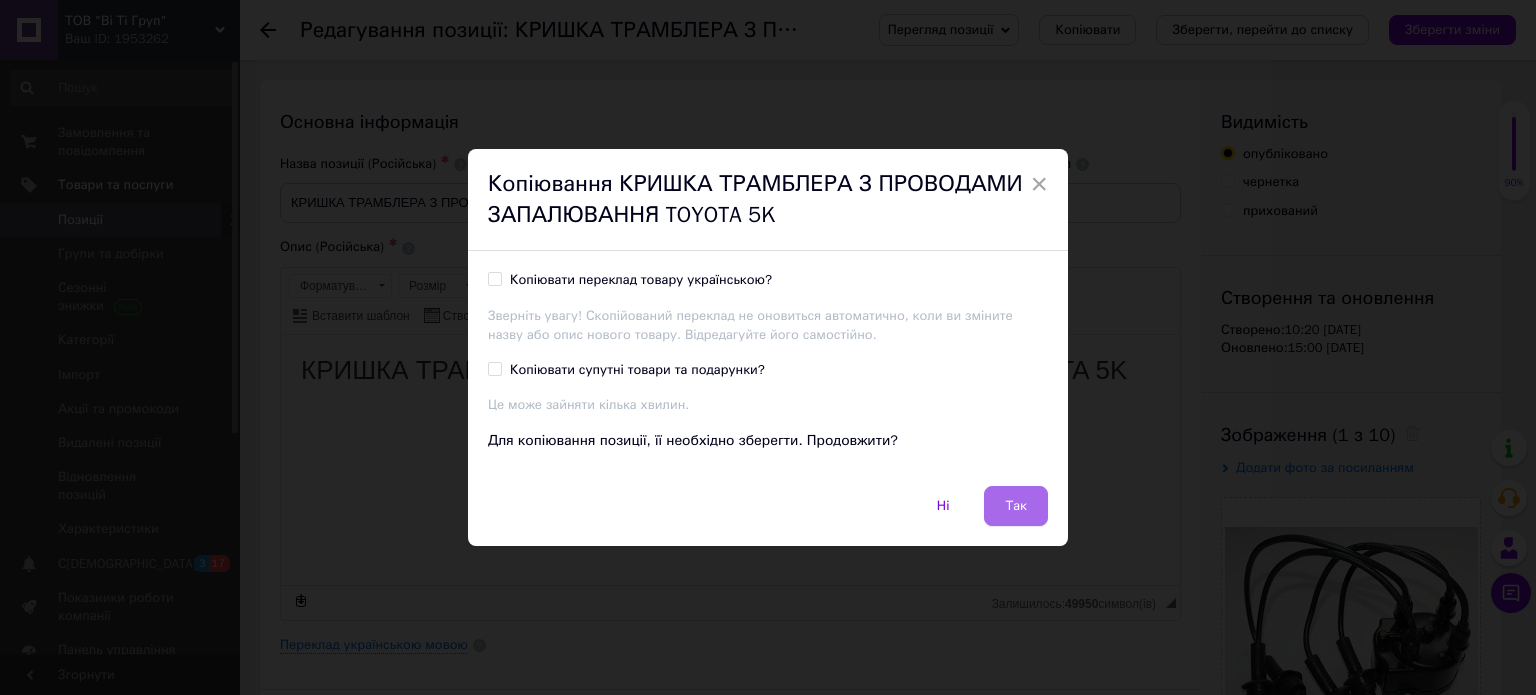 click on "Так" at bounding box center (1016, 506) 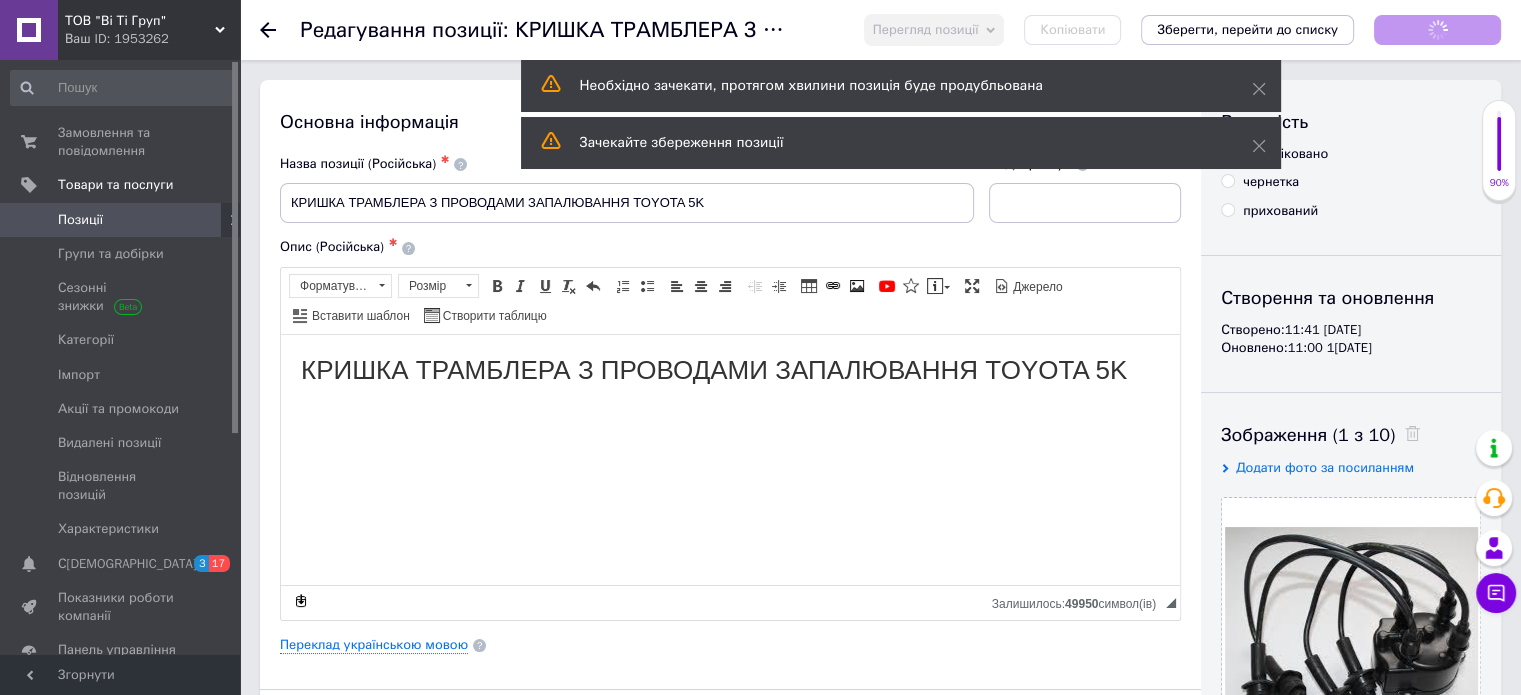 scroll, scrollTop: 0, scrollLeft: 0, axis: both 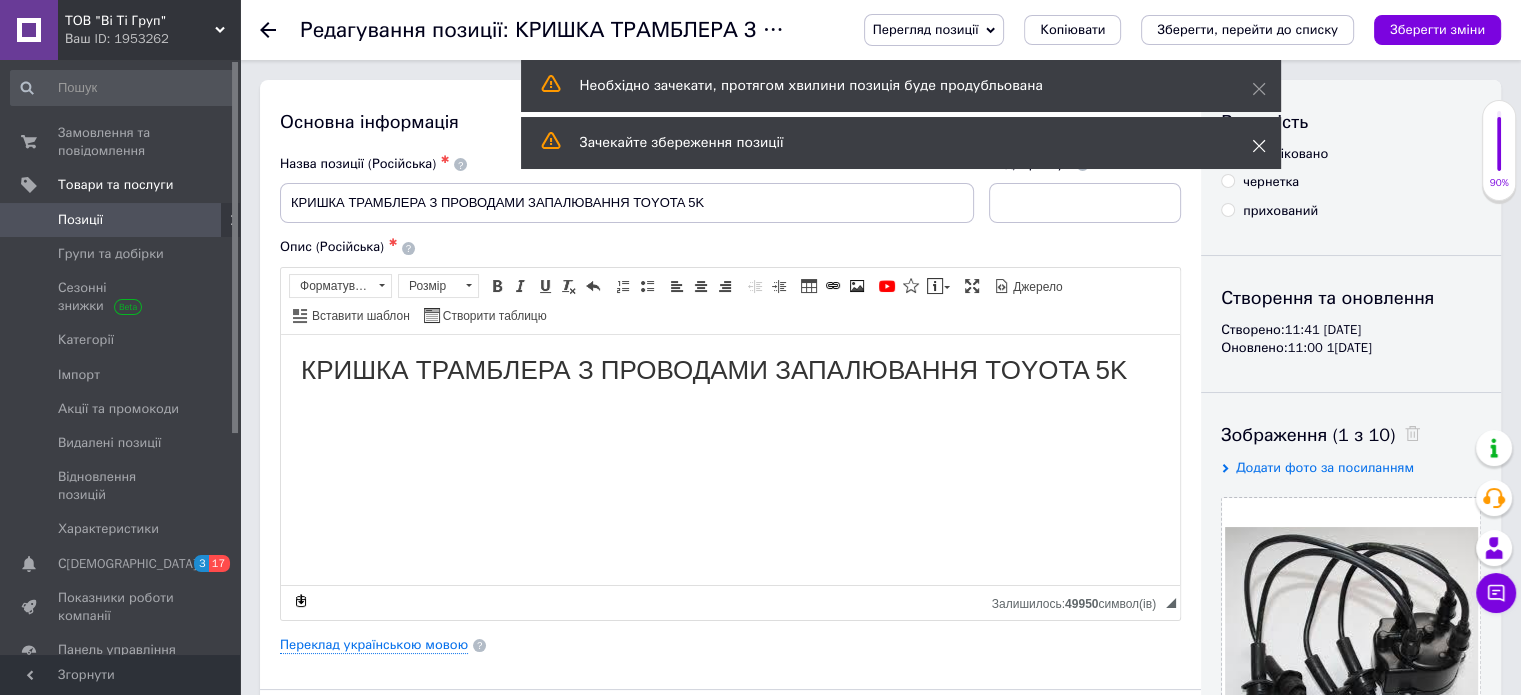 click 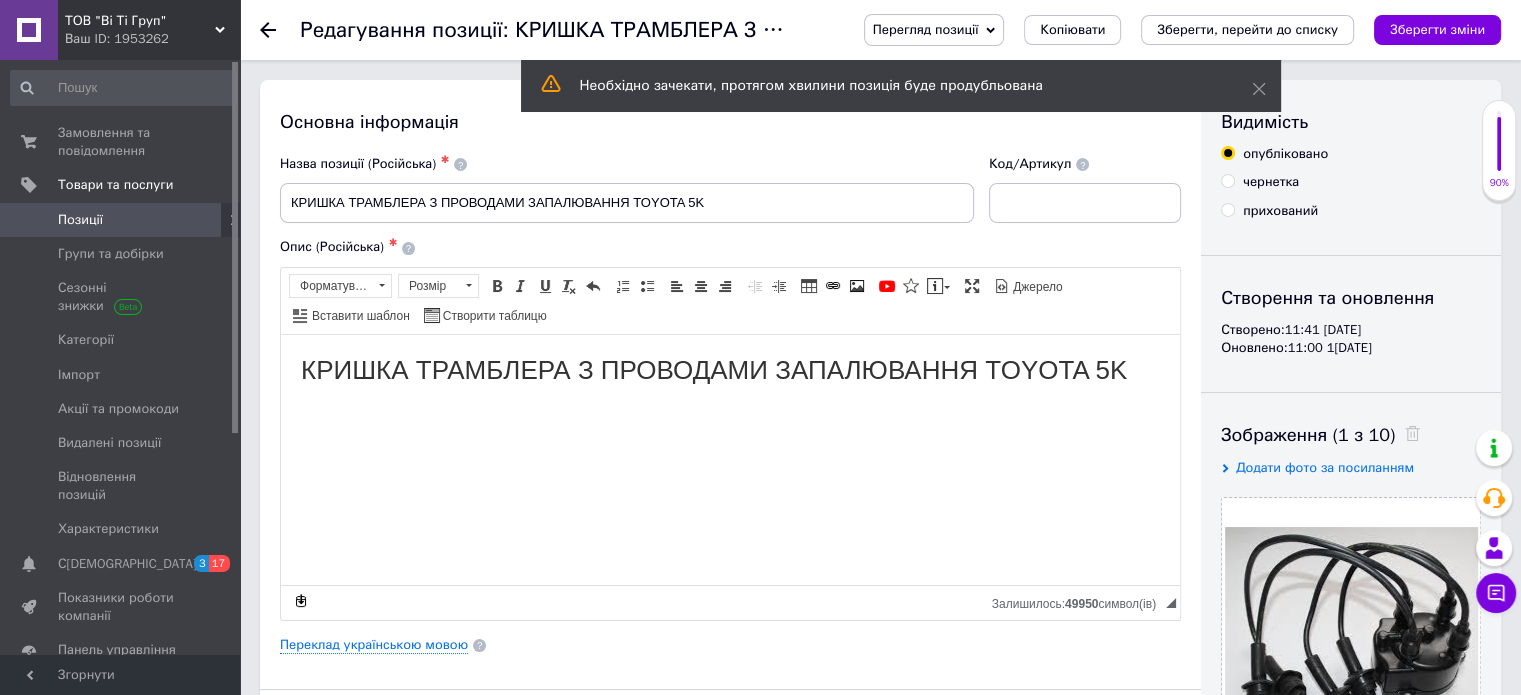 click on "Необхідно зачекати, протягом хвилини позиція буде продубльована" at bounding box center [901, 86] 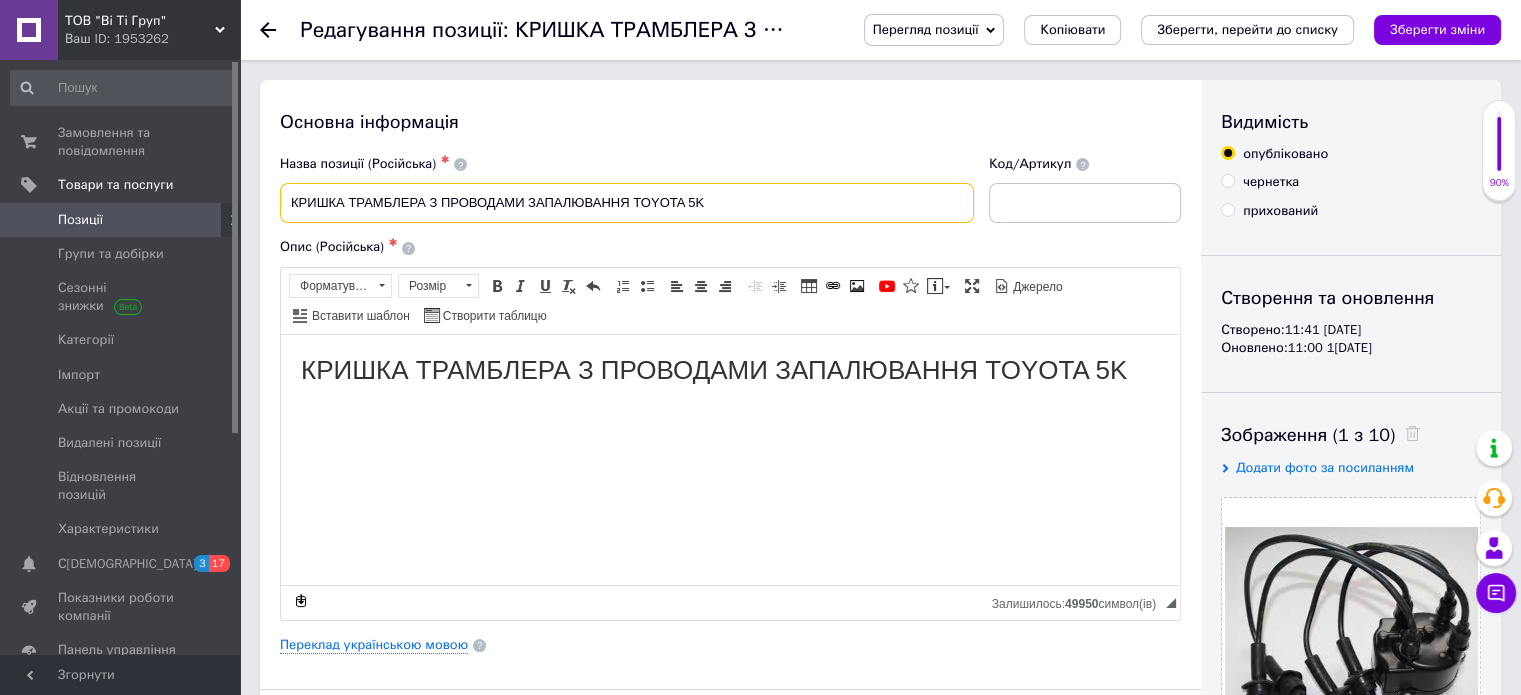 drag, startPoint x: 626, startPoint y: 197, endPoint x: 424, endPoint y: 215, distance: 202.8004 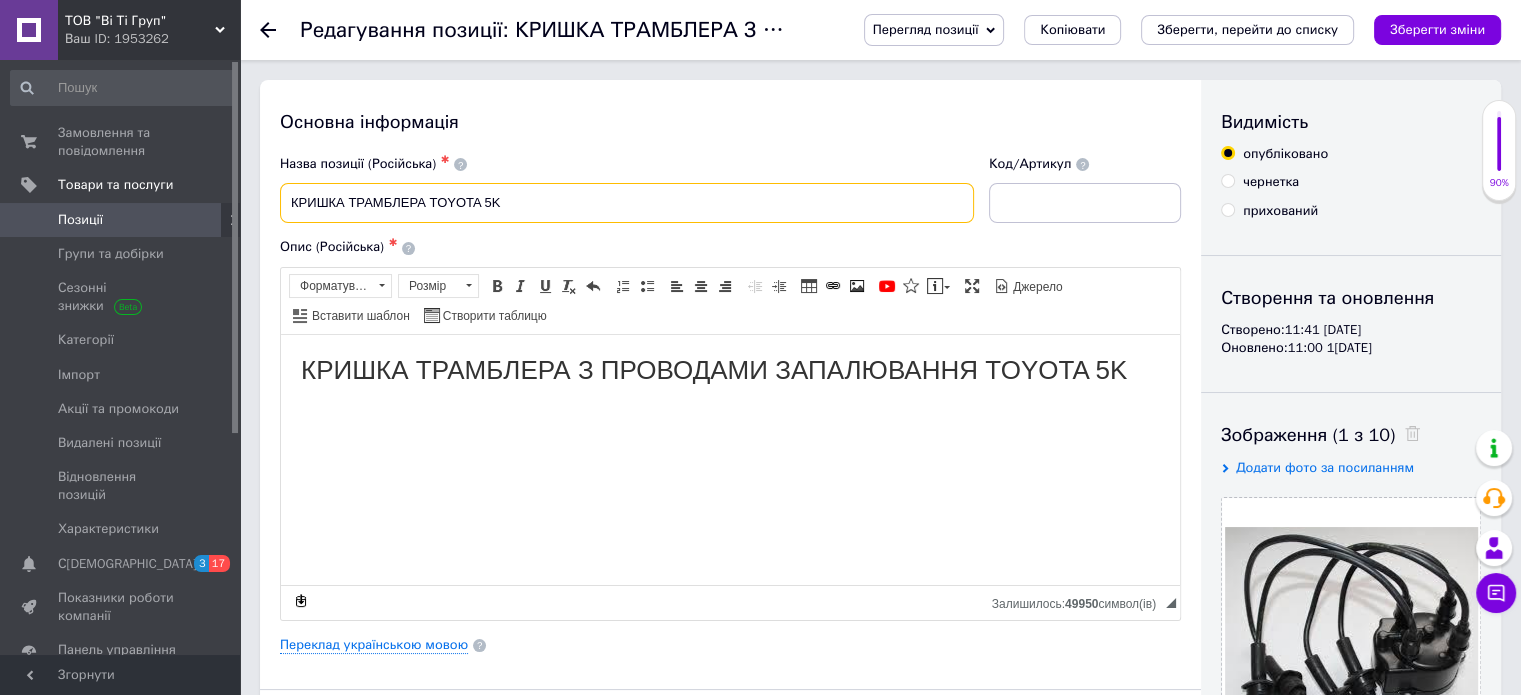 type on "КРИШКА ТРАМБЛЕРА TOYOTA 5K" 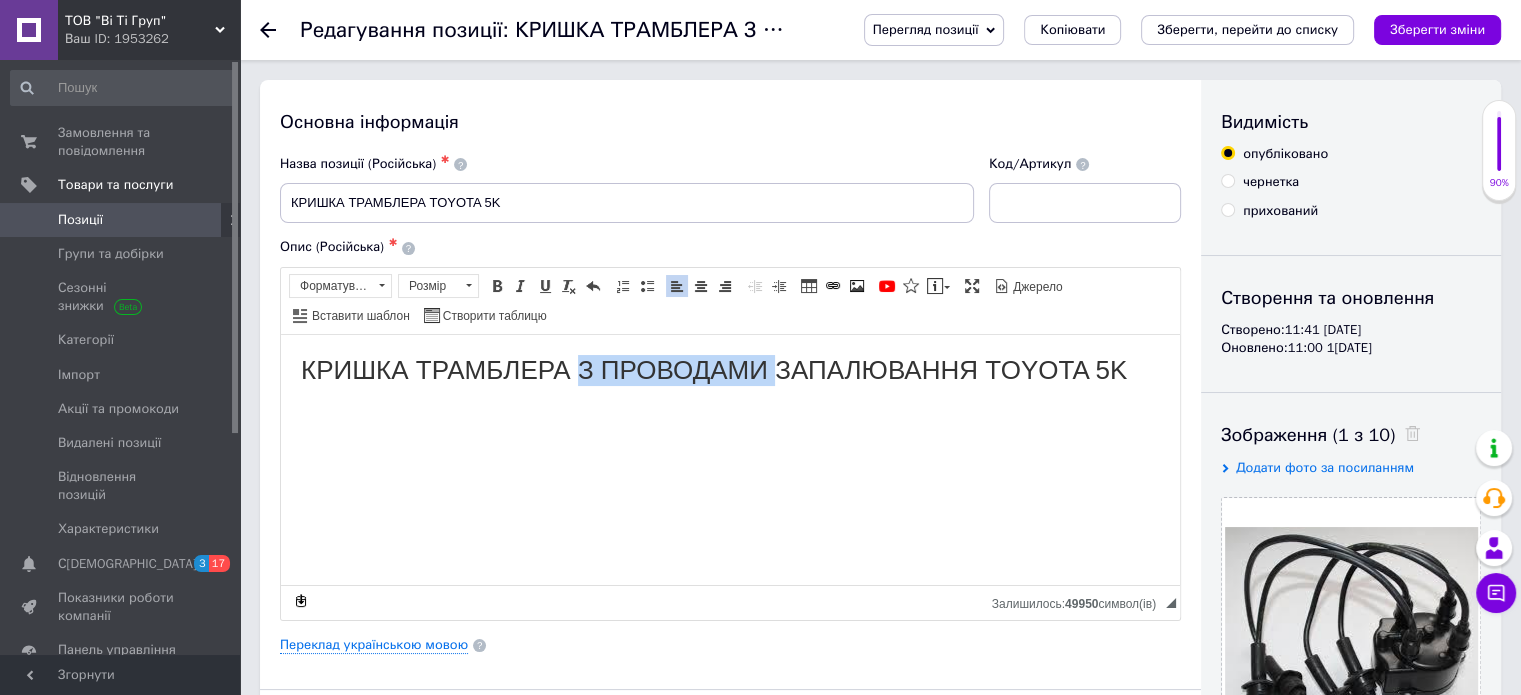 drag, startPoint x: 773, startPoint y: 366, endPoint x: 579, endPoint y: 365, distance: 194.00258 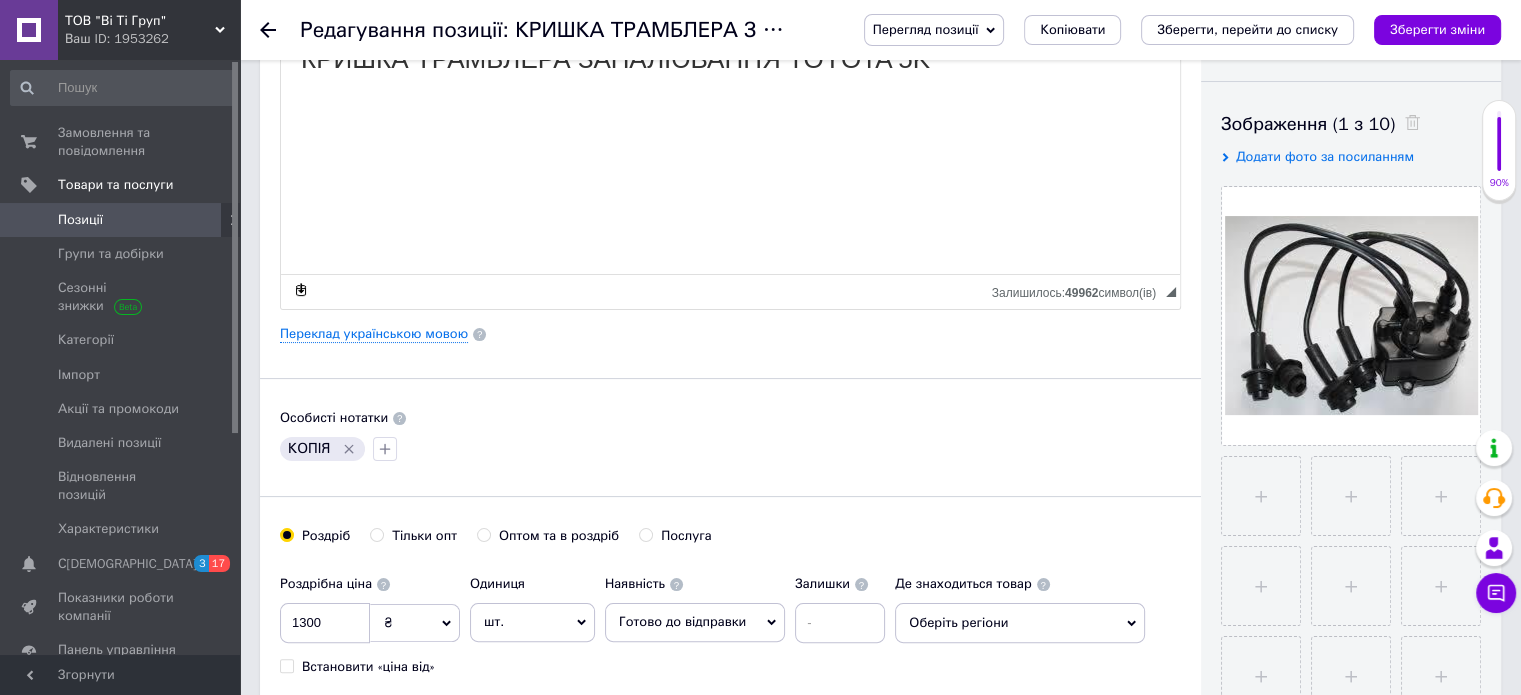 scroll, scrollTop: 600, scrollLeft: 0, axis: vertical 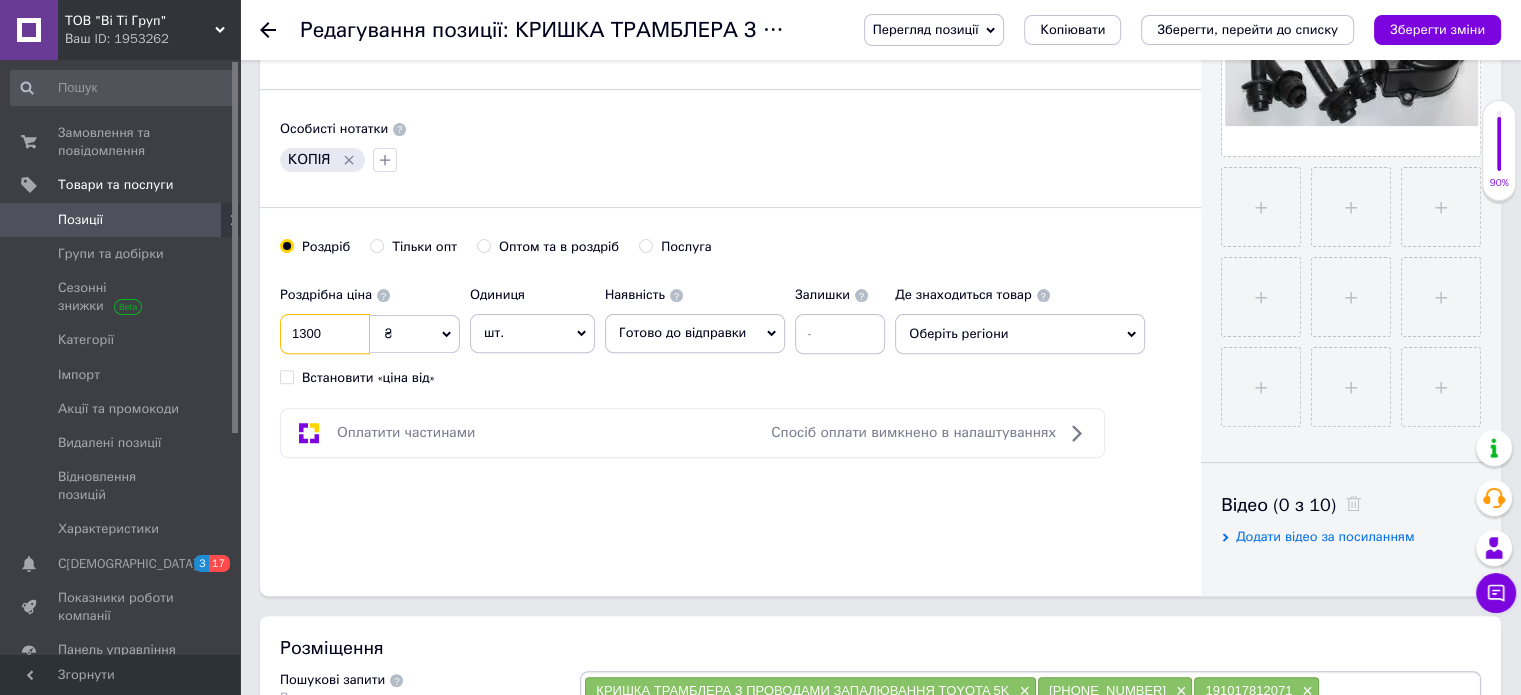 drag, startPoint x: 322, startPoint y: 330, endPoint x: 265, endPoint y: 334, distance: 57.14018 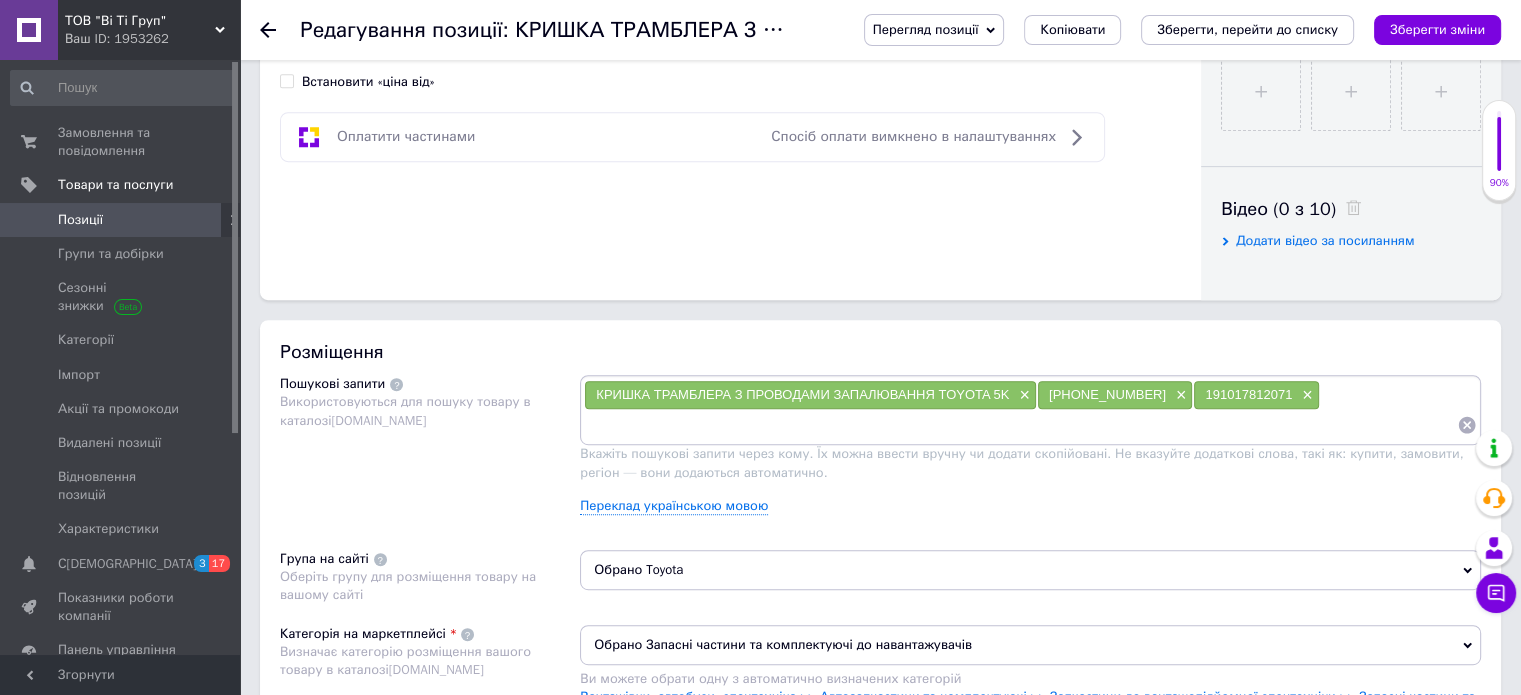 scroll, scrollTop: 900, scrollLeft: 0, axis: vertical 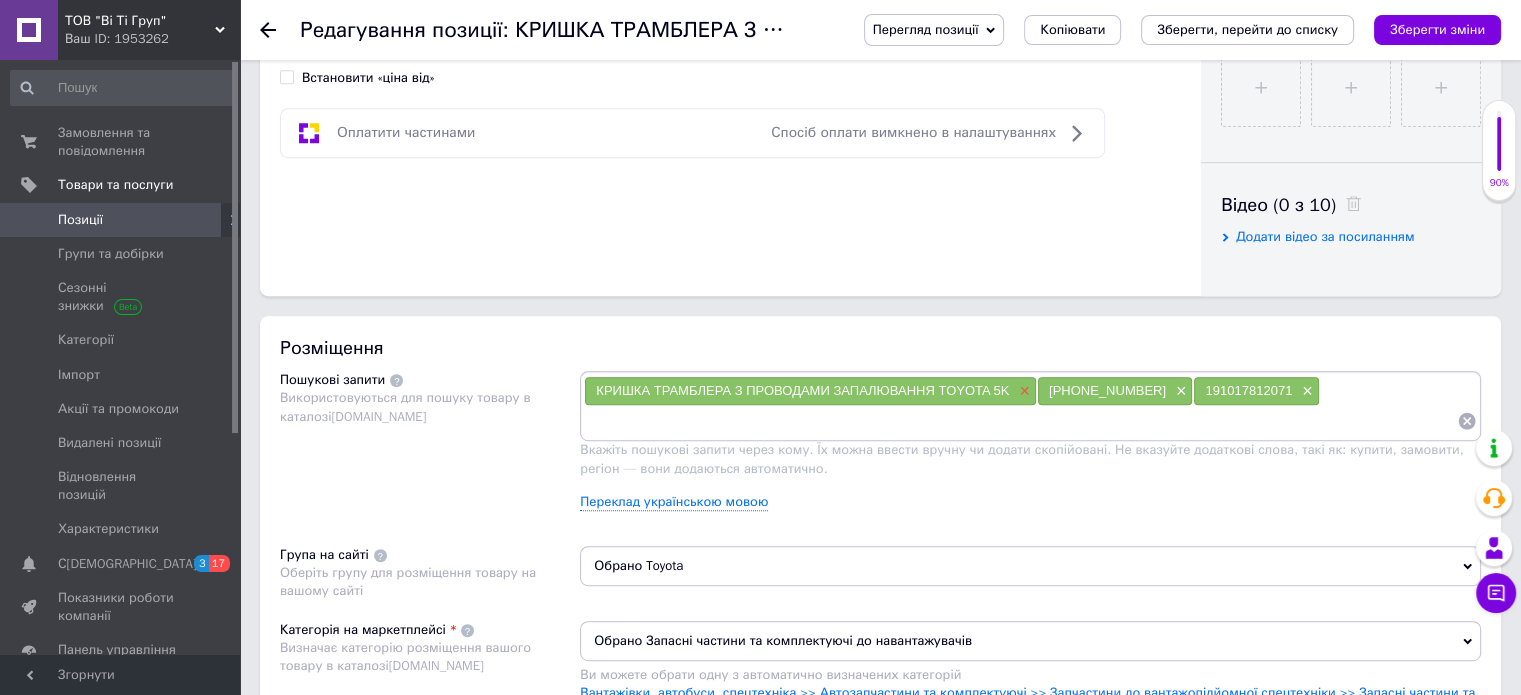 click on "×" at bounding box center (1022, 391) 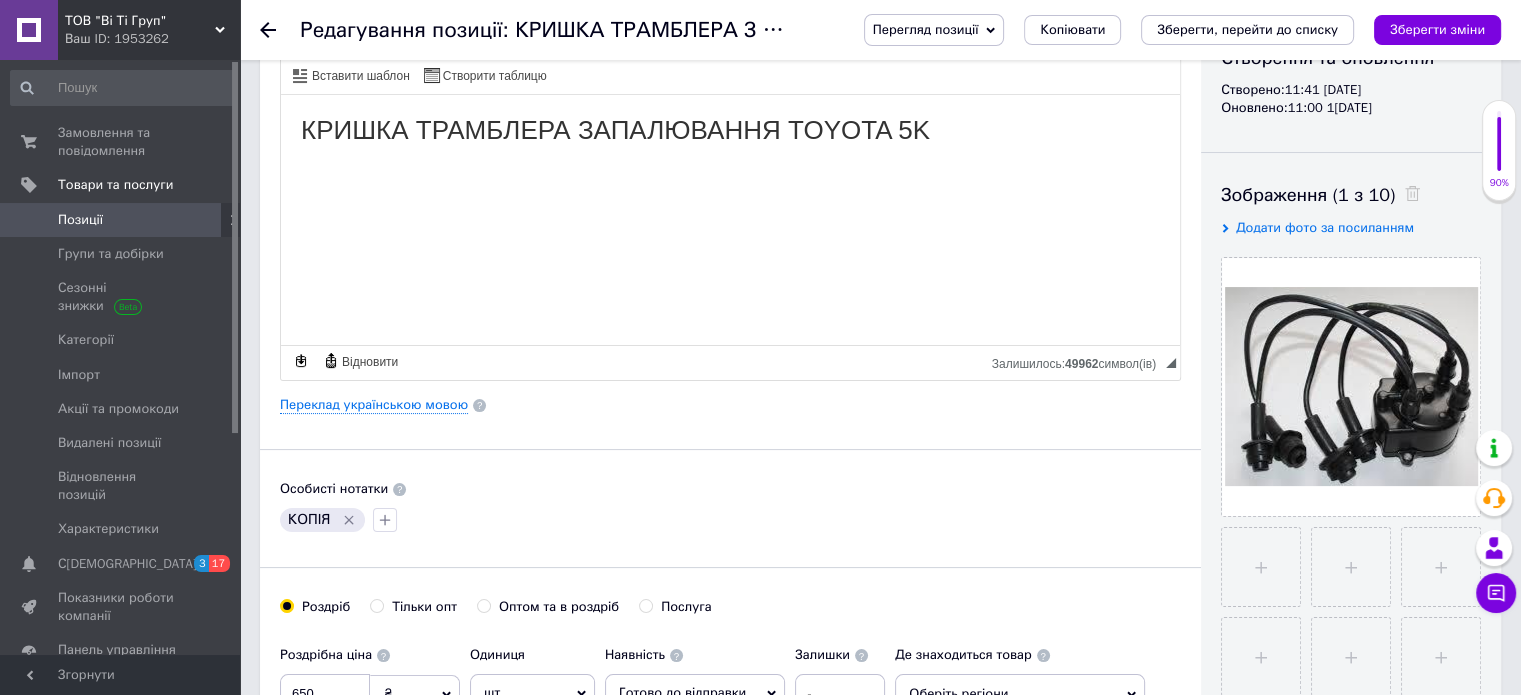 scroll, scrollTop: 200, scrollLeft: 0, axis: vertical 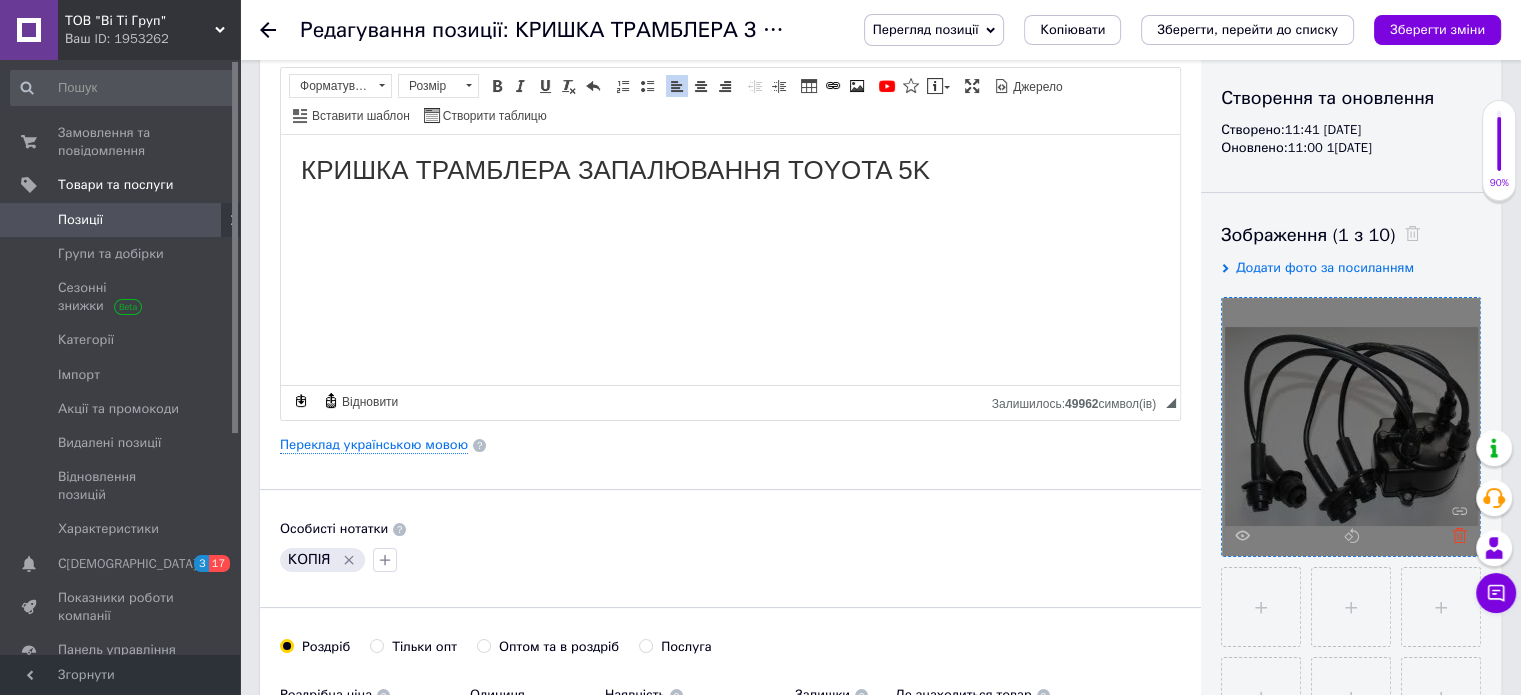 click 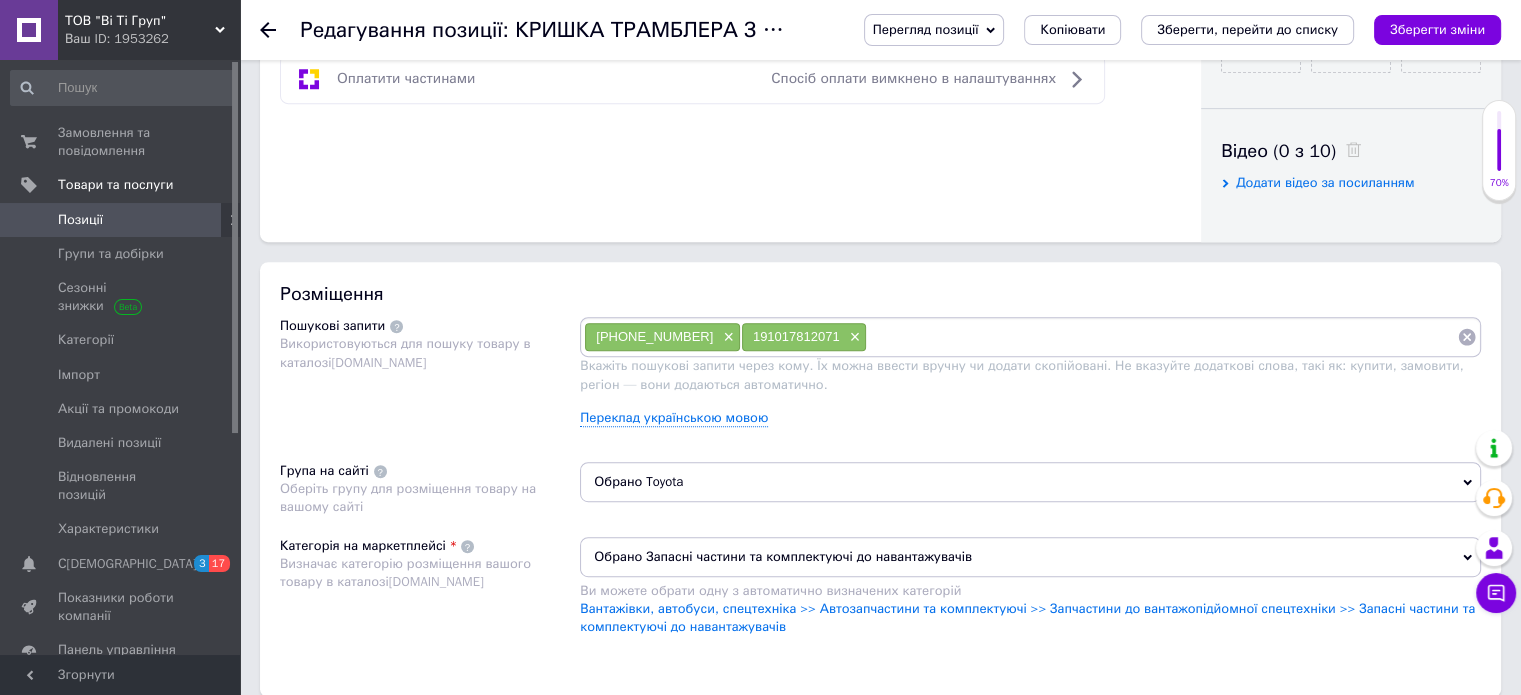 scroll, scrollTop: 1000, scrollLeft: 0, axis: vertical 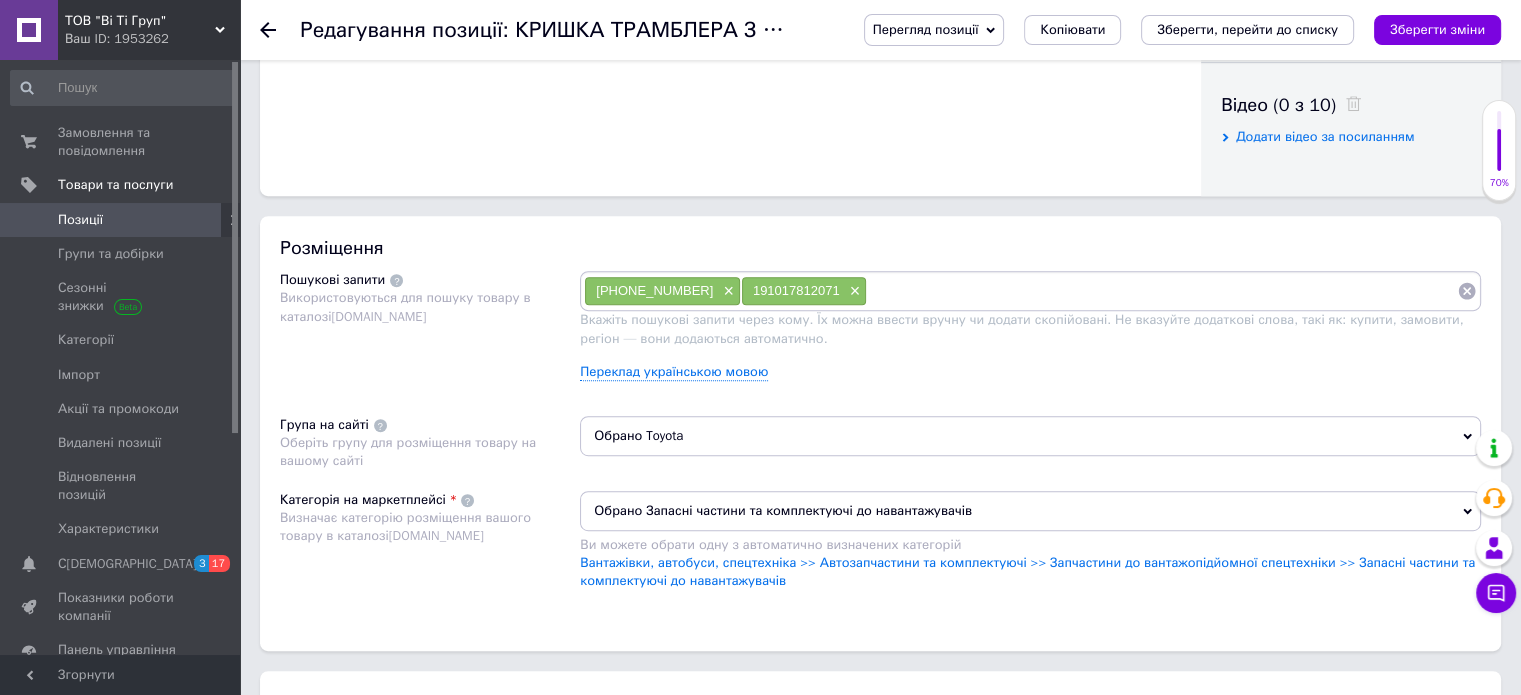 click on "[PHONE_NUMBER]" at bounding box center [654, 290] 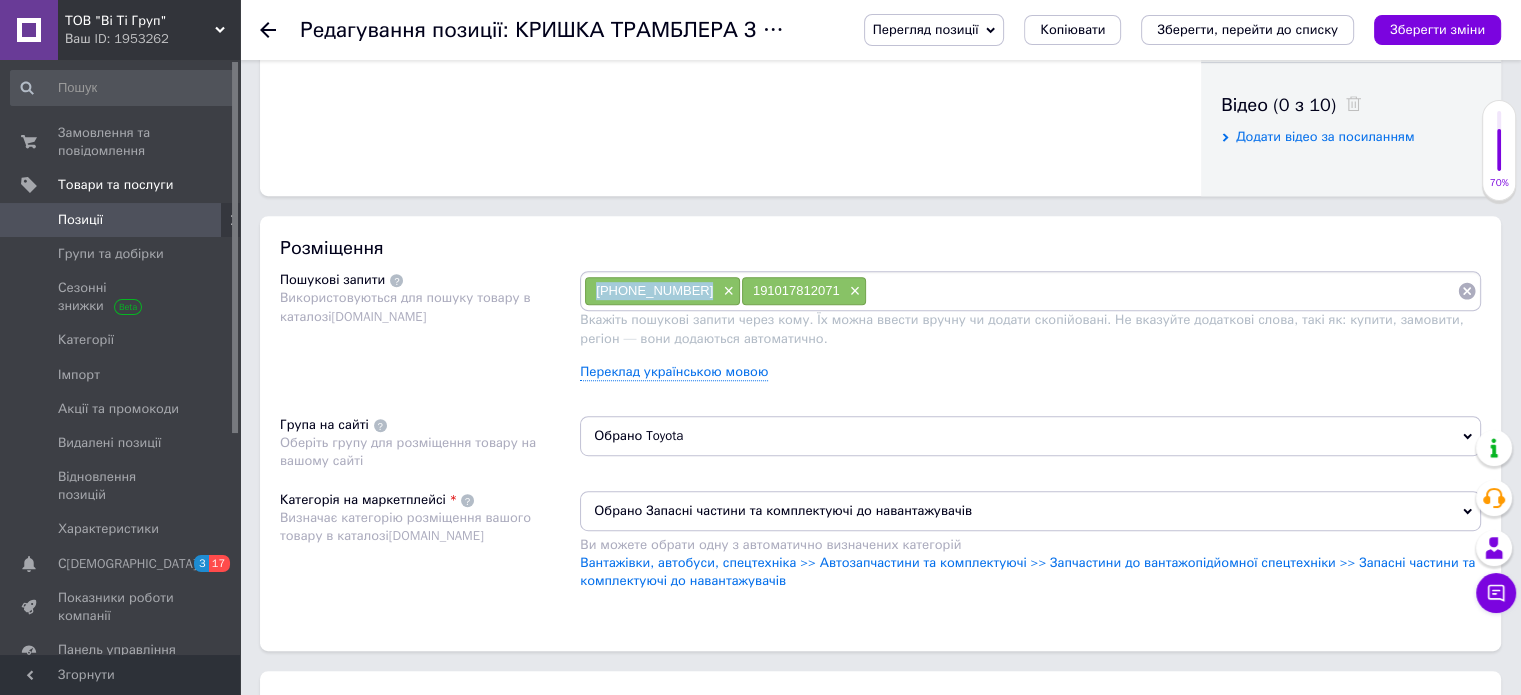 drag, startPoint x: 690, startPoint y: 285, endPoint x: 596, endPoint y: 283, distance: 94.02127 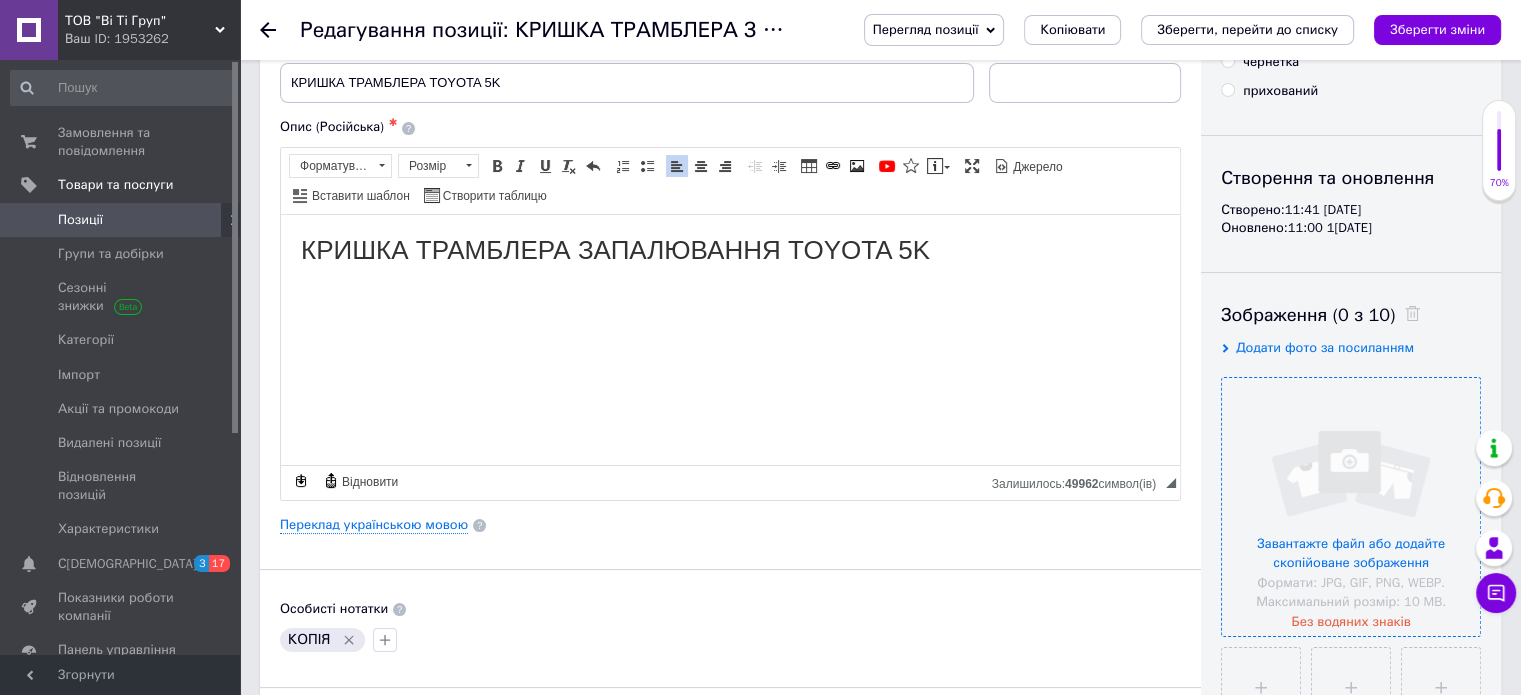 scroll, scrollTop: 0, scrollLeft: 0, axis: both 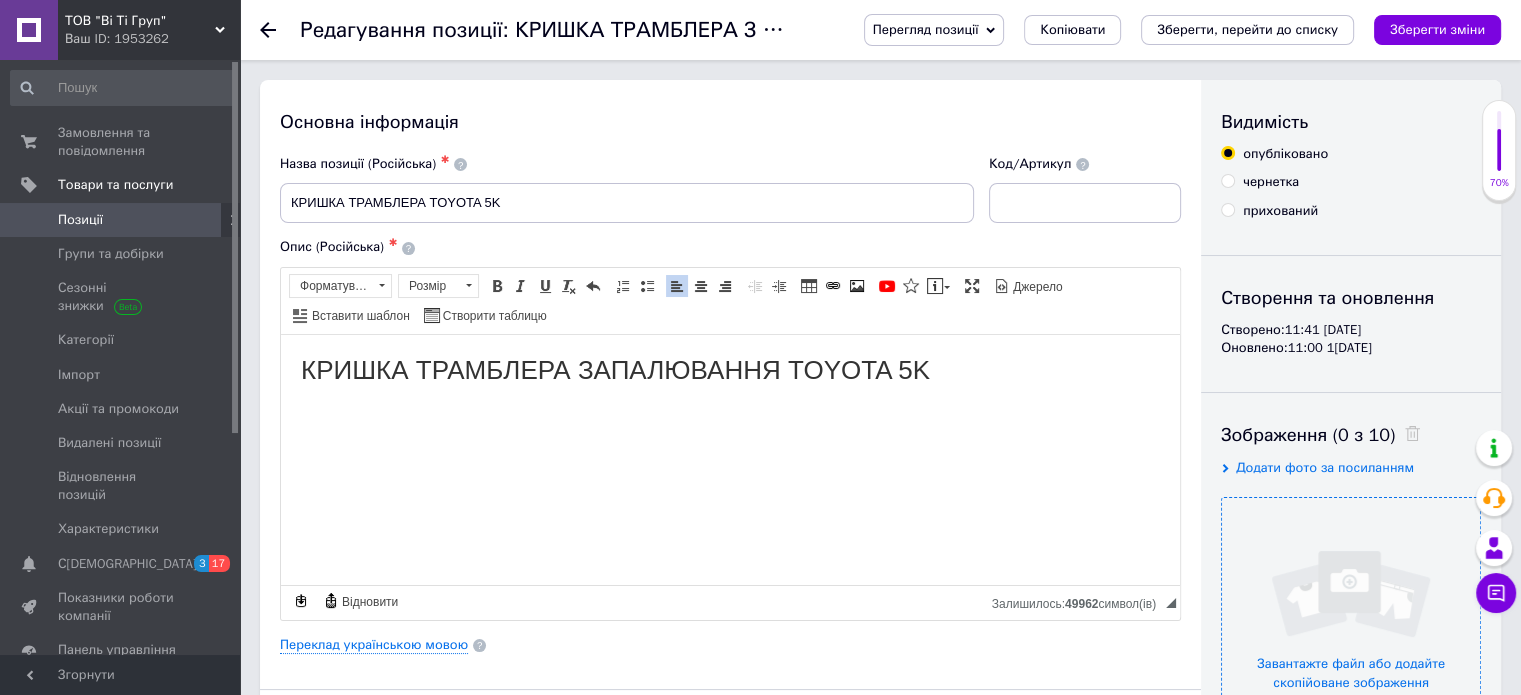 click at bounding box center (1351, 627) 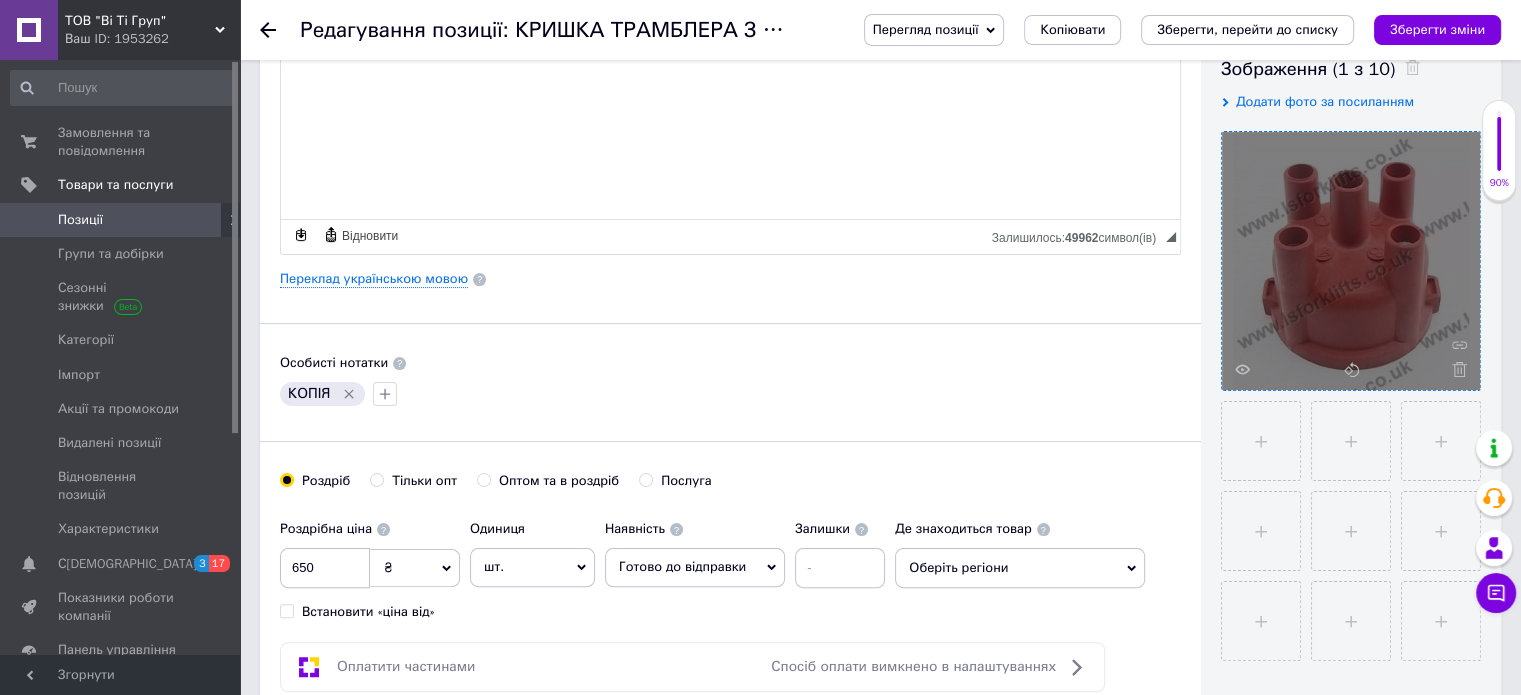 scroll, scrollTop: 500, scrollLeft: 0, axis: vertical 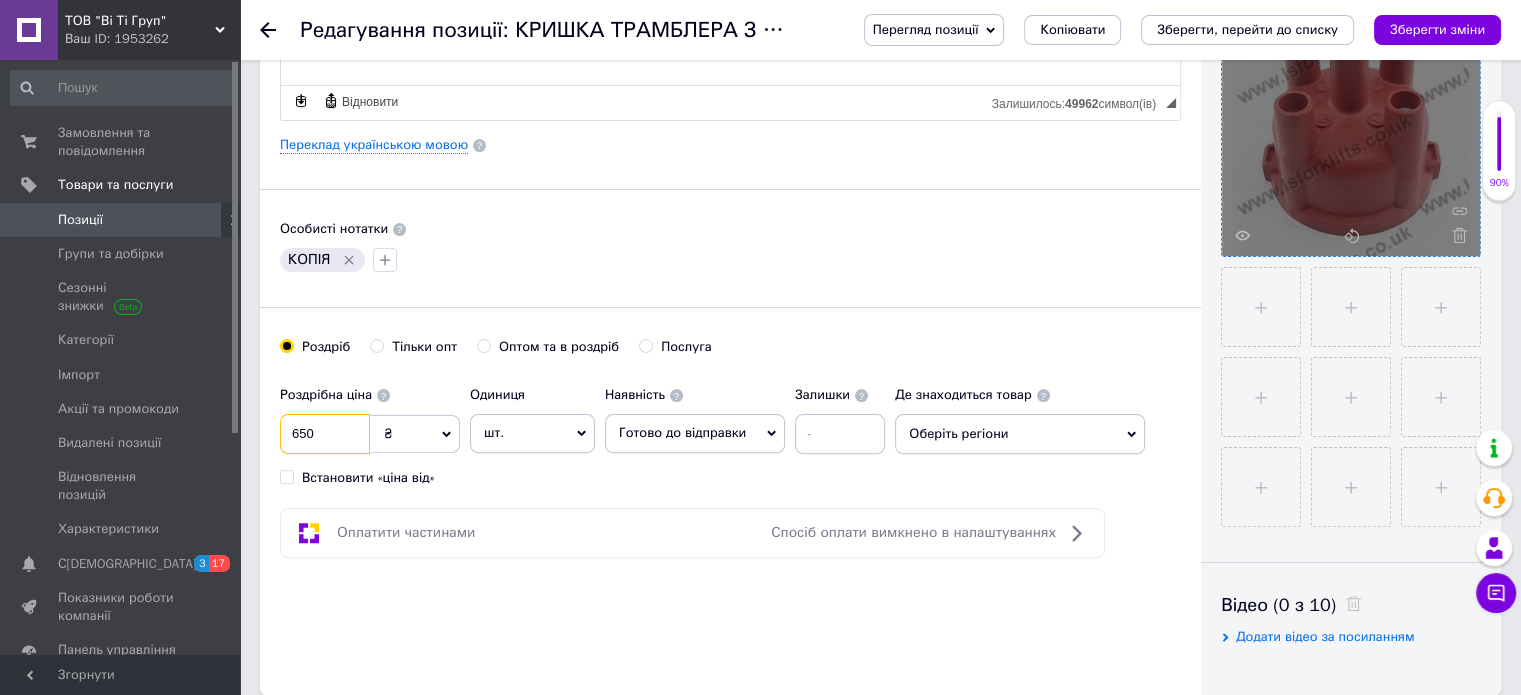 drag, startPoint x: 316, startPoint y: 431, endPoint x: 244, endPoint y: 431, distance: 72 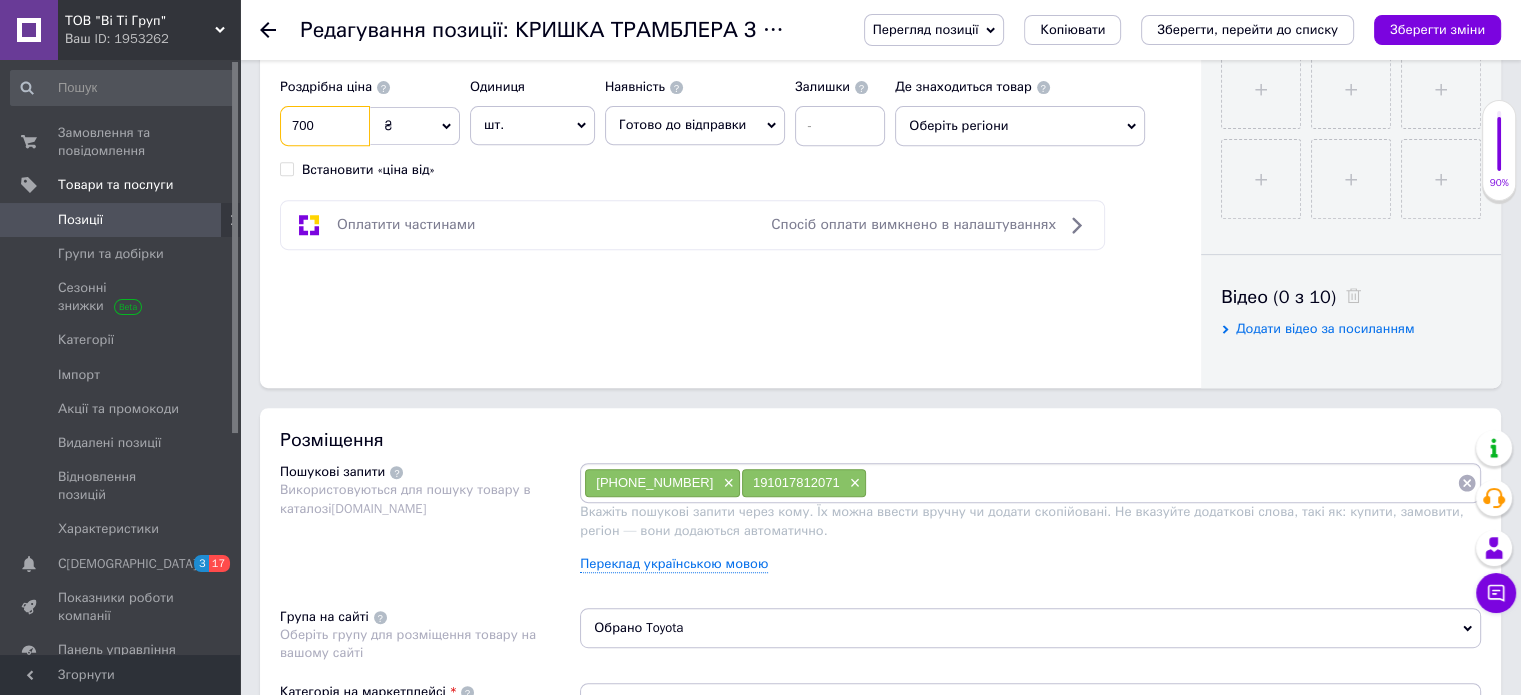 scroll, scrollTop: 800, scrollLeft: 0, axis: vertical 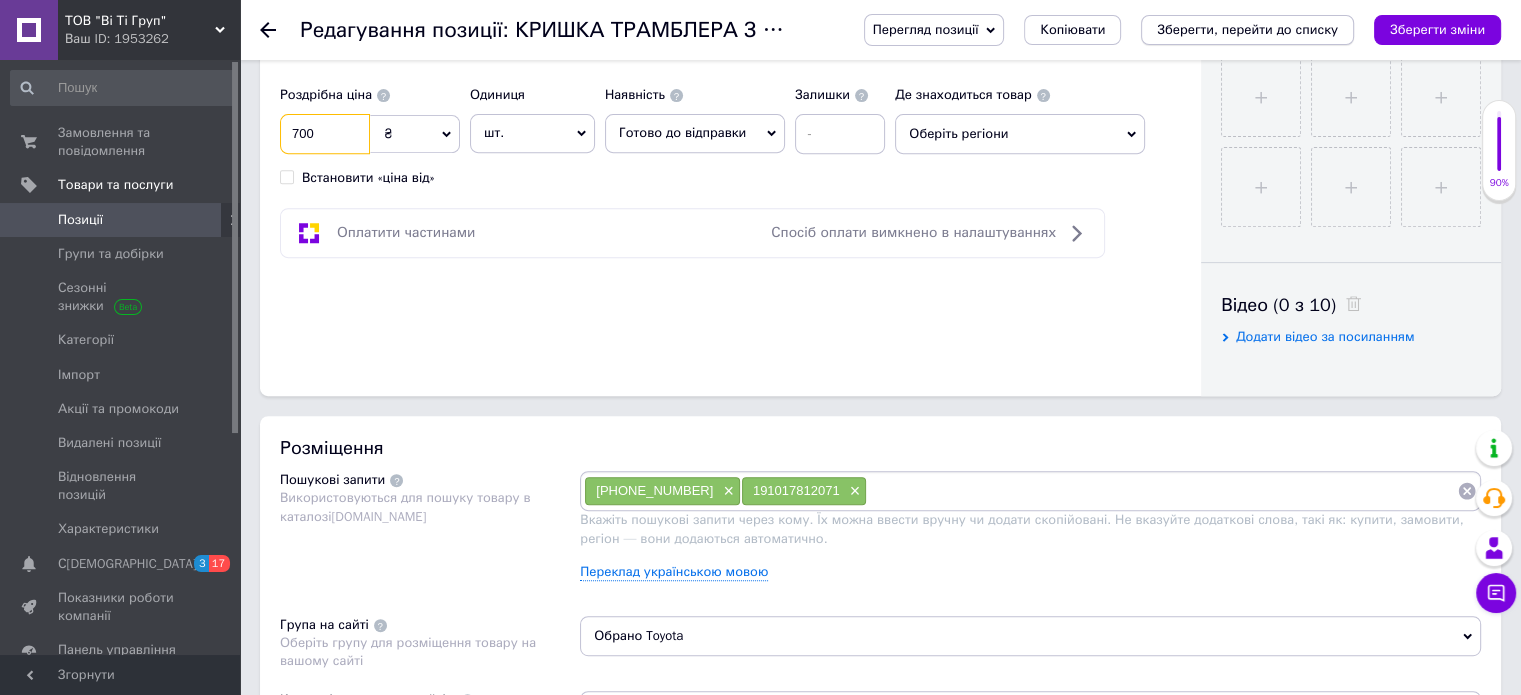 type on "700" 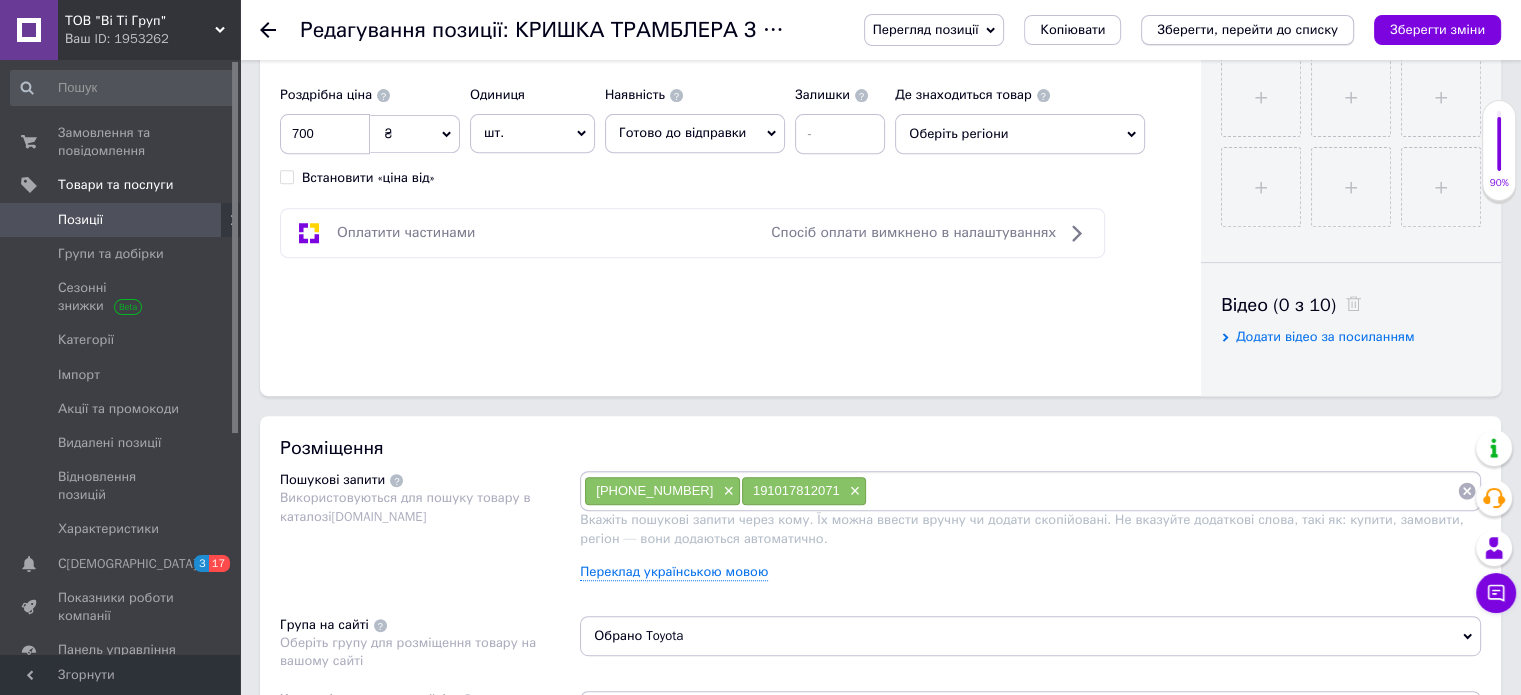 click on "Зберегти, перейти до списку" at bounding box center [1247, 29] 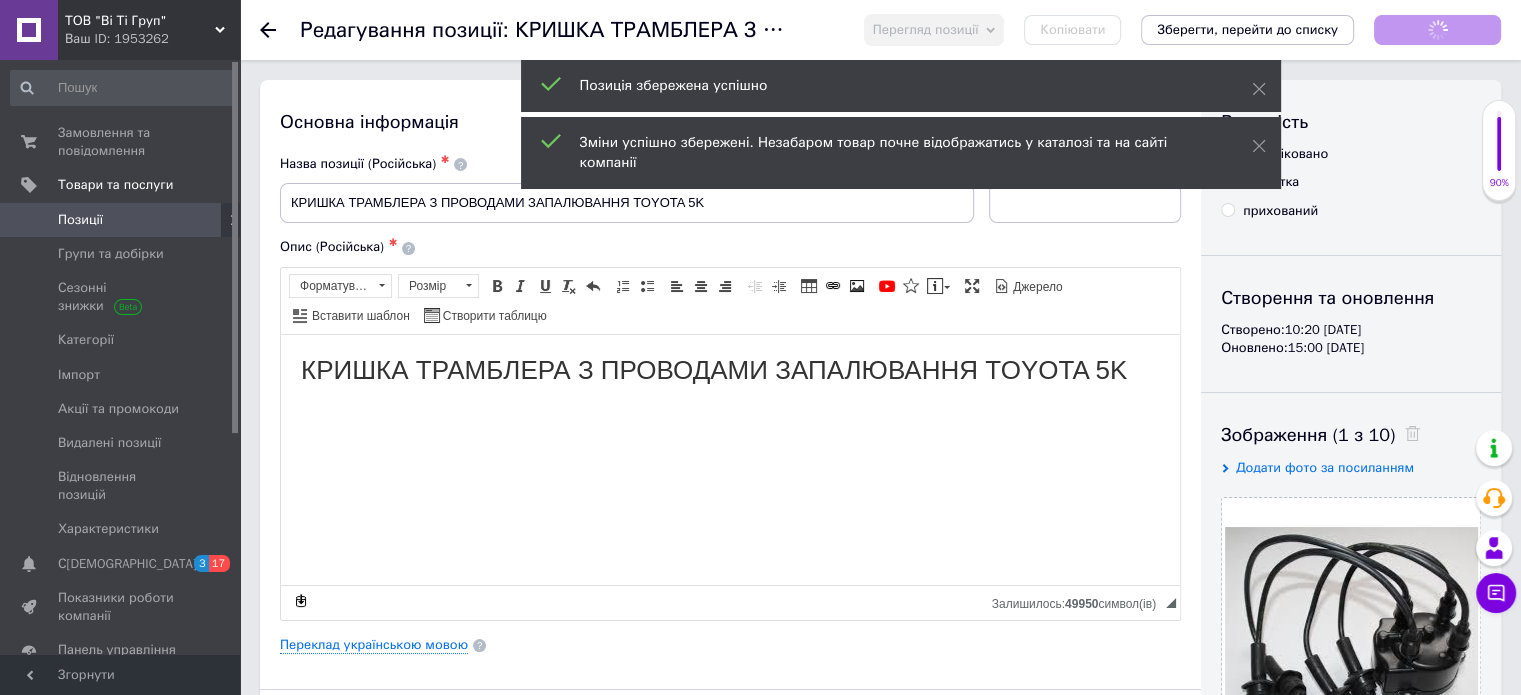 scroll, scrollTop: 0, scrollLeft: 0, axis: both 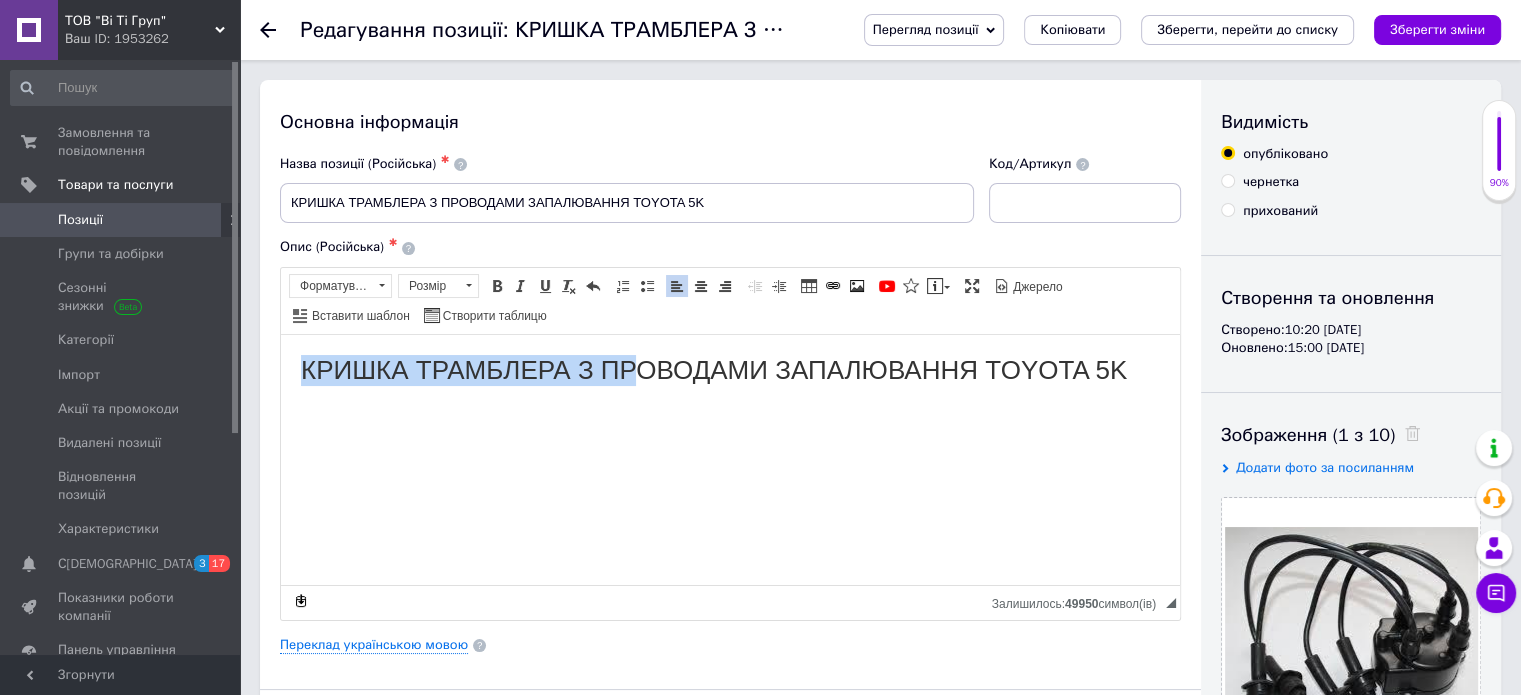 drag, startPoint x: 293, startPoint y: 372, endPoint x: 691, endPoint y: 334, distance: 399.80997 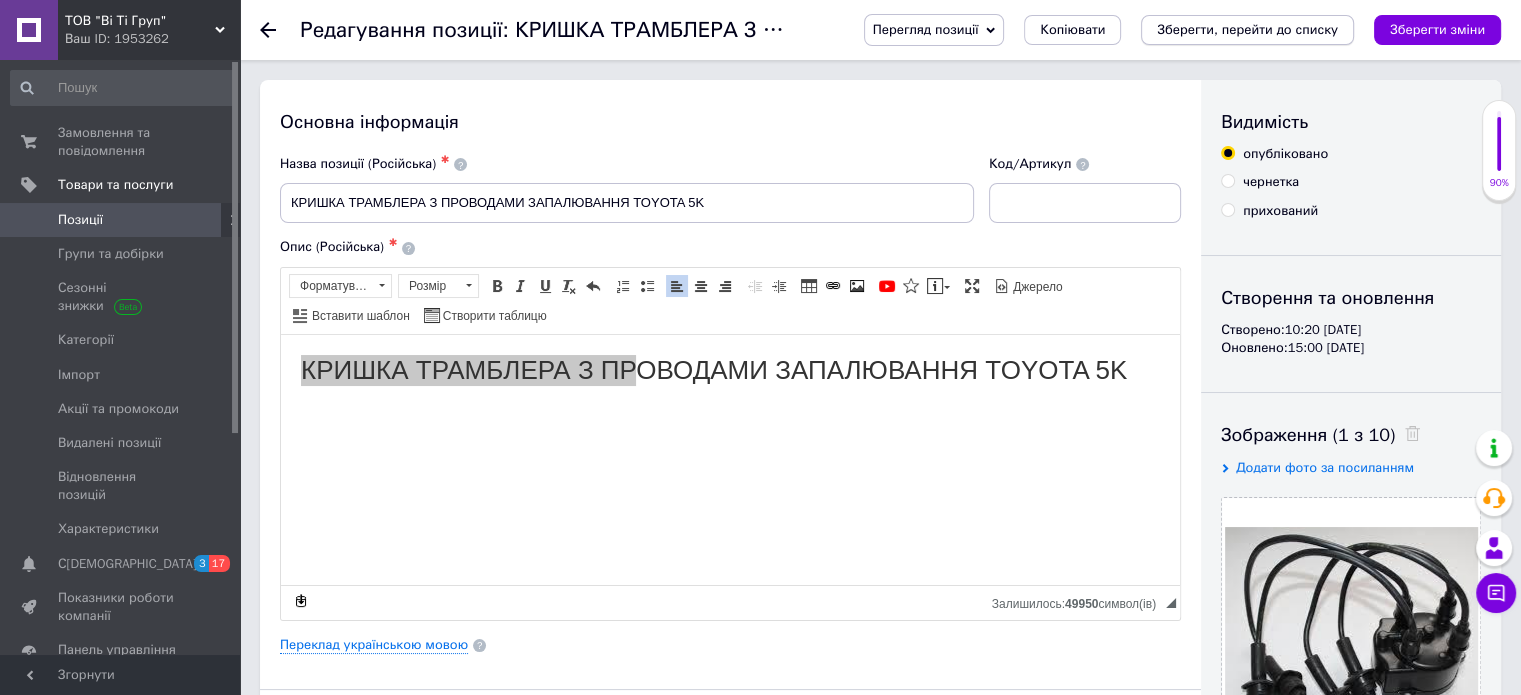 click on "Зберегти, перейти до списку" at bounding box center (1247, 29) 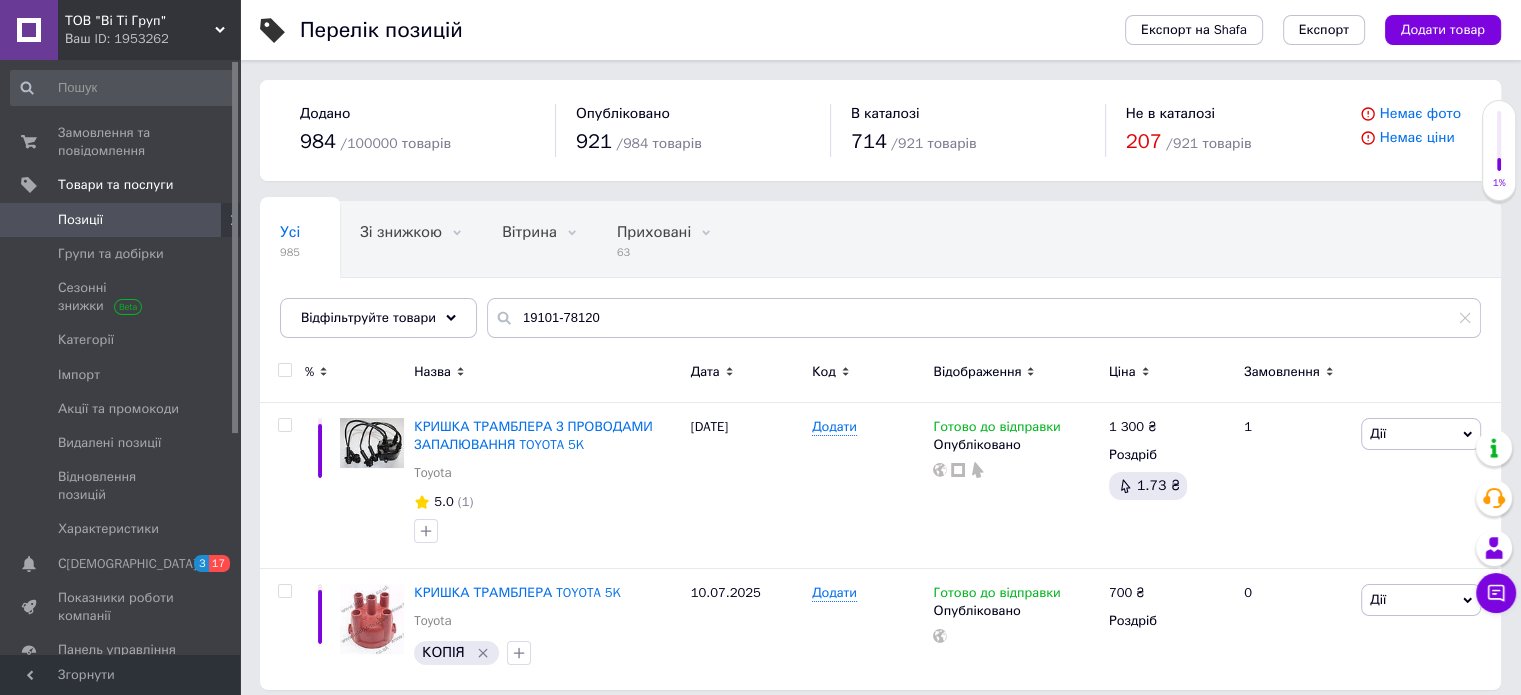 scroll, scrollTop: 13, scrollLeft: 0, axis: vertical 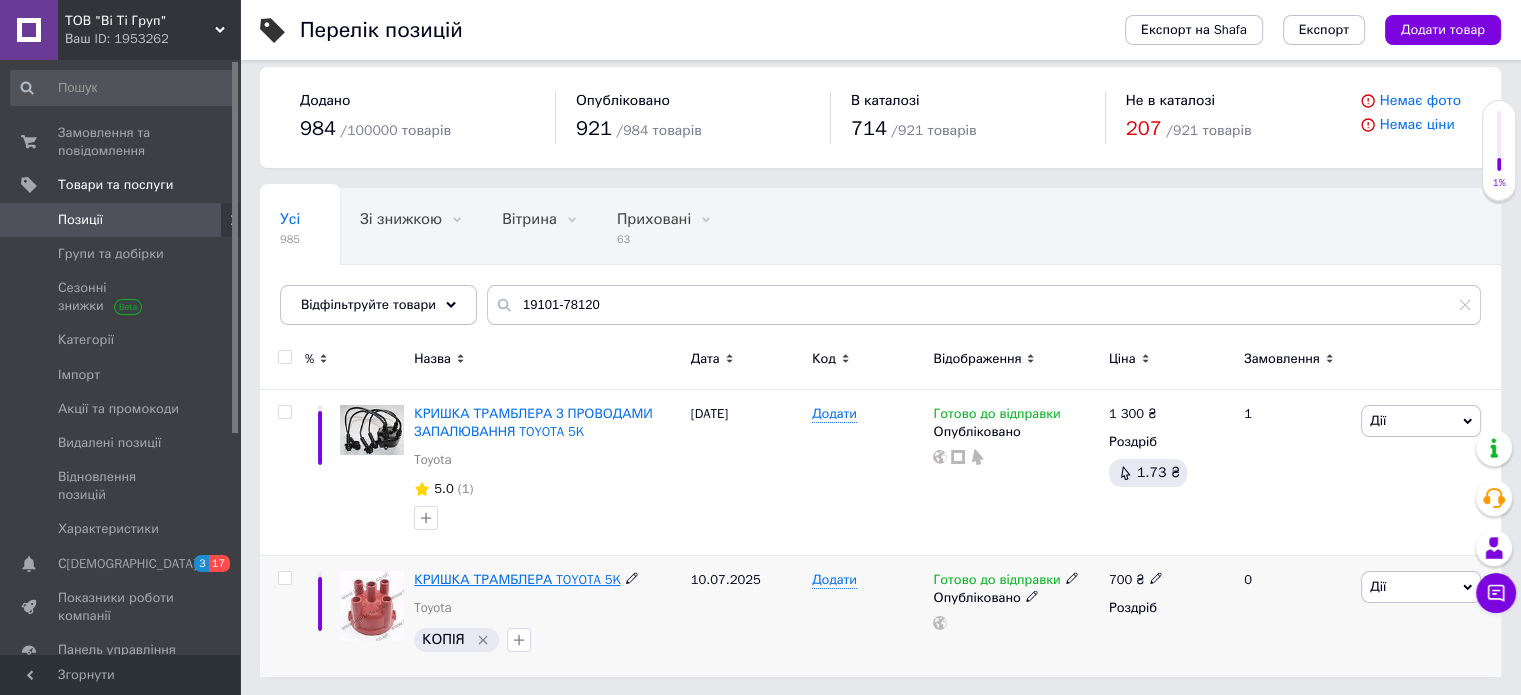 click on "КРИШКА ТРАМБЛЕРА TOYOTA 5K" at bounding box center [517, 579] 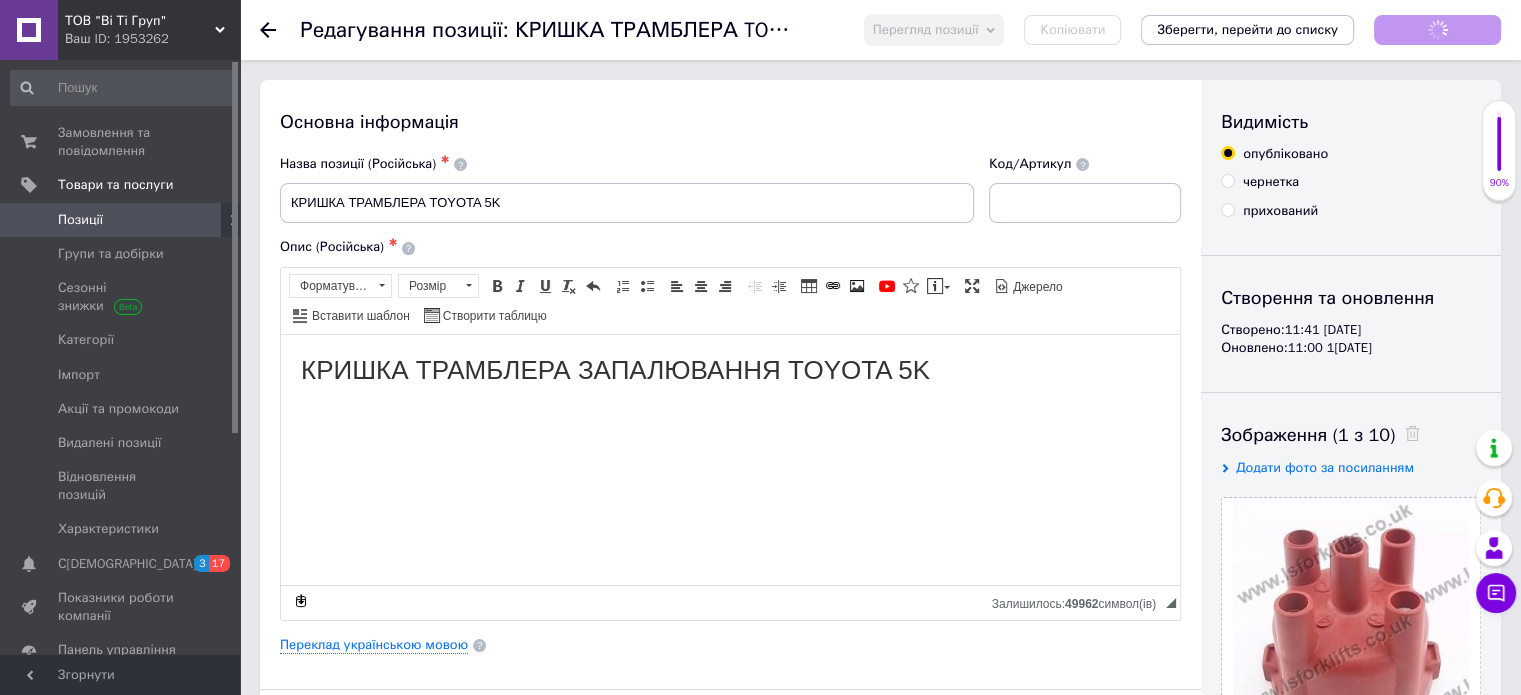 scroll, scrollTop: 0, scrollLeft: 0, axis: both 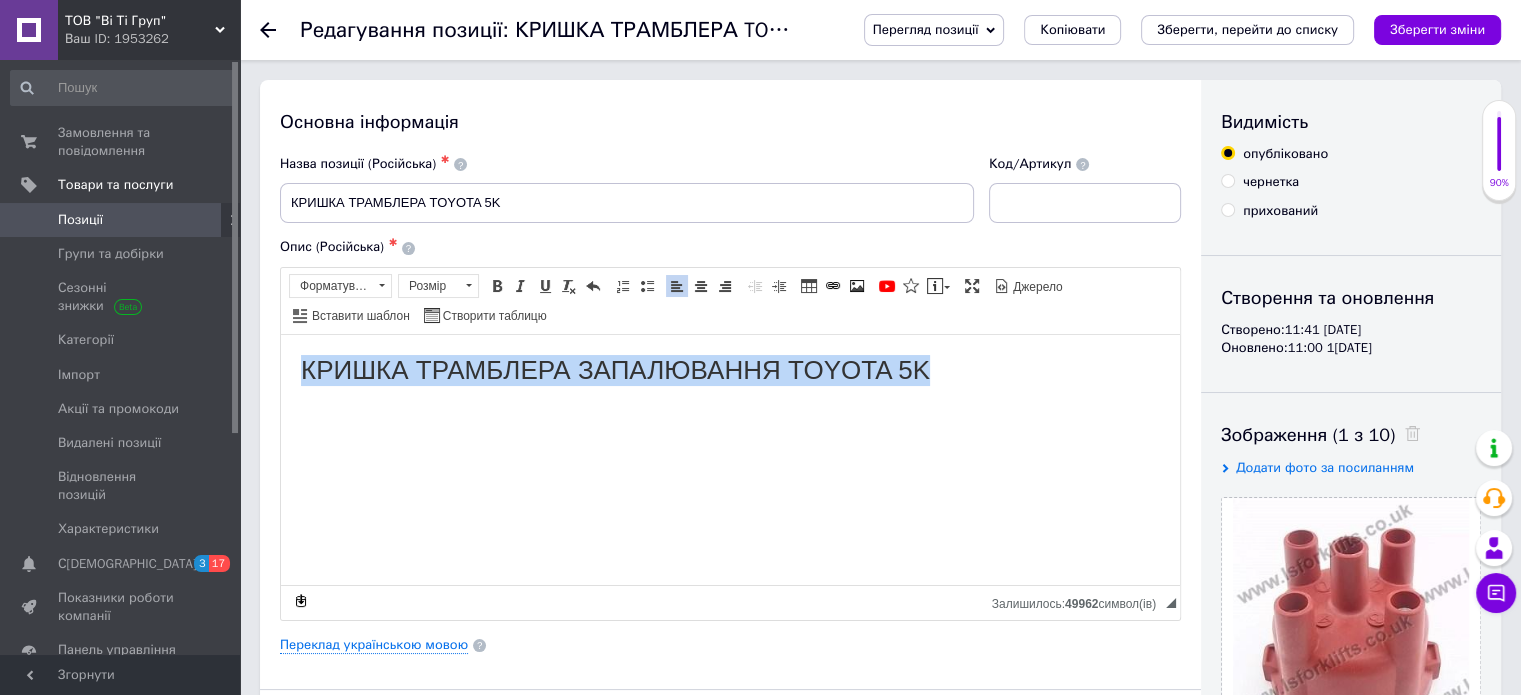 drag, startPoint x: 952, startPoint y: 372, endPoint x: 305, endPoint y: 353, distance: 647.27893 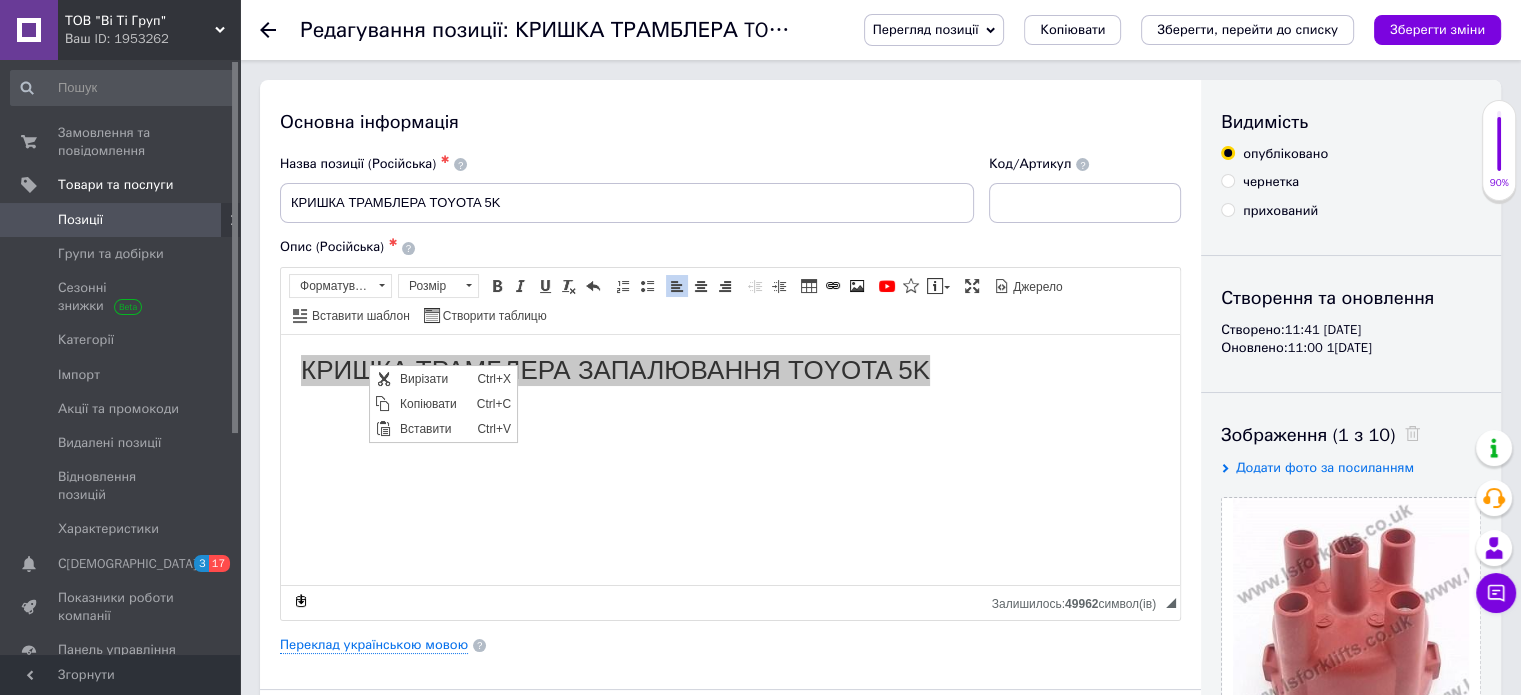 scroll, scrollTop: 0, scrollLeft: 0, axis: both 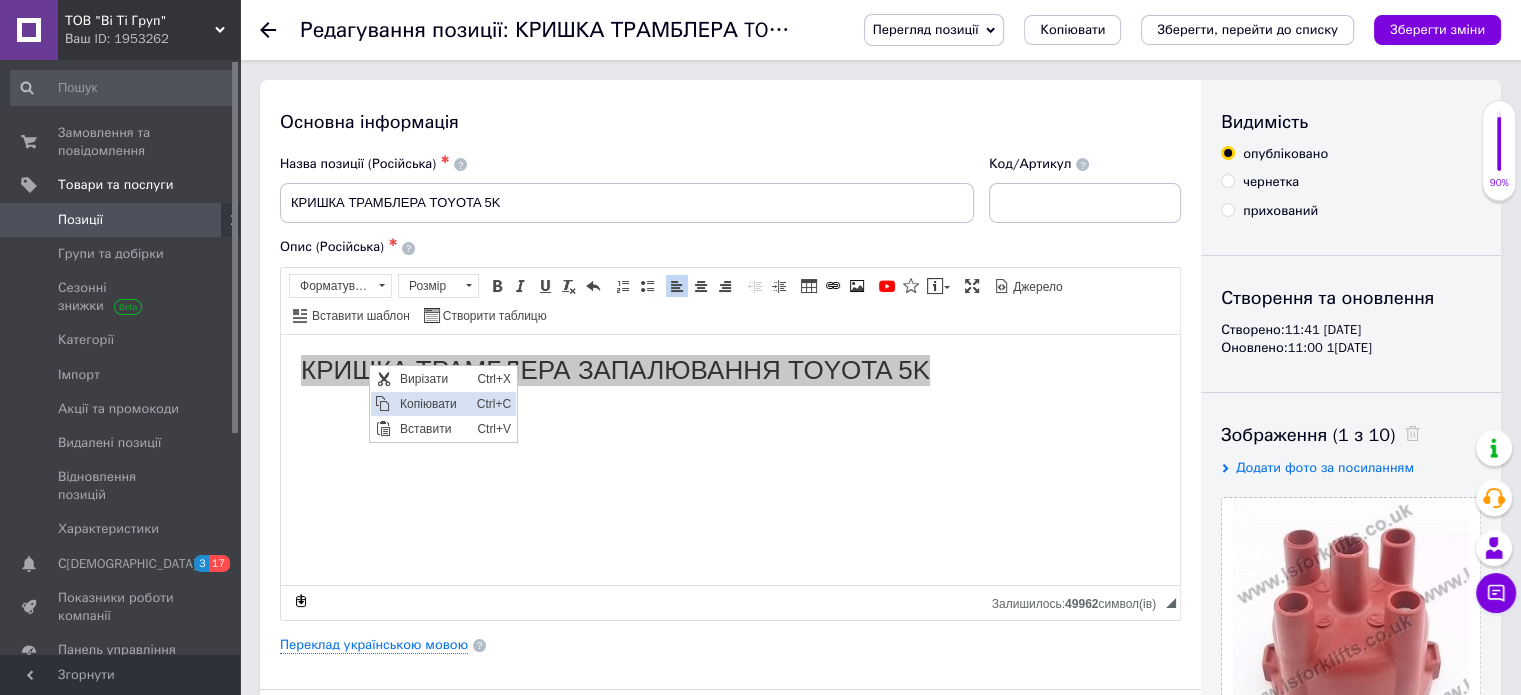 click on "Копіювати" at bounding box center [432, 404] 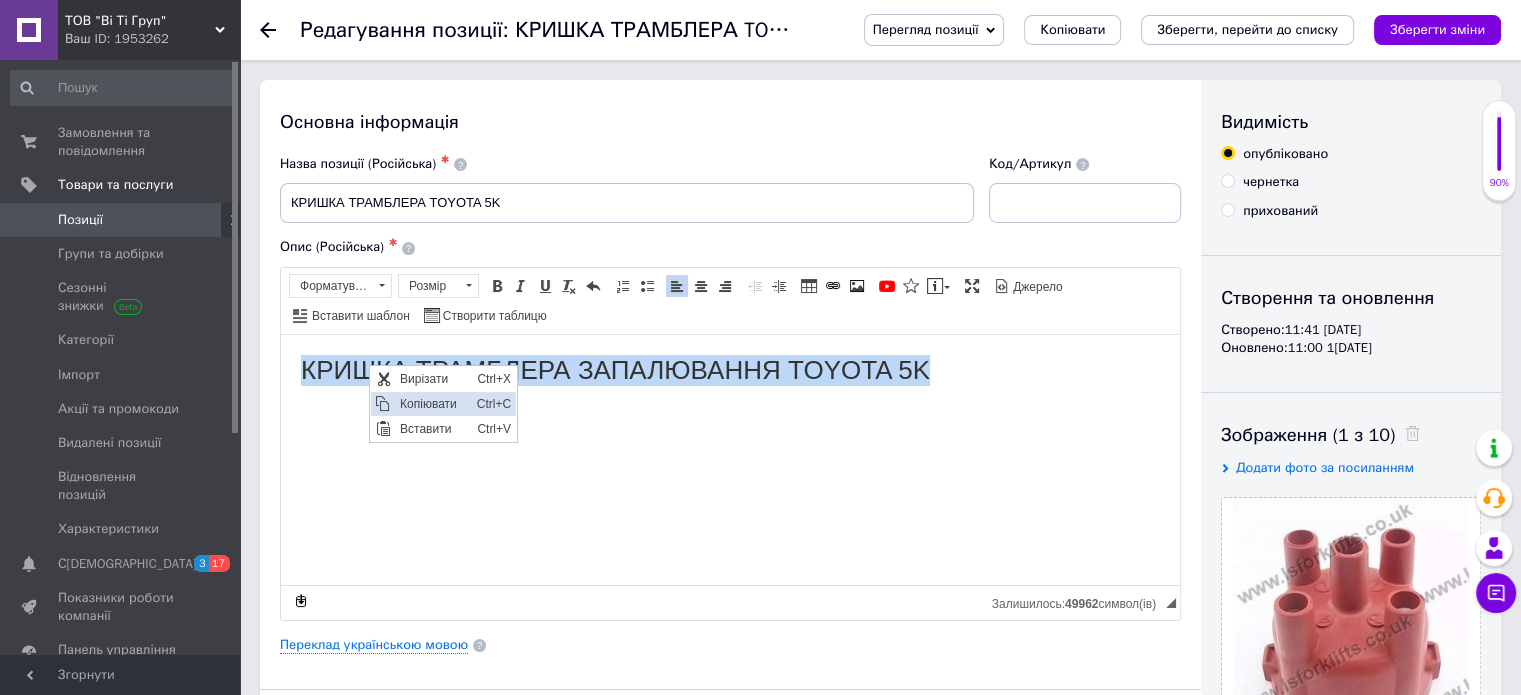 copy on "КРИШКА ТРАМБЛЕРА ЗАПАЛЮВАННЯ TOYOTA 5K" 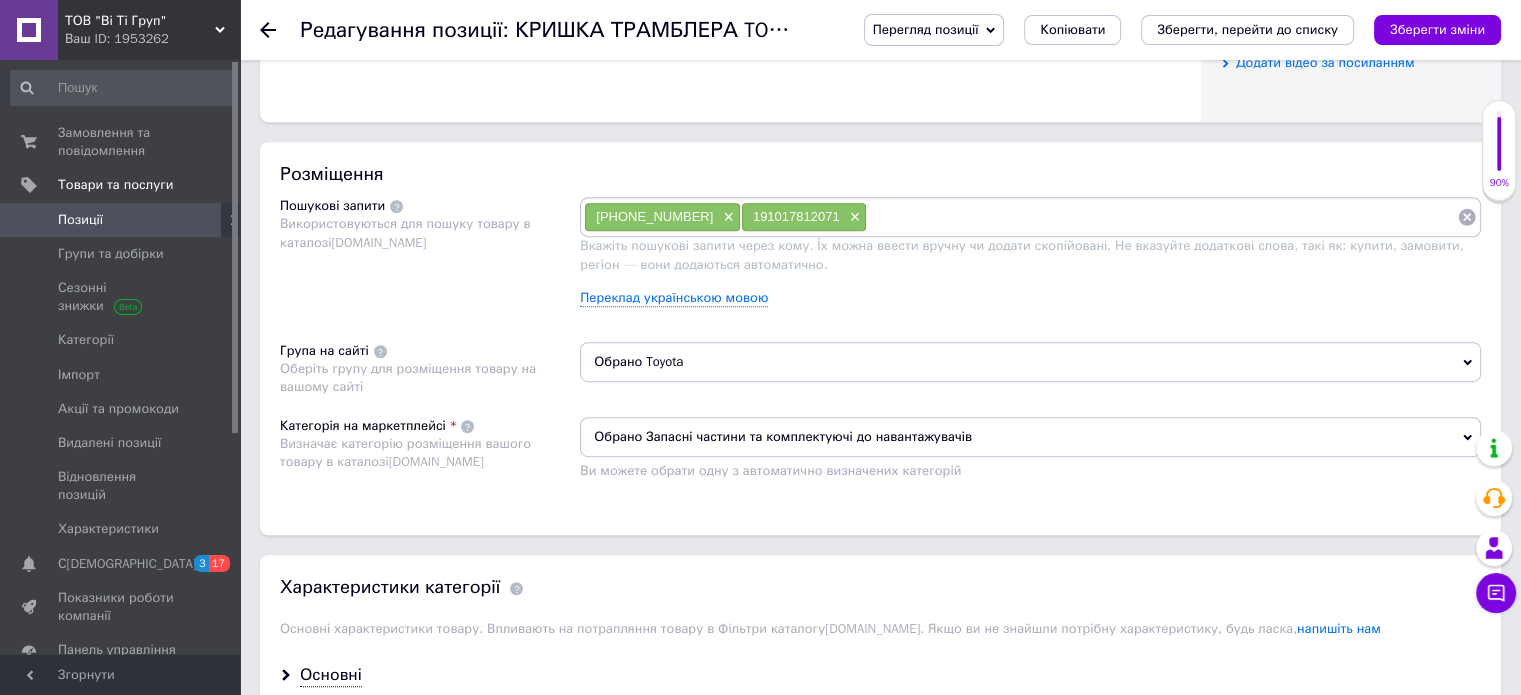 scroll, scrollTop: 1200, scrollLeft: 0, axis: vertical 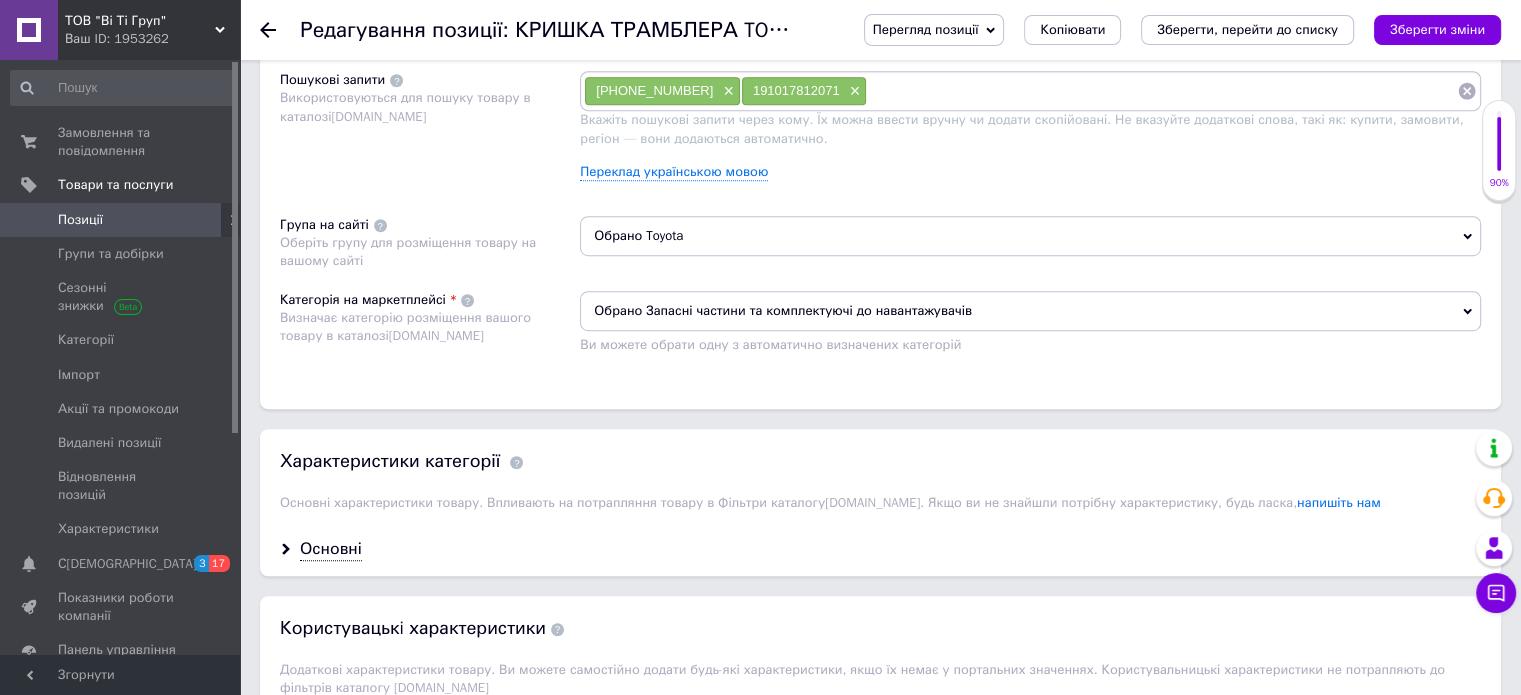 click at bounding box center (1162, 91) 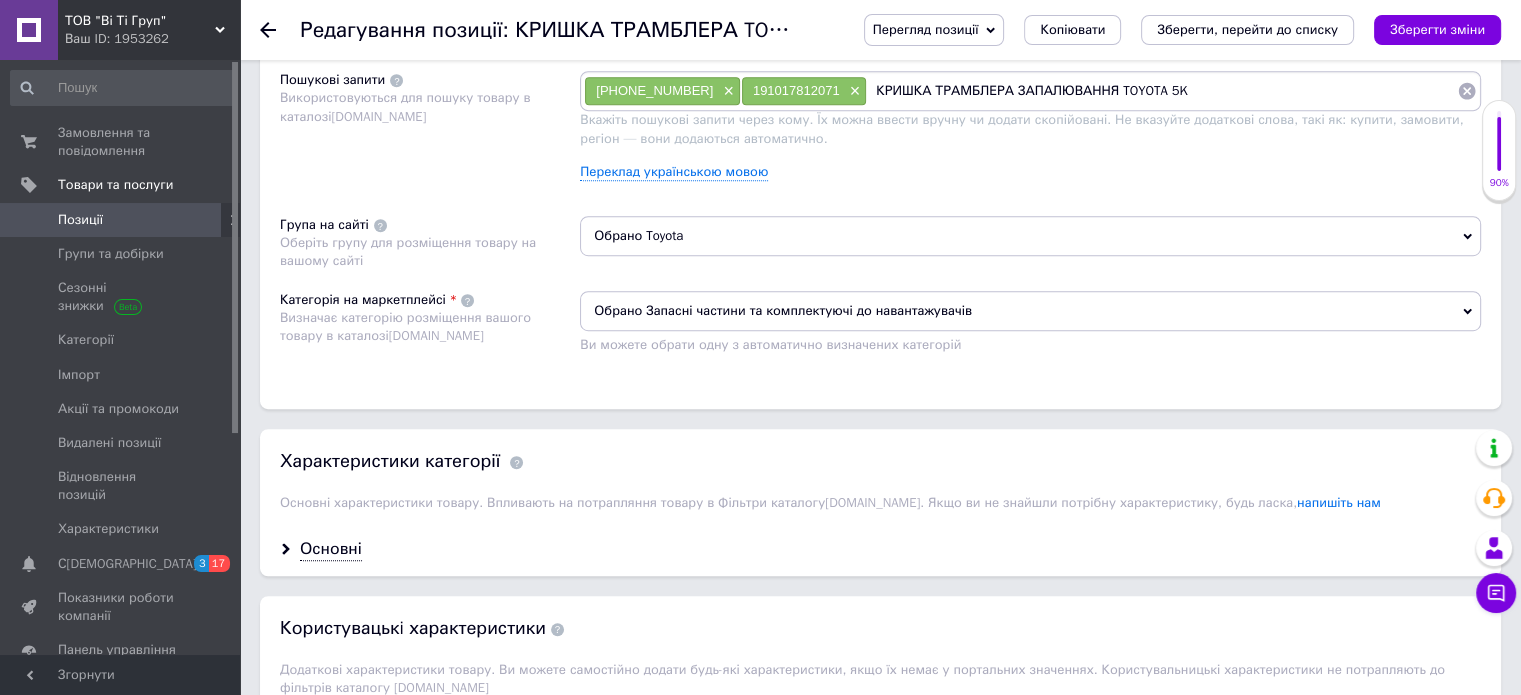 type 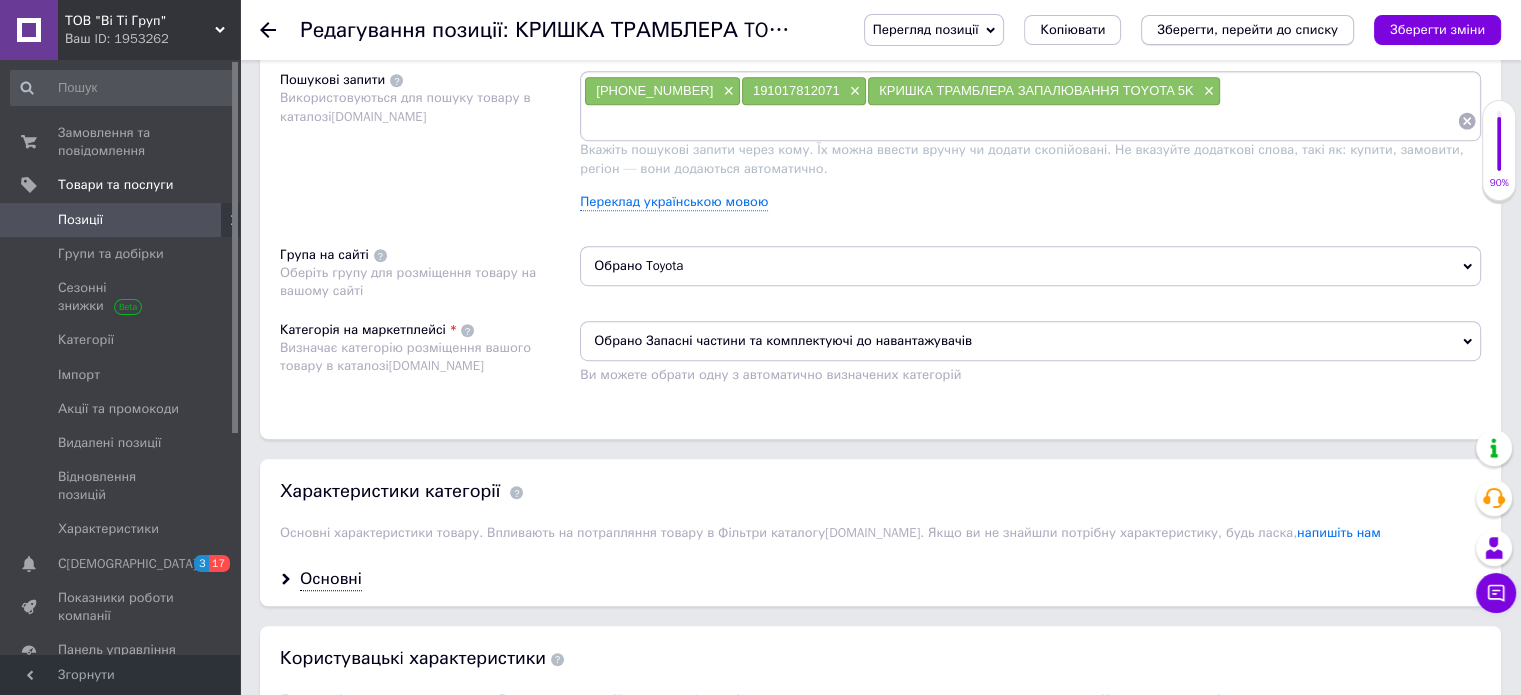 click on "Зберегти, перейти до списку" at bounding box center [1247, 30] 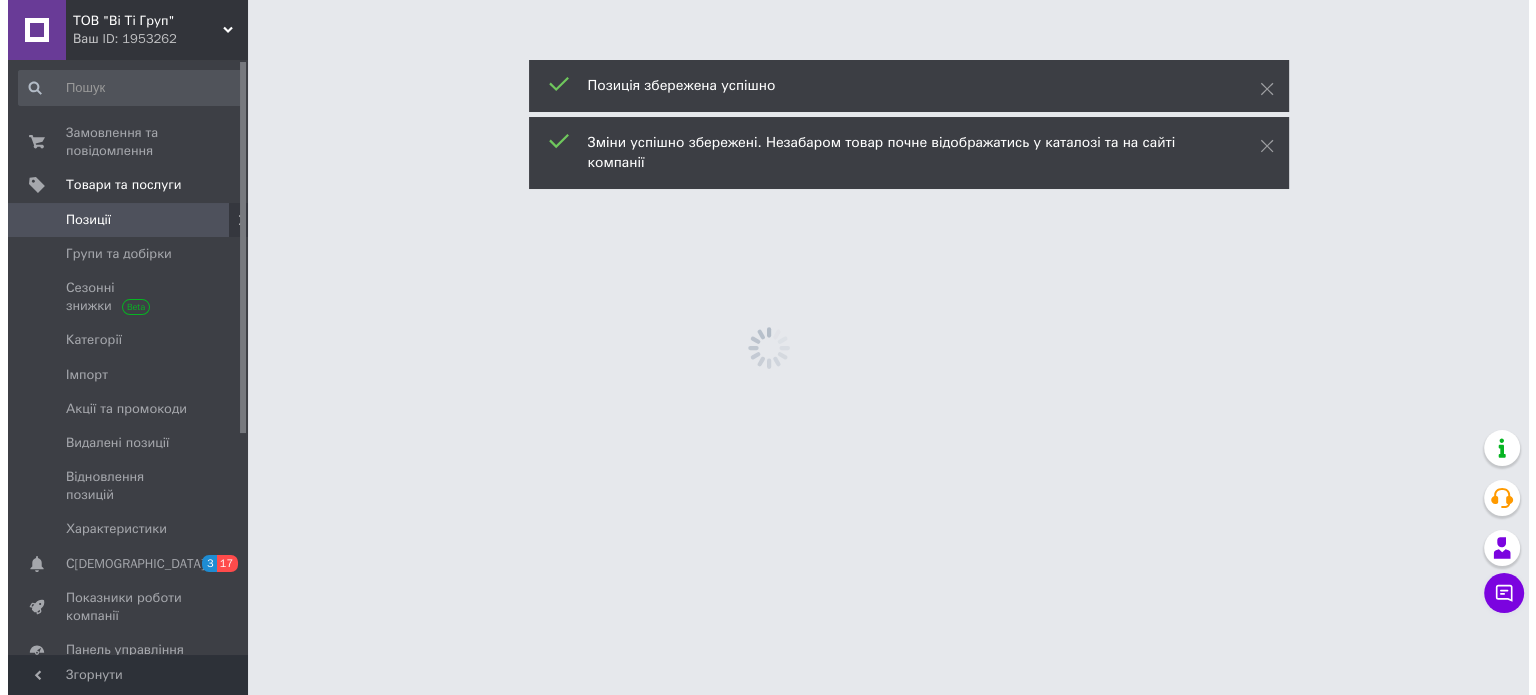 scroll, scrollTop: 0, scrollLeft: 0, axis: both 